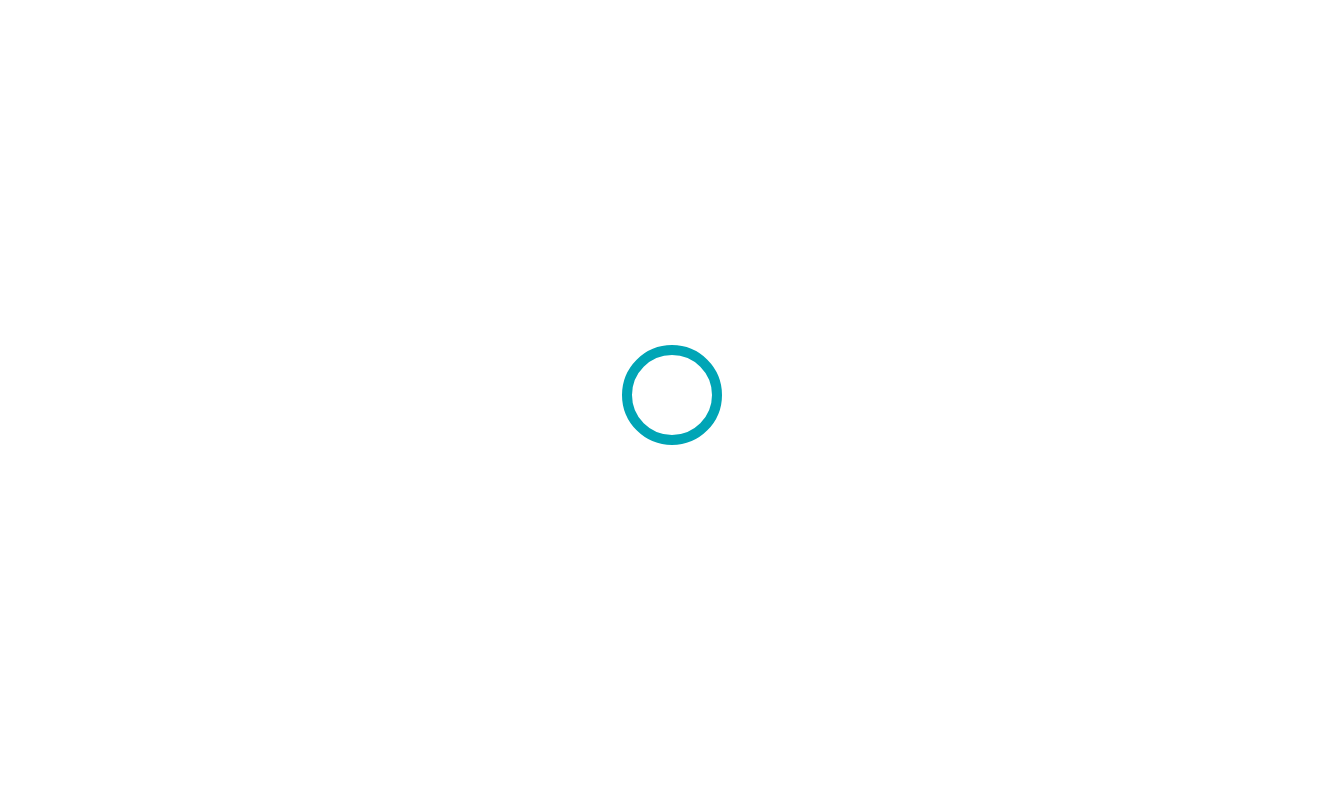 scroll, scrollTop: 0, scrollLeft: 0, axis: both 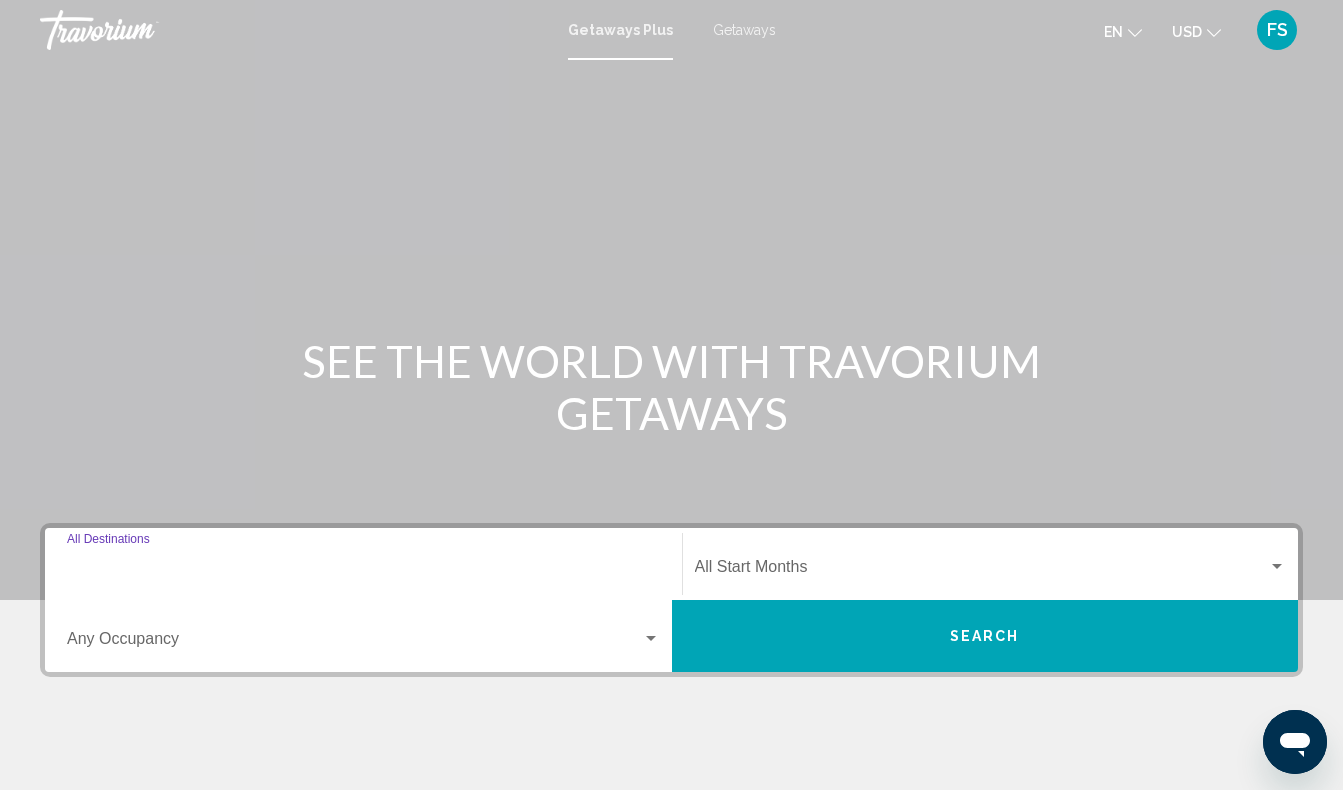 click on "Destination All Destinations" at bounding box center (363, 571) 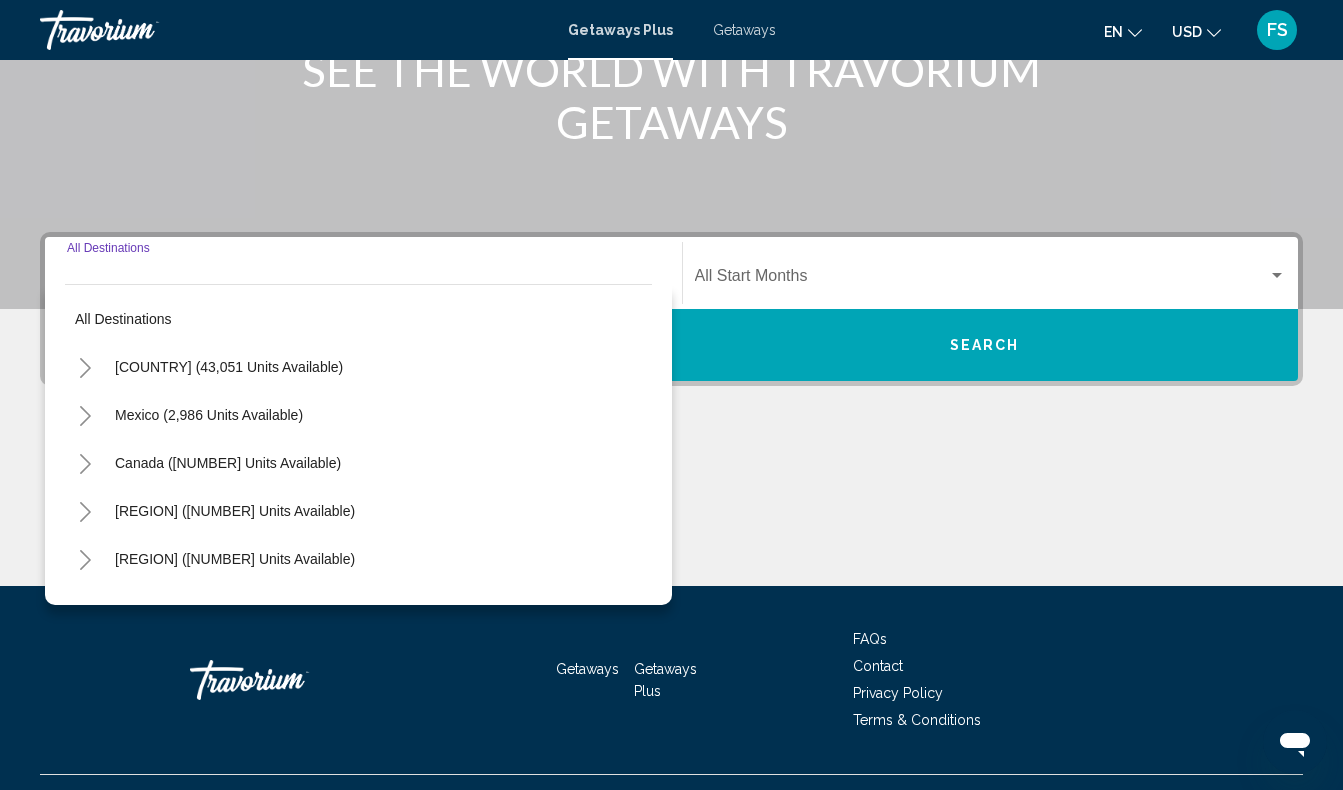 scroll, scrollTop: 332, scrollLeft: 0, axis: vertical 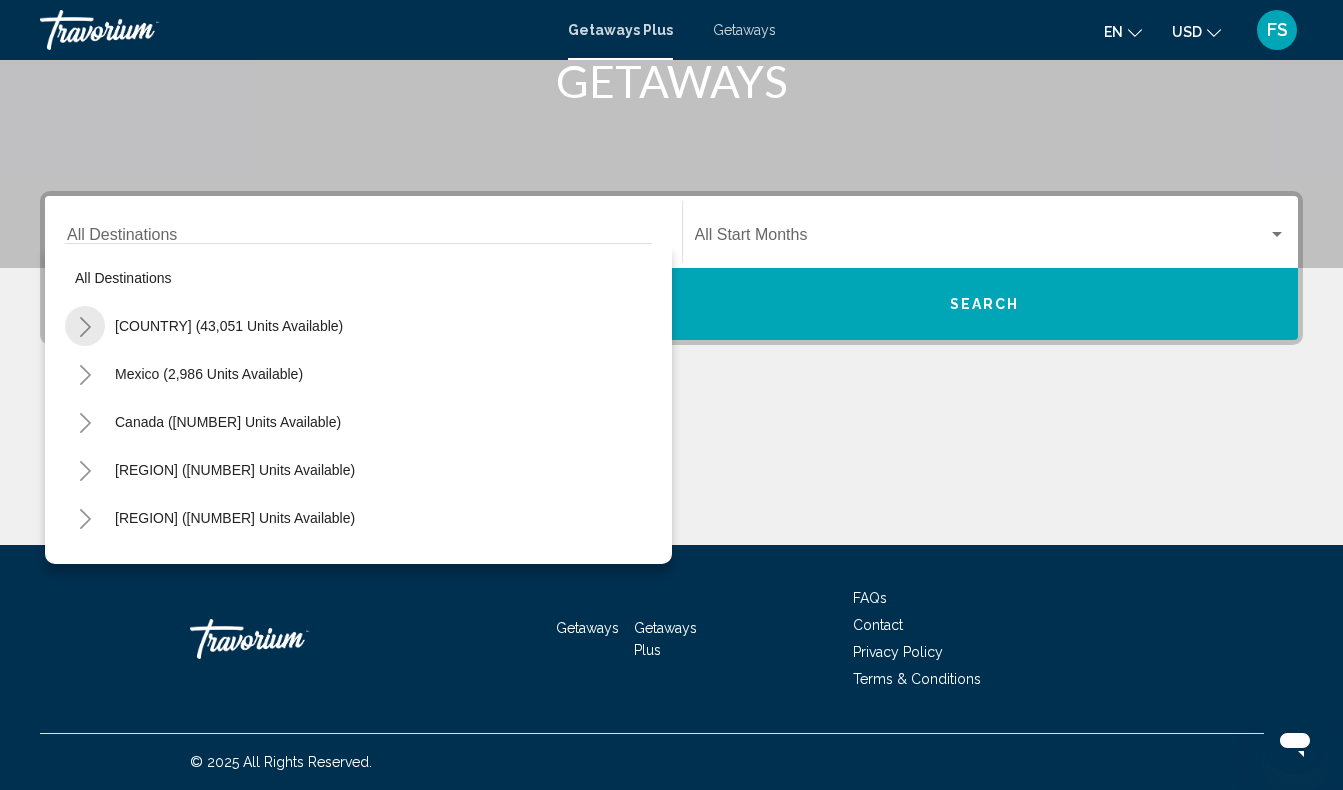 click at bounding box center [85, 327] 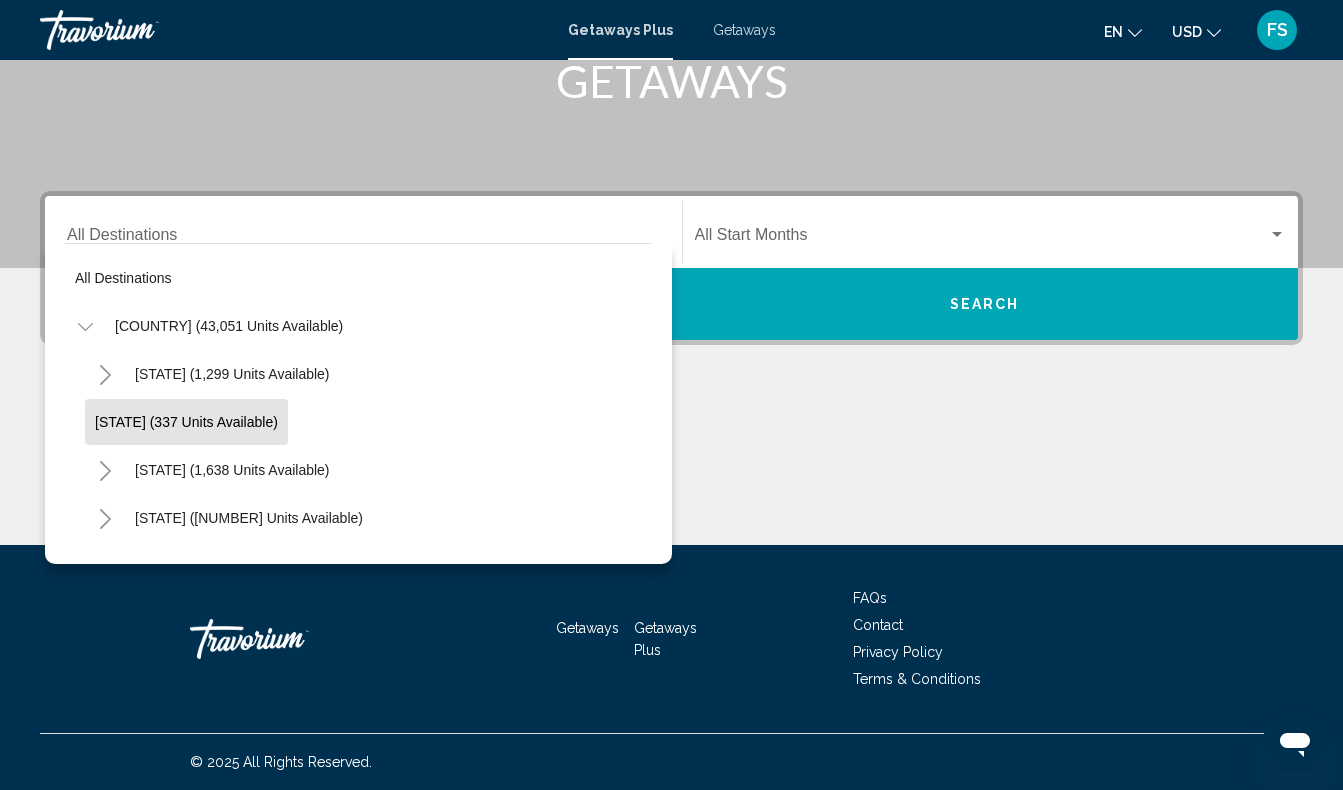 click on "[STATE] (337 units available)" at bounding box center (186, 422) 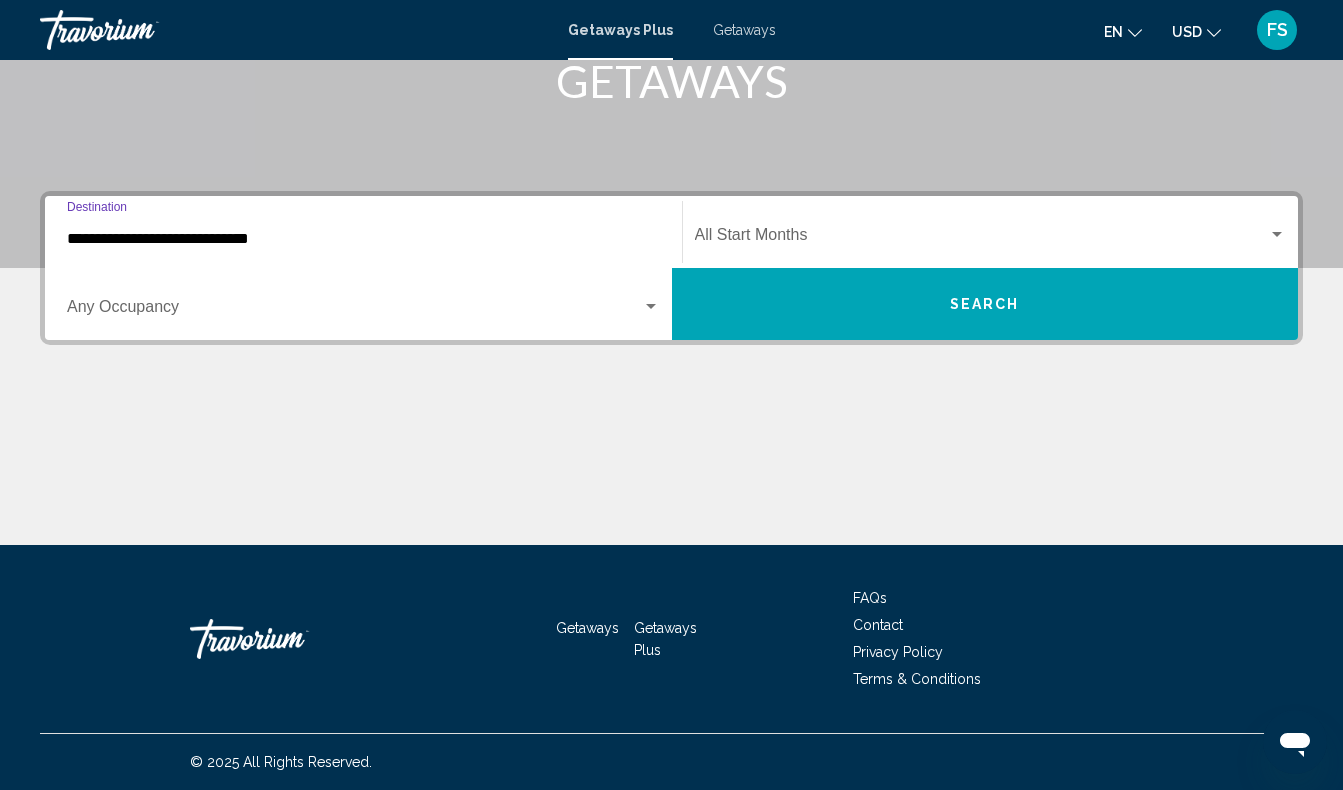 click at bounding box center (651, 307) 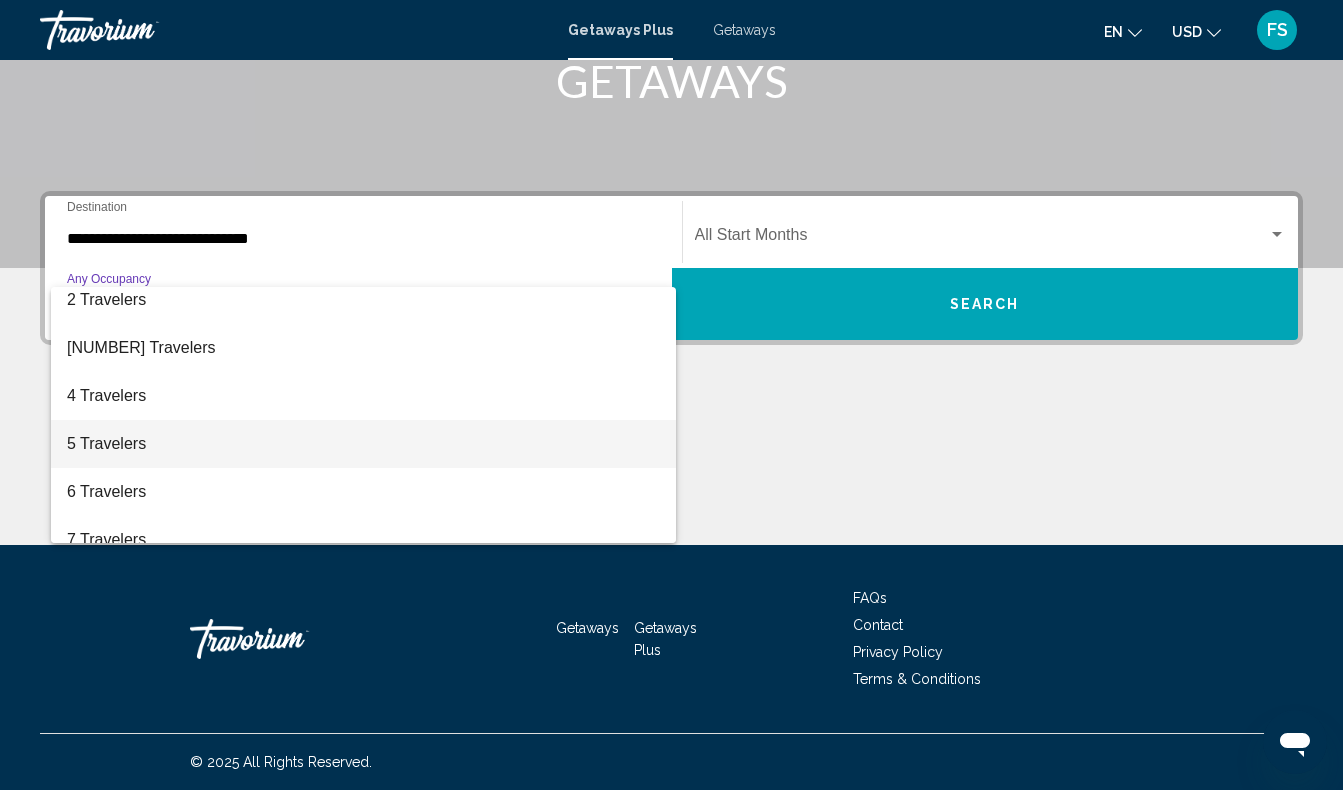 scroll, scrollTop: 70, scrollLeft: 0, axis: vertical 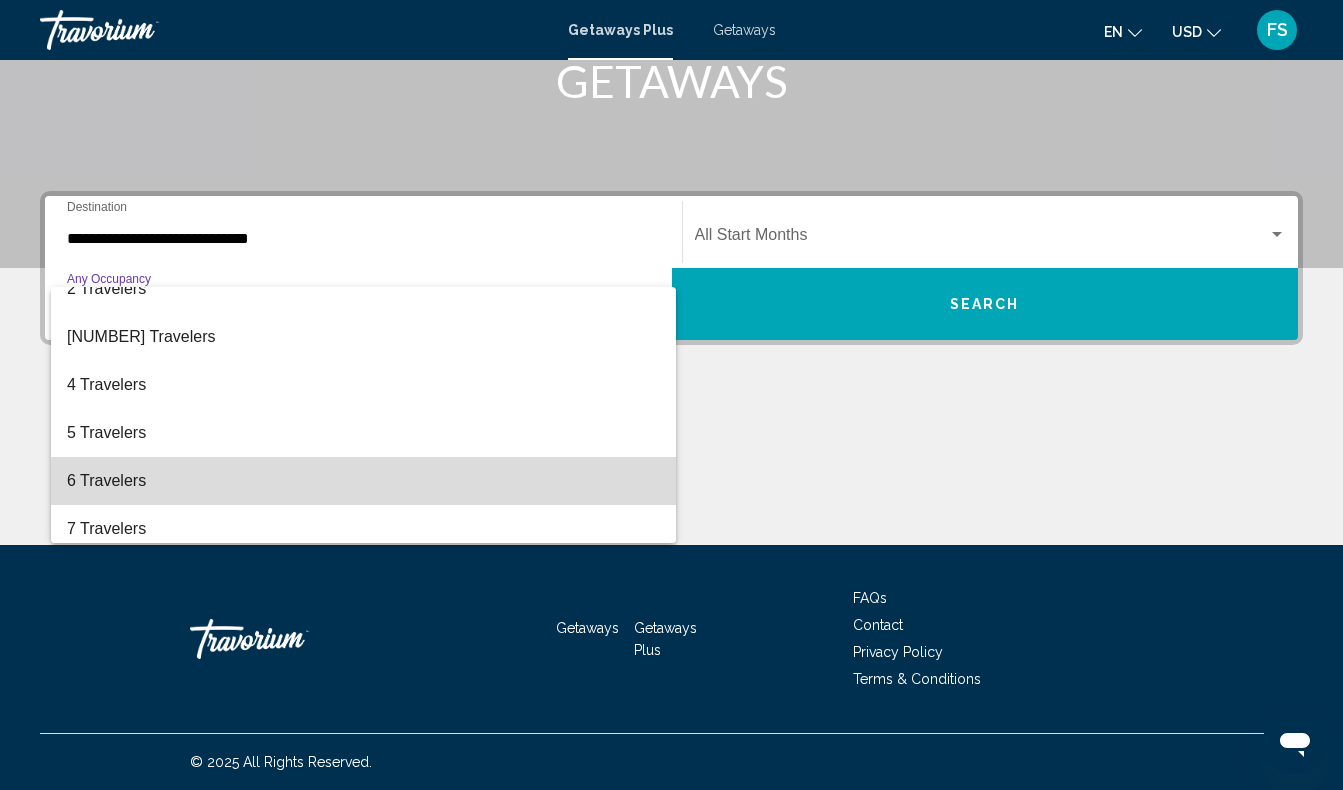 click on "6 Travelers" at bounding box center [363, 481] 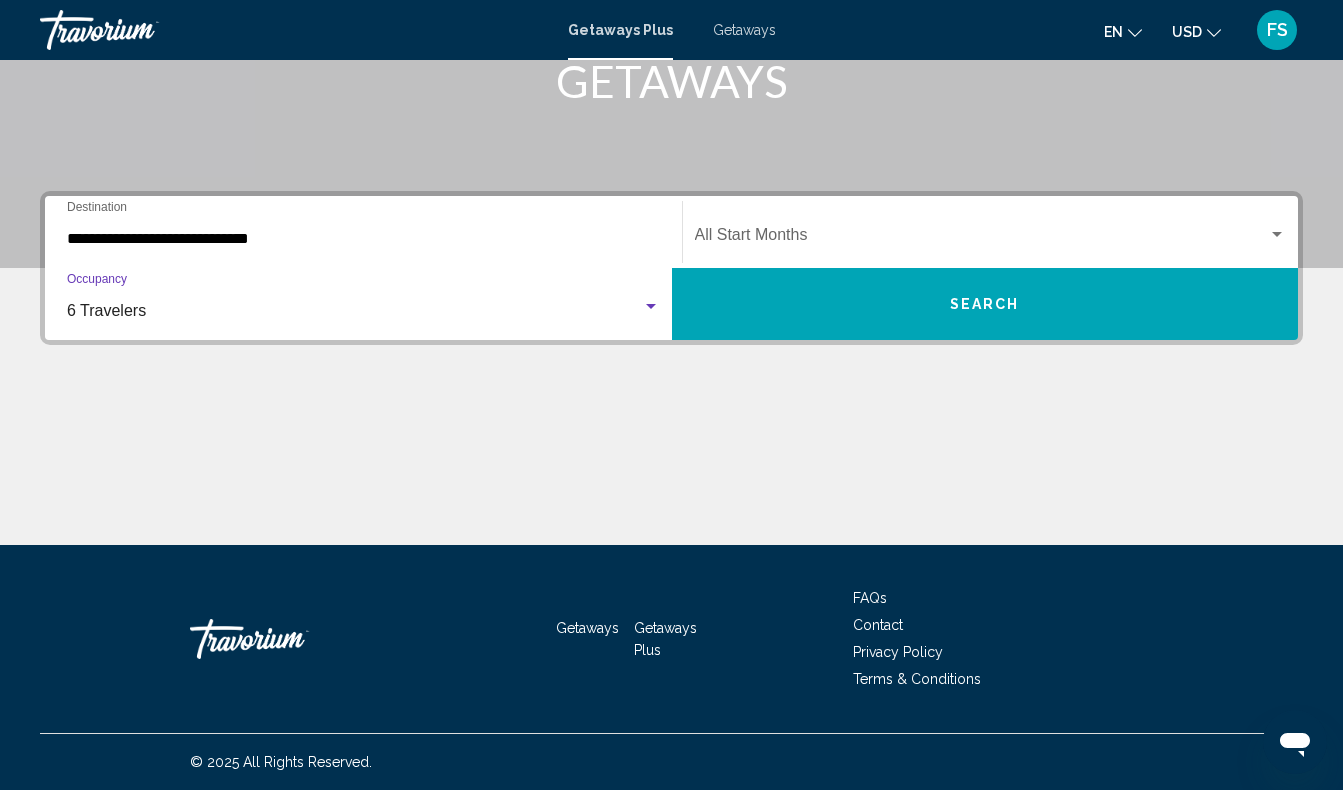 click on "Search" at bounding box center (985, 305) 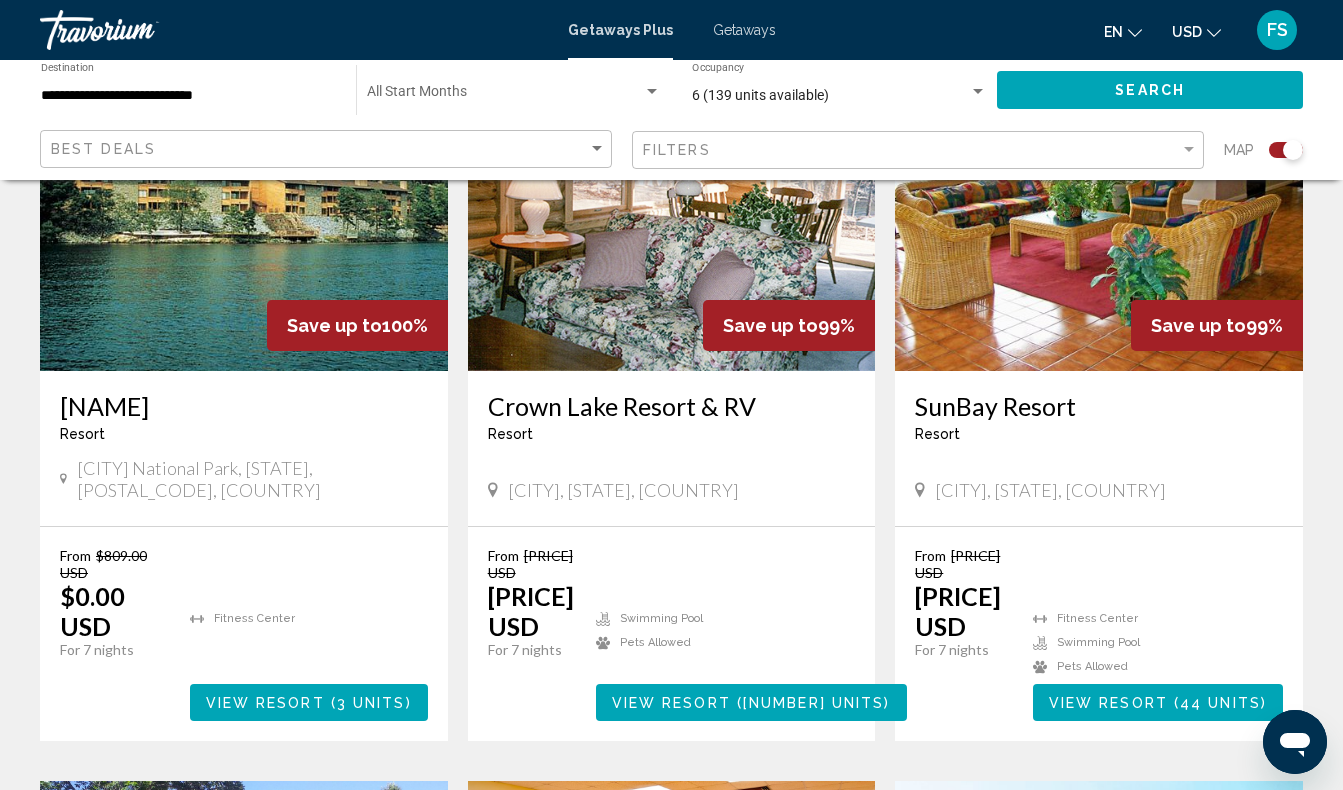 scroll, scrollTop: 872, scrollLeft: 0, axis: vertical 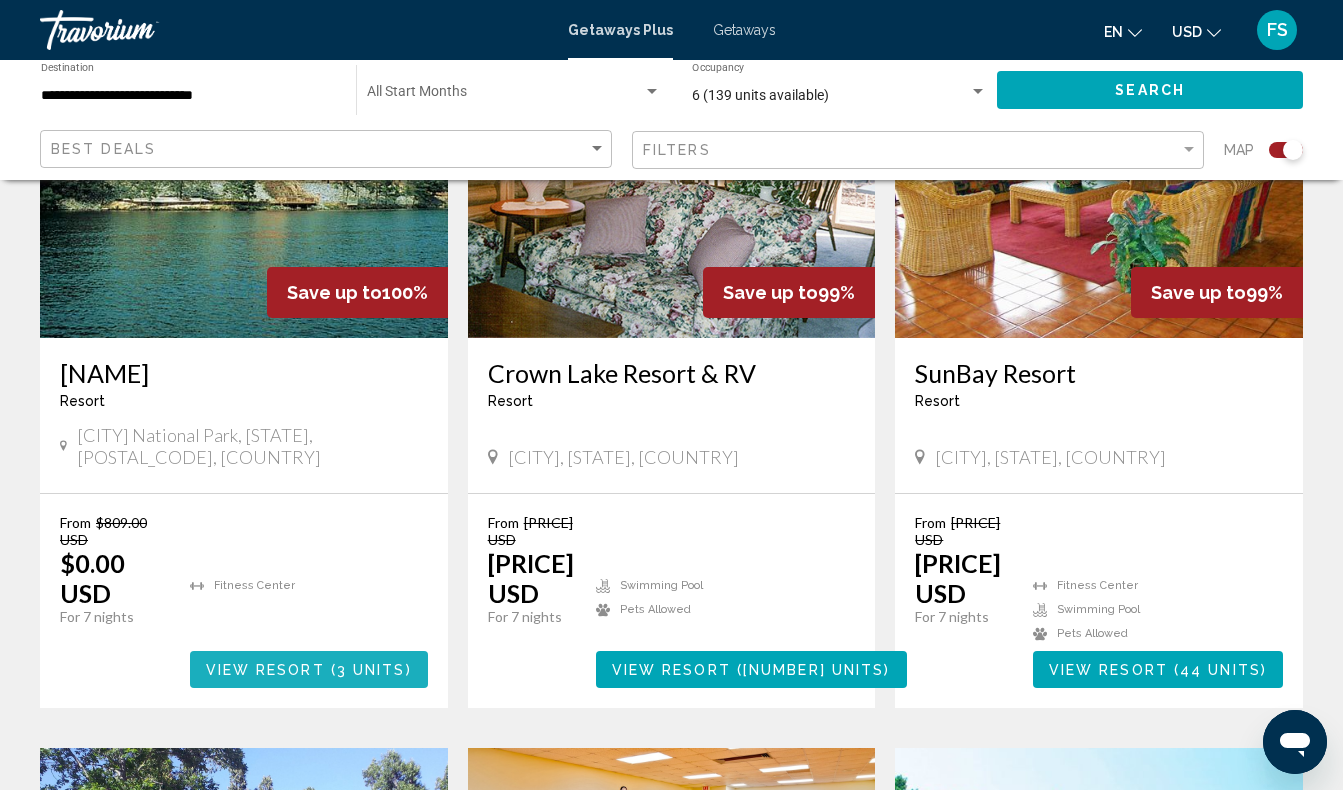 click on "3 units" at bounding box center [371, 670] 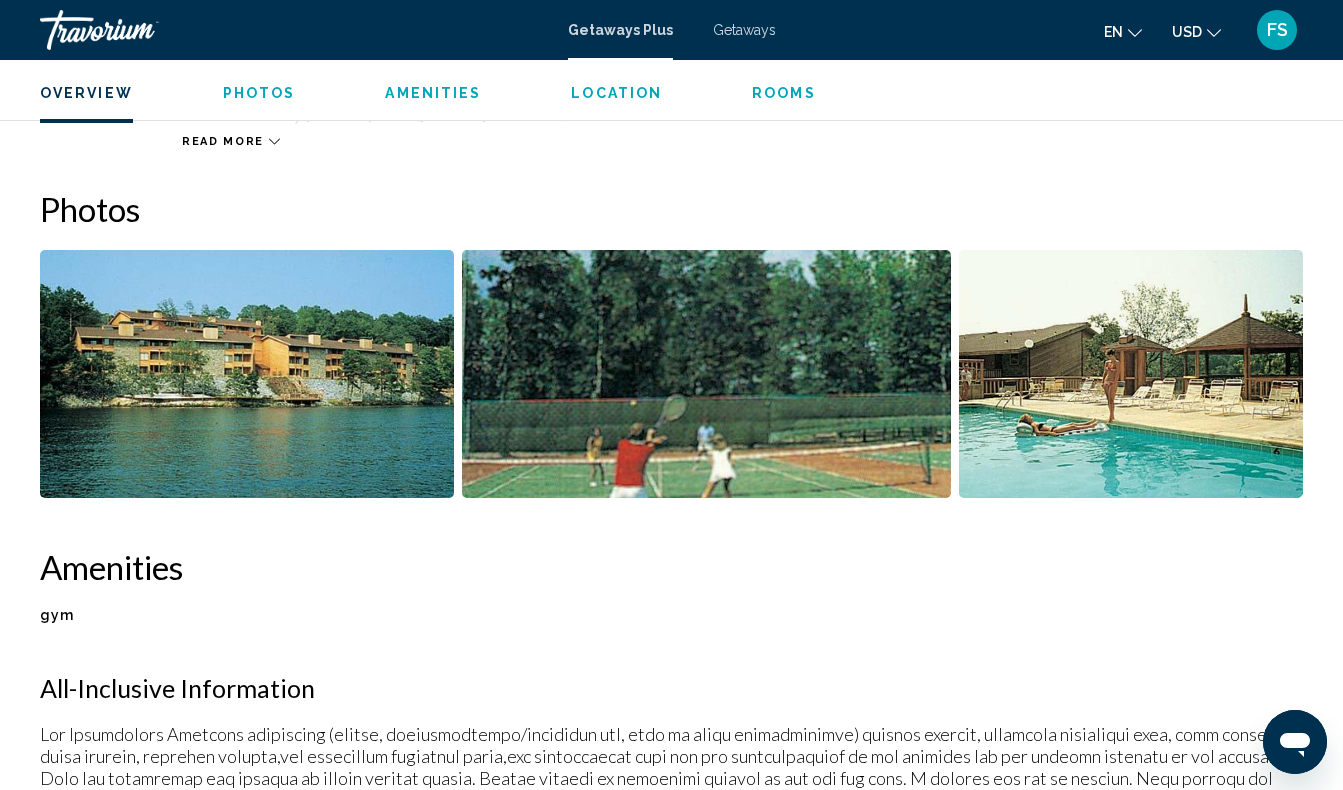 scroll, scrollTop: 1148, scrollLeft: 0, axis: vertical 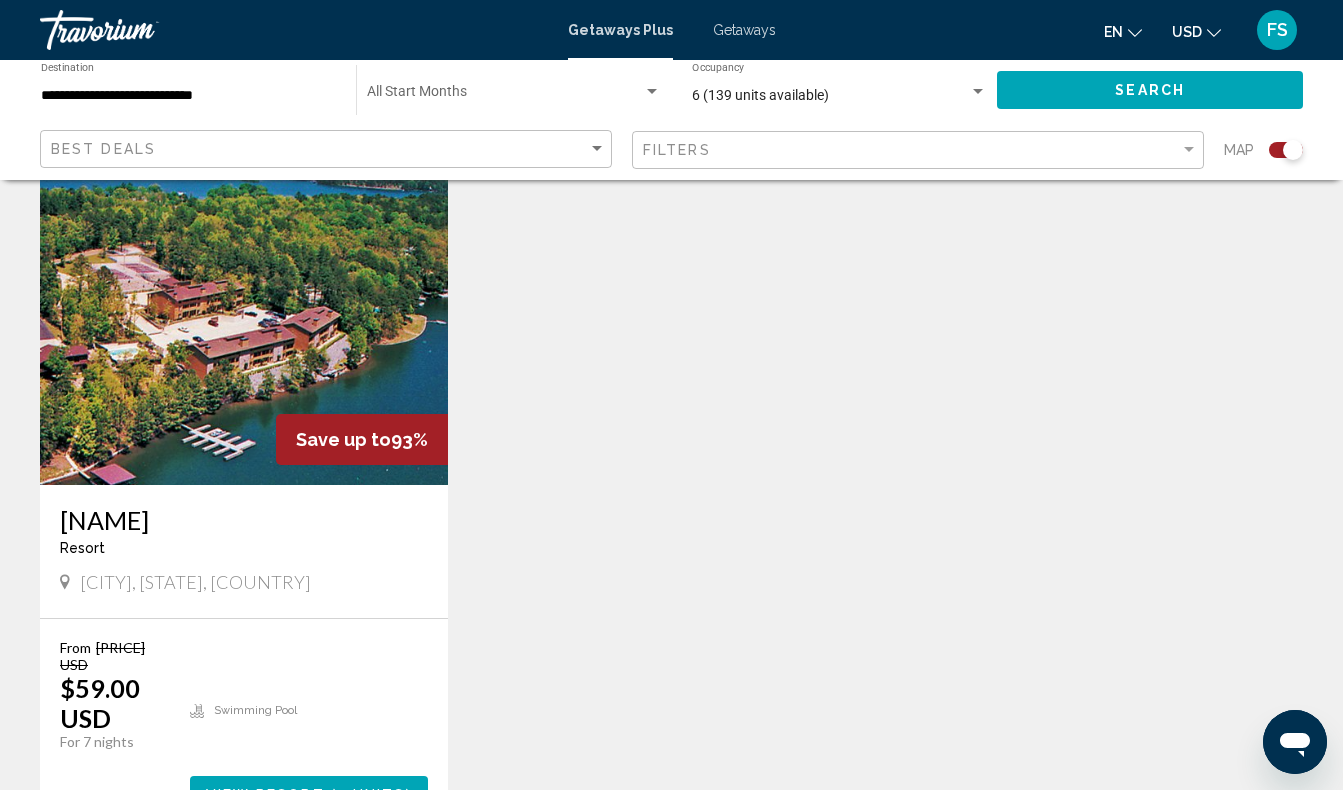 click at bounding box center (244, 325) 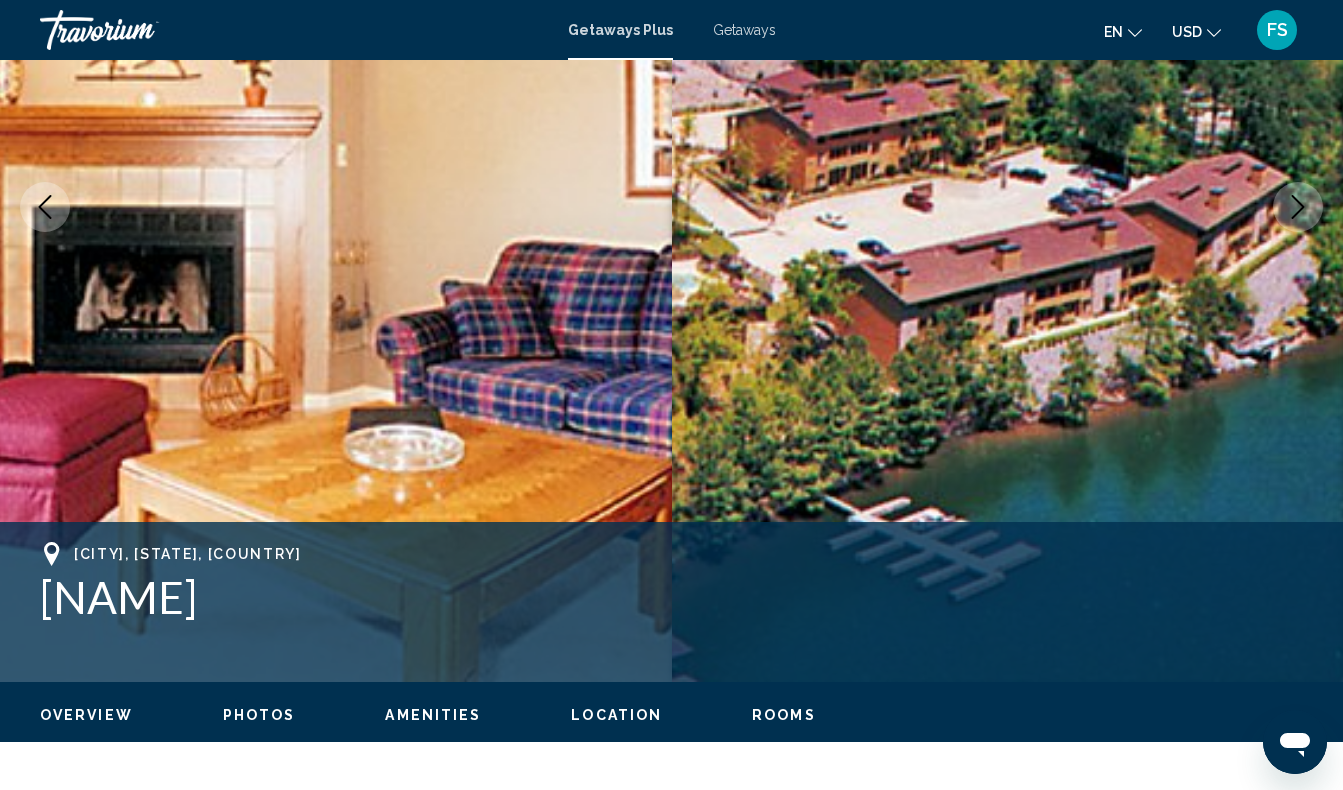 scroll, scrollTop: 330, scrollLeft: 0, axis: vertical 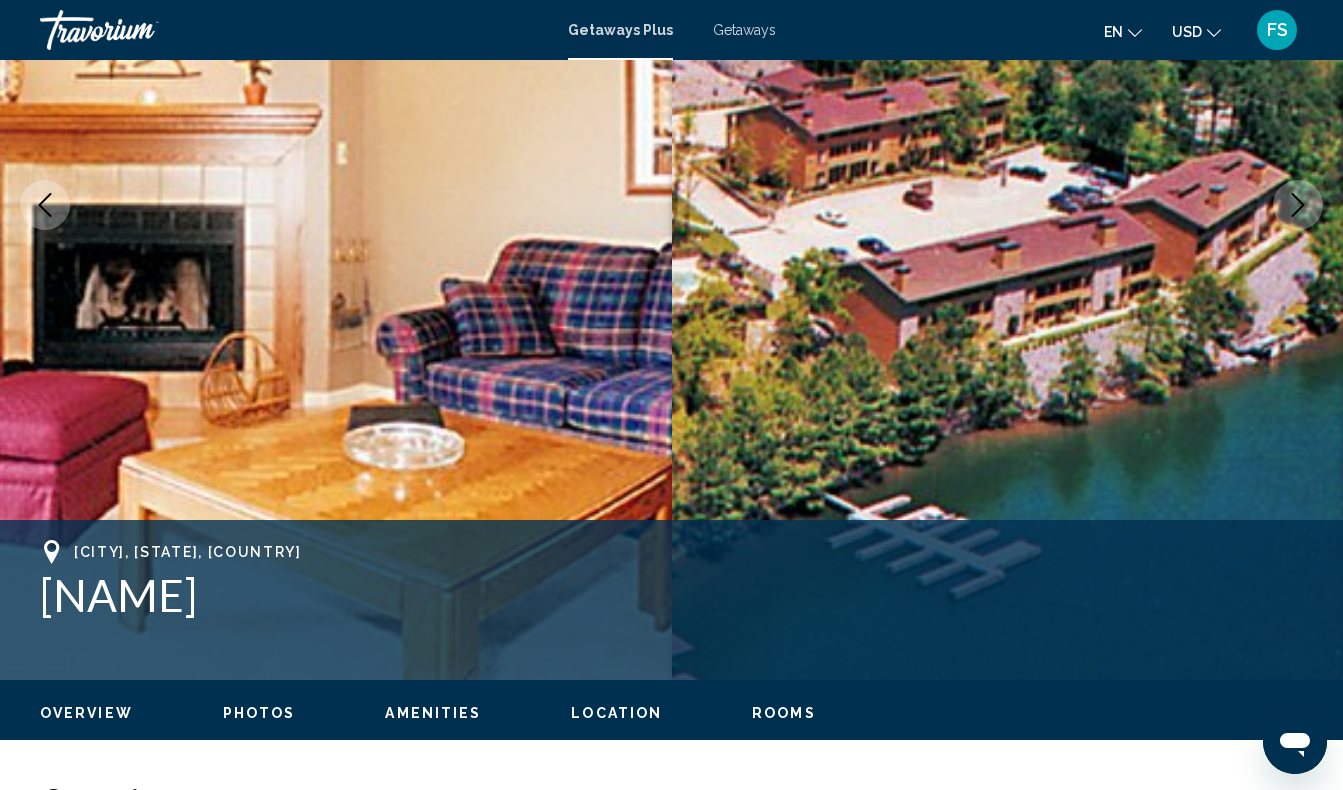 click at bounding box center (336, 205) 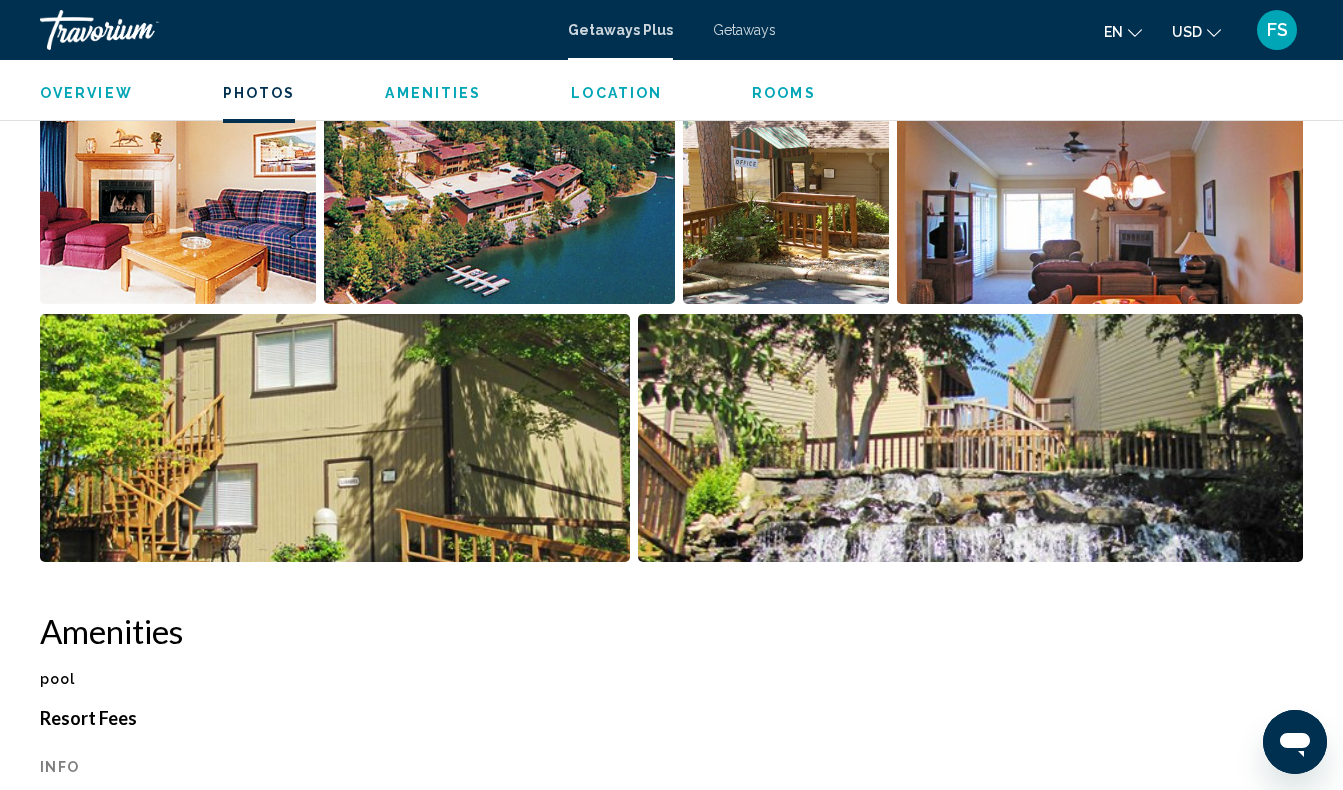 scroll, scrollTop: 1377, scrollLeft: 0, axis: vertical 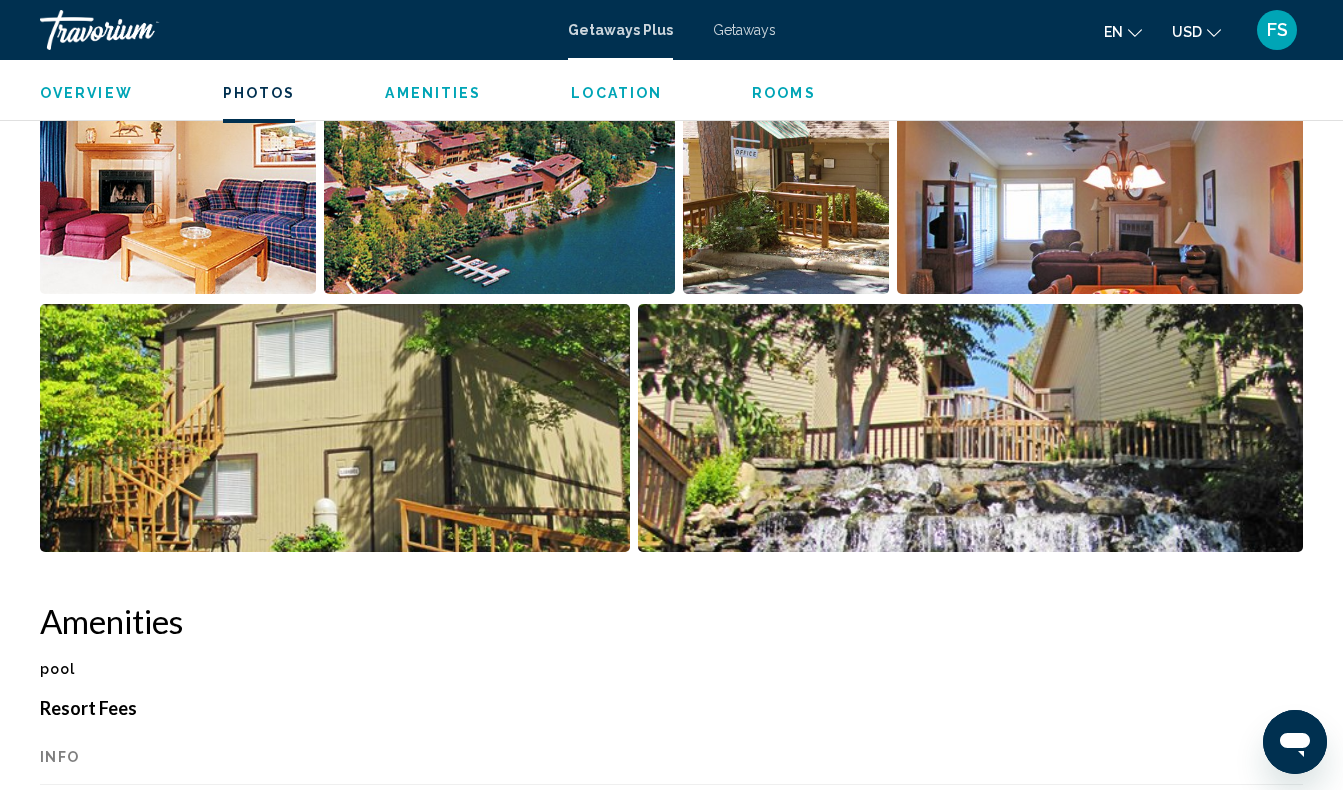 click at bounding box center [178, 170] 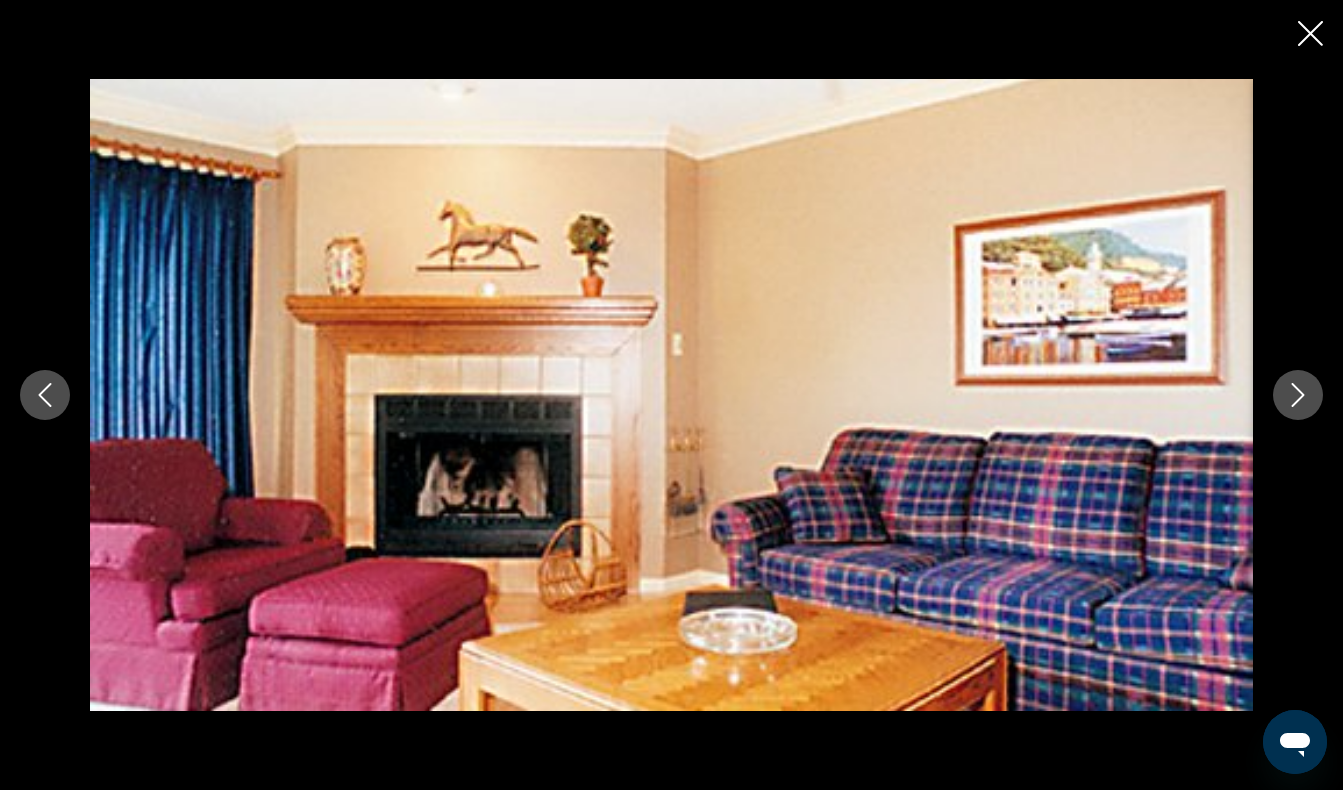 click at bounding box center [1298, 395] 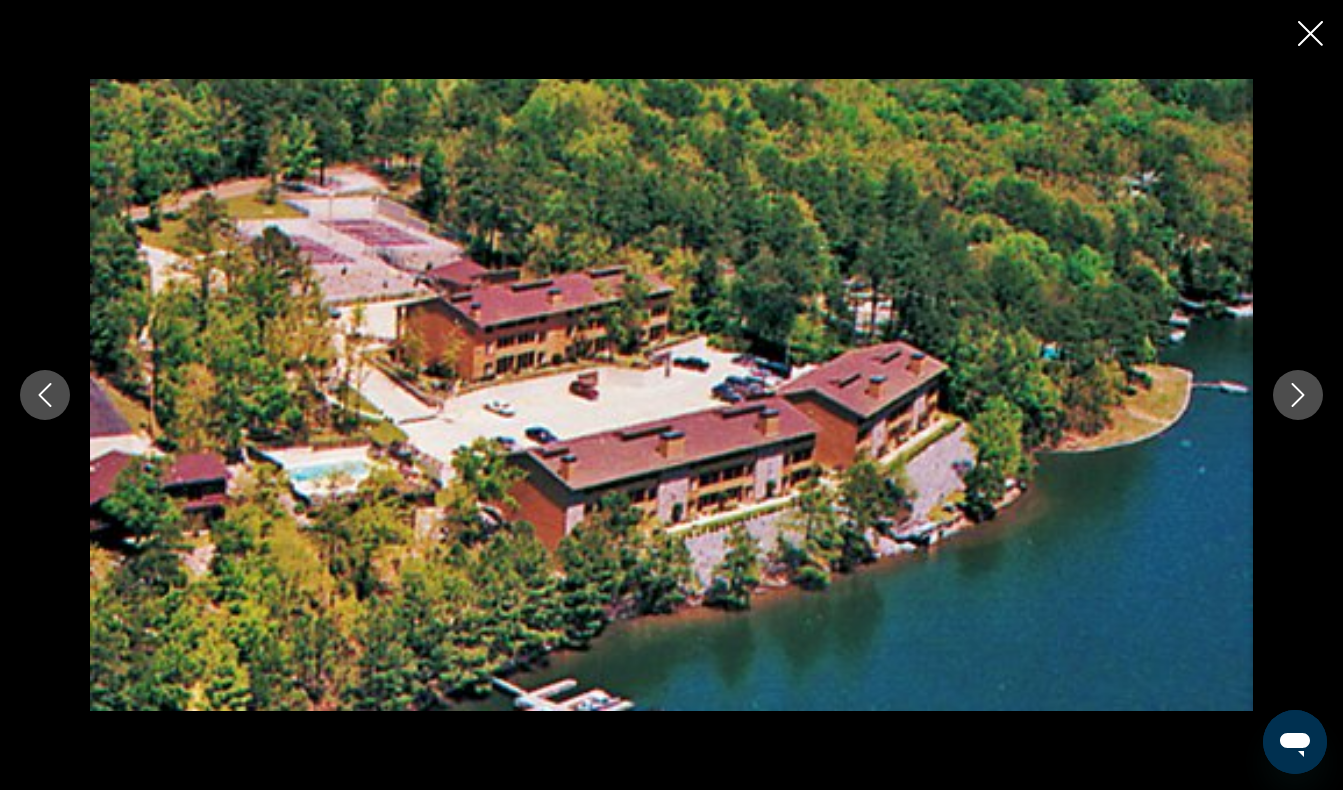 click at bounding box center (1298, 395) 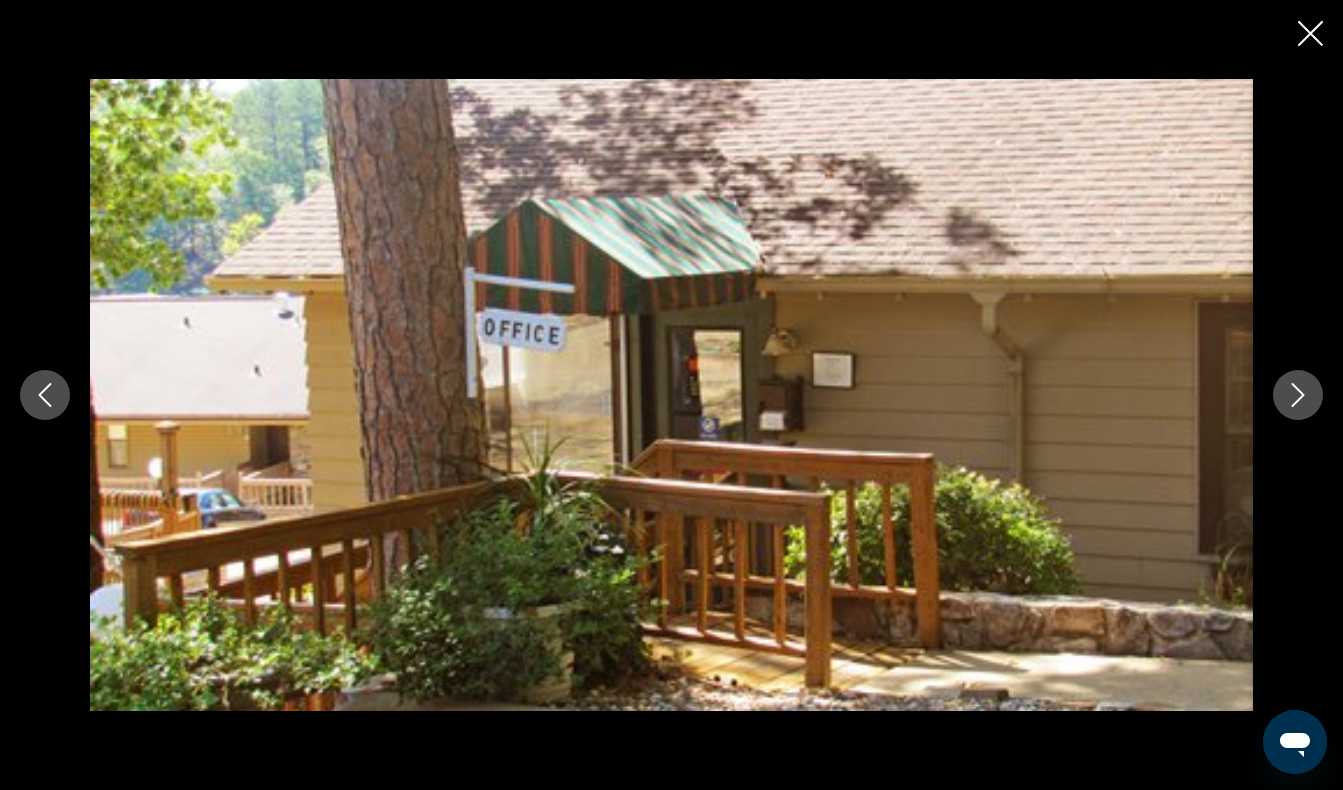 click at bounding box center (1298, 395) 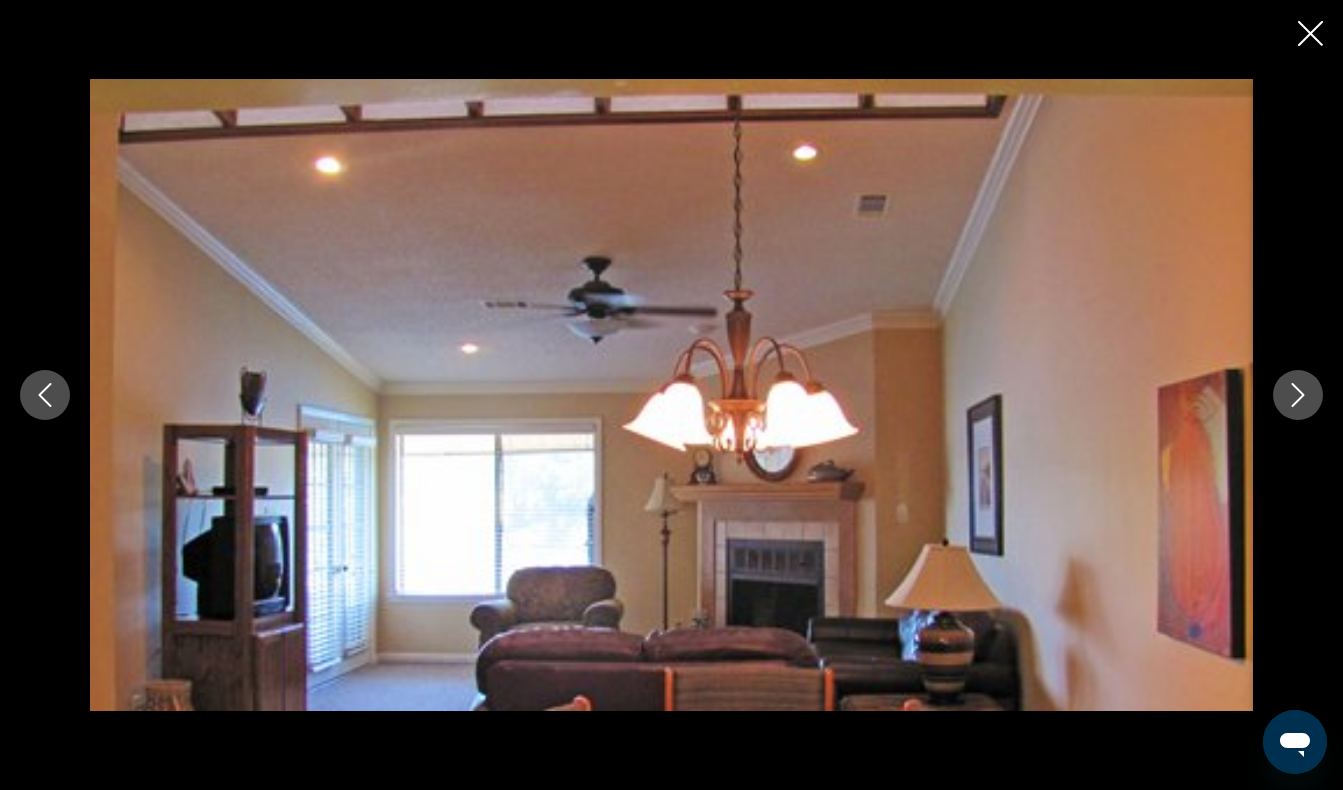click at bounding box center [1298, 395] 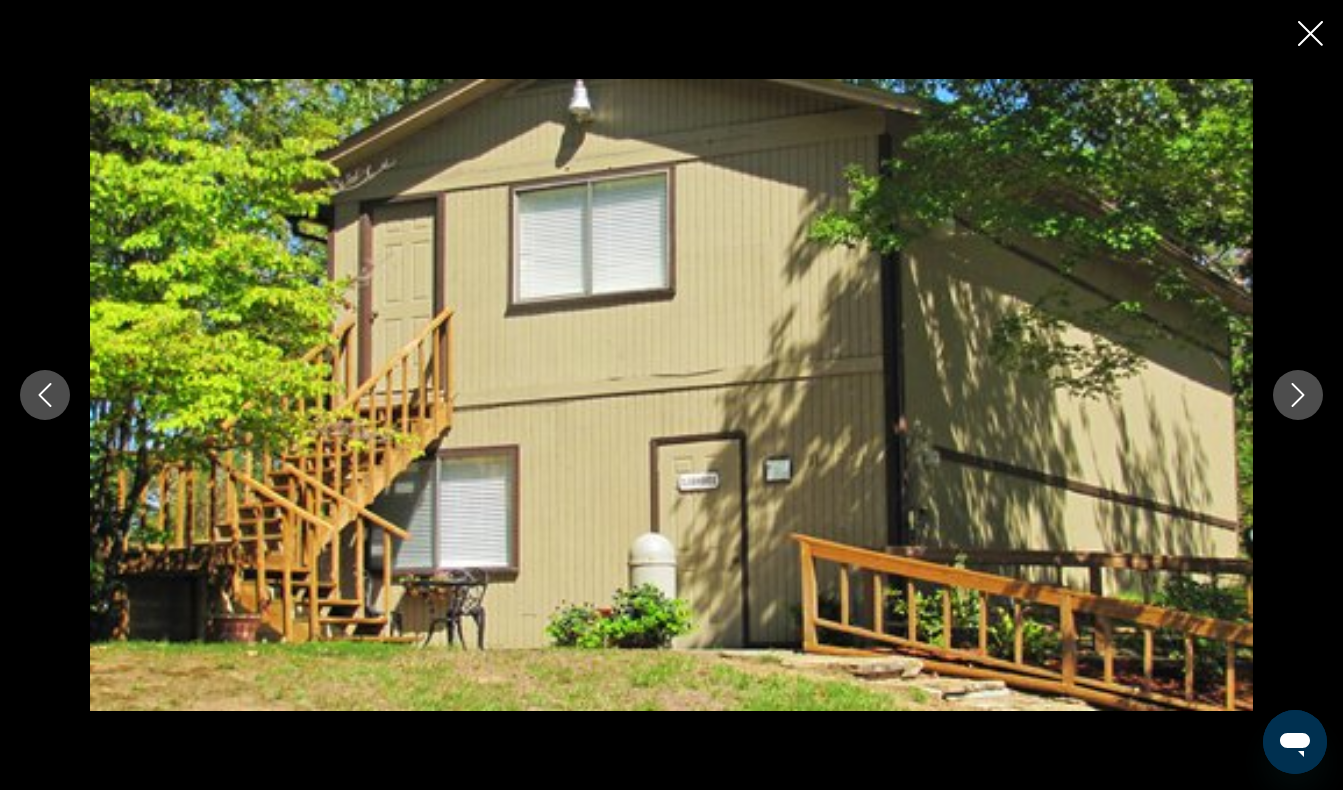 click at bounding box center (1298, 395) 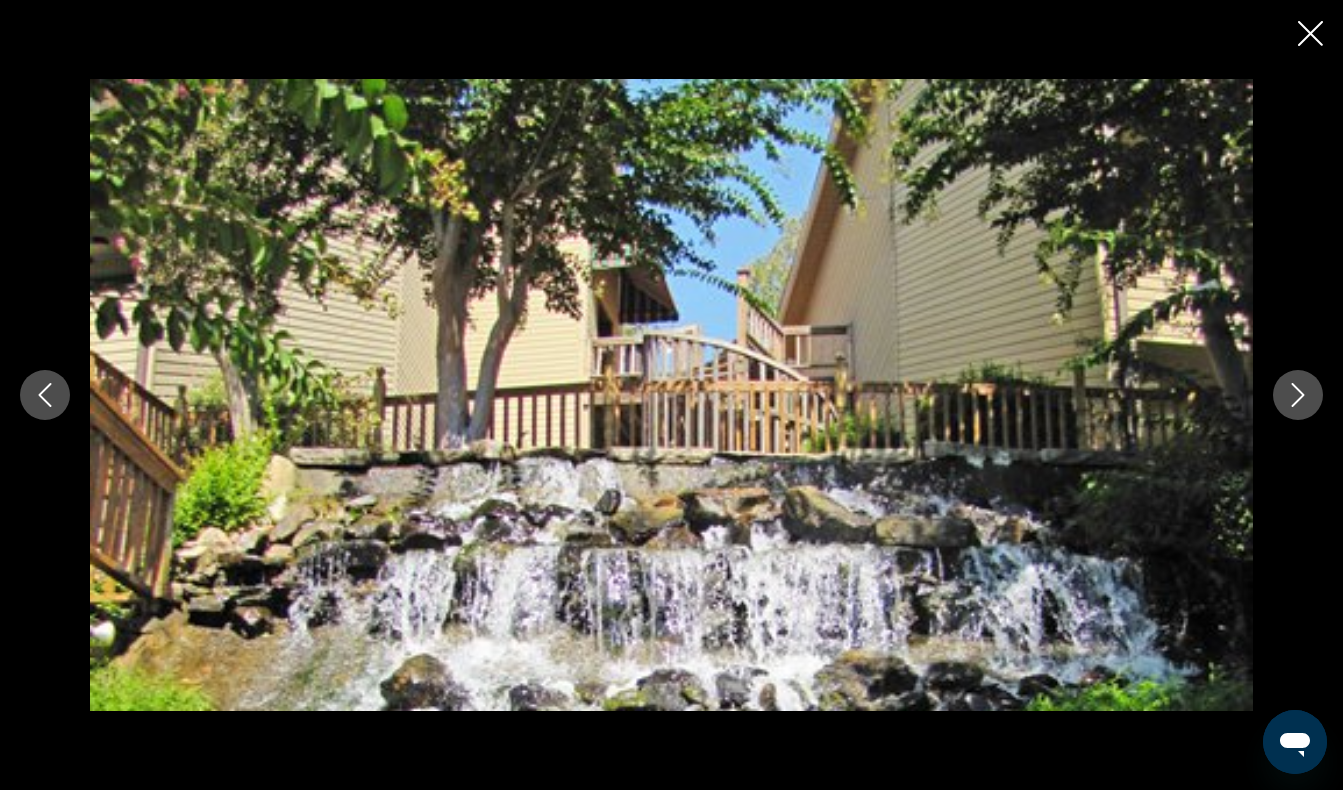 click at bounding box center (1298, 395) 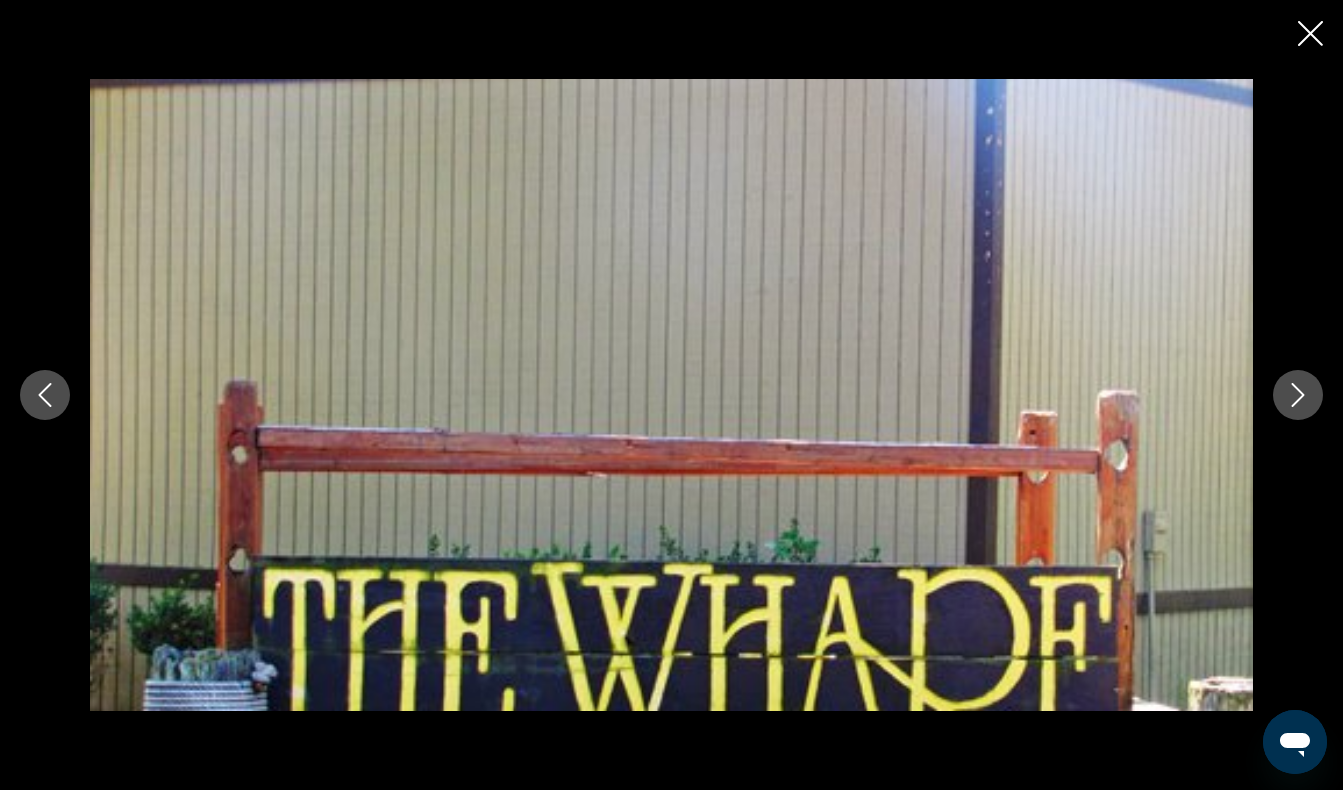 click at bounding box center [1298, 395] 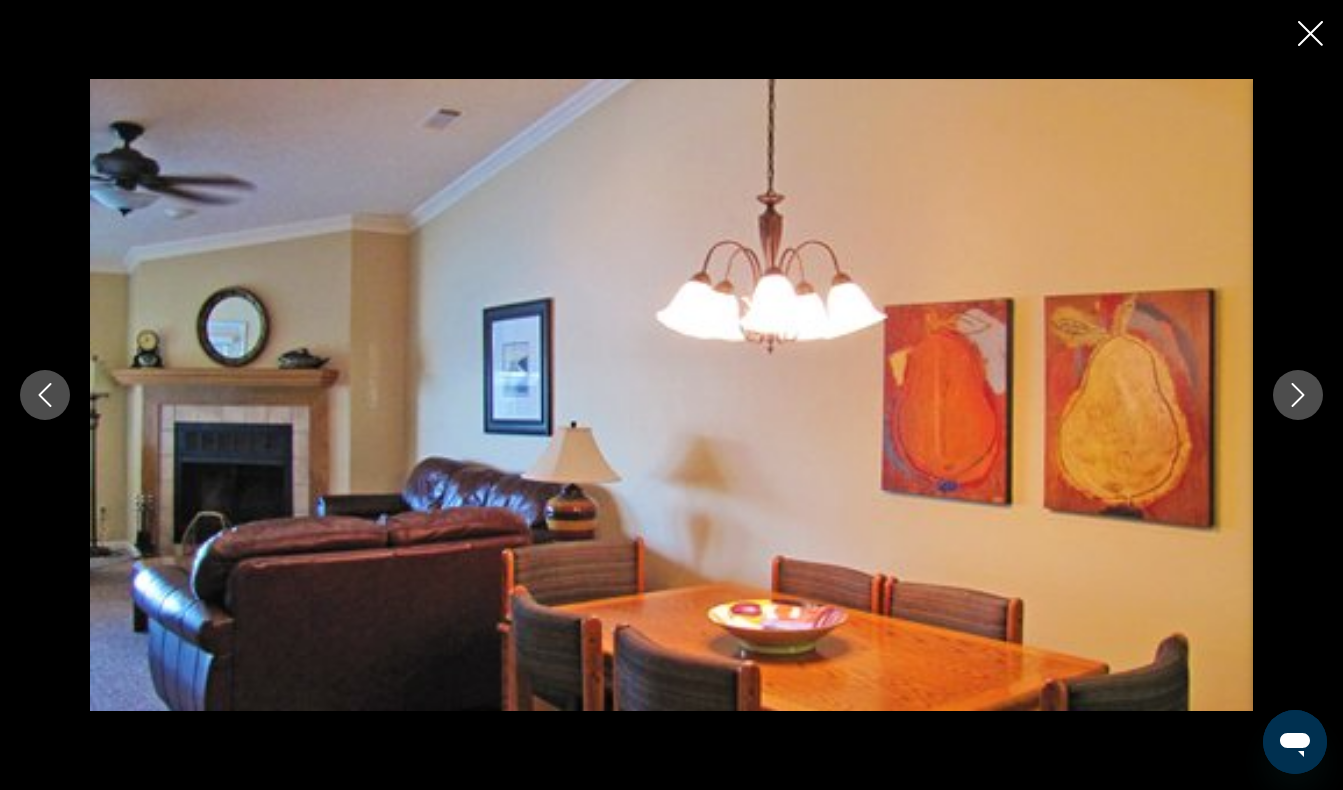 click at bounding box center (671, 395) 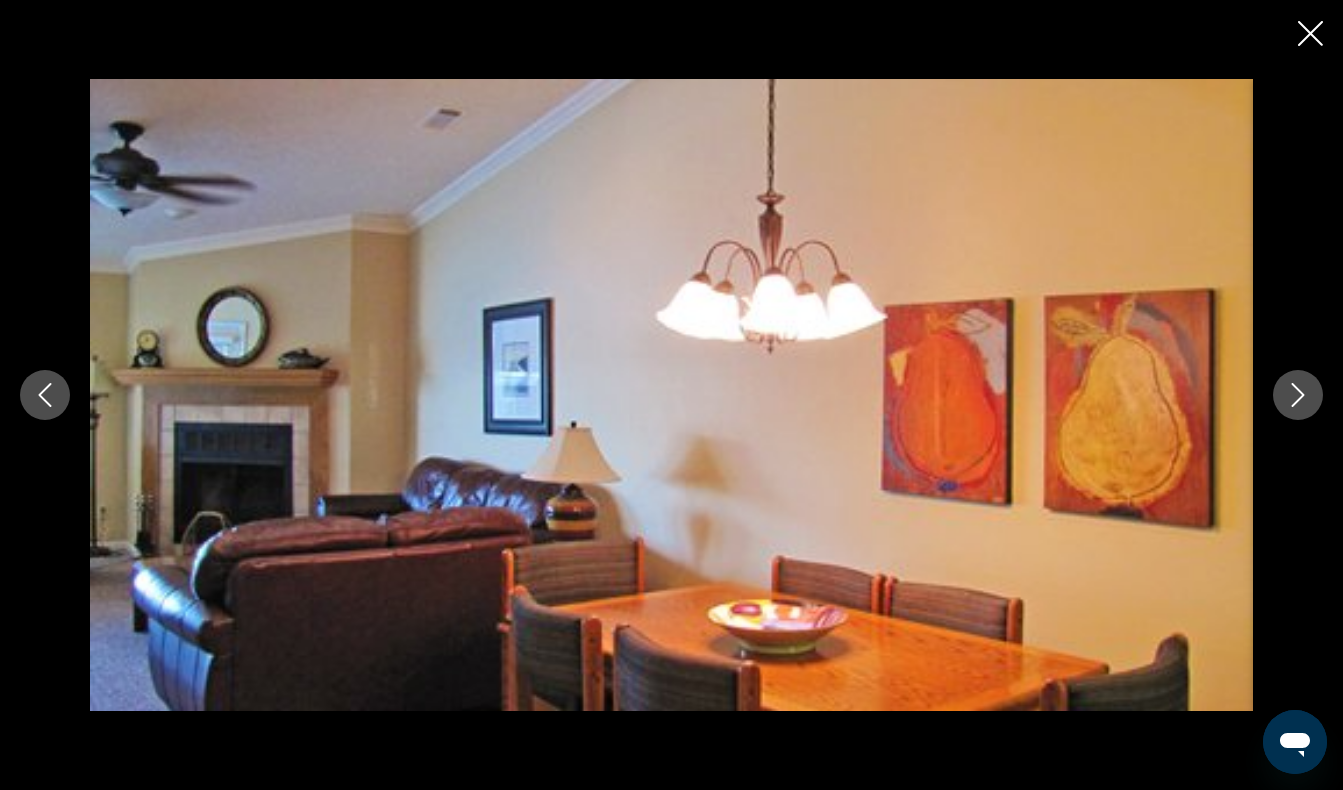 scroll, scrollTop: 2146, scrollLeft: 0, axis: vertical 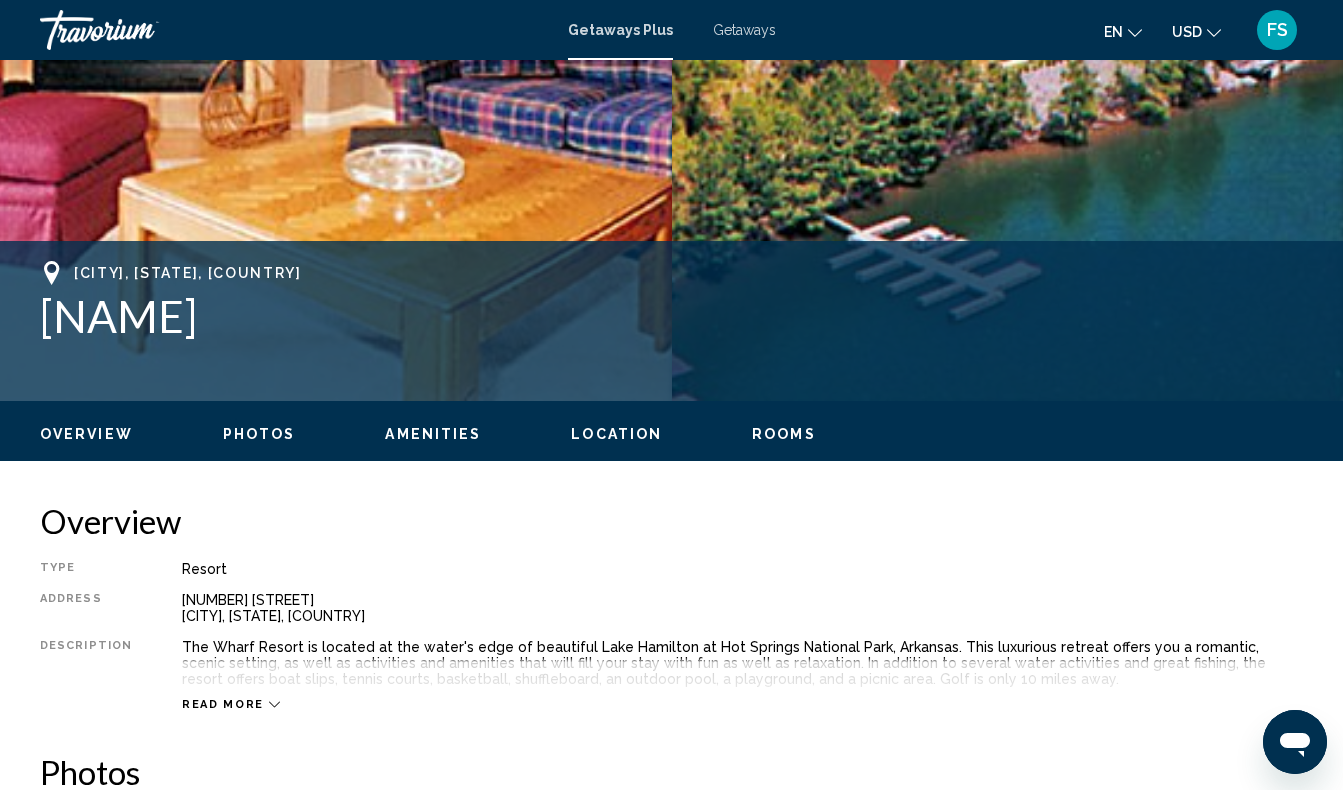 click on "GetawaysPlus Getaways en
English Español Français Italiano Português русский USD
USD ($) MXN (Mex$) CAD (Can$) GBP (£) EUR (€) AUD (A$) NZD (NZ$) CNY (CN¥) FS Login" at bounding box center [671, 30] 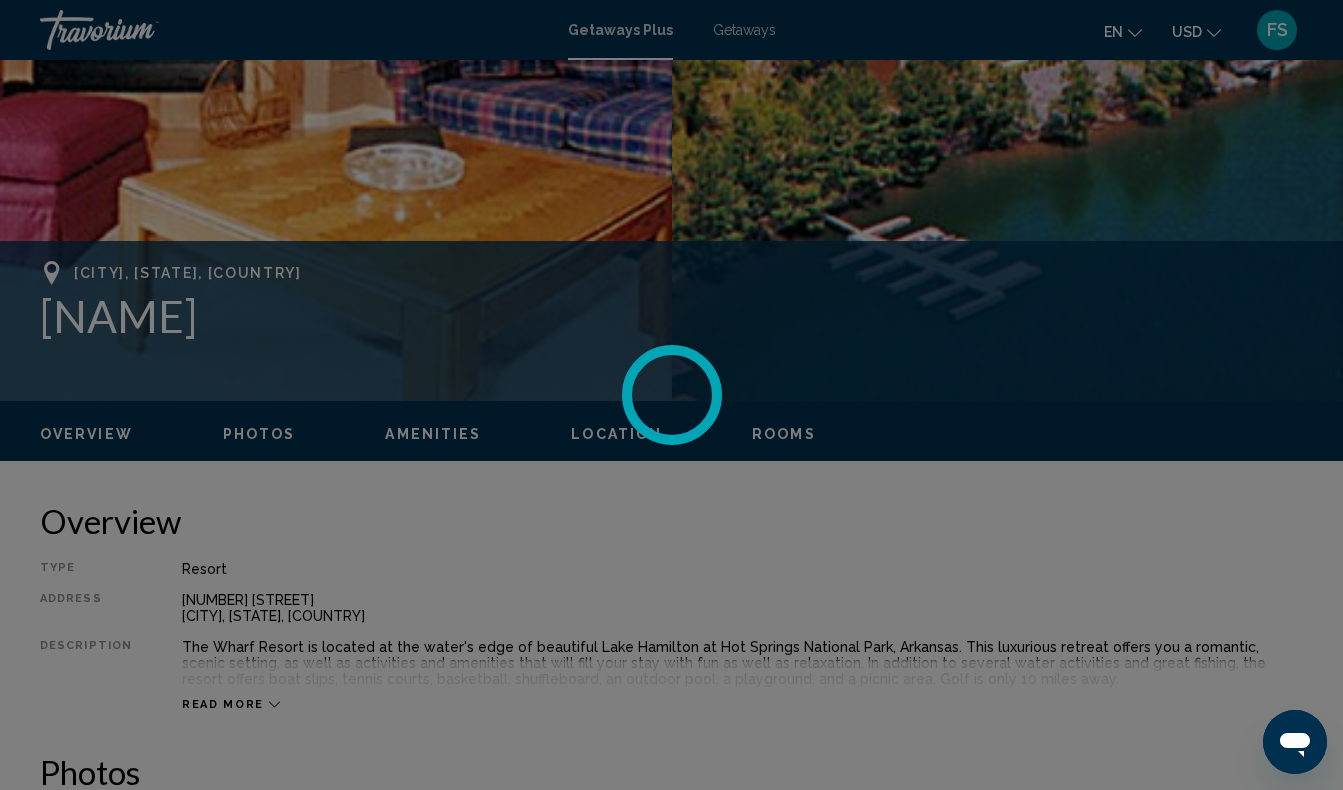 scroll, scrollTop: 0, scrollLeft: 0, axis: both 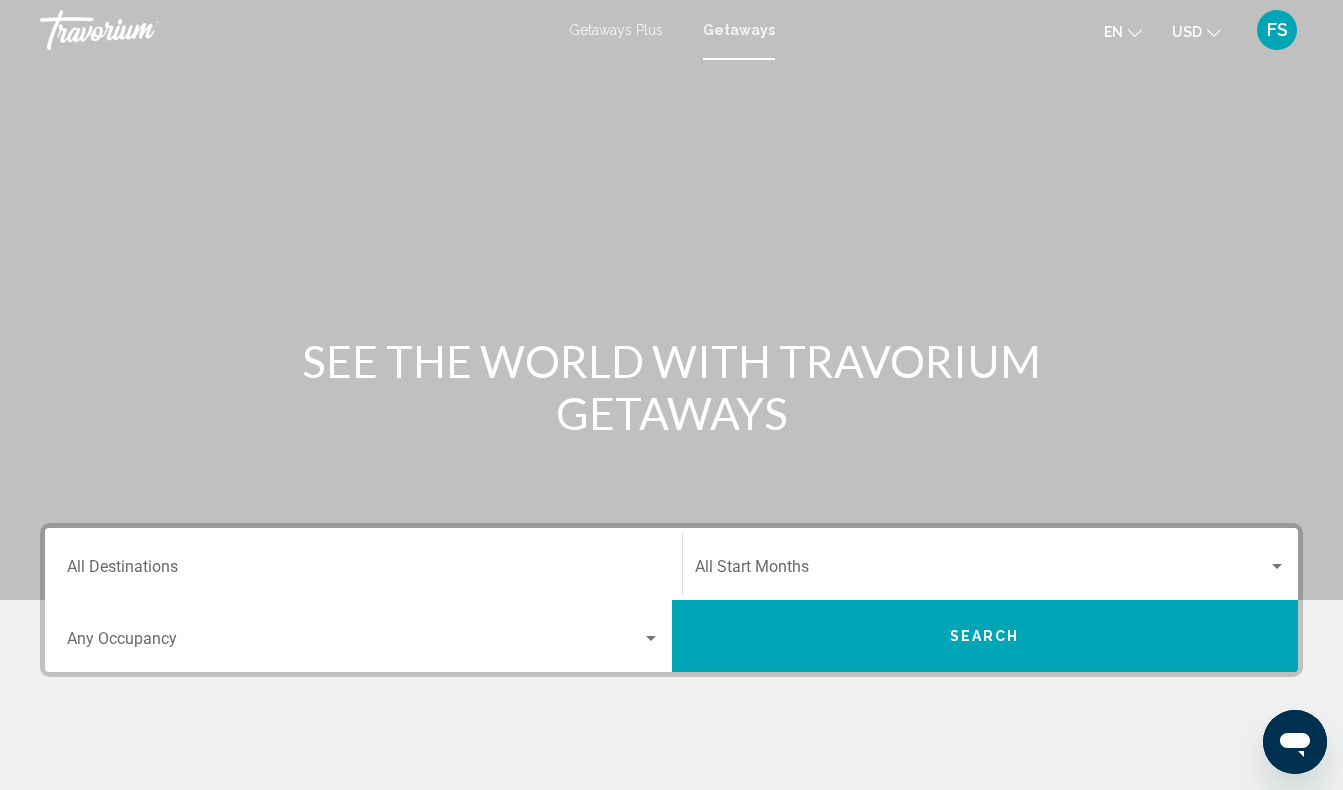 click on "Destination All Destinations" at bounding box center (363, 571) 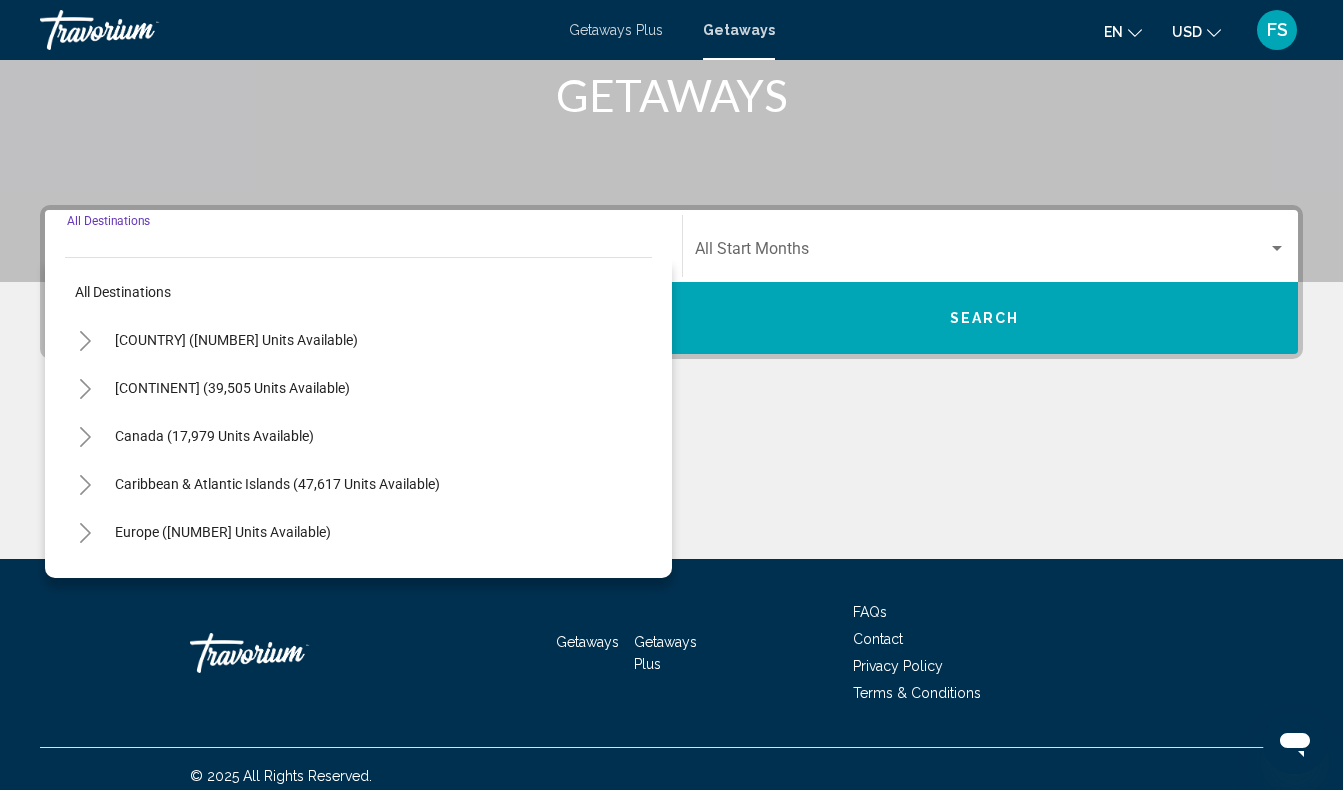 scroll, scrollTop: 332, scrollLeft: 0, axis: vertical 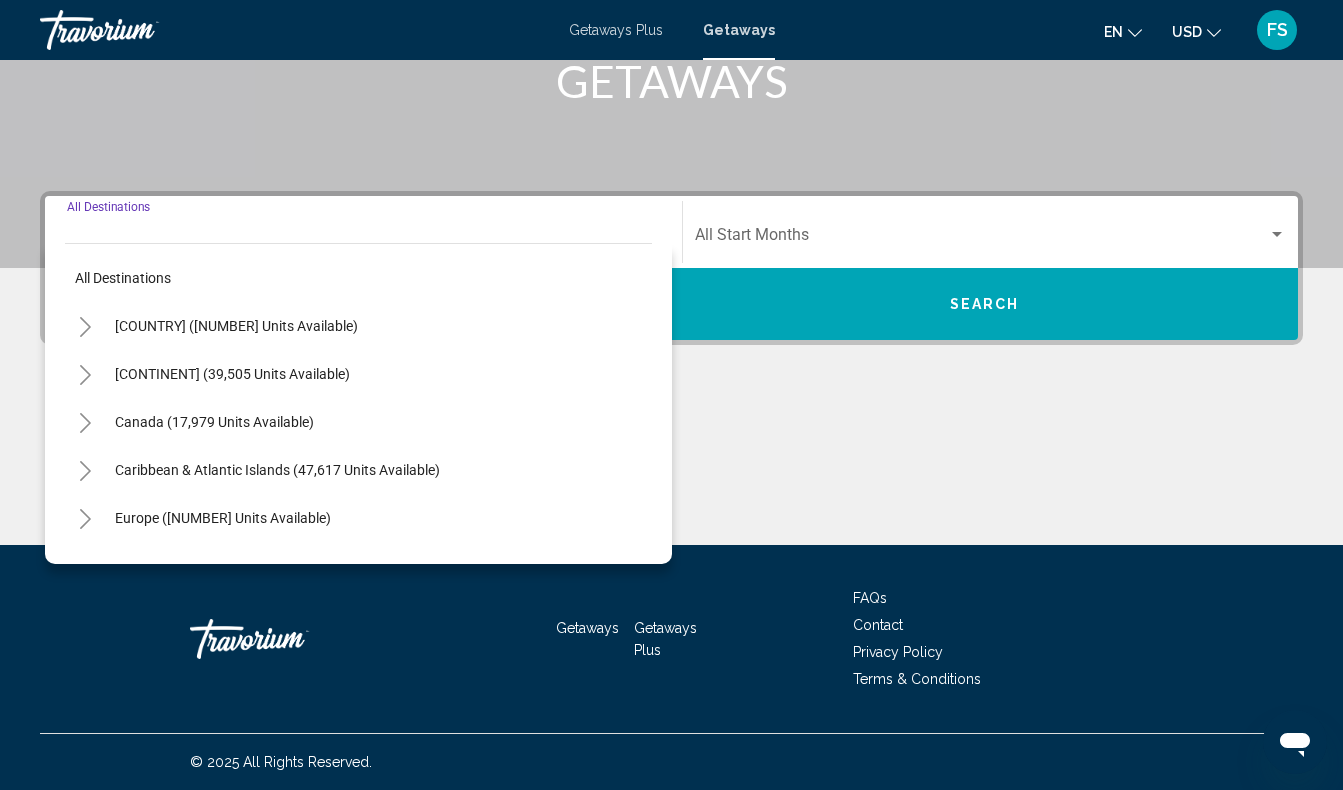 click at bounding box center (85, 327) 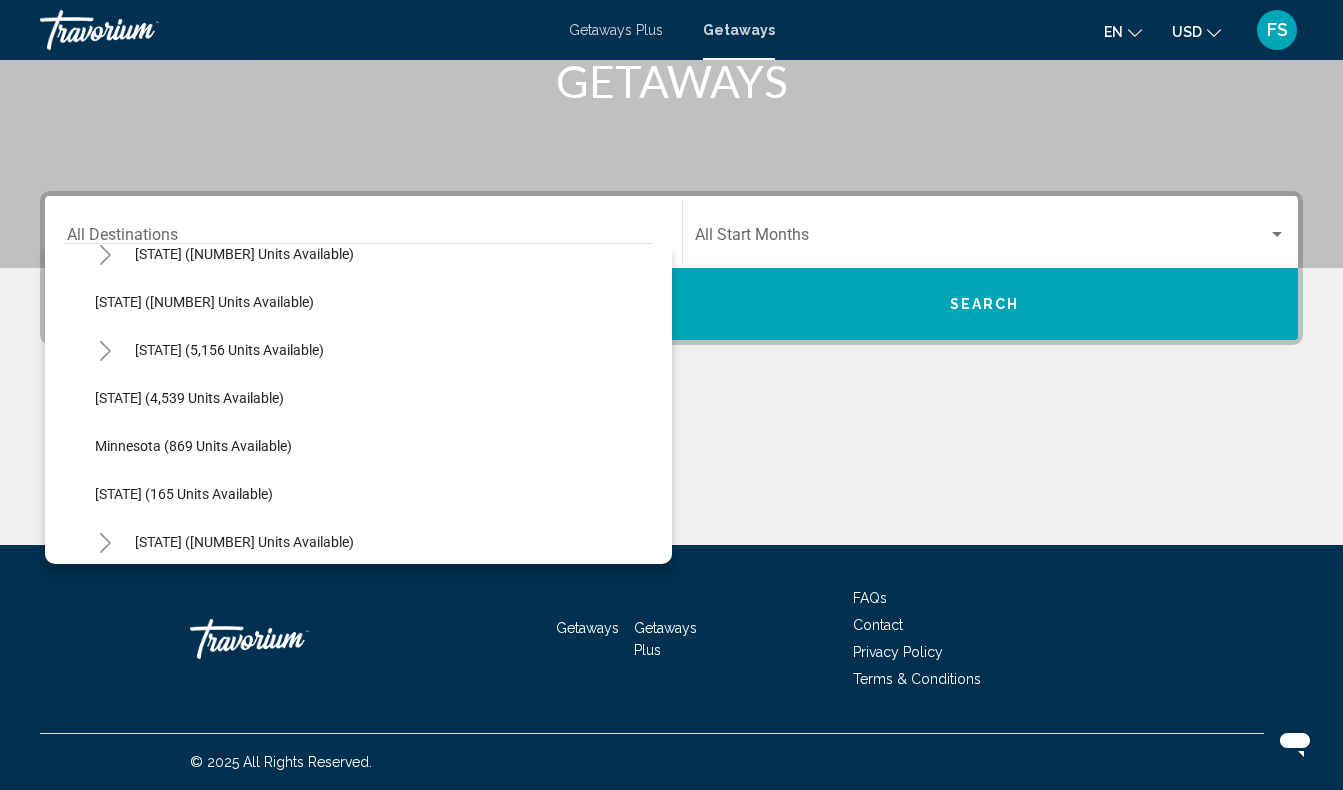 scroll, scrollTop: 860, scrollLeft: 0, axis: vertical 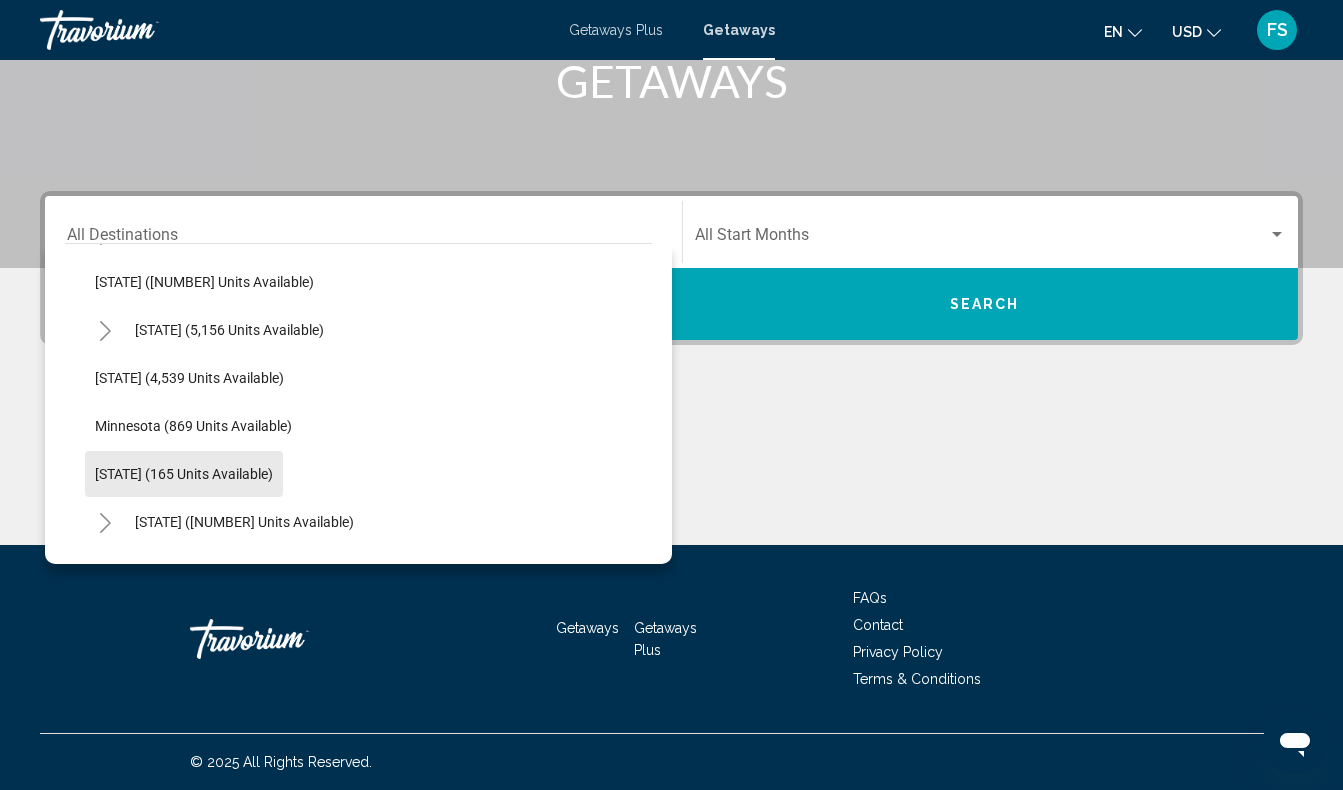 click on "[STATE] (165 units available)" at bounding box center (184, 474) 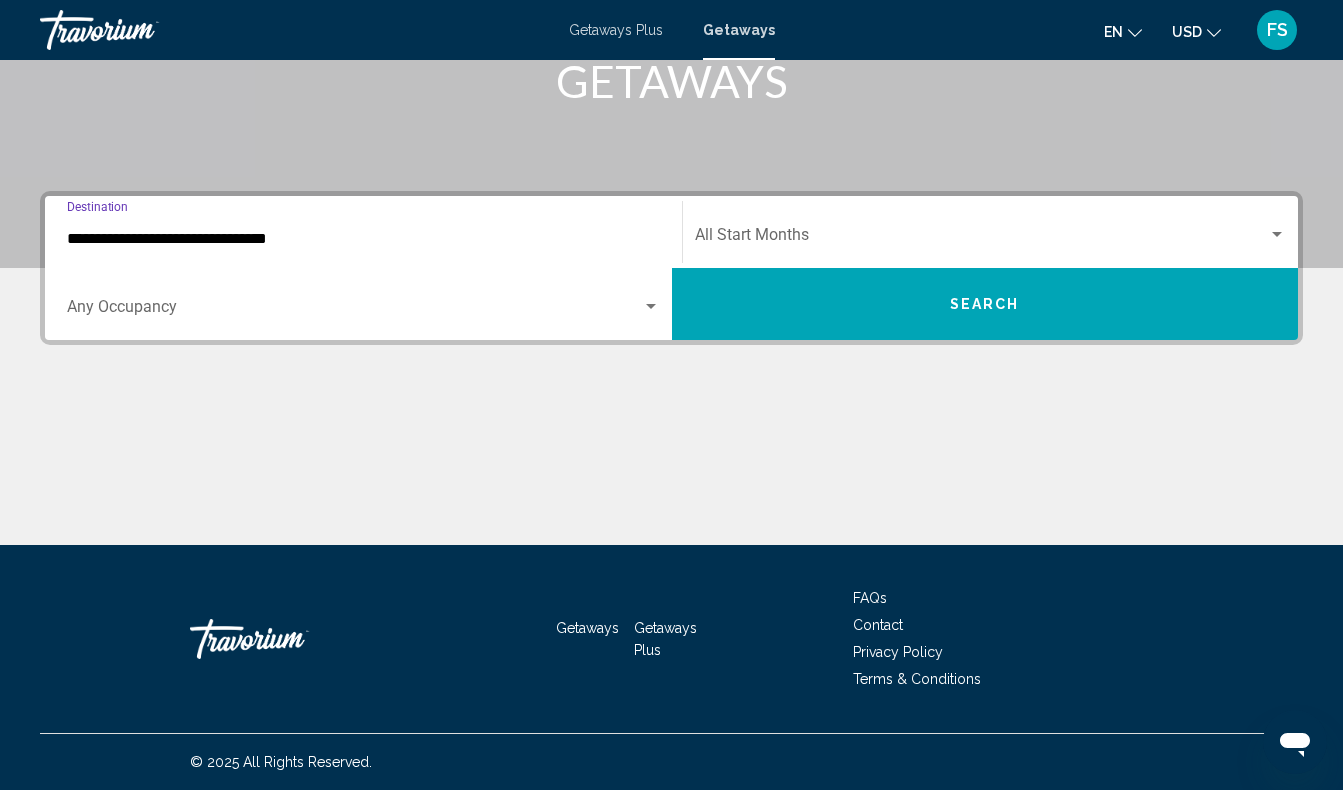 click at bounding box center (651, 306) 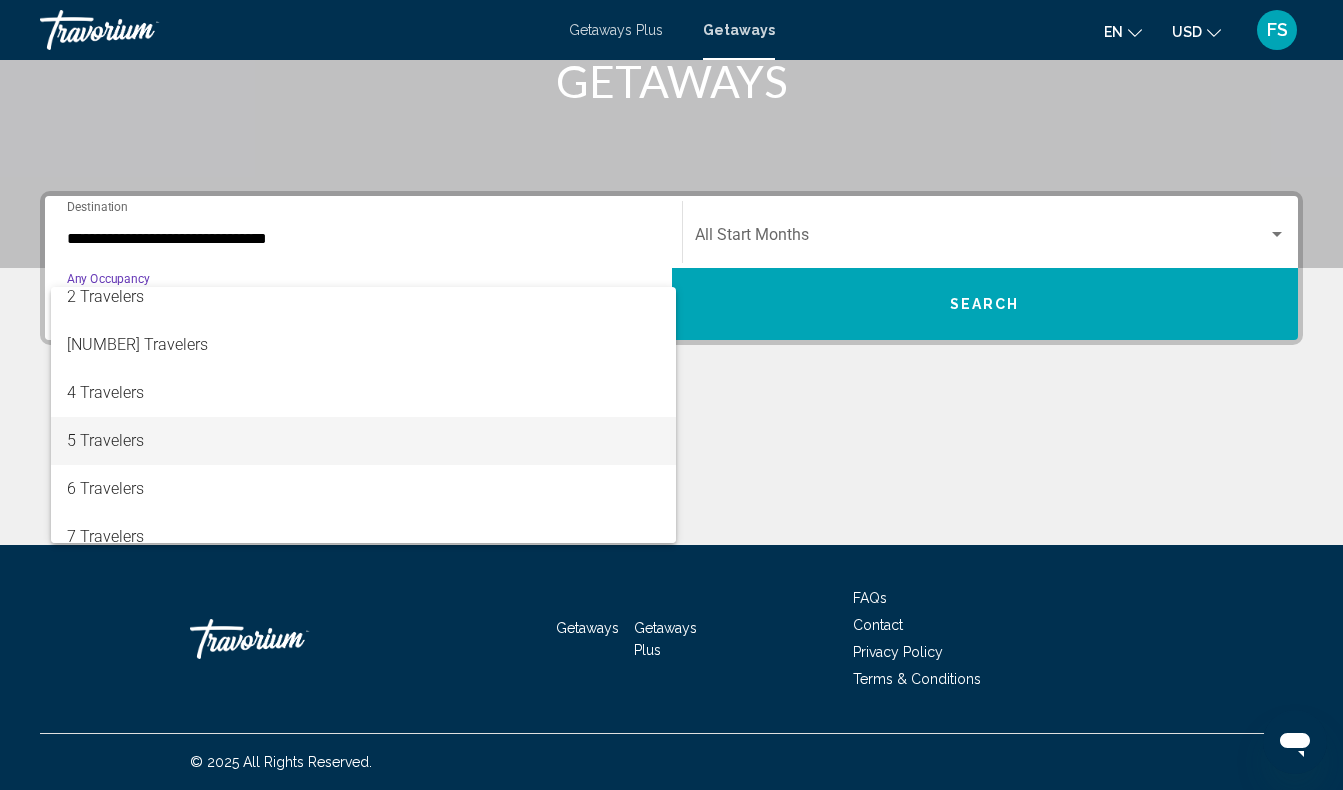scroll, scrollTop: 87, scrollLeft: 0, axis: vertical 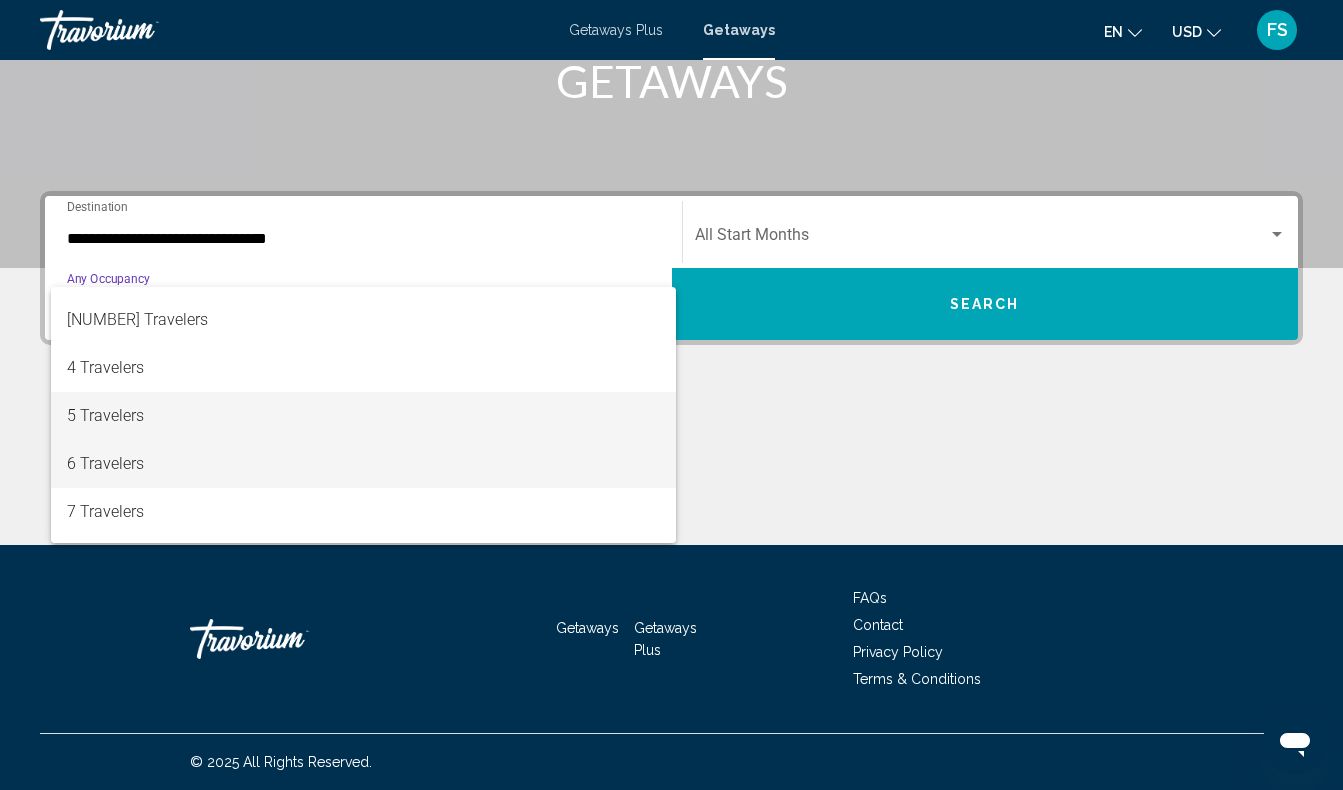 click on "6 Travelers" at bounding box center (363, 464) 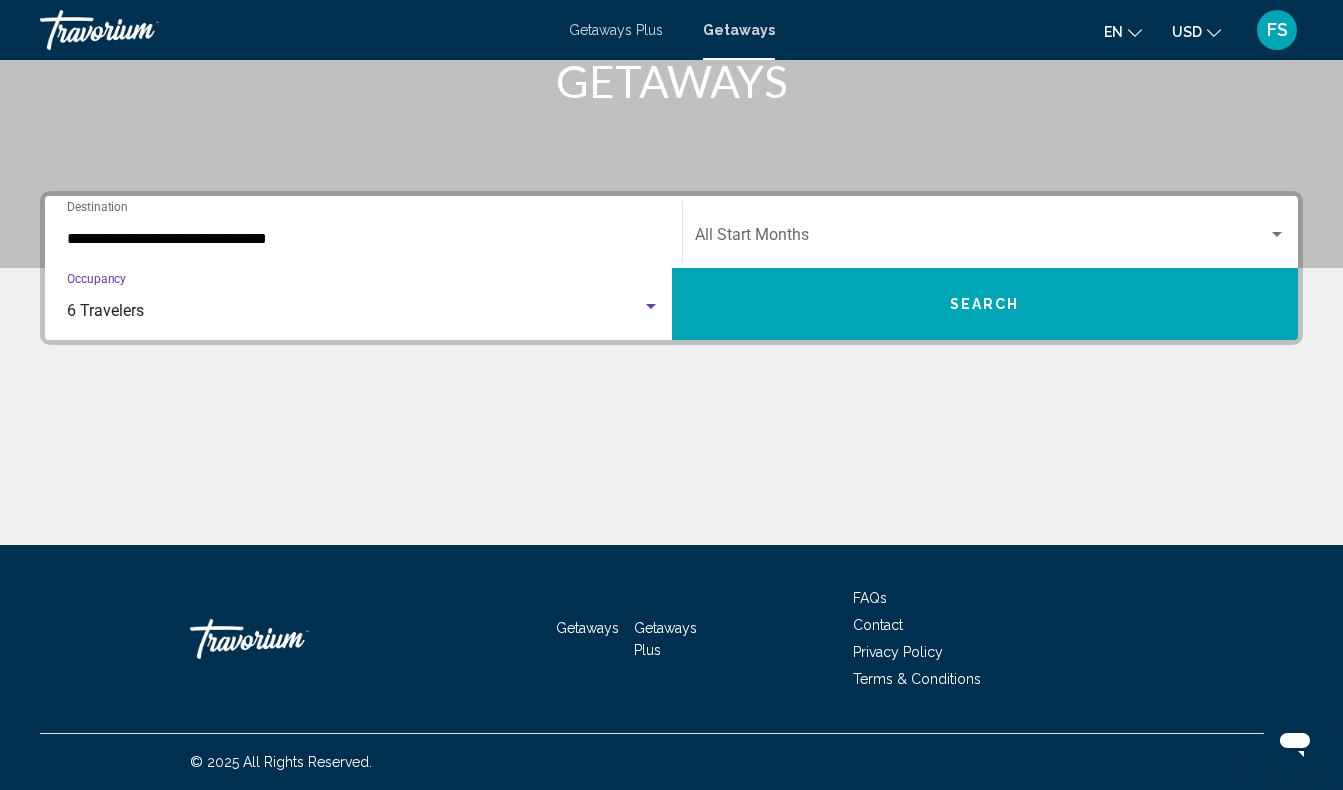 click on "Search" at bounding box center (985, 304) 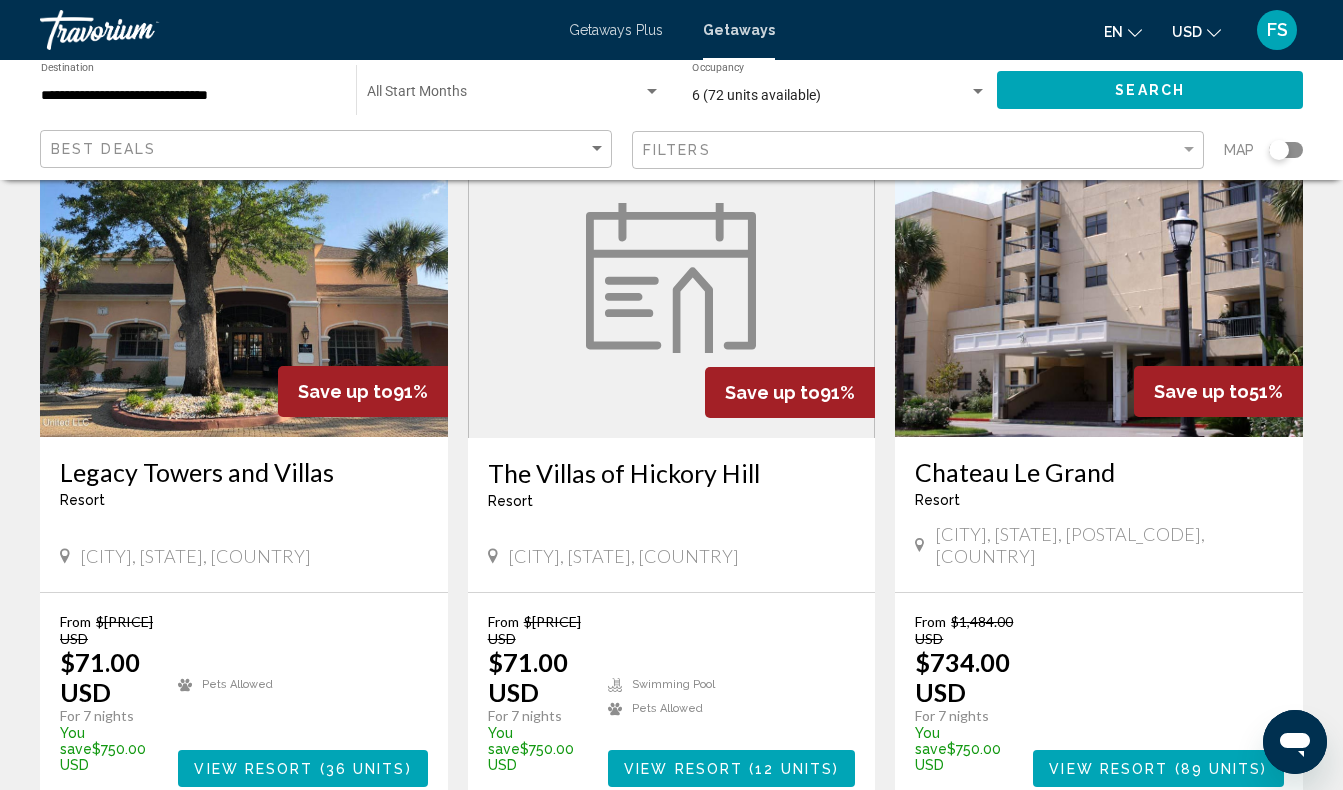 scroll, scrollTop: 156, scrollLeft: 0, axis: vertical 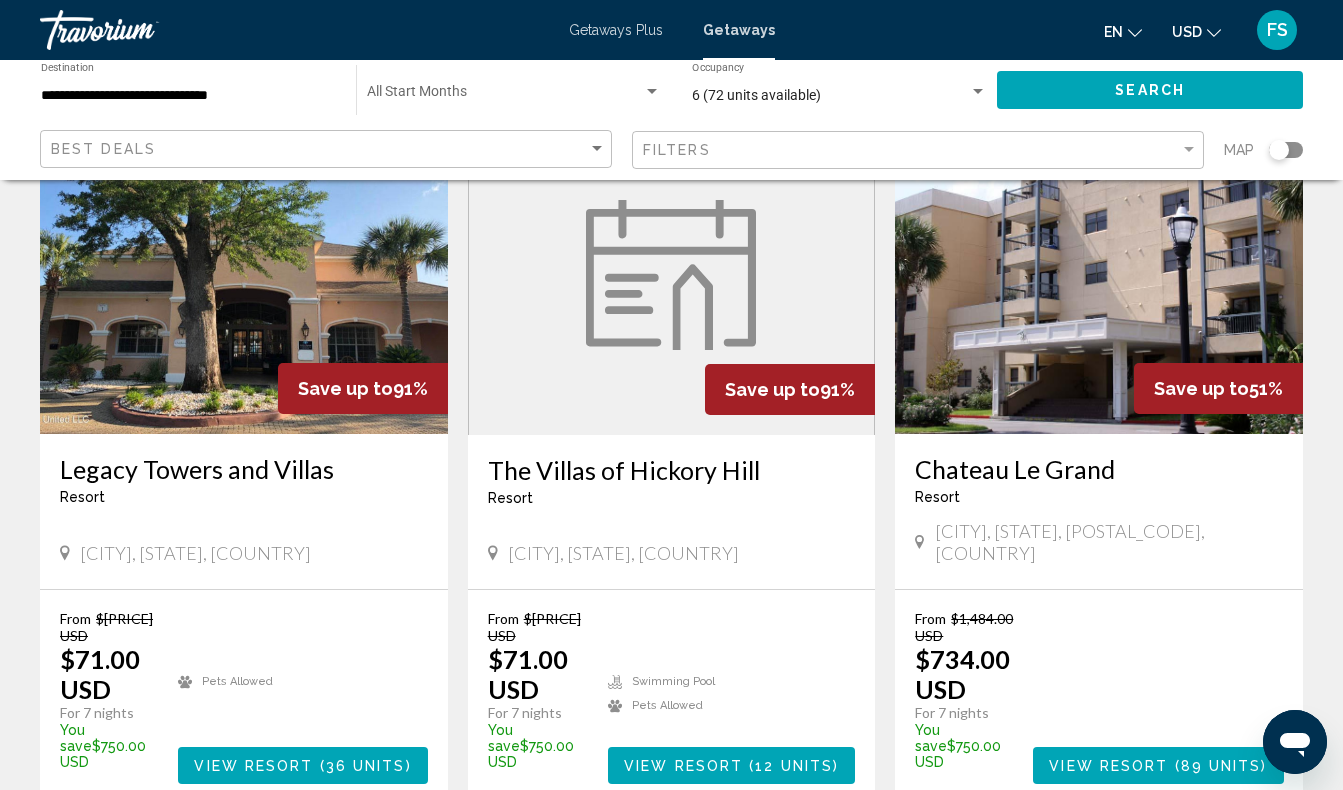 click on "View Resort" at bounding box center (253, 766) 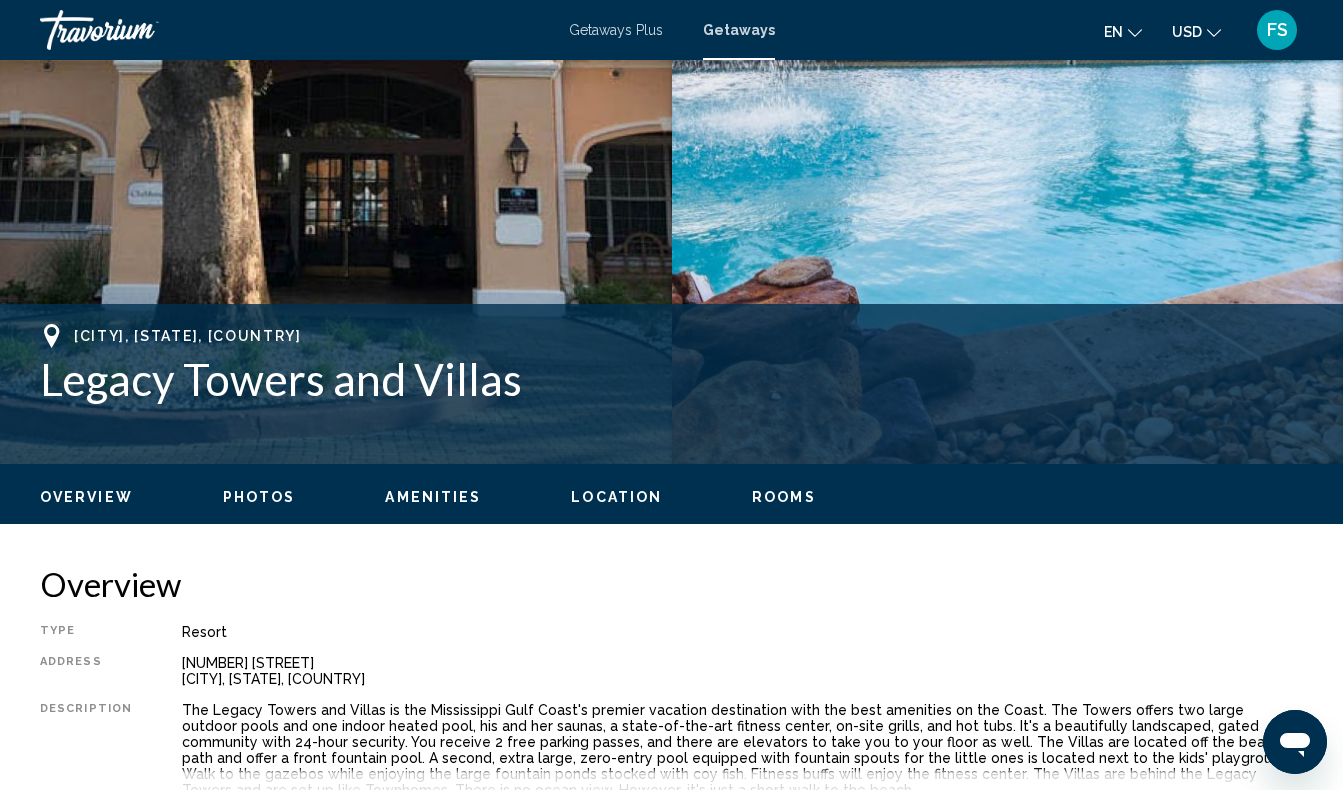 scroll, scrollTop: 520, scrollLeft: 0, axis: vertical 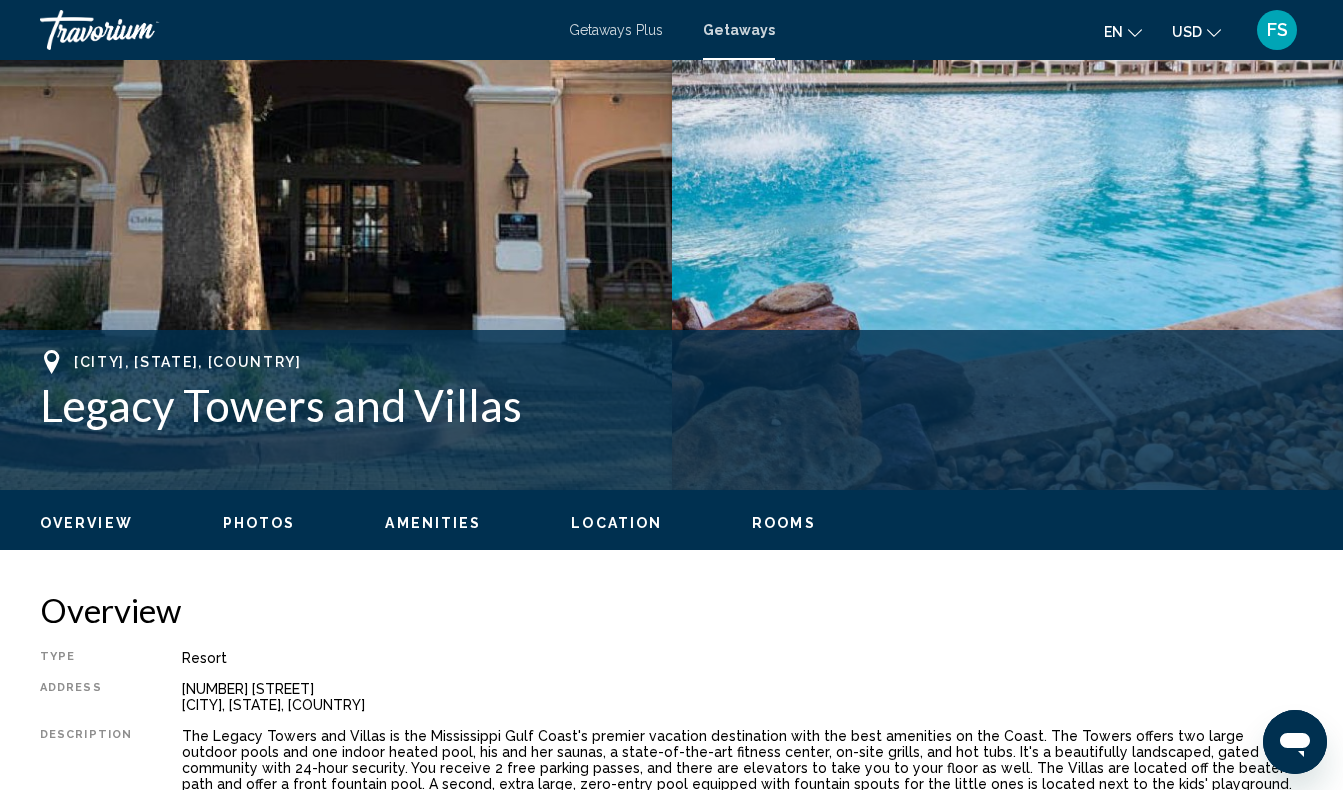 click at bounding box center [336, 15] 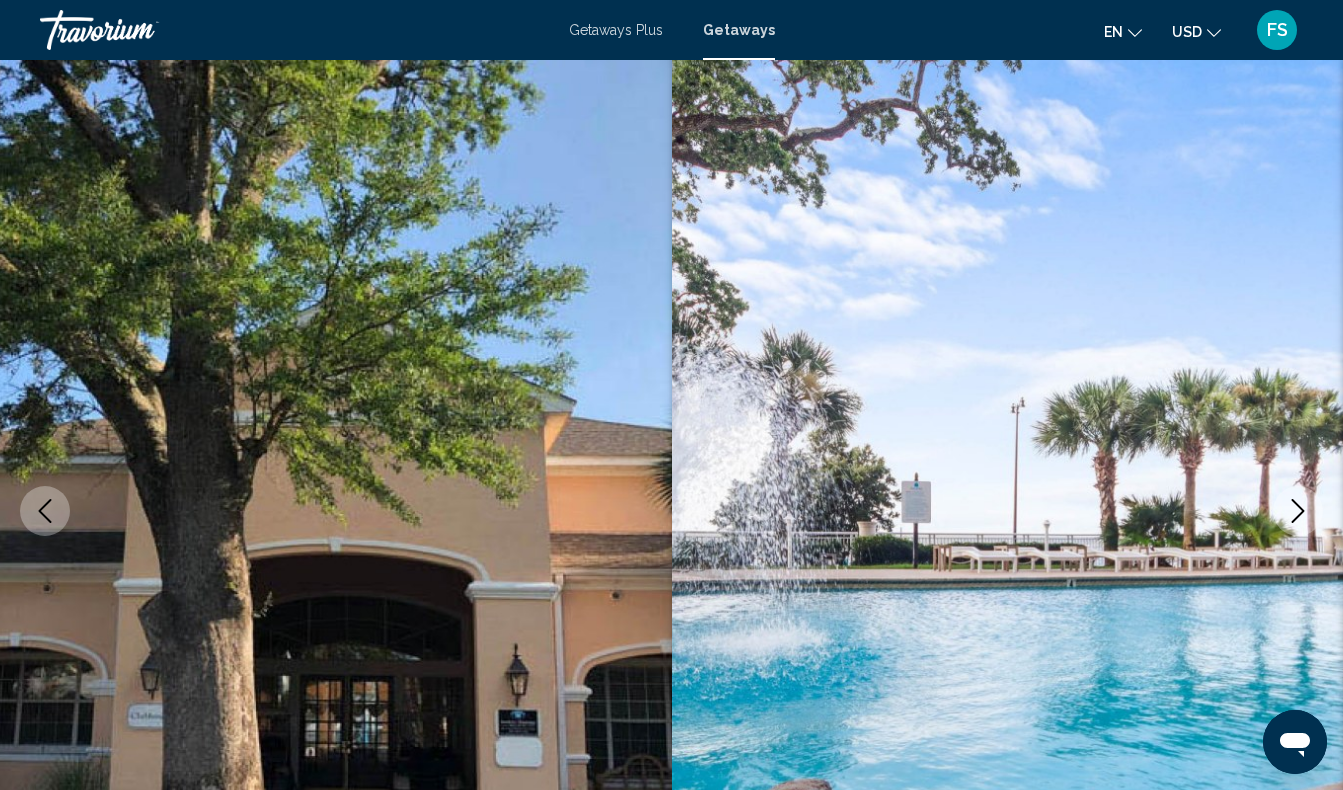 scroll, scrollTop: 0, scrollLeft: 0, axis: both 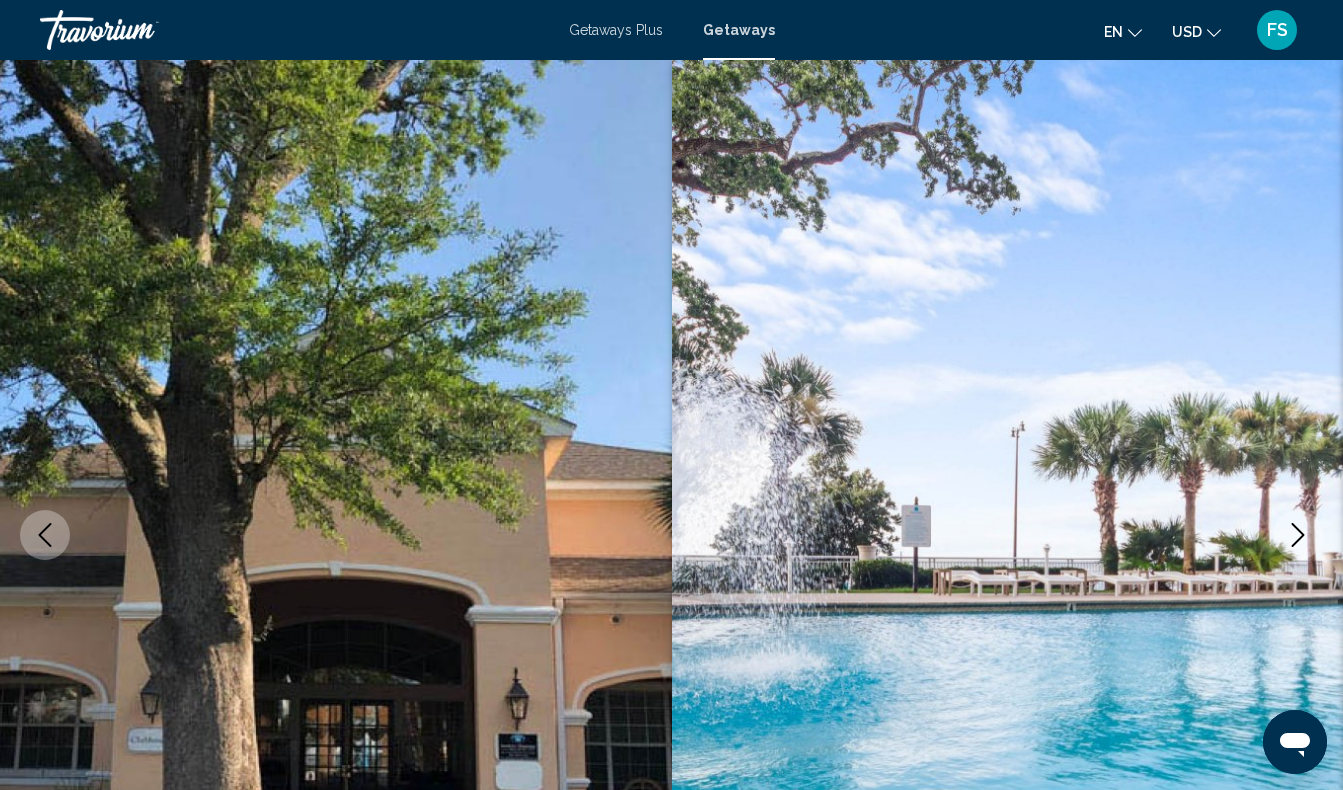 click at bounding box center (336, 535) 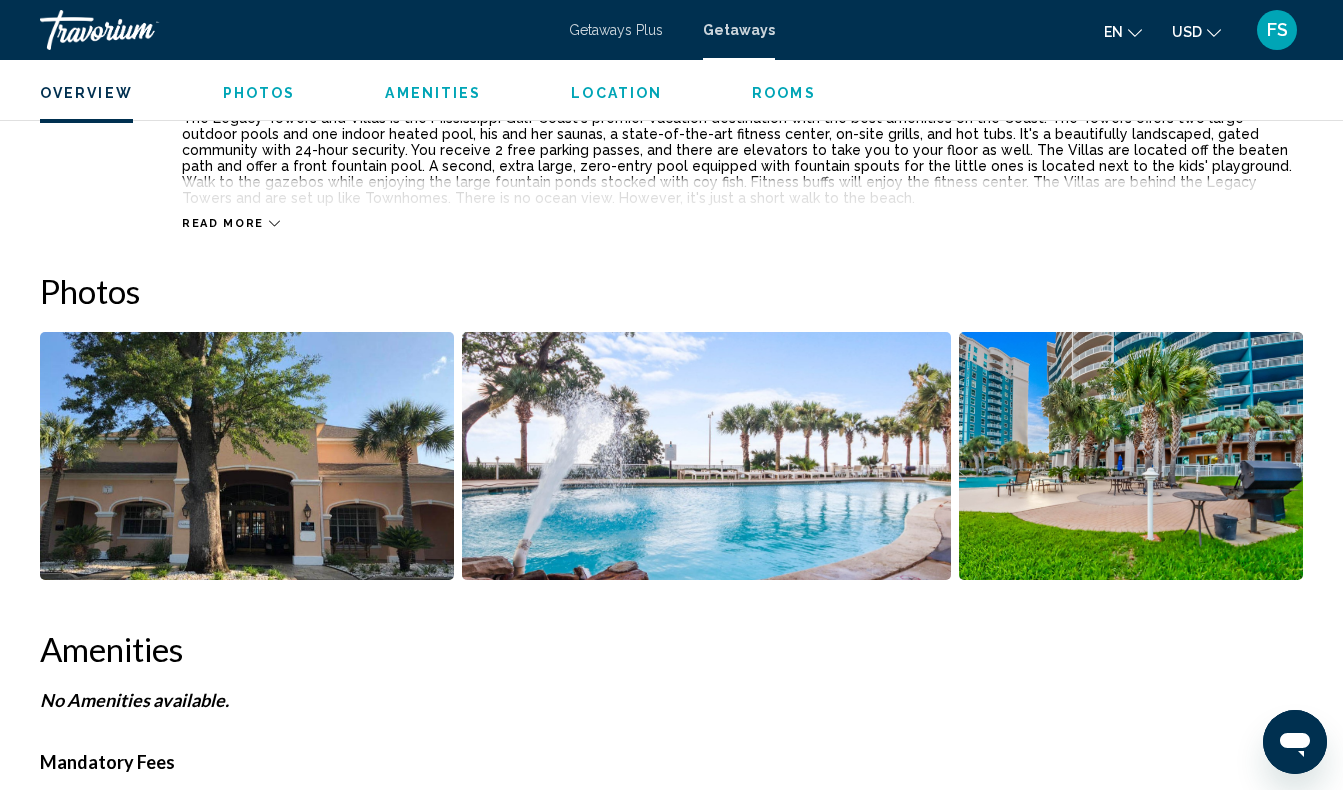 scroll, scrollTop: 1141, scrollLeft: 0, axis: vertical 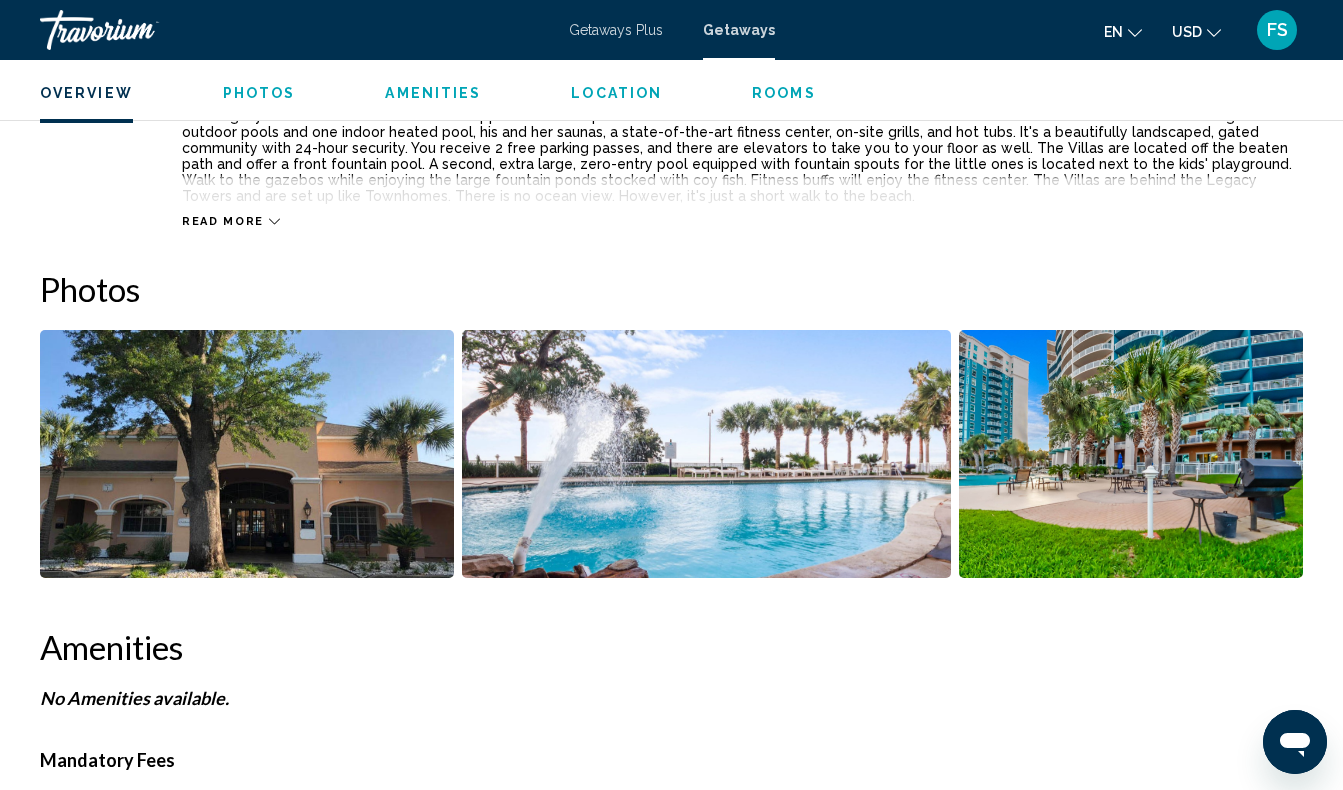 click at bounding box center [1131, 454] 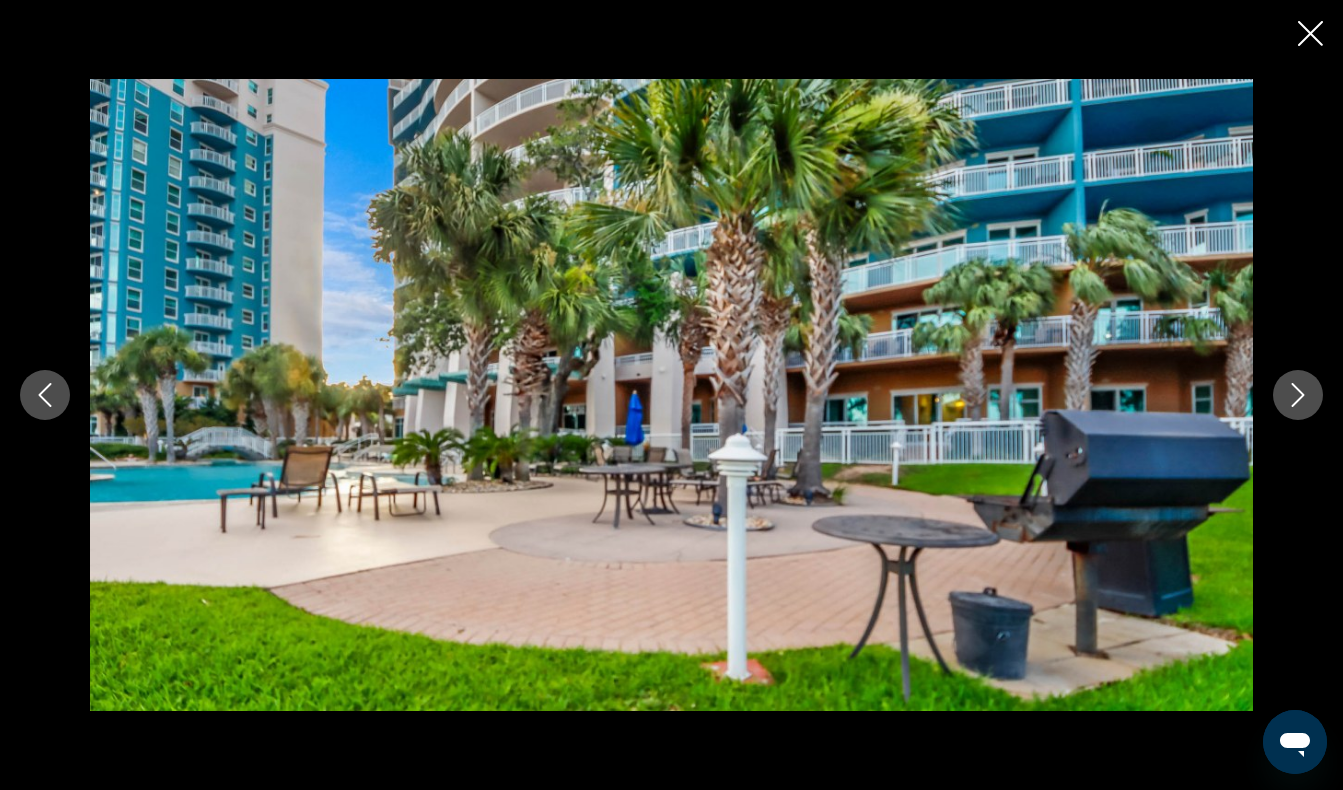 click at bounding box center (1298, 395) 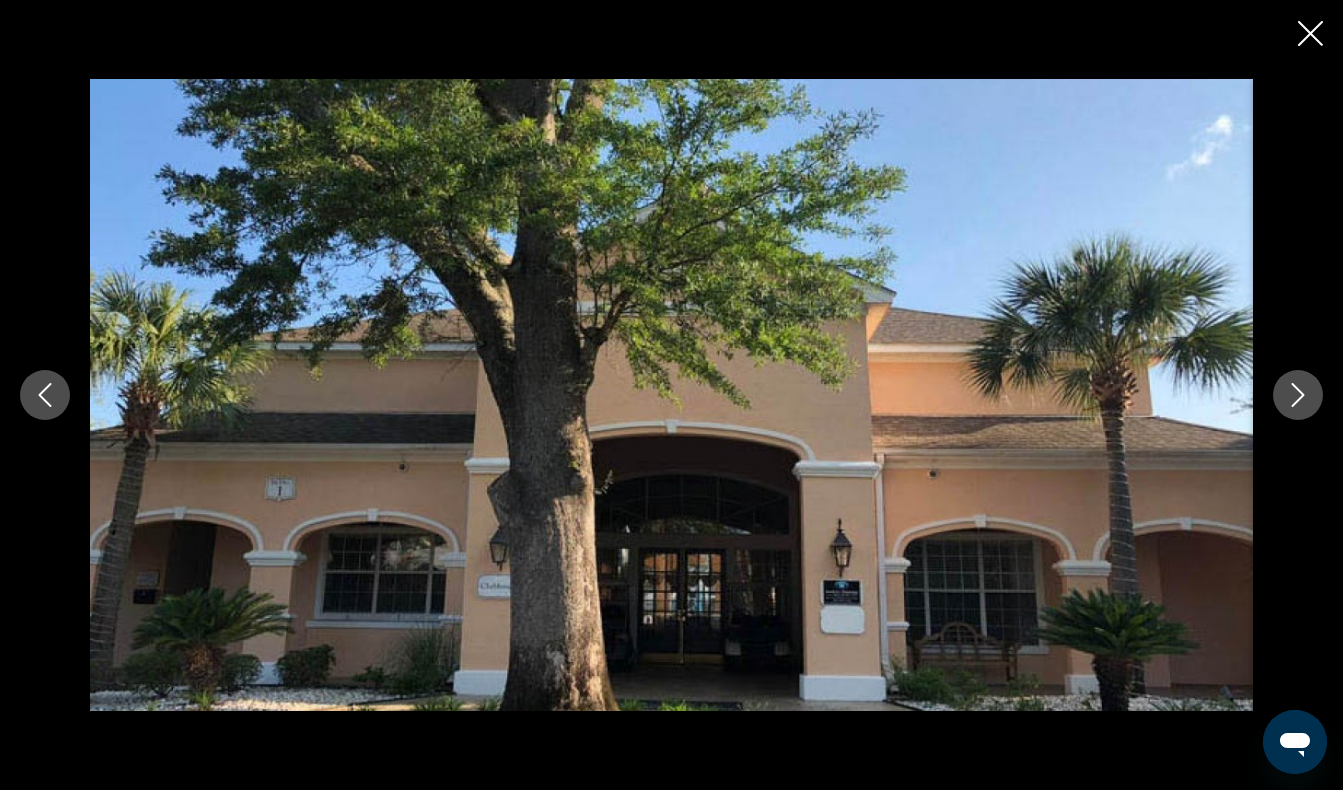 click at bounding box center (671, 395) 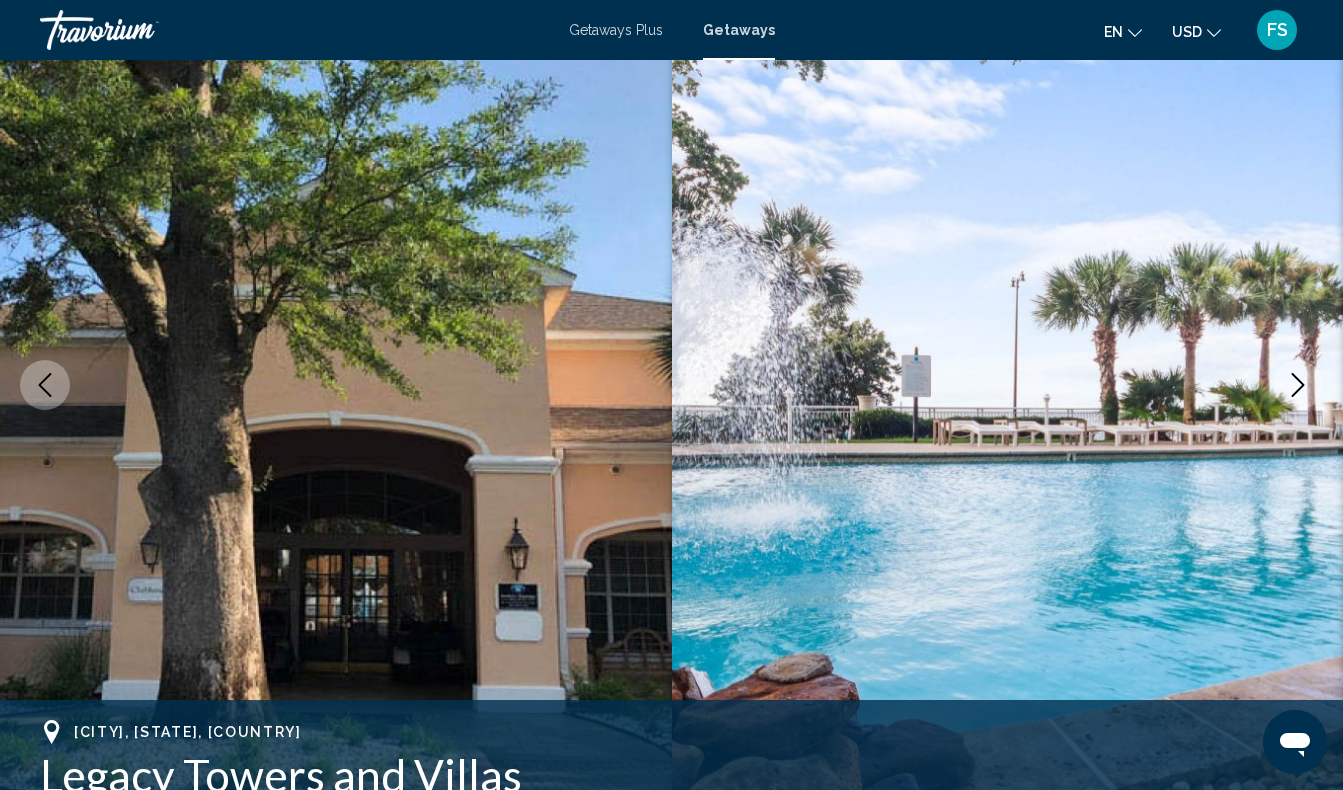 scroll, scrollTop: 0, scrollLeft: 0, axis: both 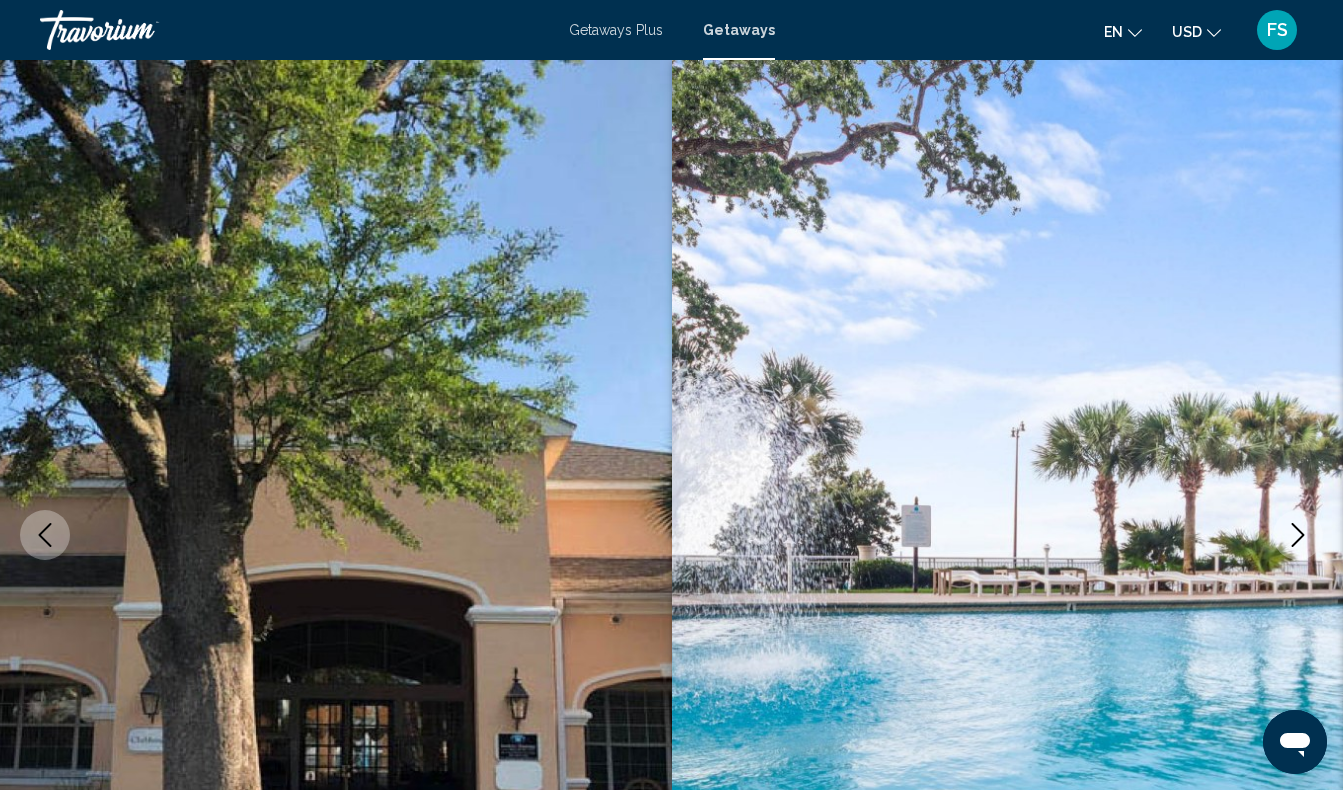 click on "Getaways Plus" at bounding box center [616, 30] 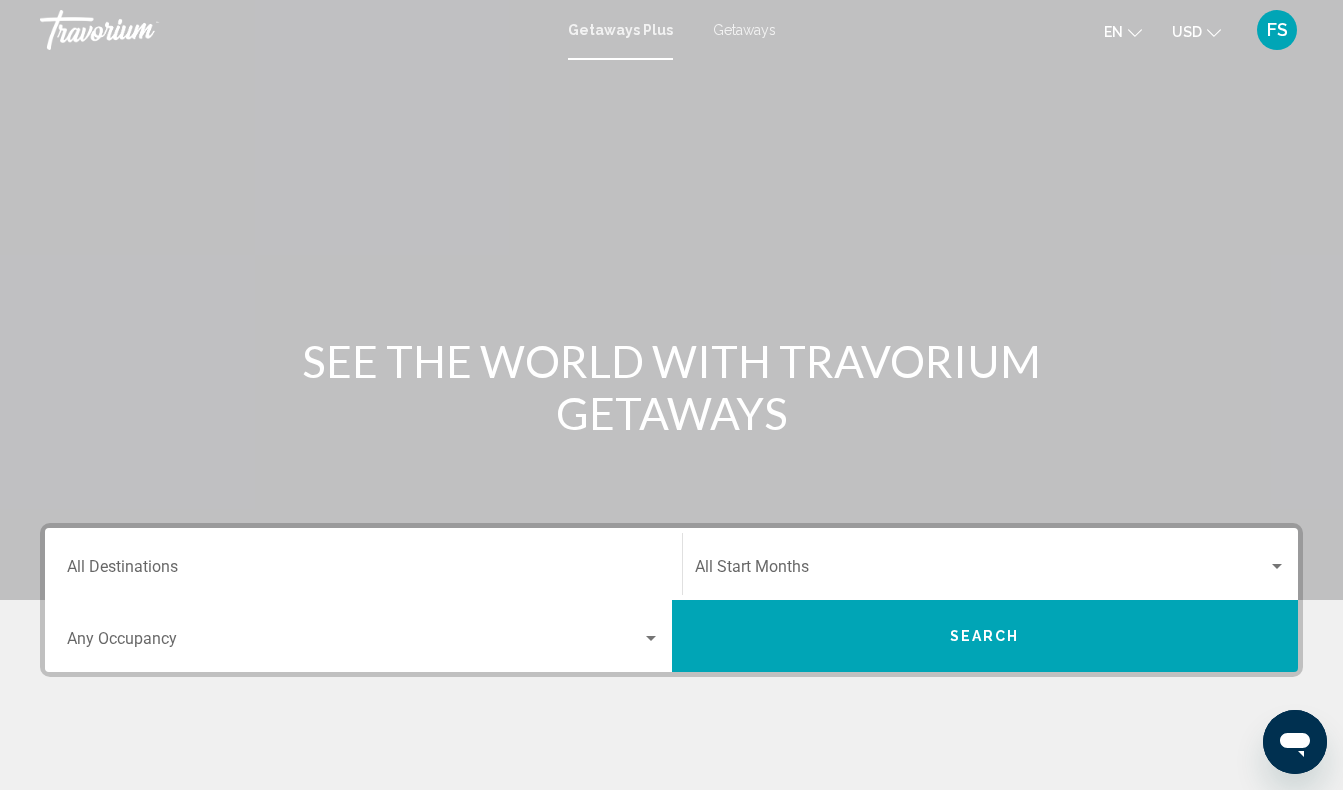 click on "Destination All Destinations" at bounding box center (363, 564) 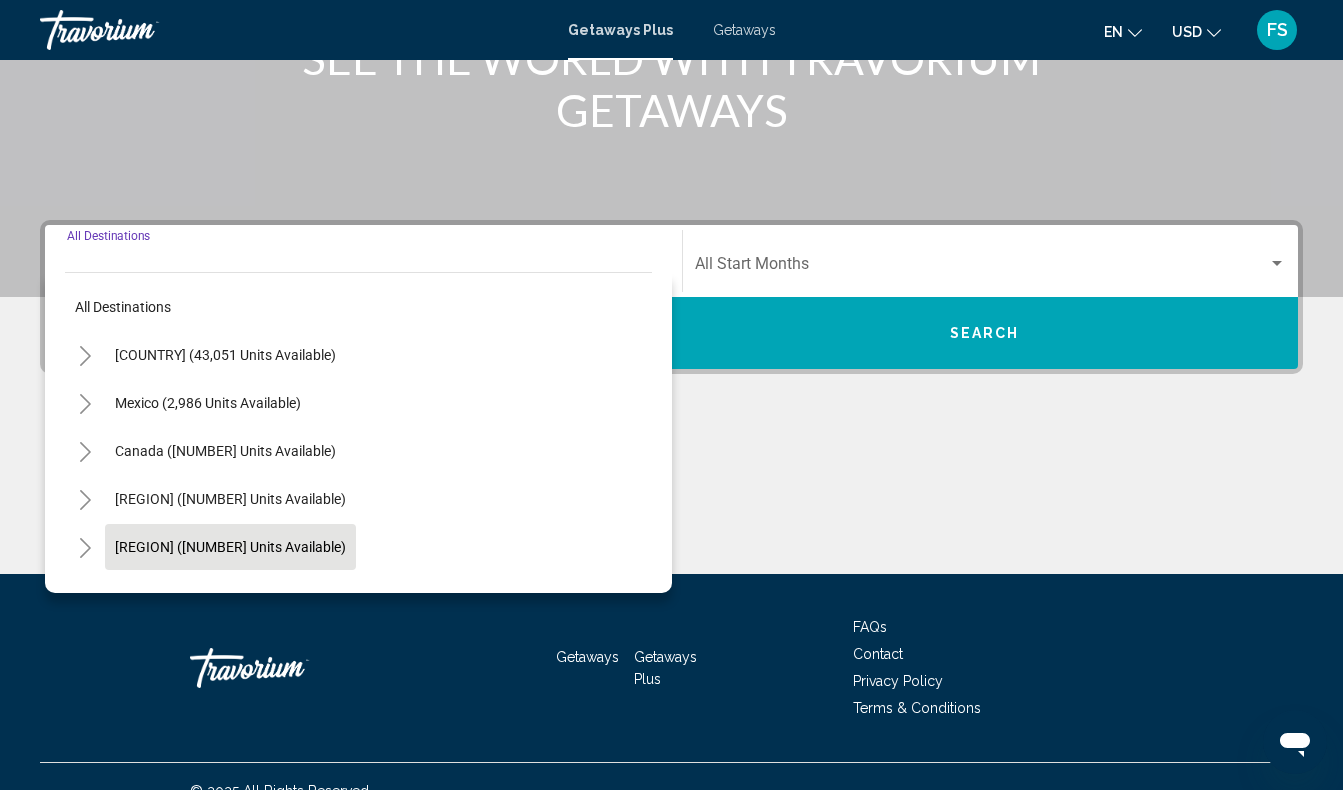 scroll, scrollTop: 332, scrollLeft: 0, axis: vertical 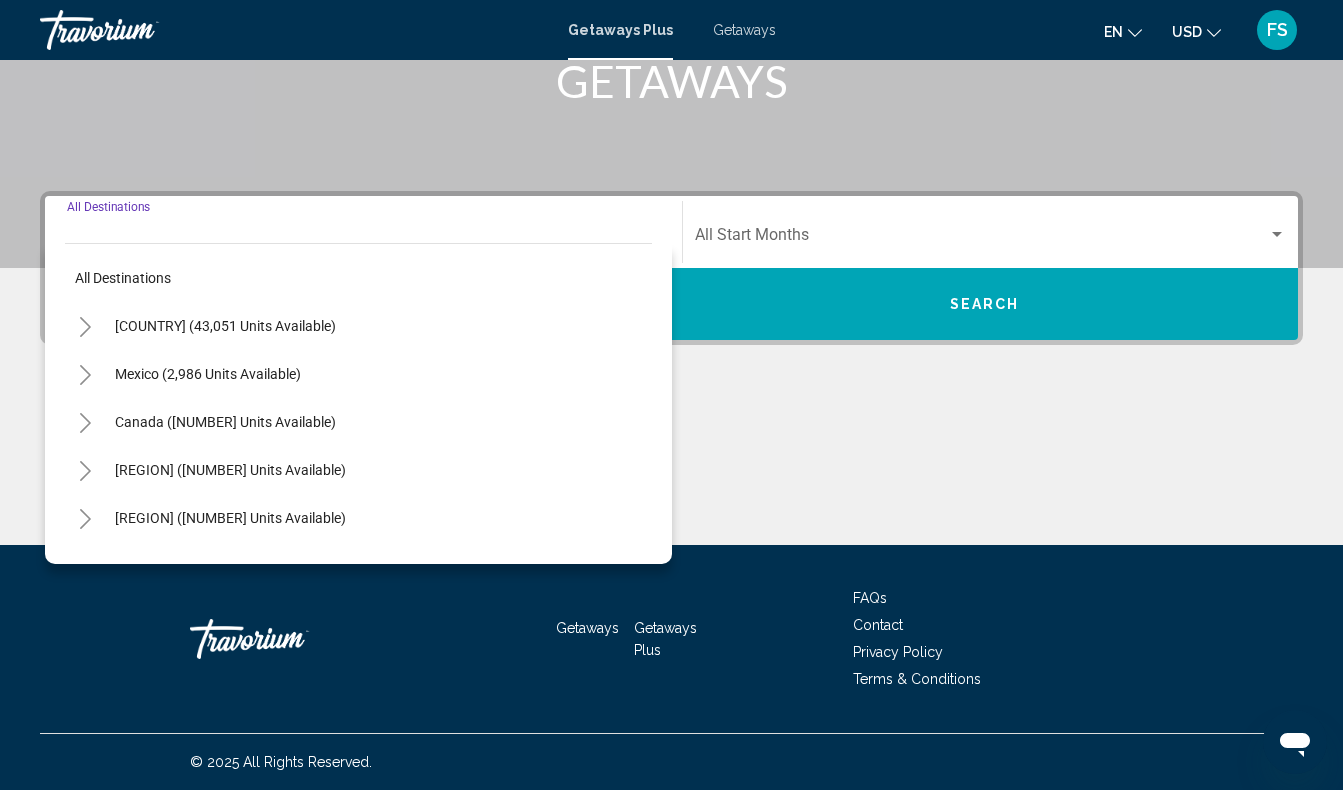 click at bounding box center (85, 327) 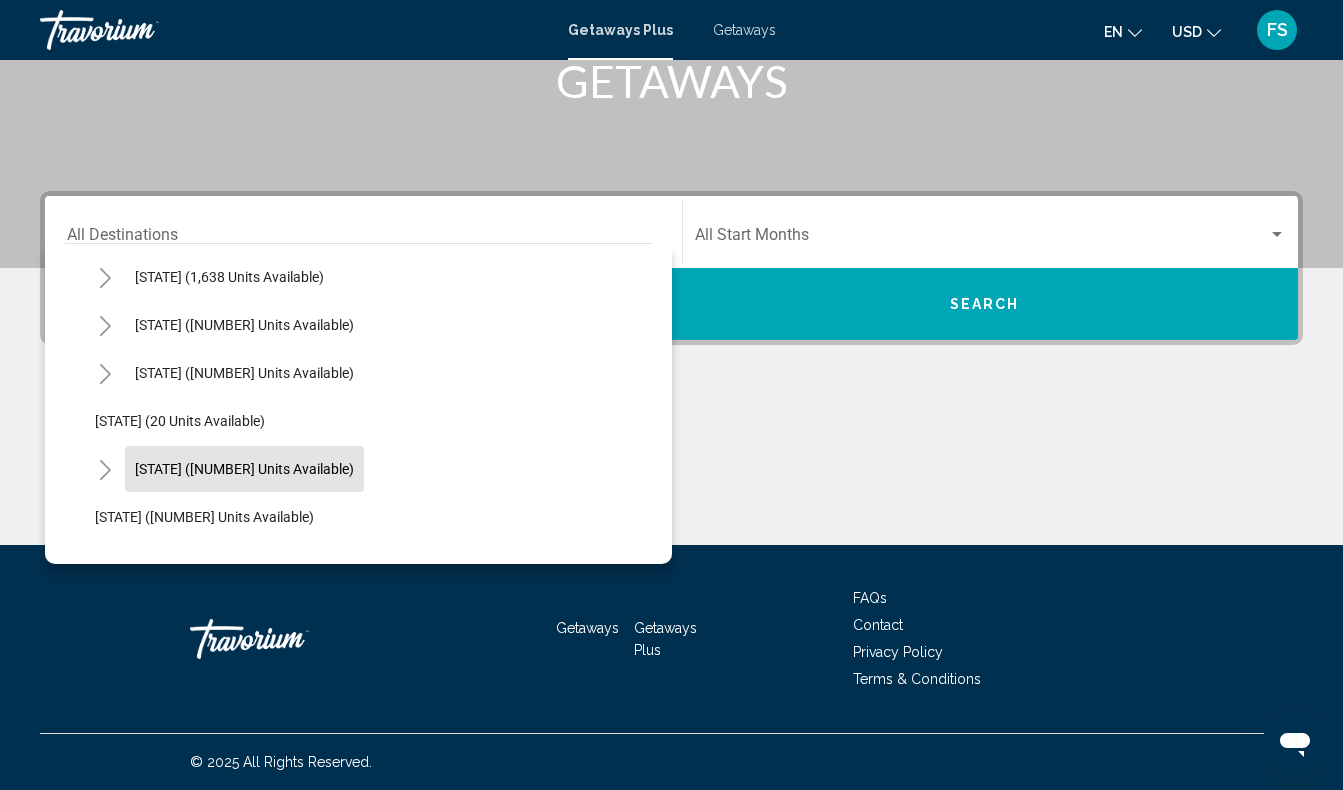 scroll, scrollTop: 199, scrollLeft: 0, axis: vertical 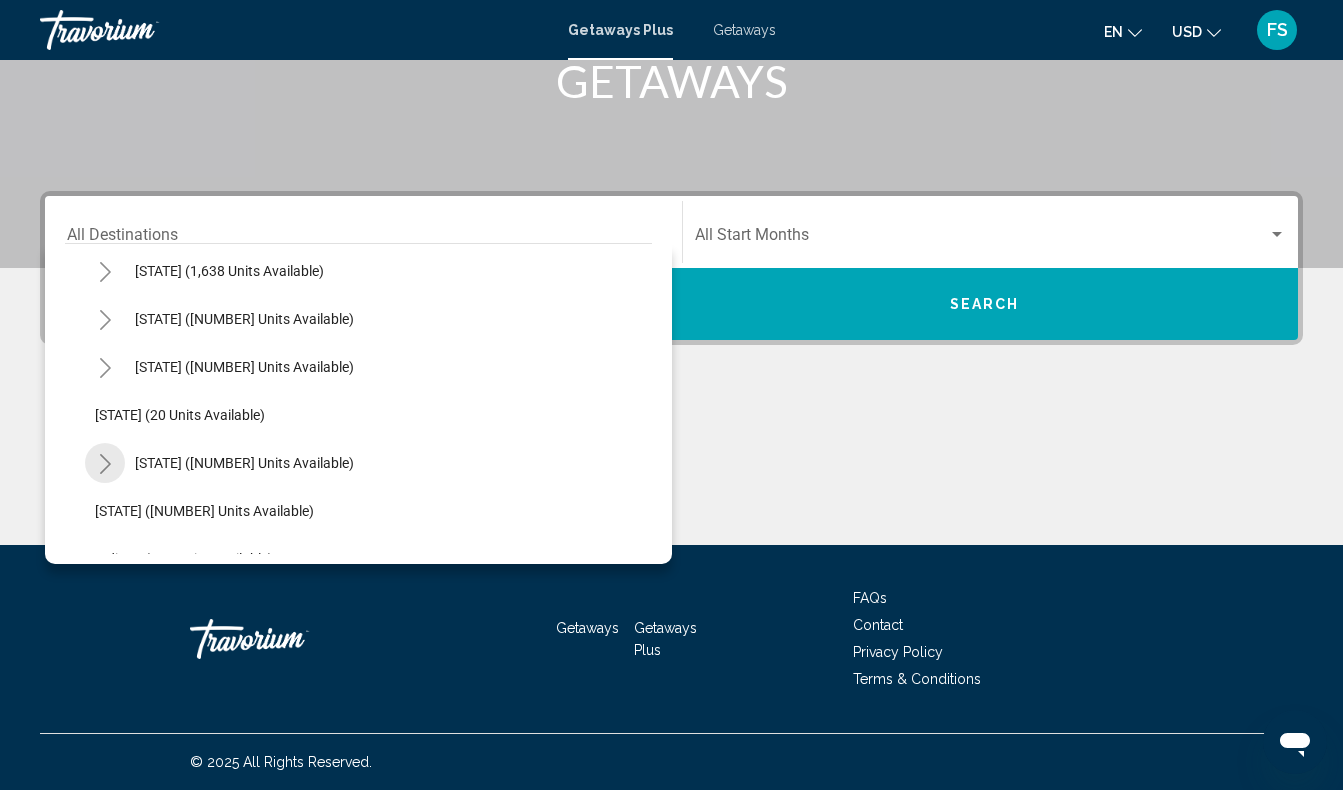 click at bounding box center (105, 464) 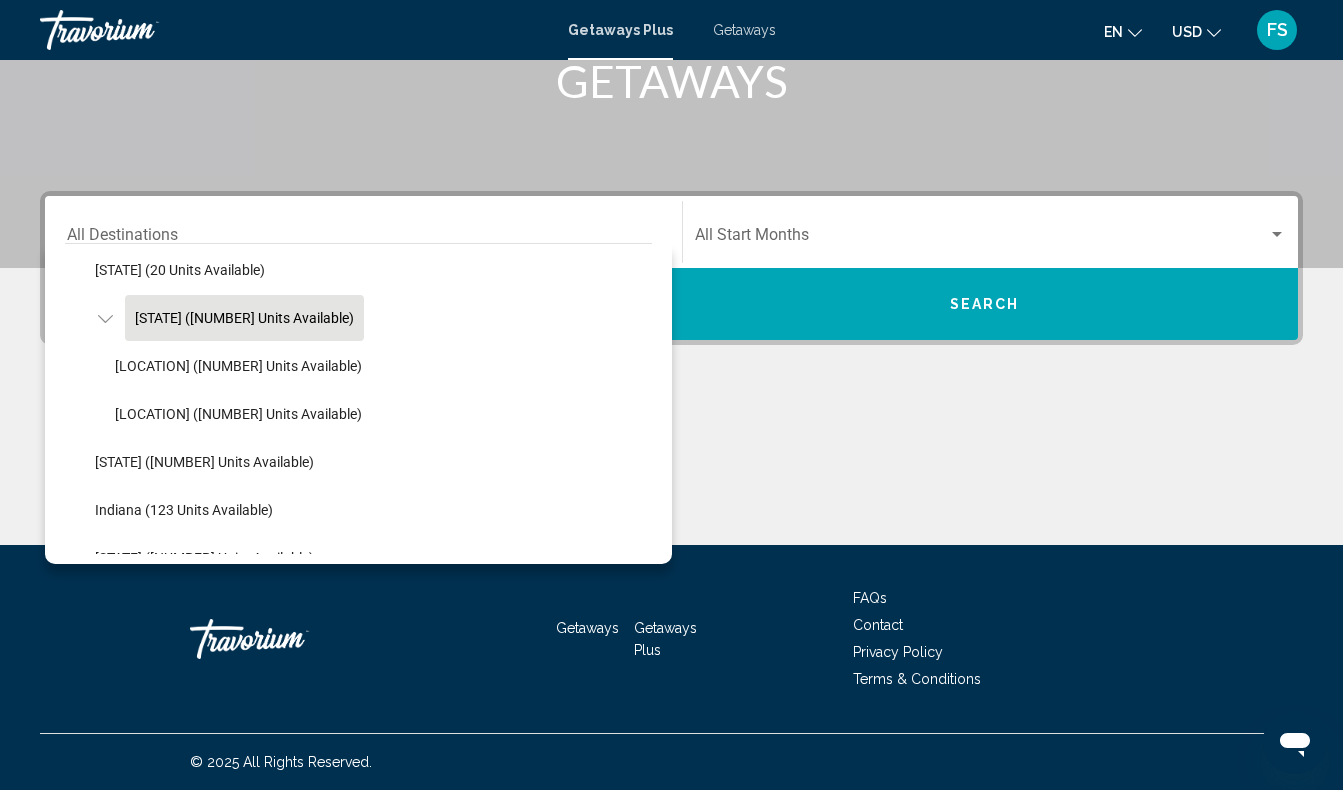 scroll, scrollTop: 349, scrollLeft: 0, axis: vertical 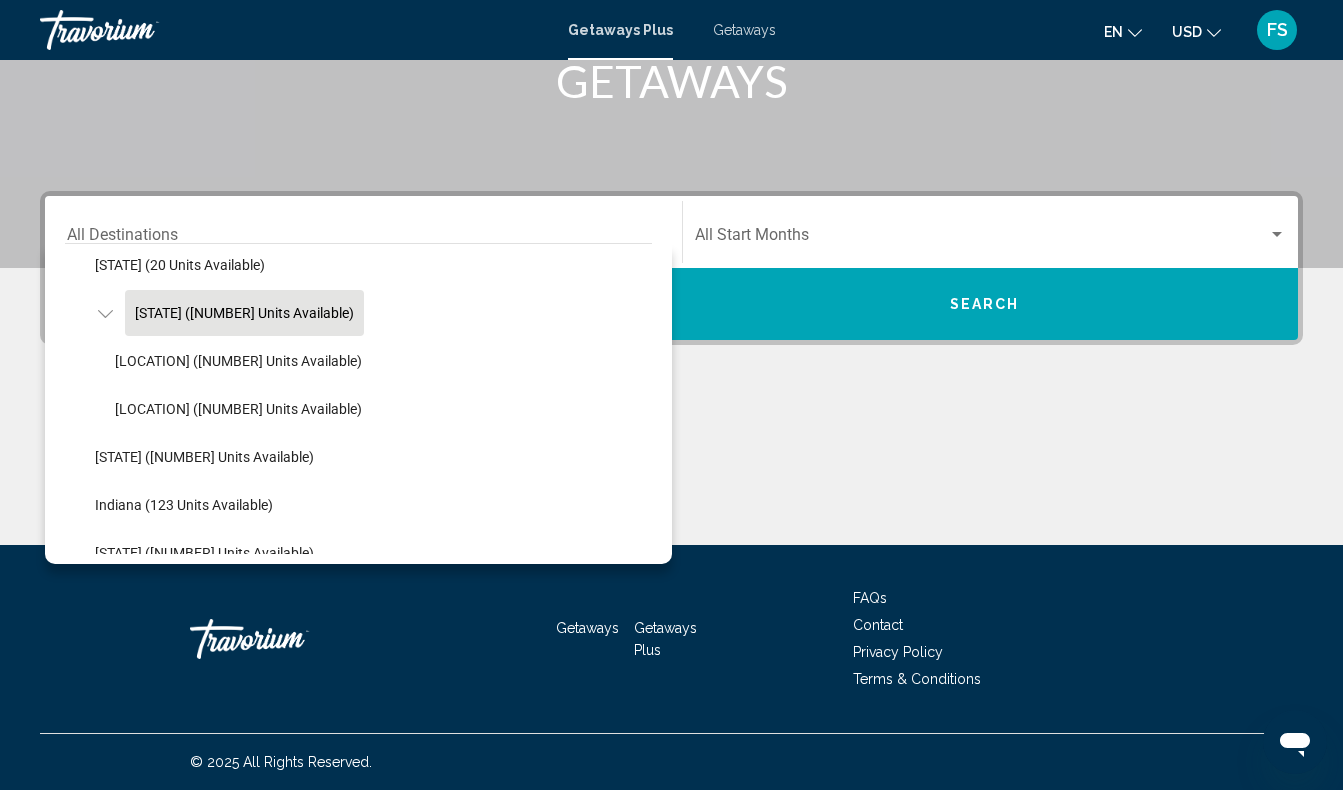 click on "[STATE] ([NUMBER] units available)" at bounding box center (229, 25) 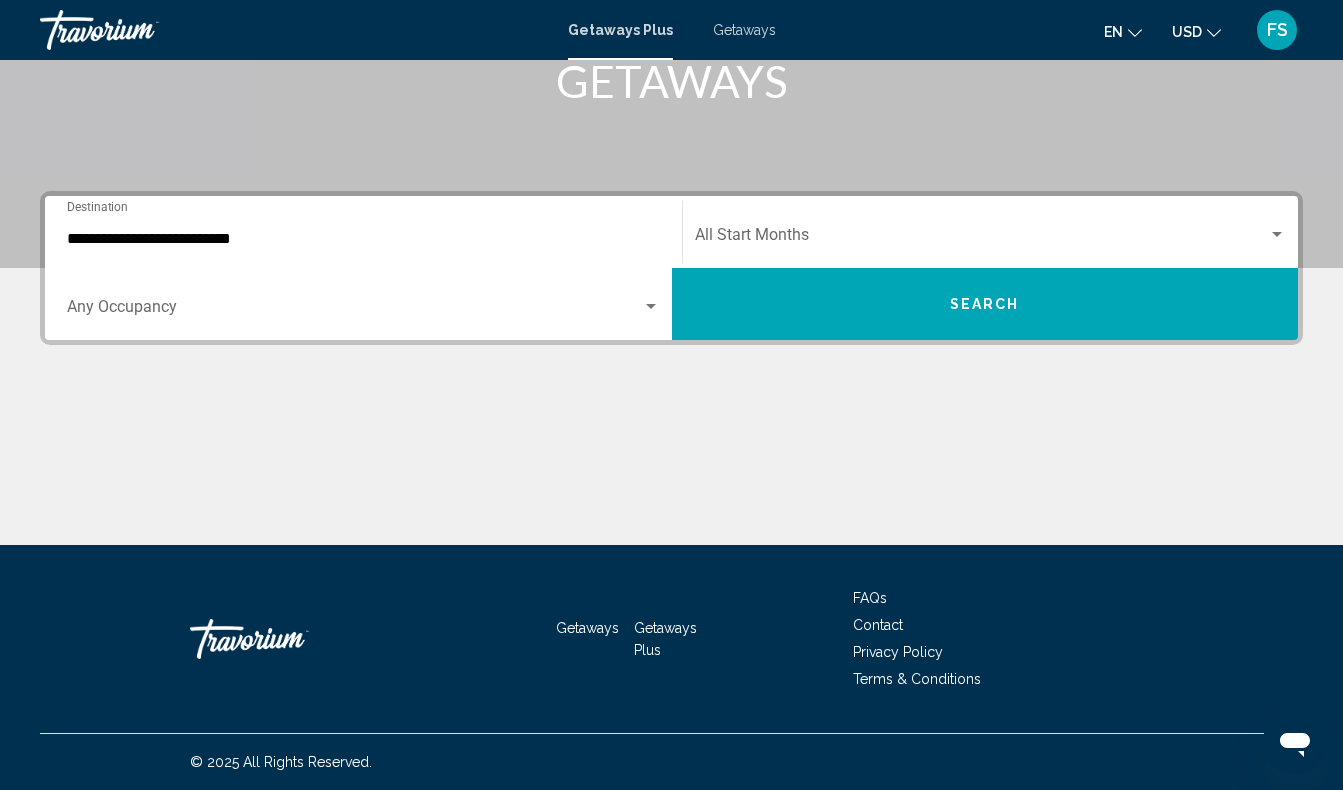 click on "Start Month All Start Months" at bounding box center (991, 232) 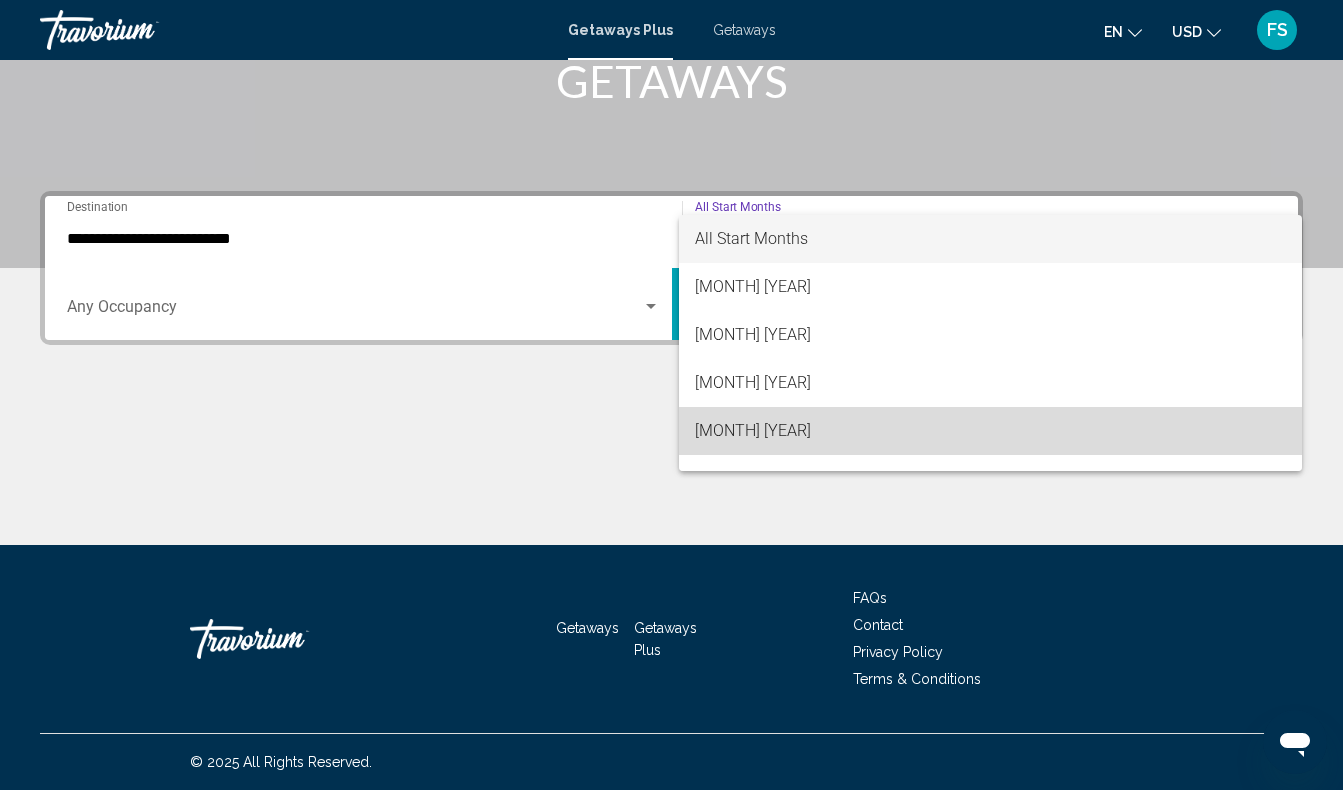 click on "[MONTH] [YEAR]" at bounding box center (991, 431) 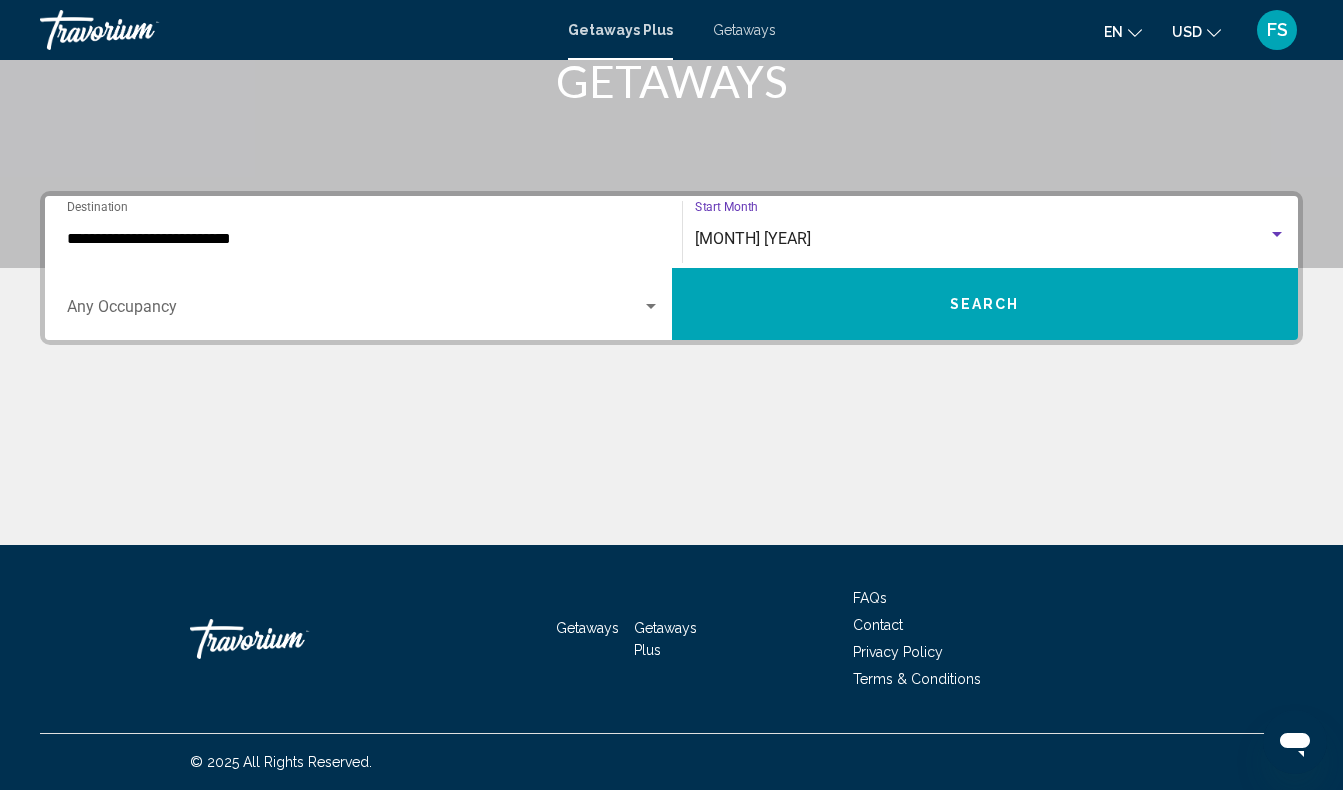 click on "Search" at bounding box center [985, 304] 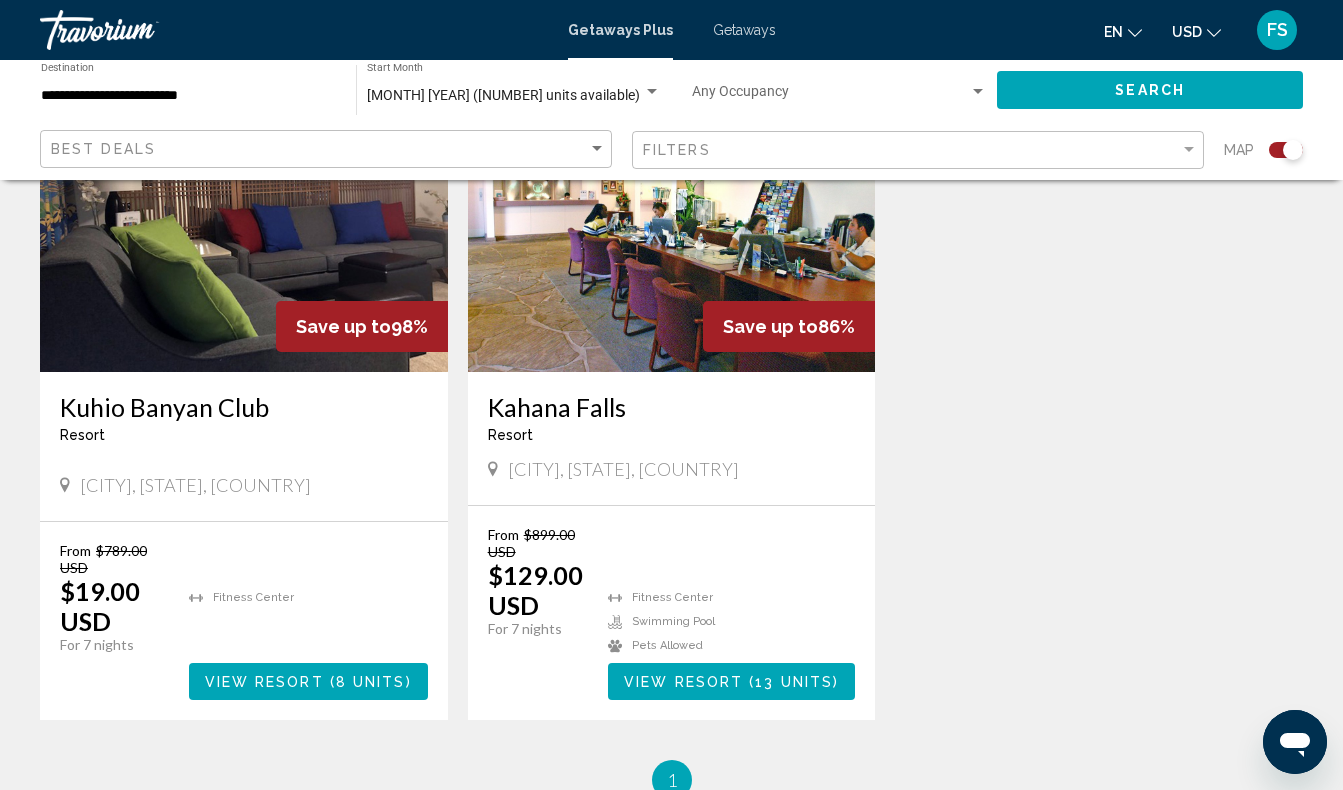 scroll, scrollTop: 842, scrollLeft: 0, axis: vertical 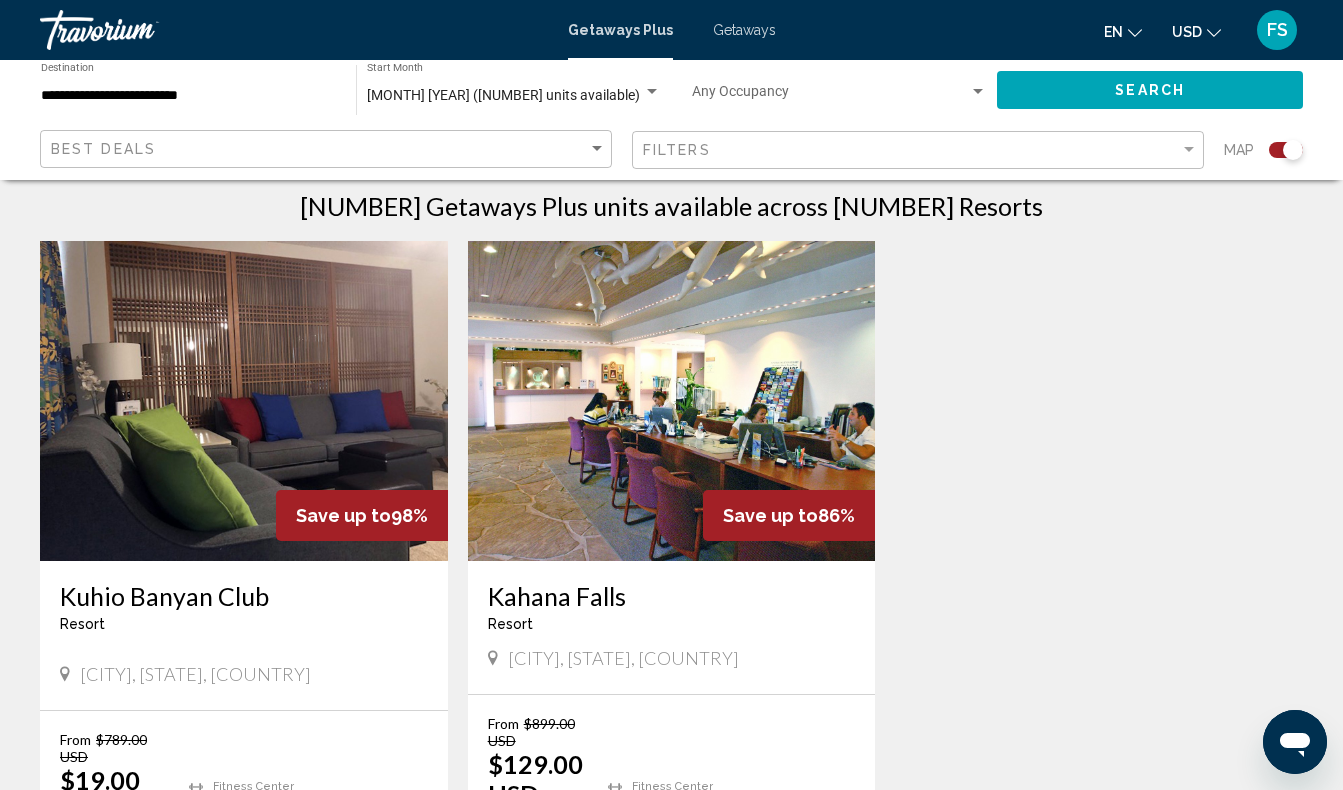 click at bounding box center (244, 401) 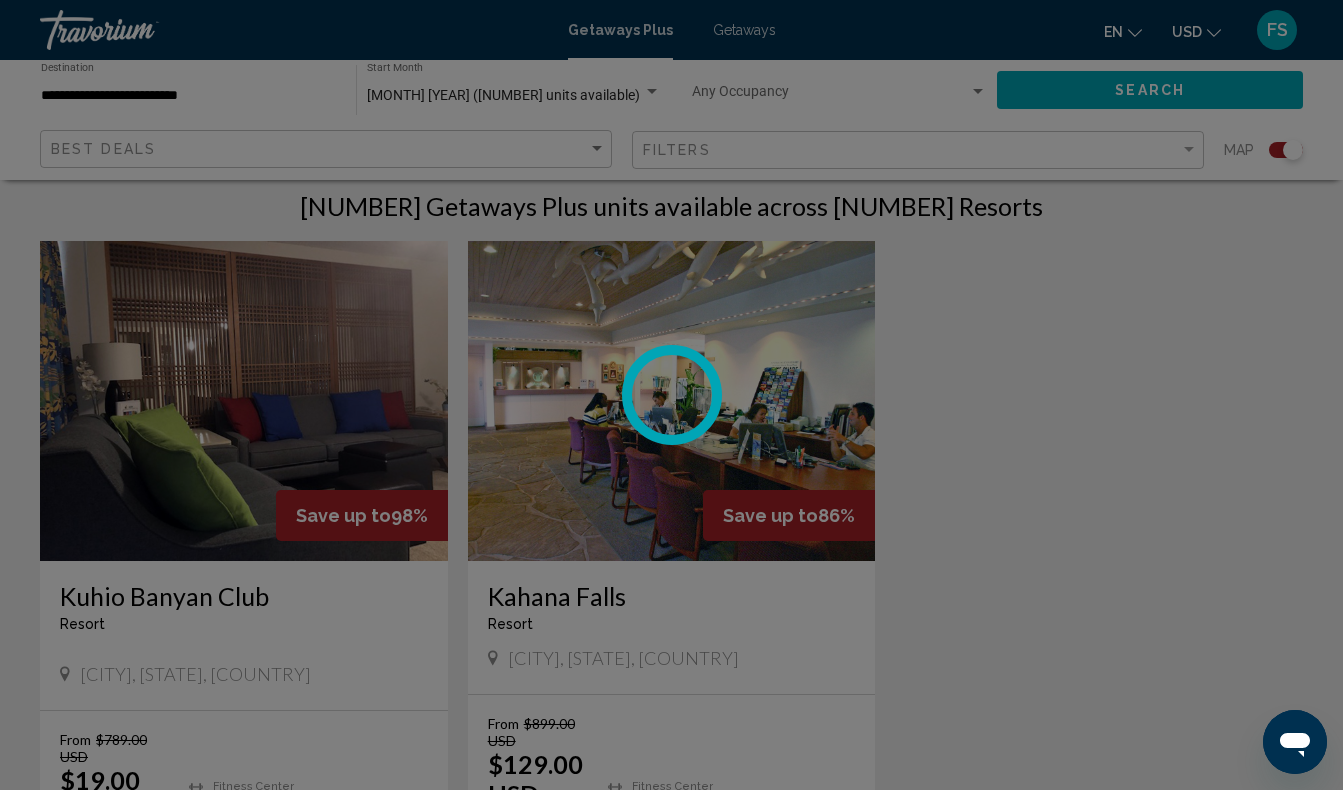 scroll, scrollTop: 140, scrollLeft: 0, axis: vertical 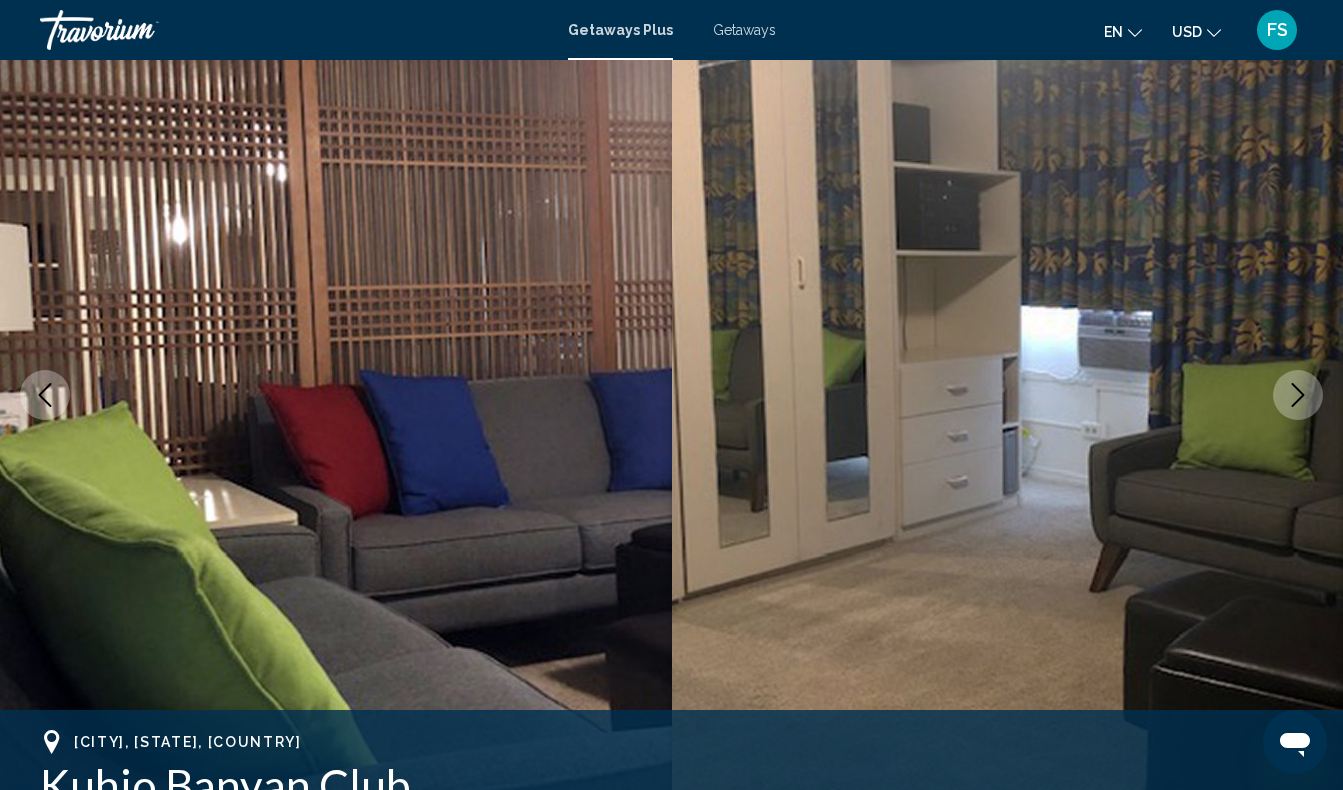 click at bounding box center [1298, 395] 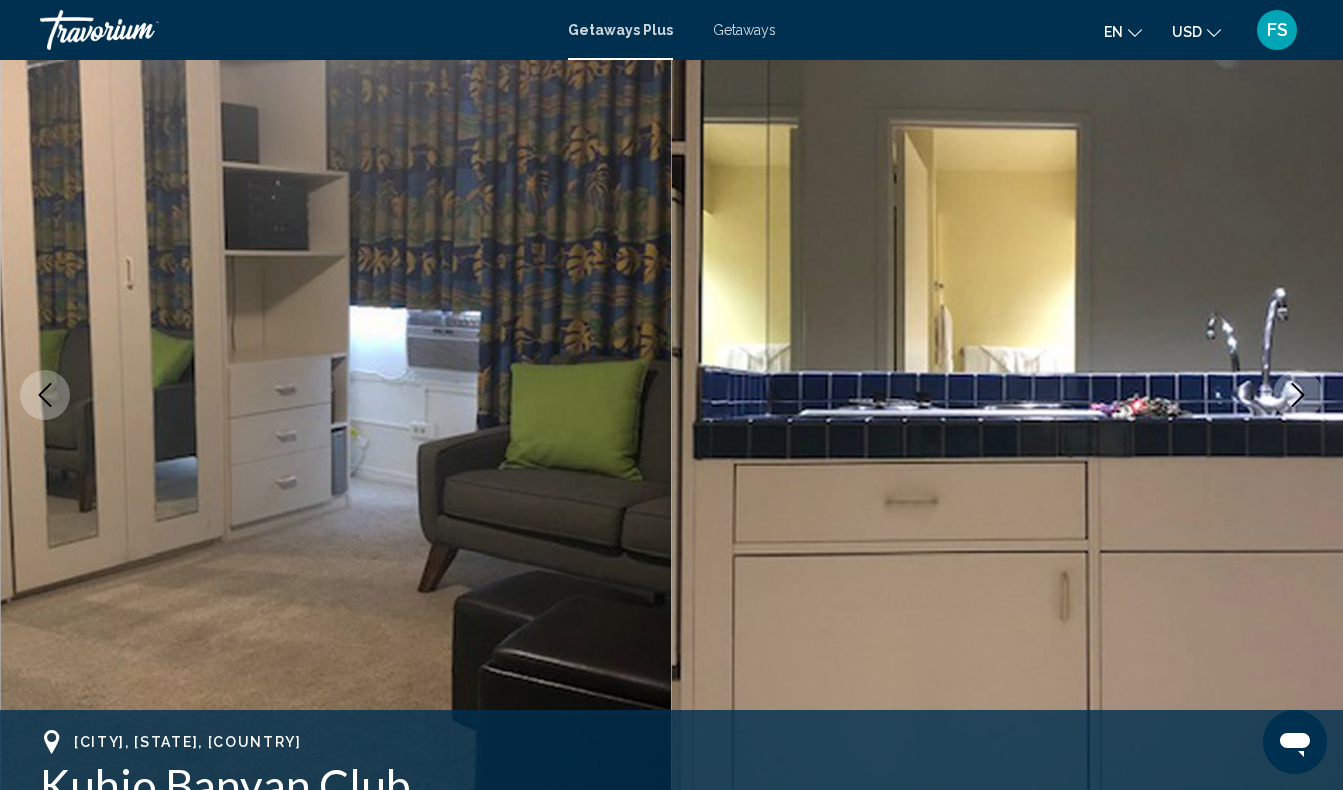 click at bounding box center [1298, 395] 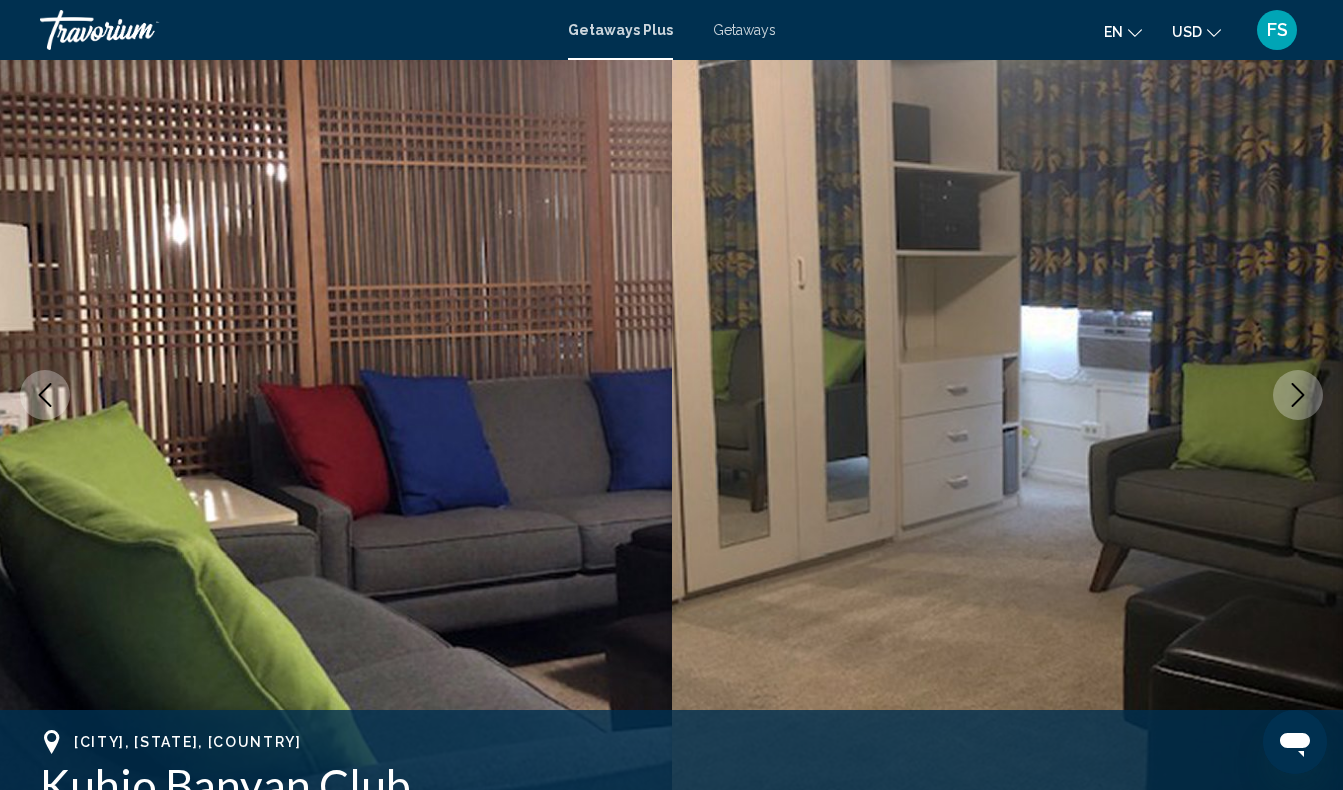 click at bounding box center [1298, 395] 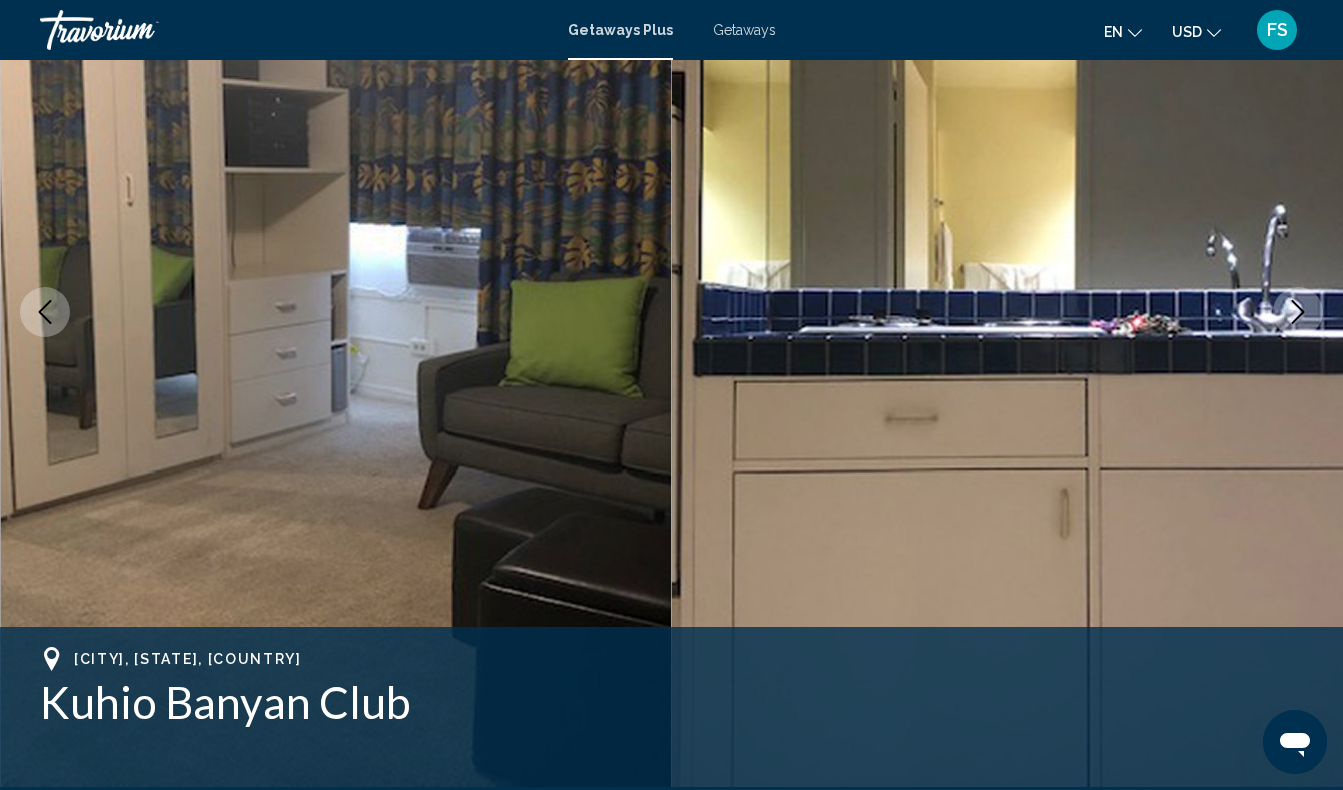 scroll, scrollTop: 0, scrollLeft: 0, axis: both 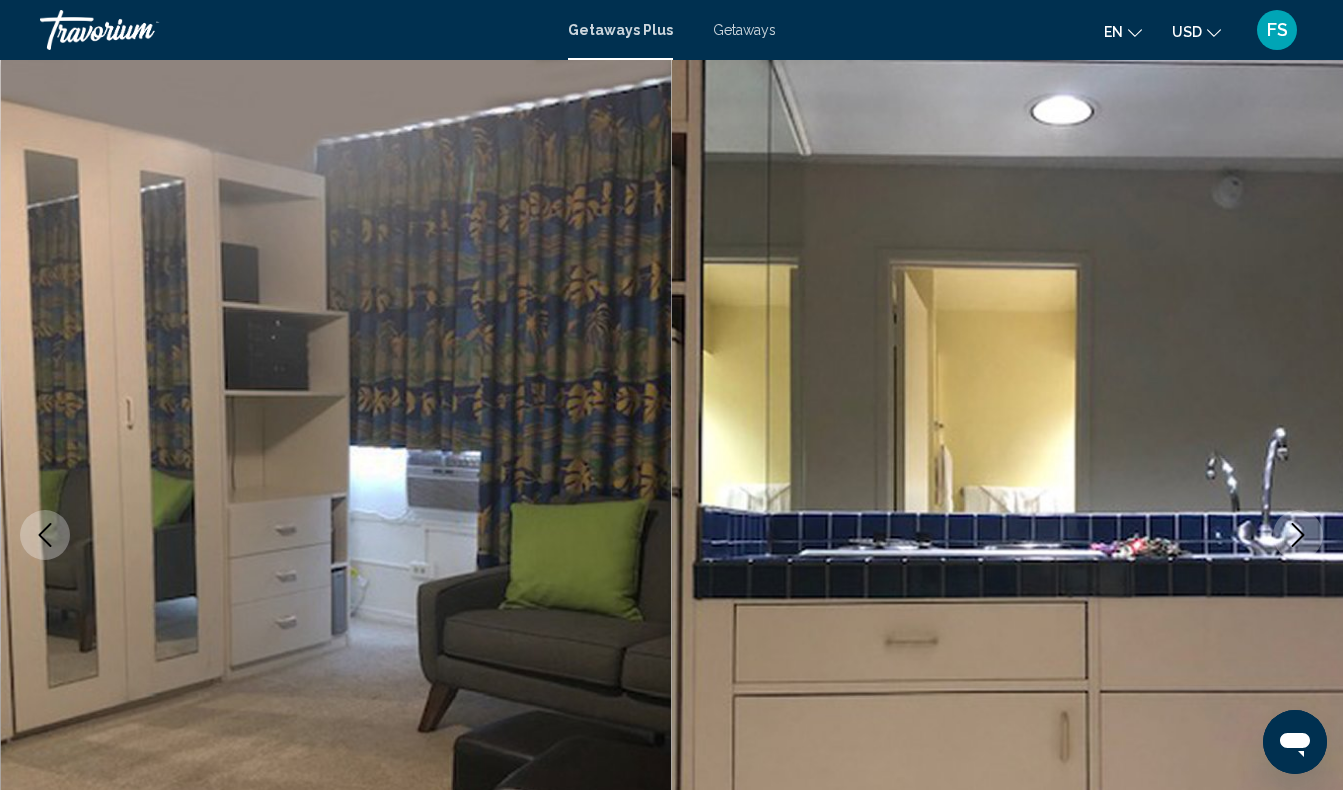 click on "Getaways" at bounding box center [744, 30] 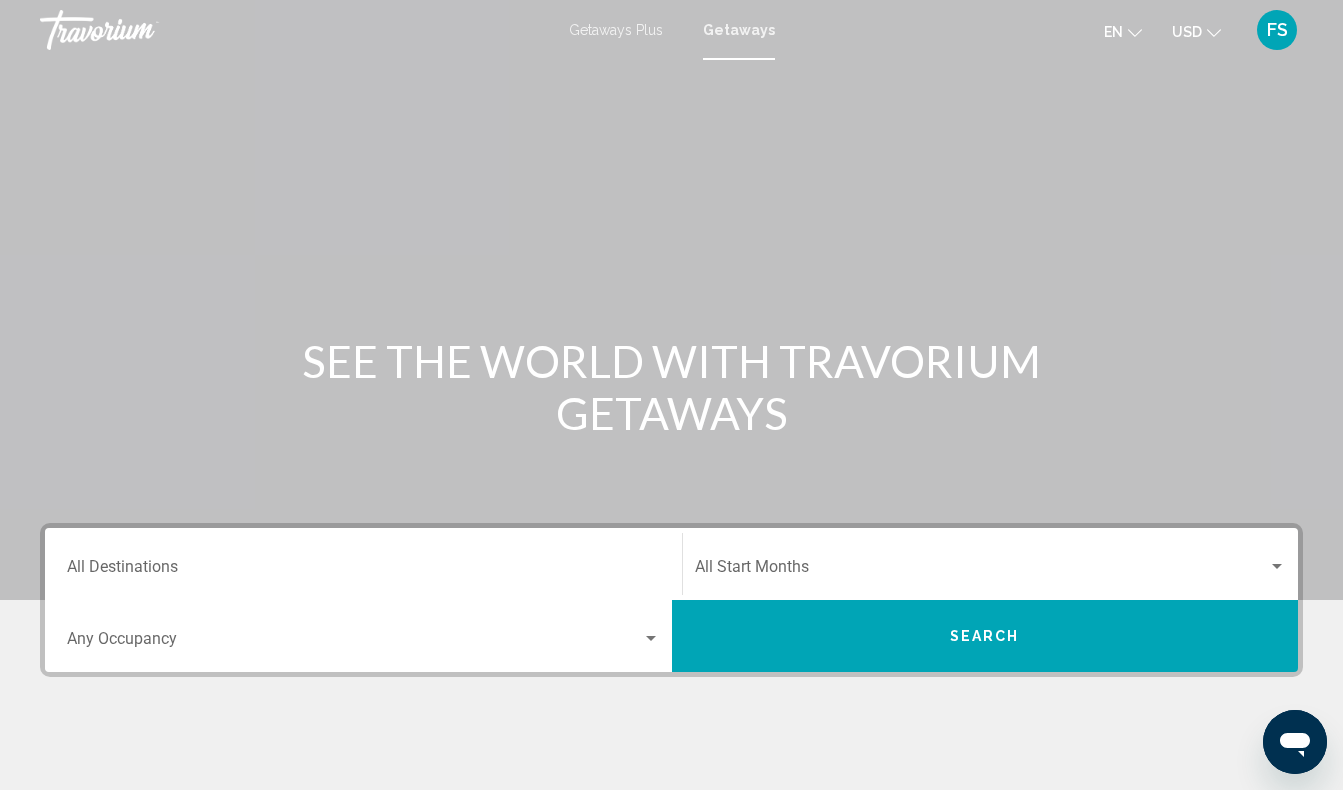 click on "Destination All Destinations" at bounding box center [363, 571] 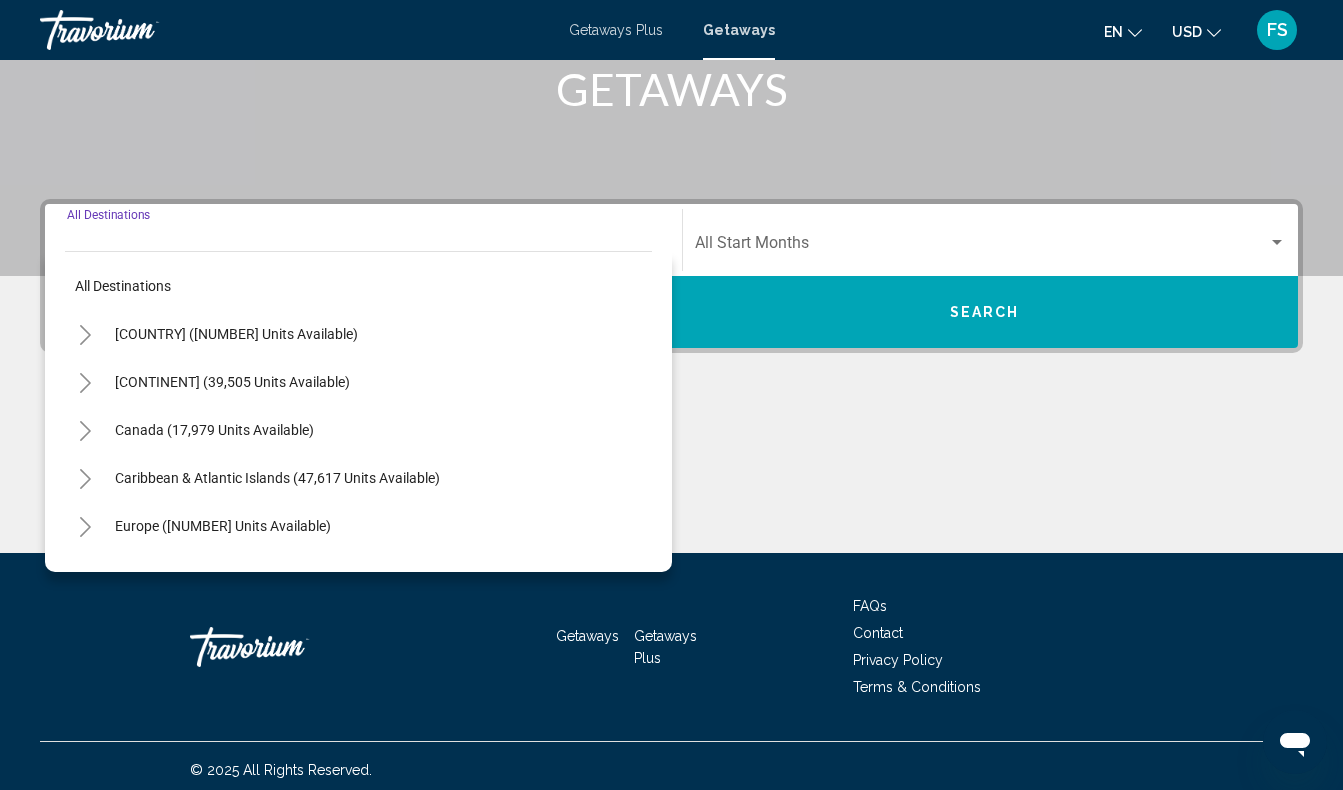 scroll, scrollTop: 332, scrollLeft: 0, axis: vertical 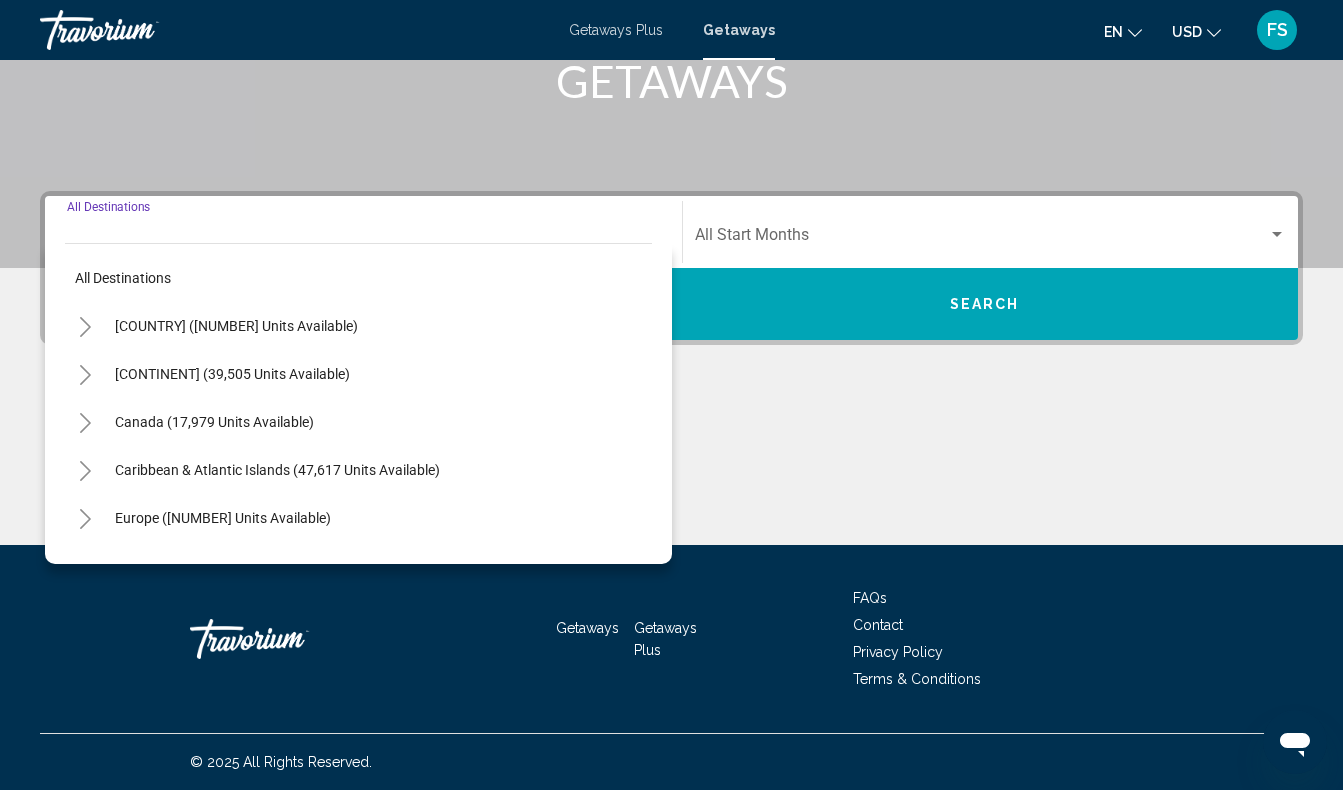click at bounding box center (85, 327) 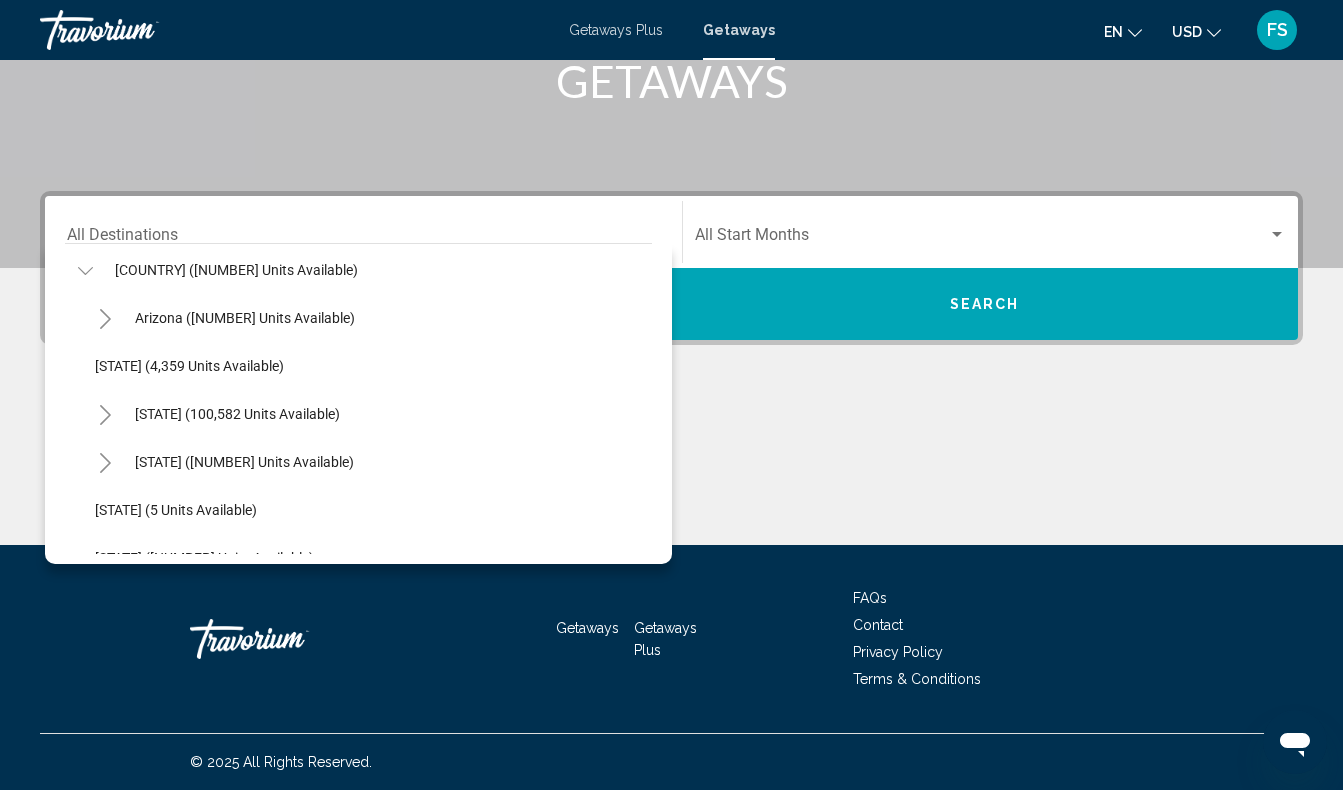 scroll, scrollTop: 55, scrollLeft: 0, axis: vertical 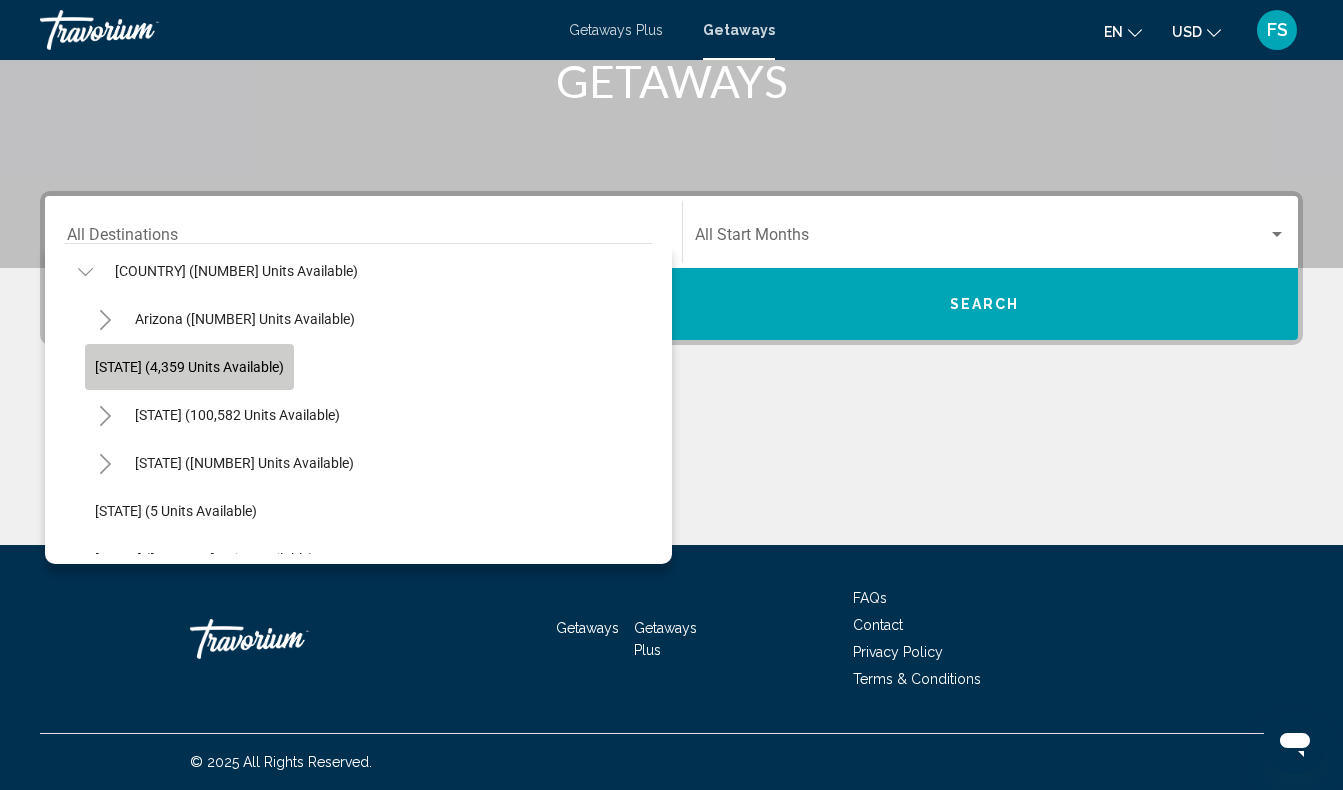 click on "[STATE] (4,359 units available)" at bounding box center (189, 367) 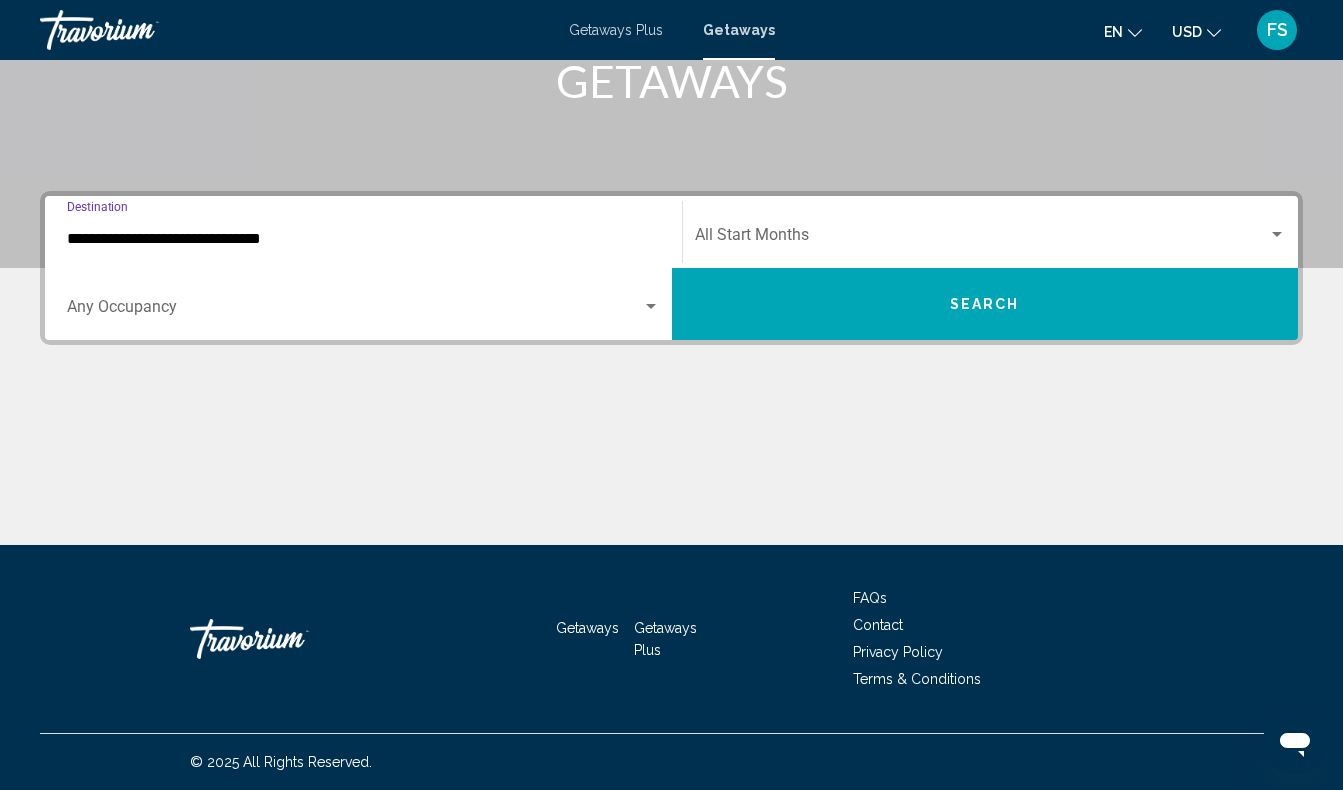 click on "Occupancy Any Occupancy" at bounding box center [363, 304] 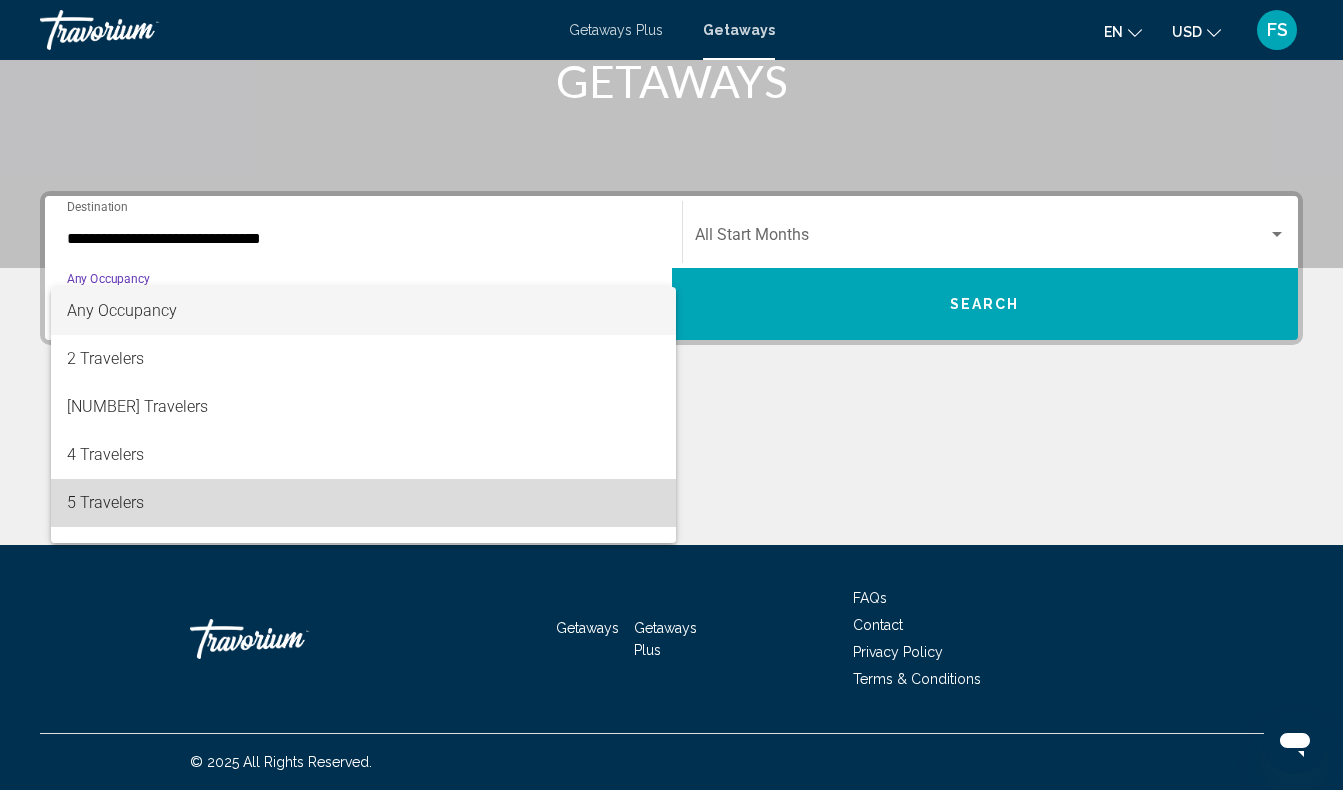 click on "5 Travelers" at bounding box center [363, 503] 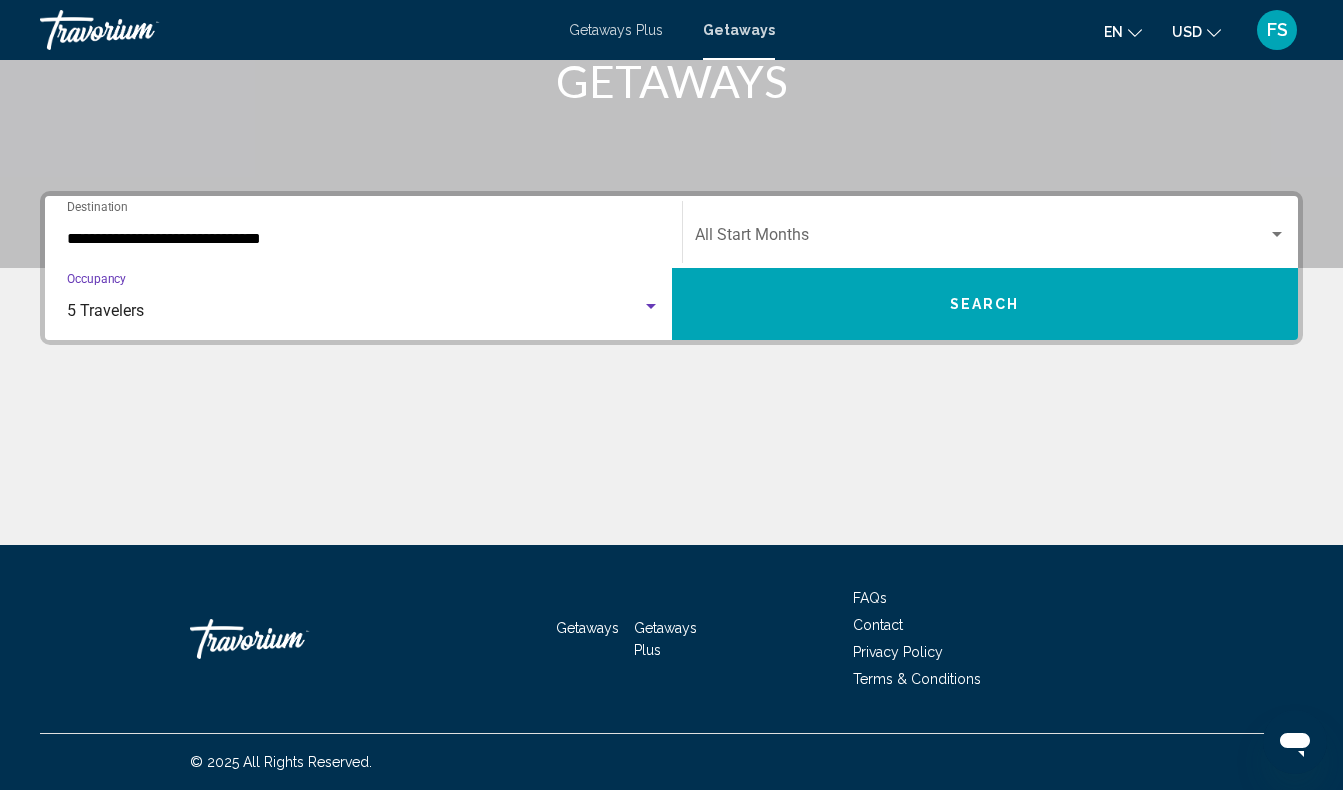click on "Search" at bounding box center [985, 304] 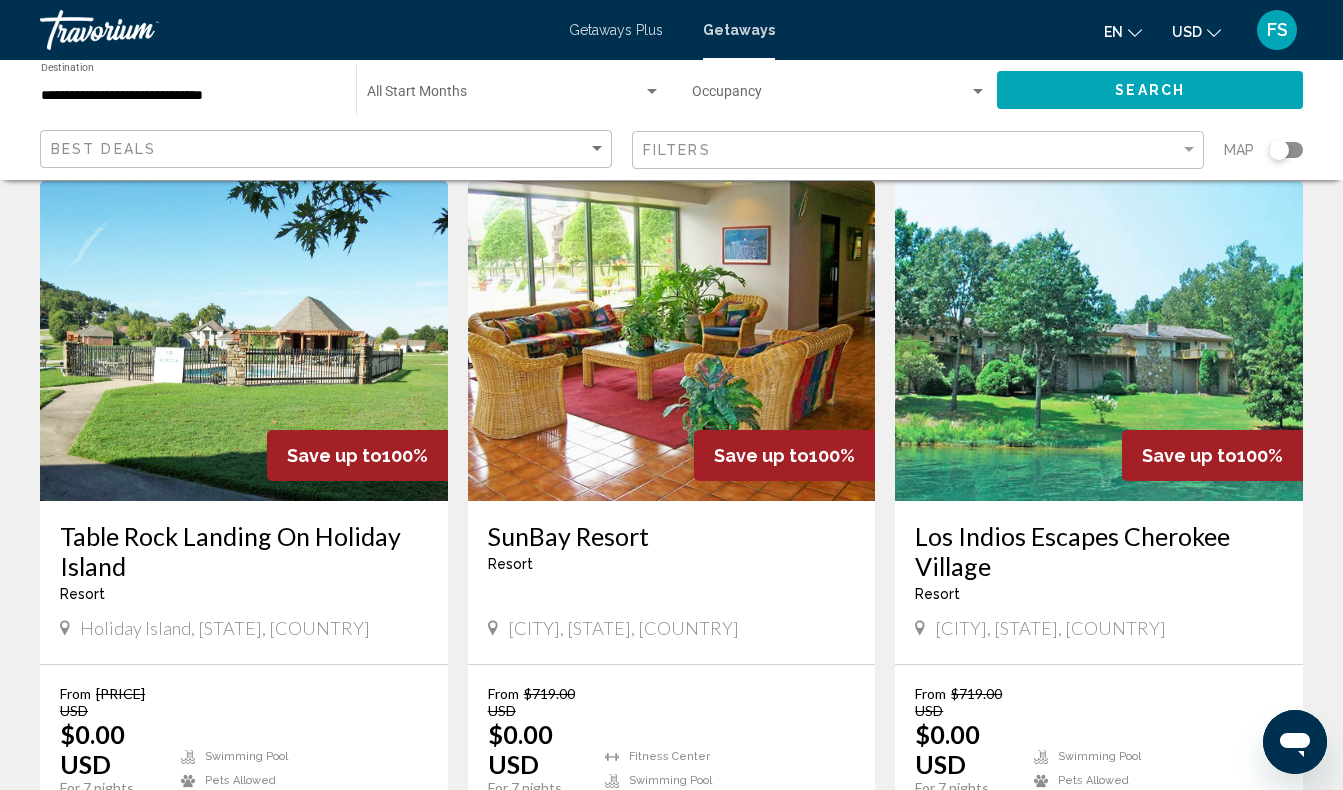 scroll, scrollTop: 868, scrollLeft: 0, axis: vertical 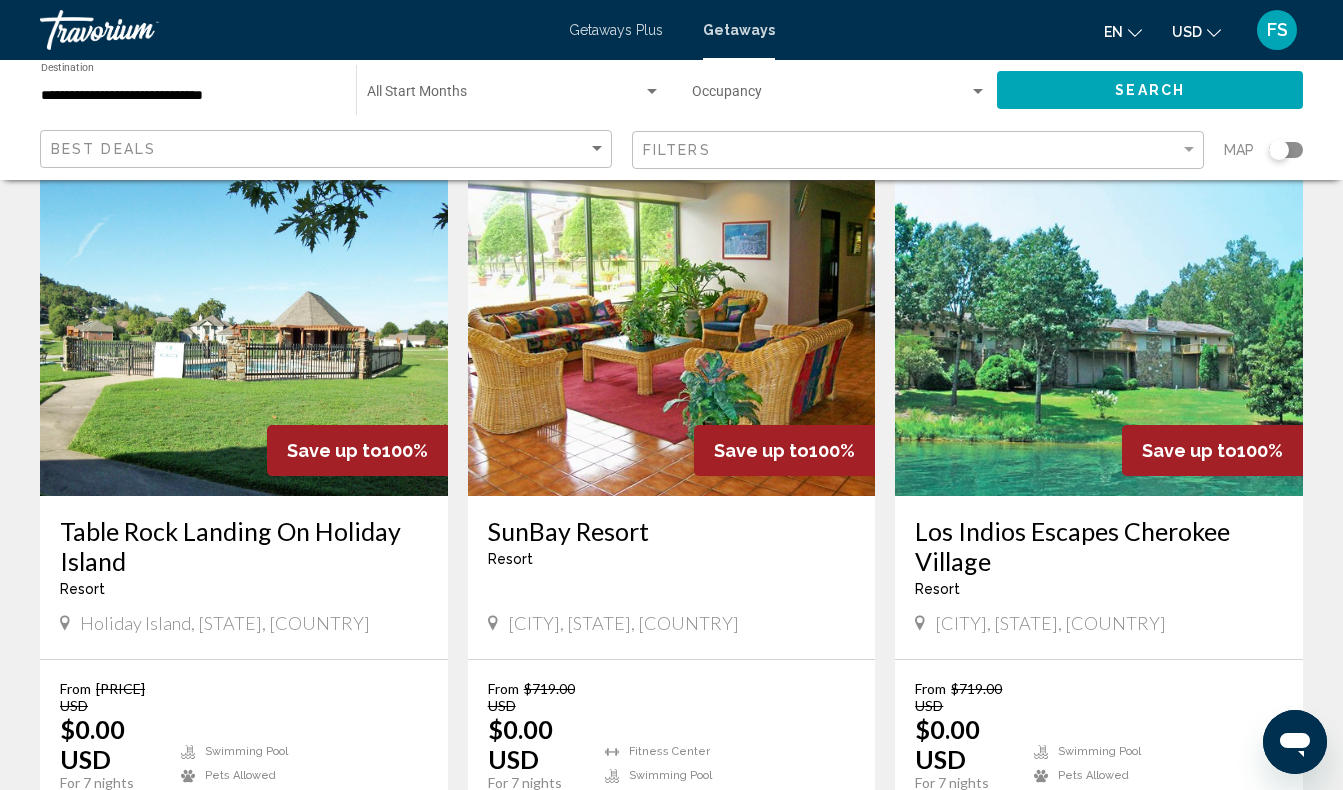click at bounding box center (1099, 336) 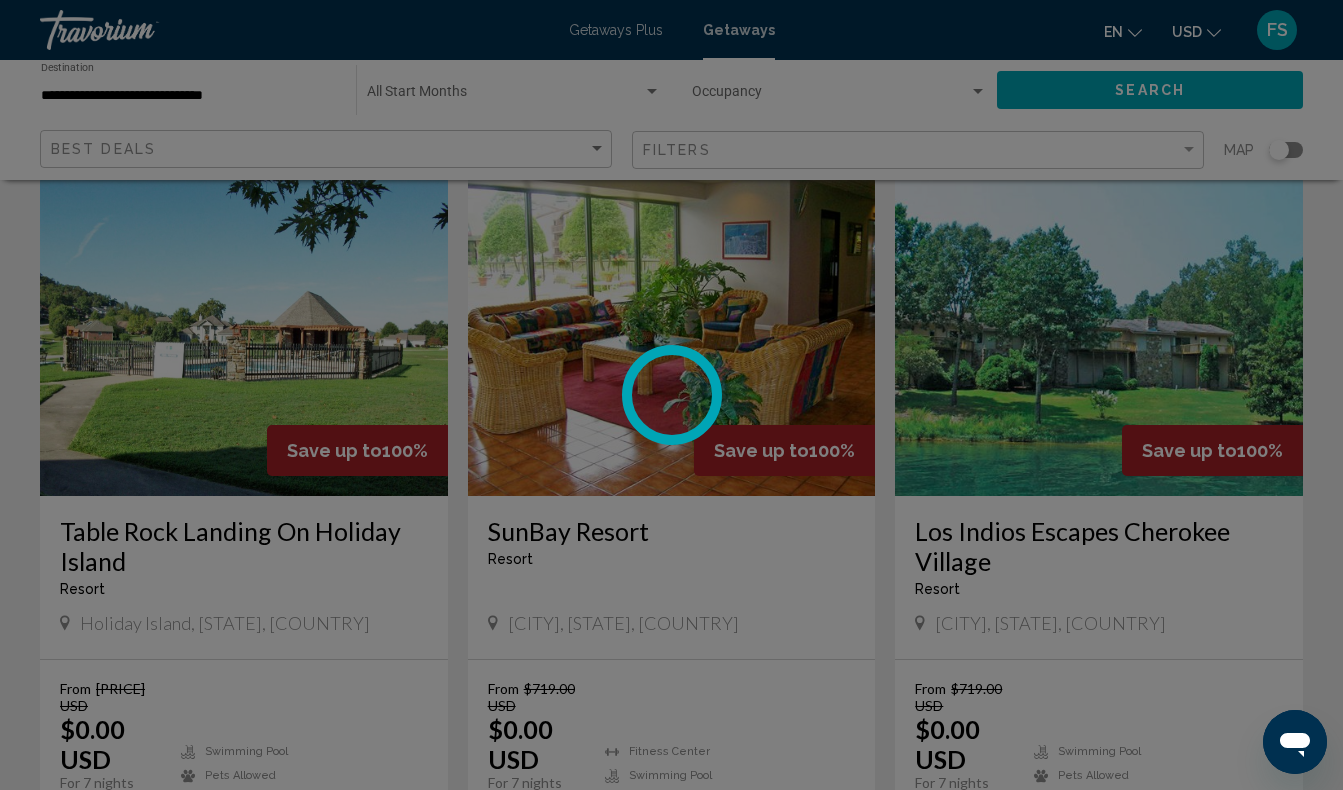 scroll, scrollTop: 140, scrollLeft: 0, axis: vertical 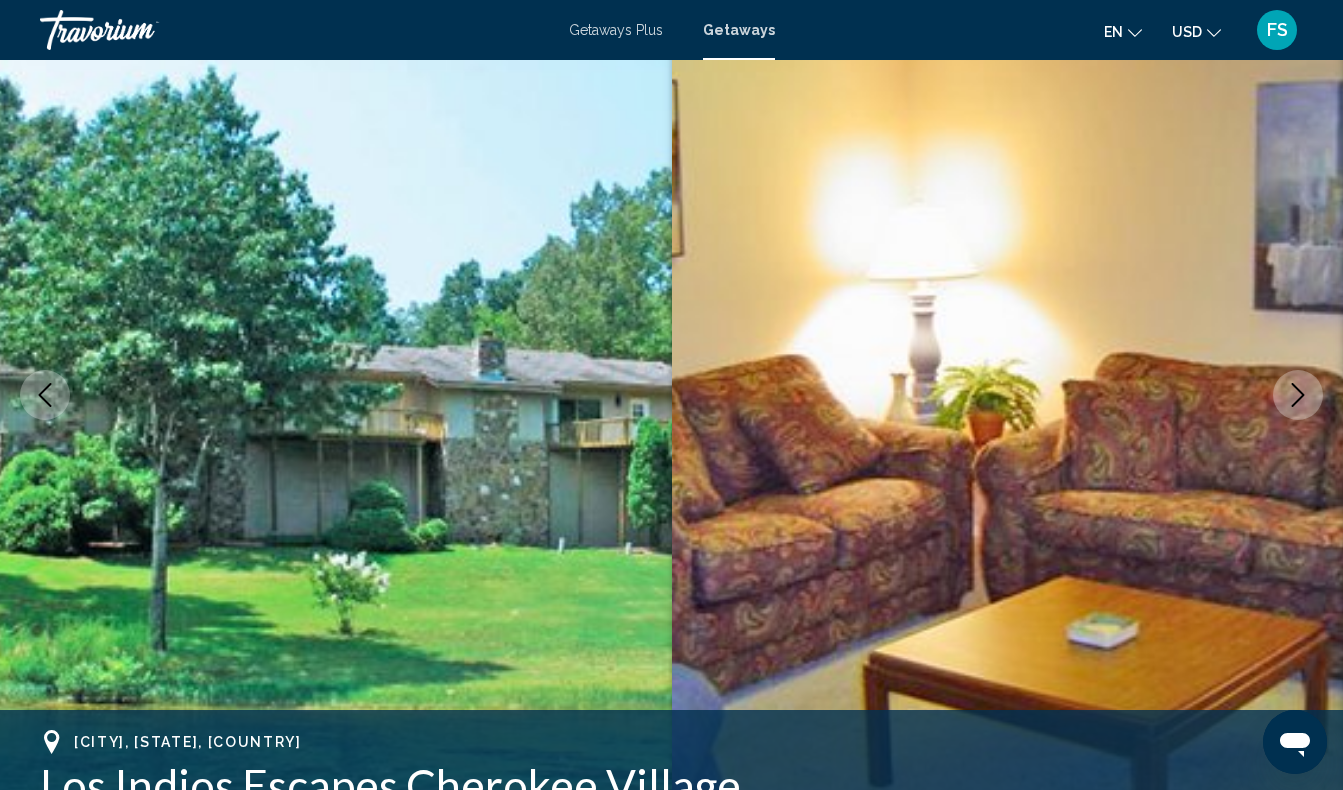 click at bounding box center (1298, 395) 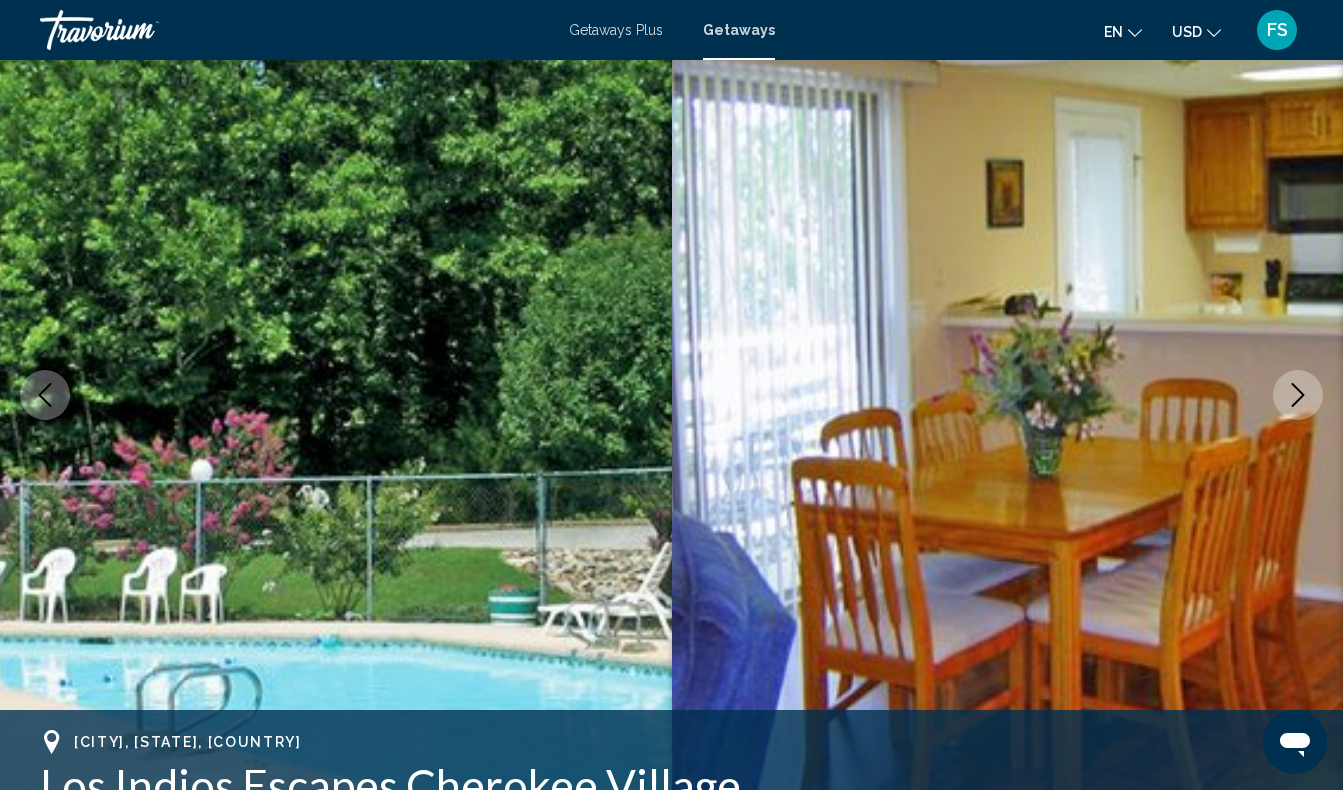 click at bounding box center [1298, 395] 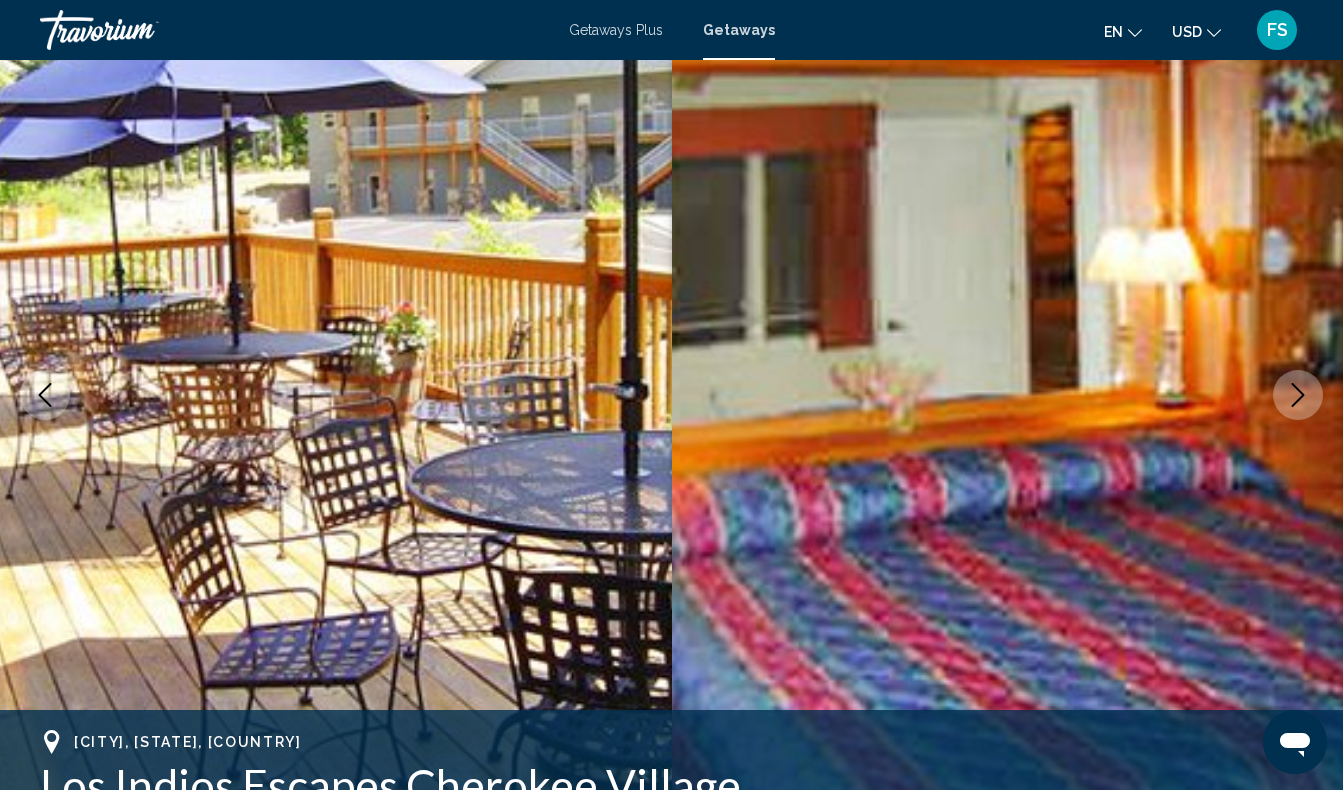 click at bounding box center [1298, 395] 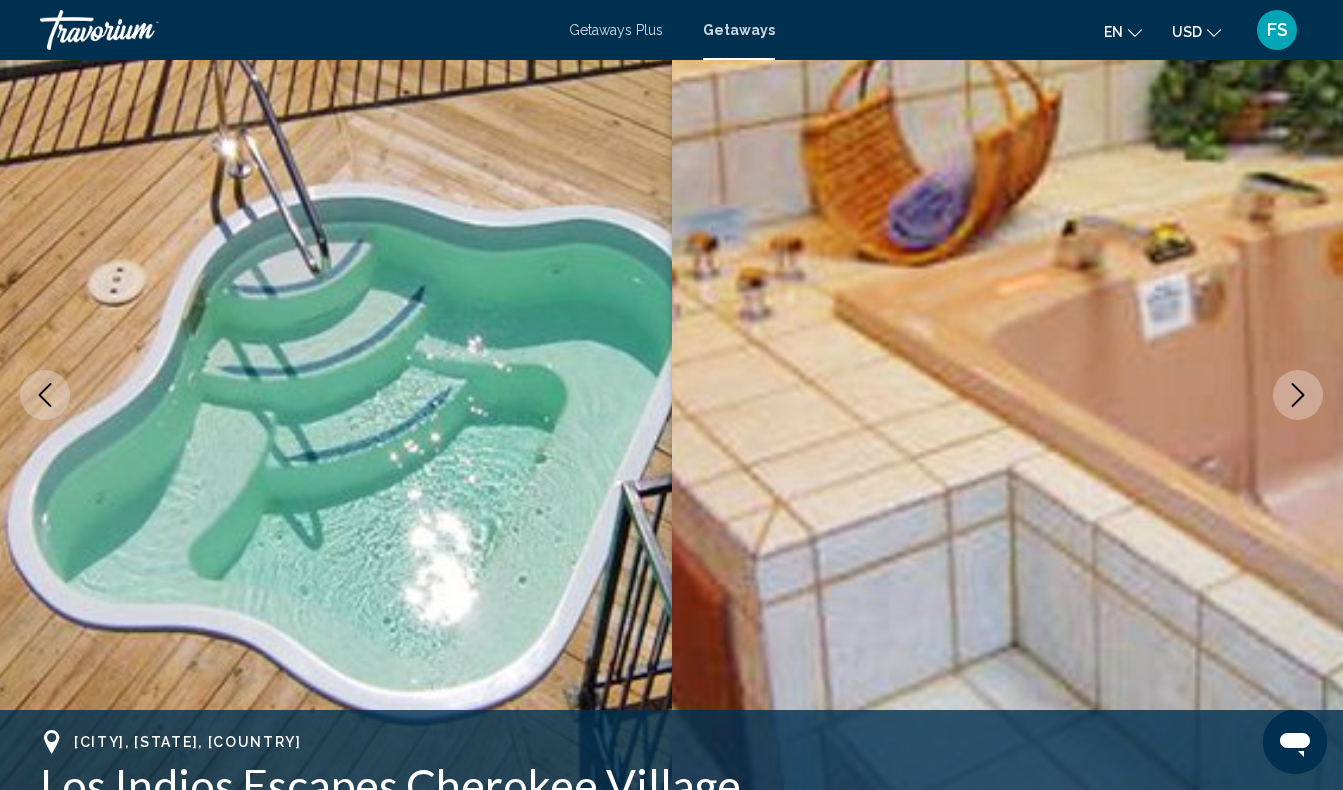 click at bounding box center (1298, 395) 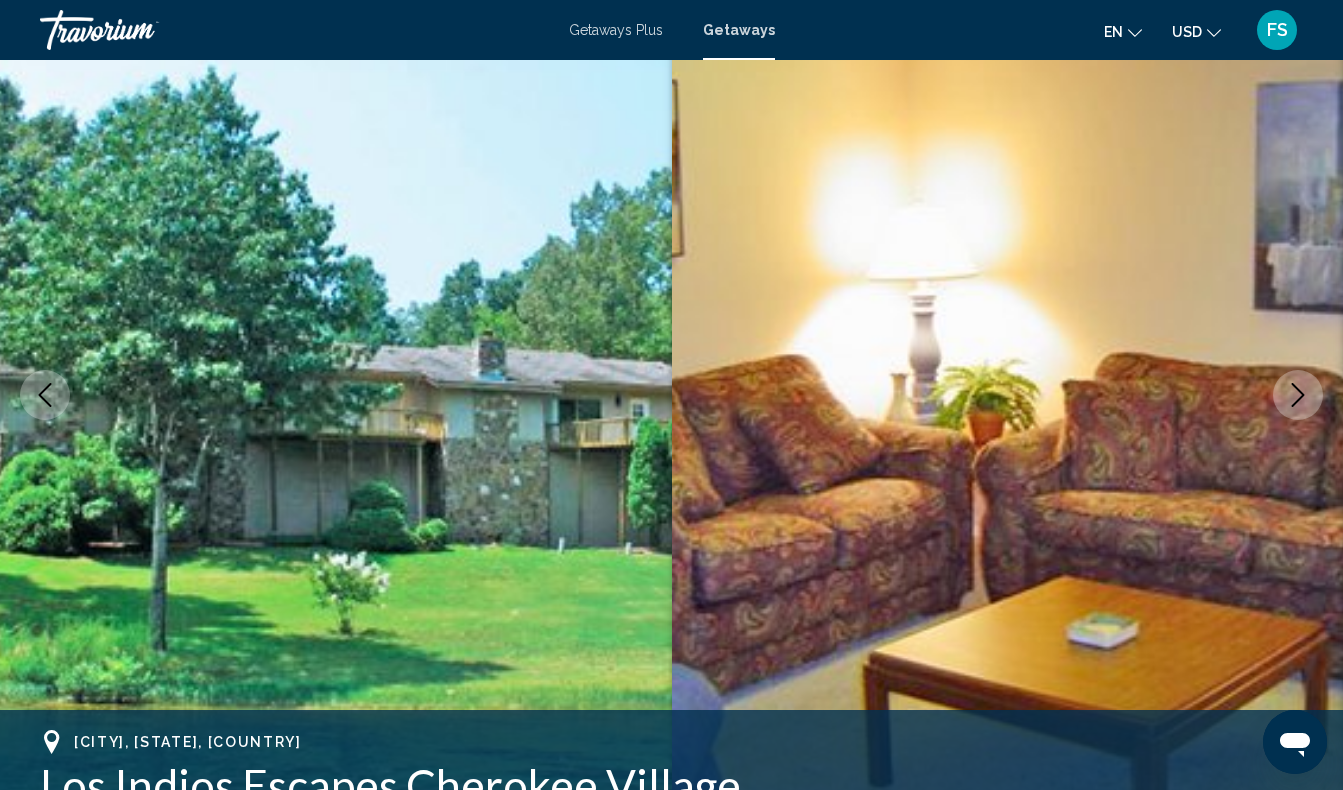 click at bounding box center [1298, 395] 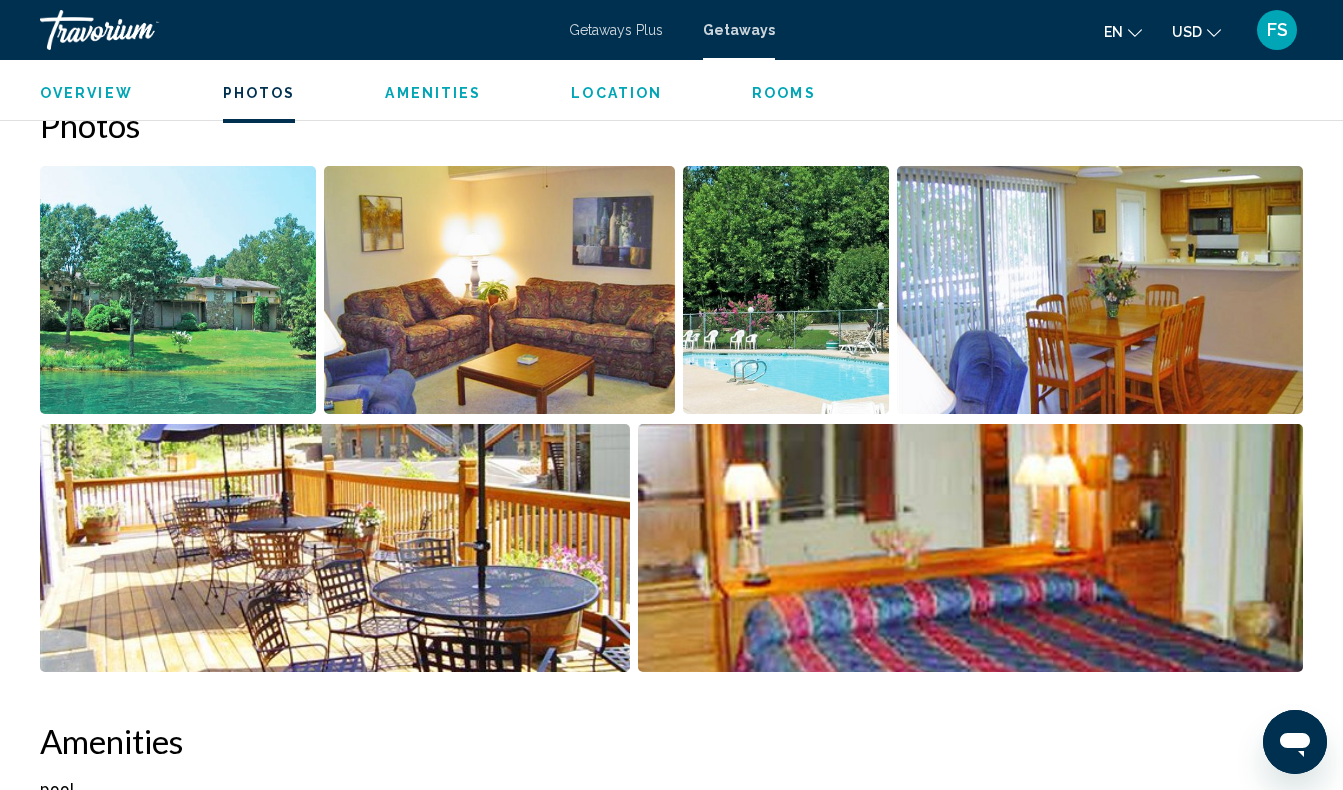 scroll, scrollTop: 1272, scrollLeft: 0, axis: vertical 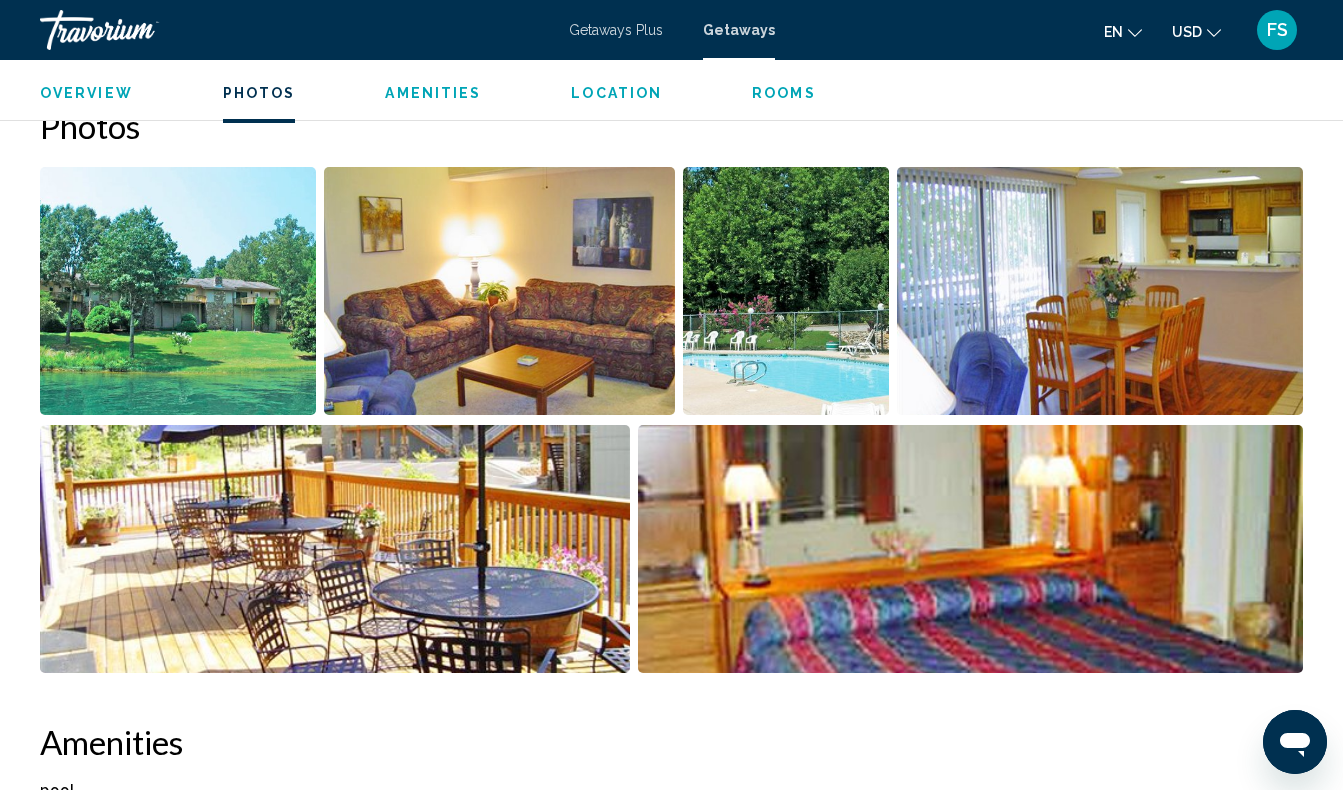 click at bounding box center [786, 291] 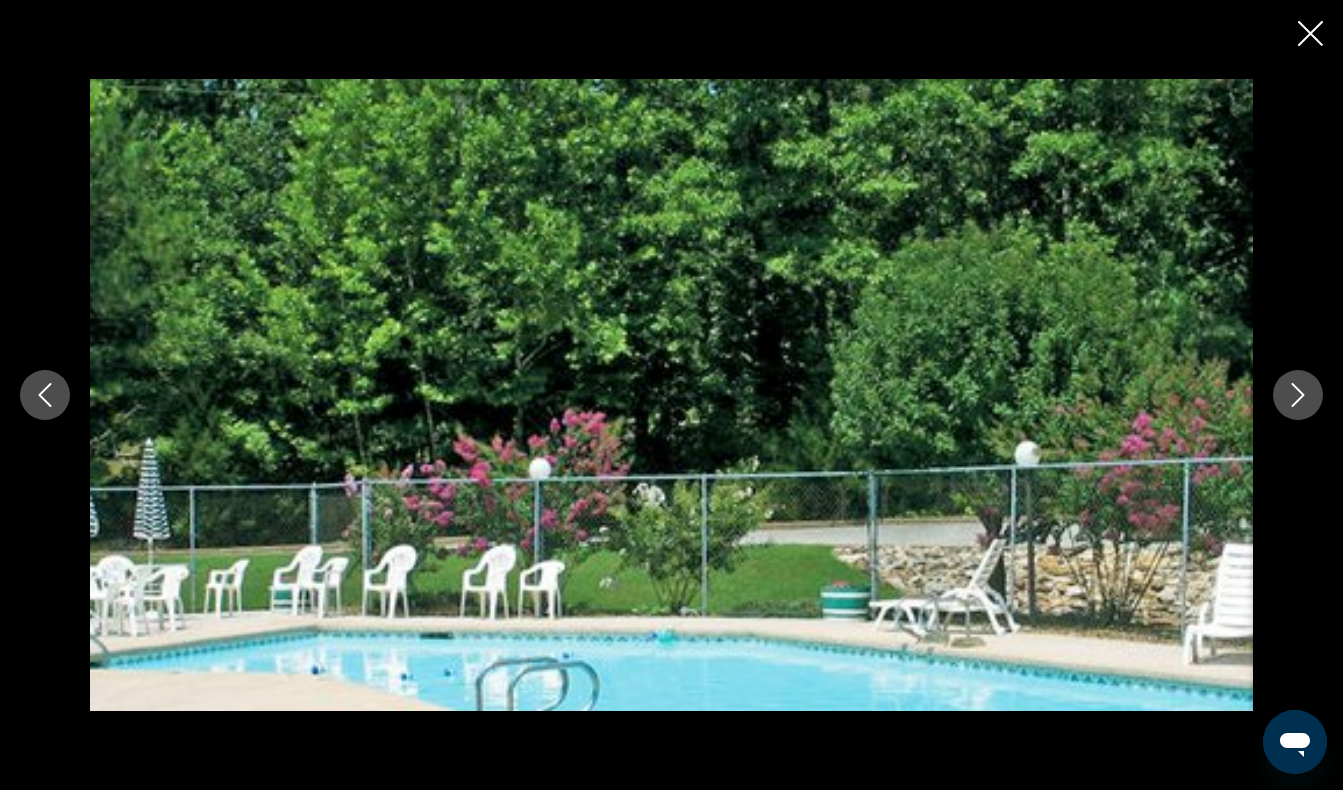 click at bounding box center (1298, 395) 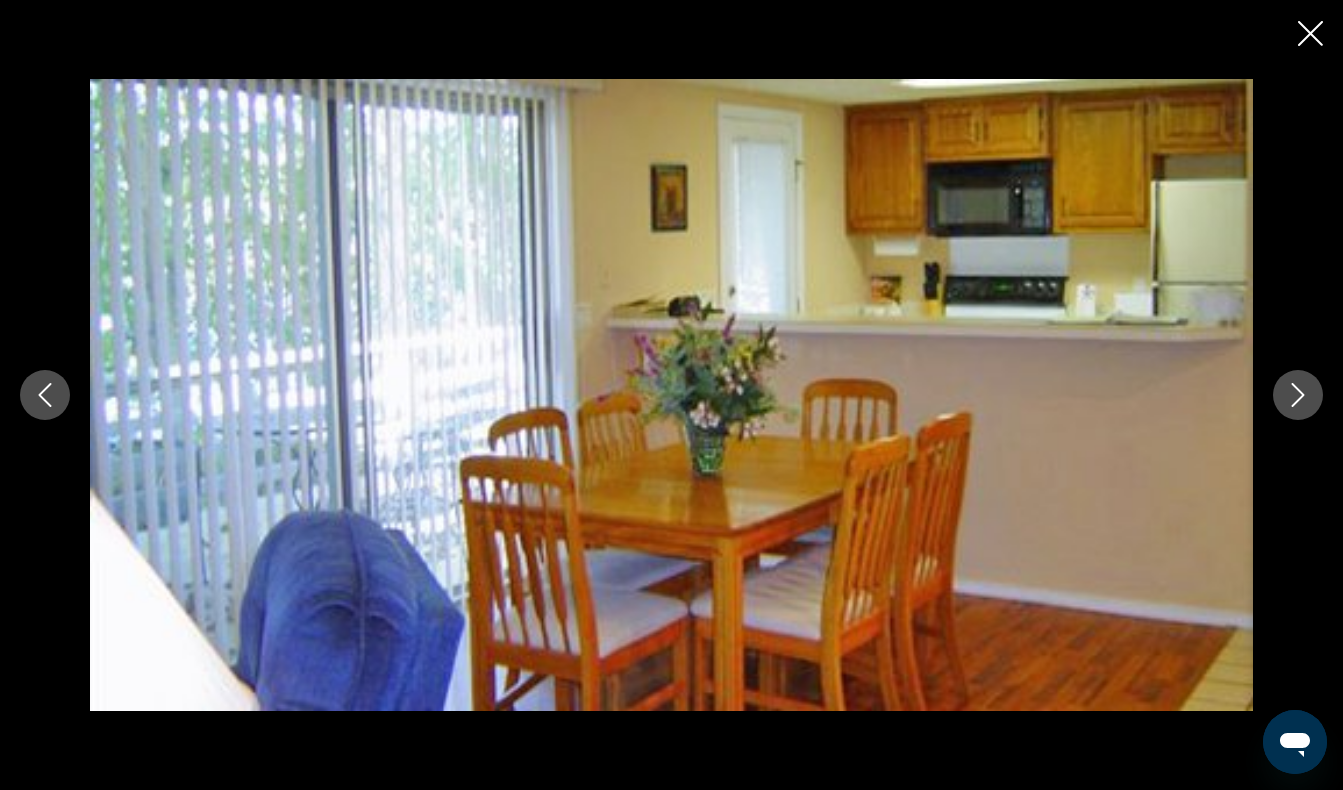 click at bounding box center (1298, 395) 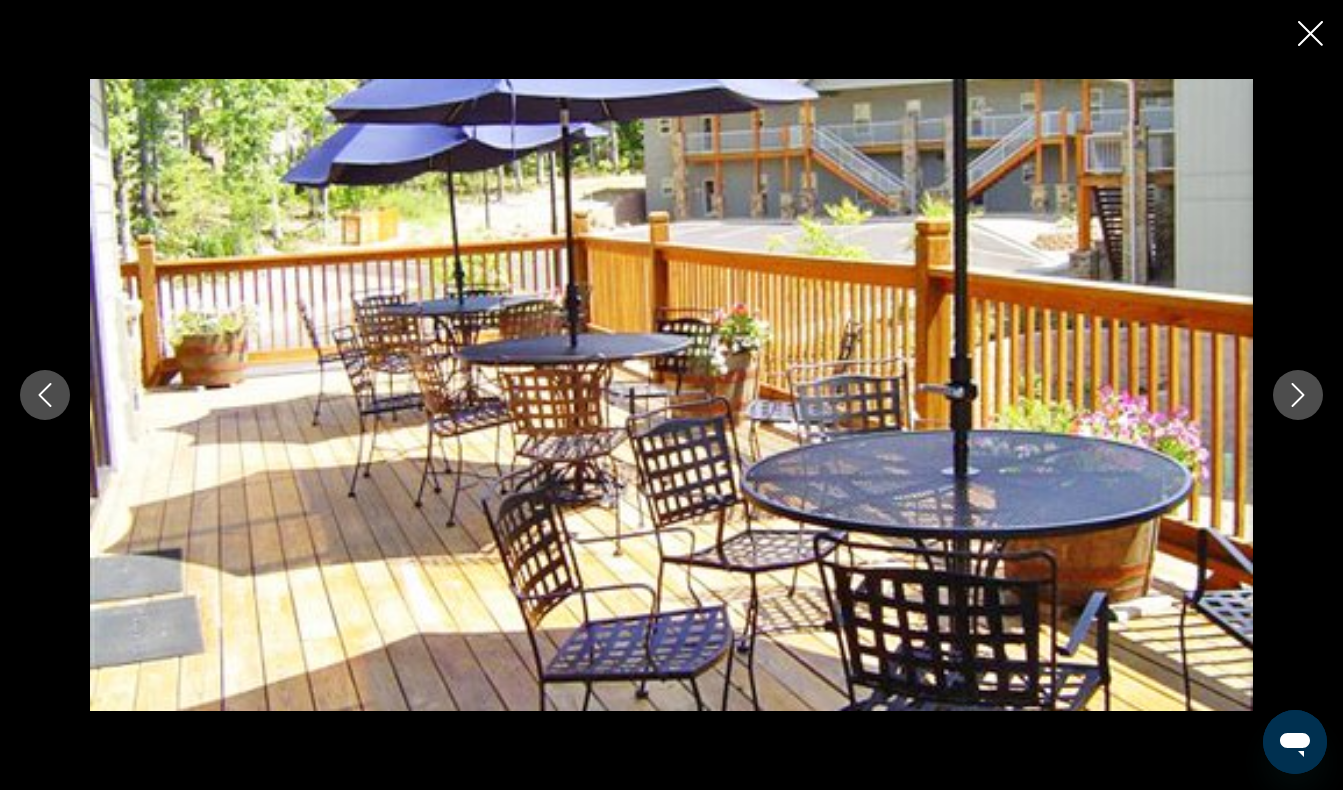 click at bounding box center (1310, 33) 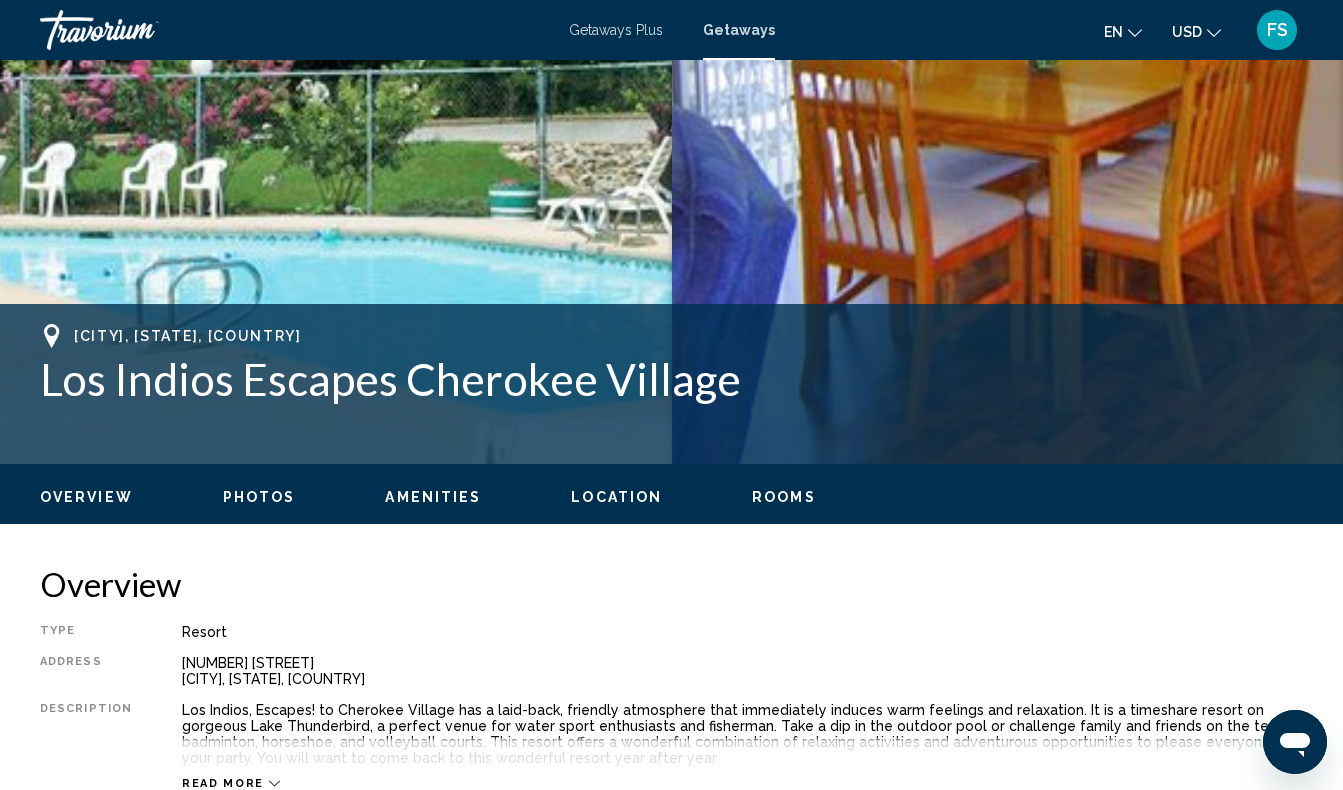 scroll, scrollTop: 527, scrollLeft: 0, axis: vertical 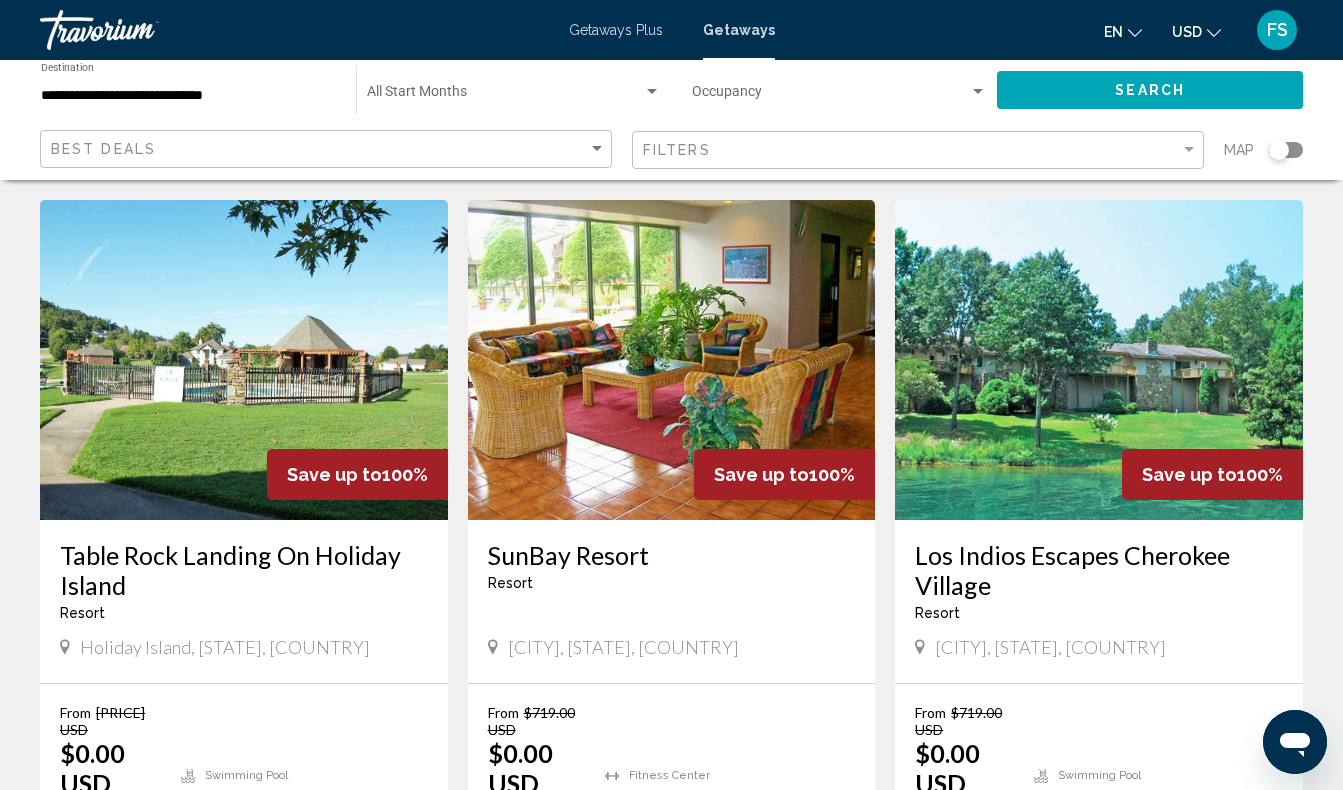 click at bounding box center (672, 360) 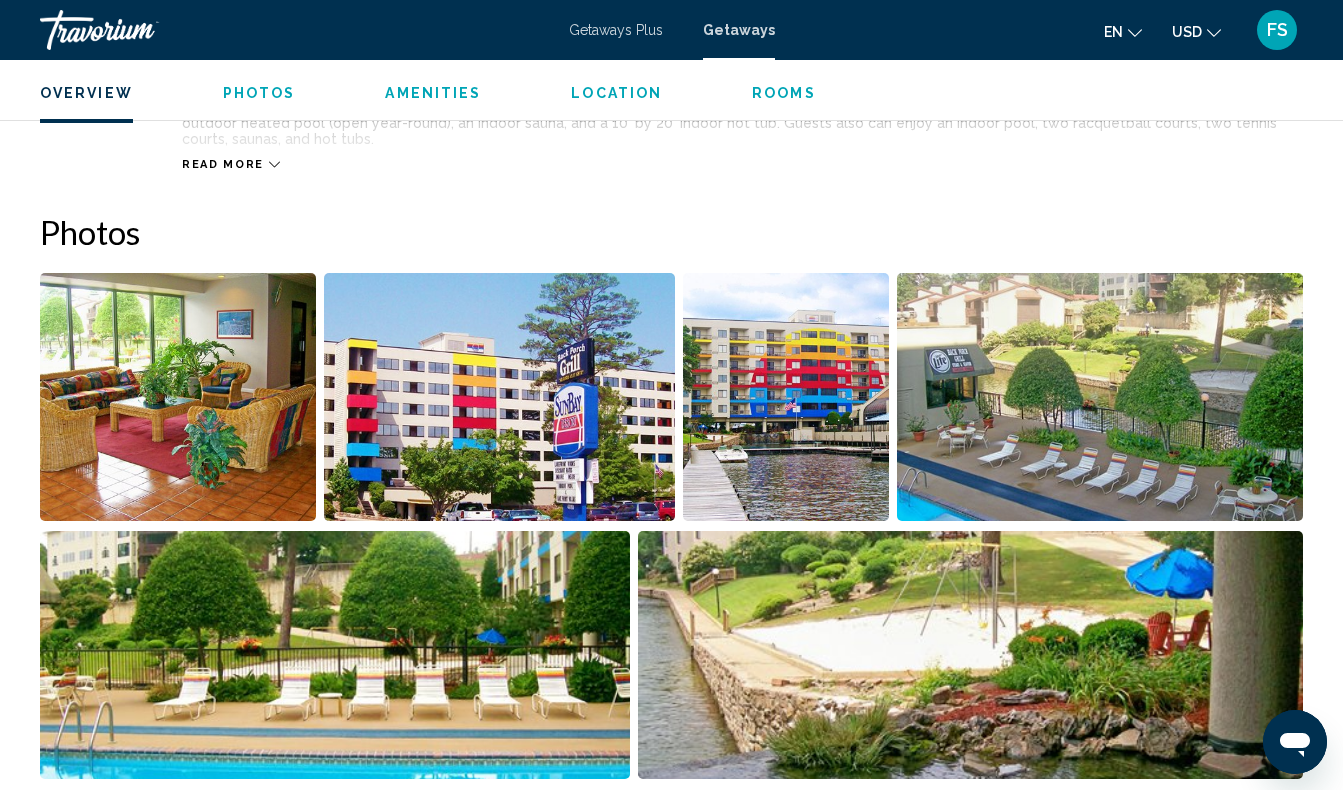 scroll, scrollTop: 1149, scrollLeft: 0, axis: vertical 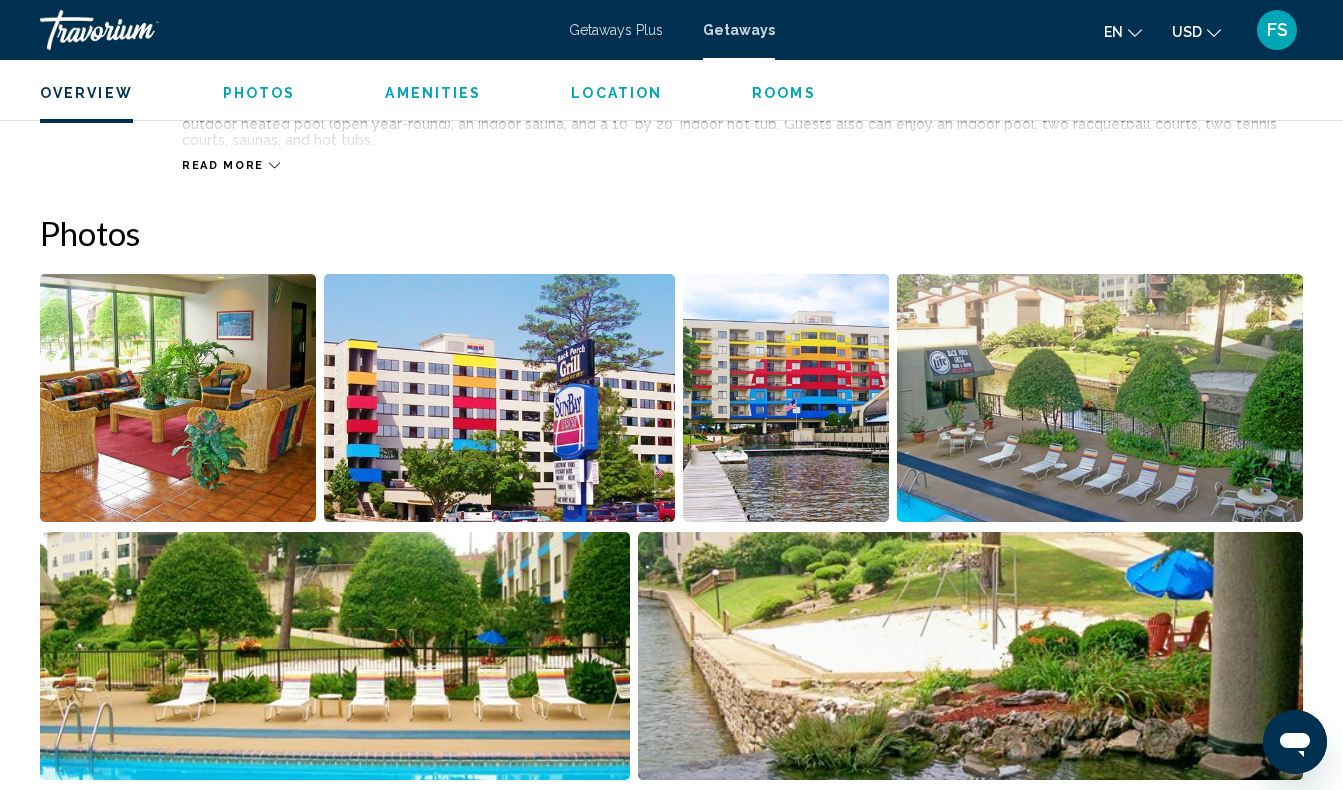 click at bounding box center (499, 398) 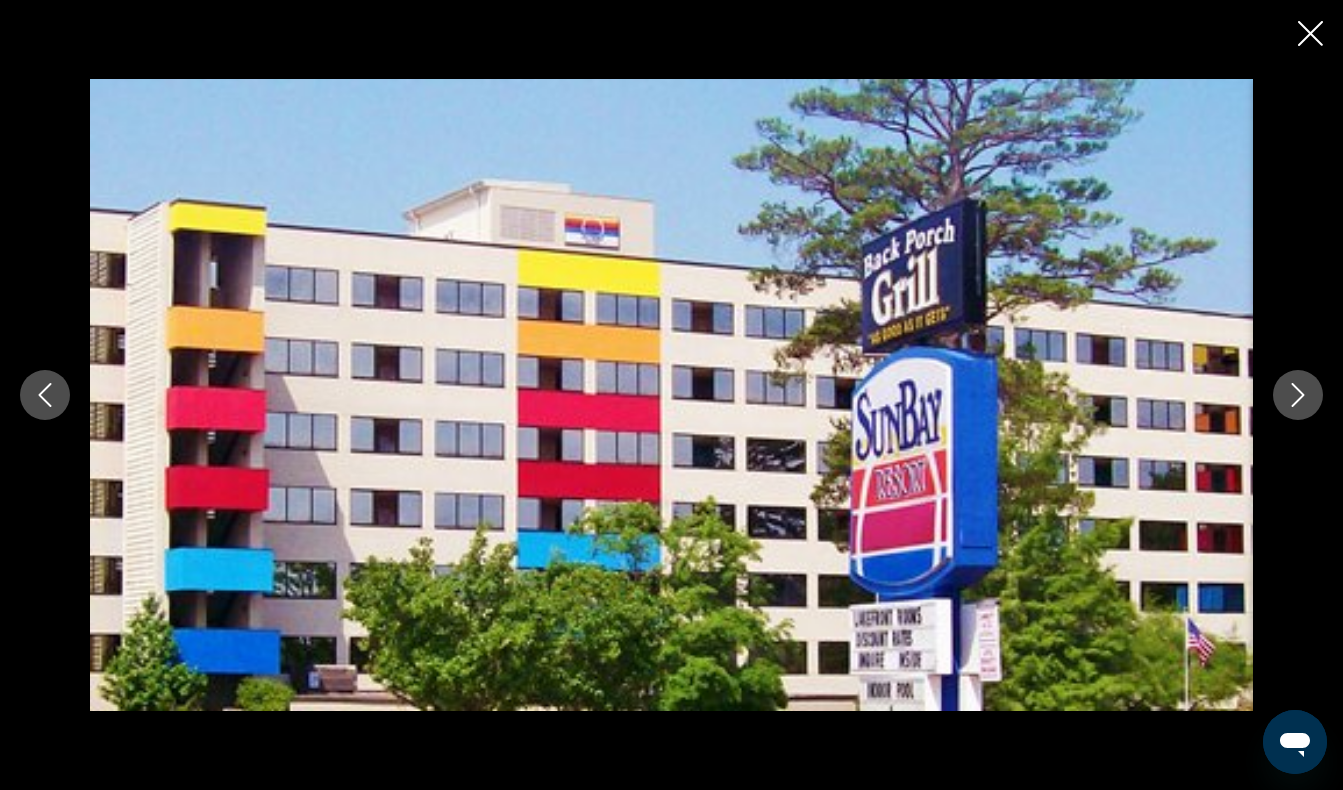 click at bounding box center (1298, 395) 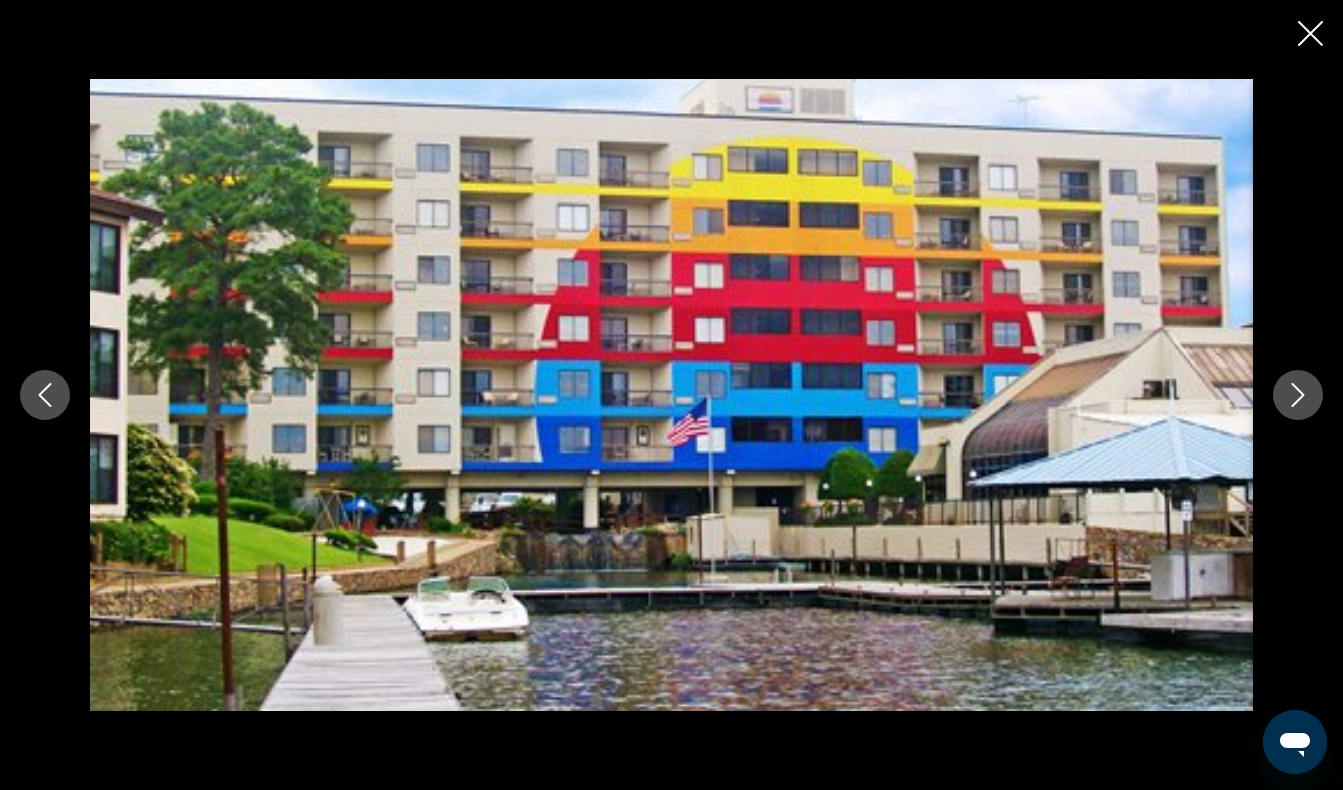 click at bounding box center (1298, 395) 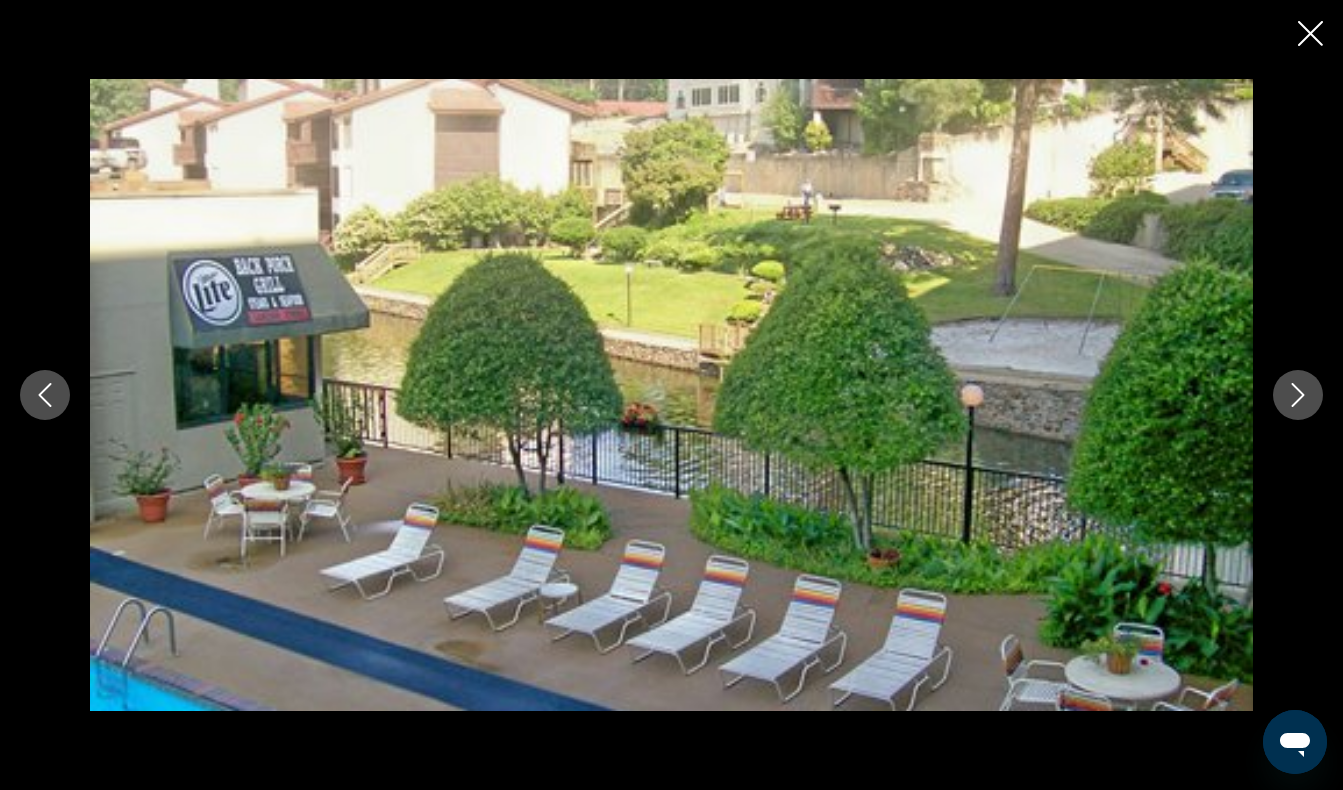 click at bounding box center [1298, 395] 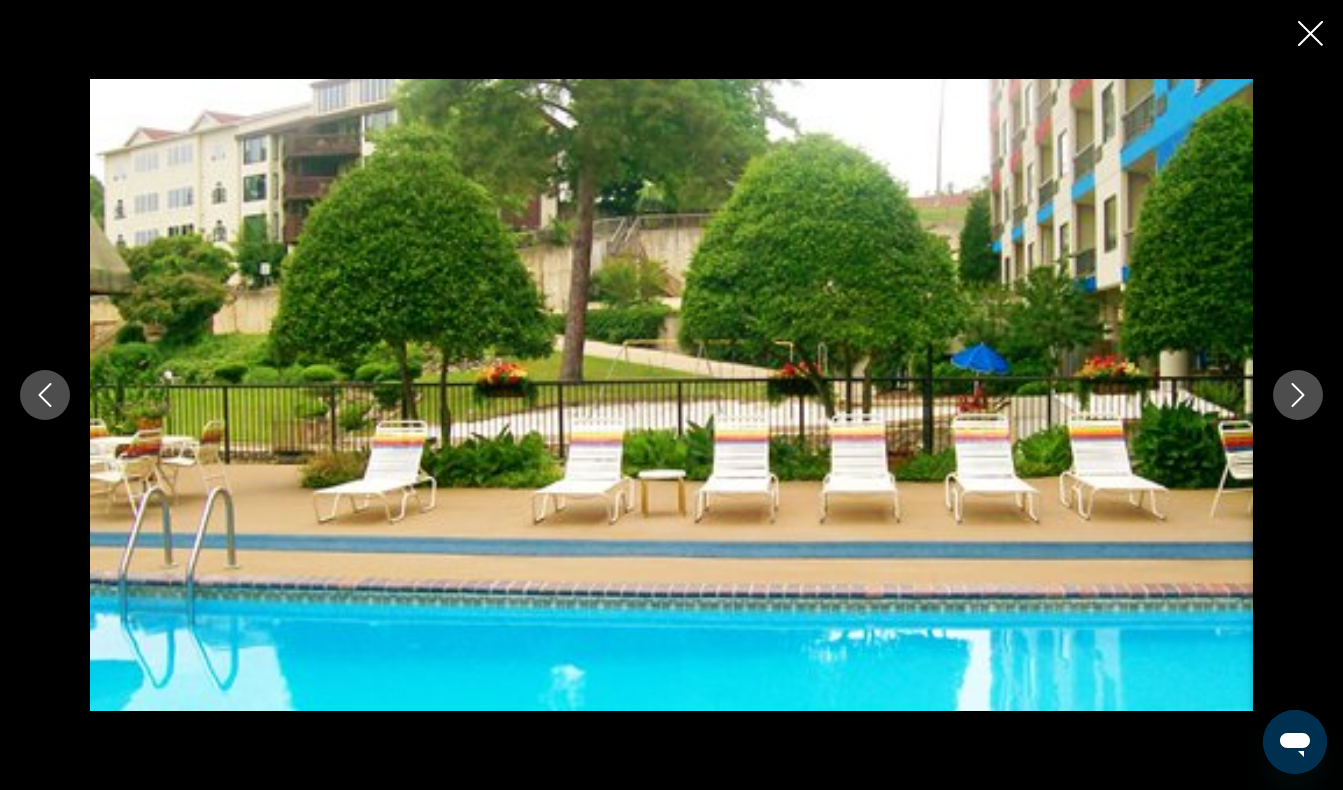 click at bounding box center [1298, 395] 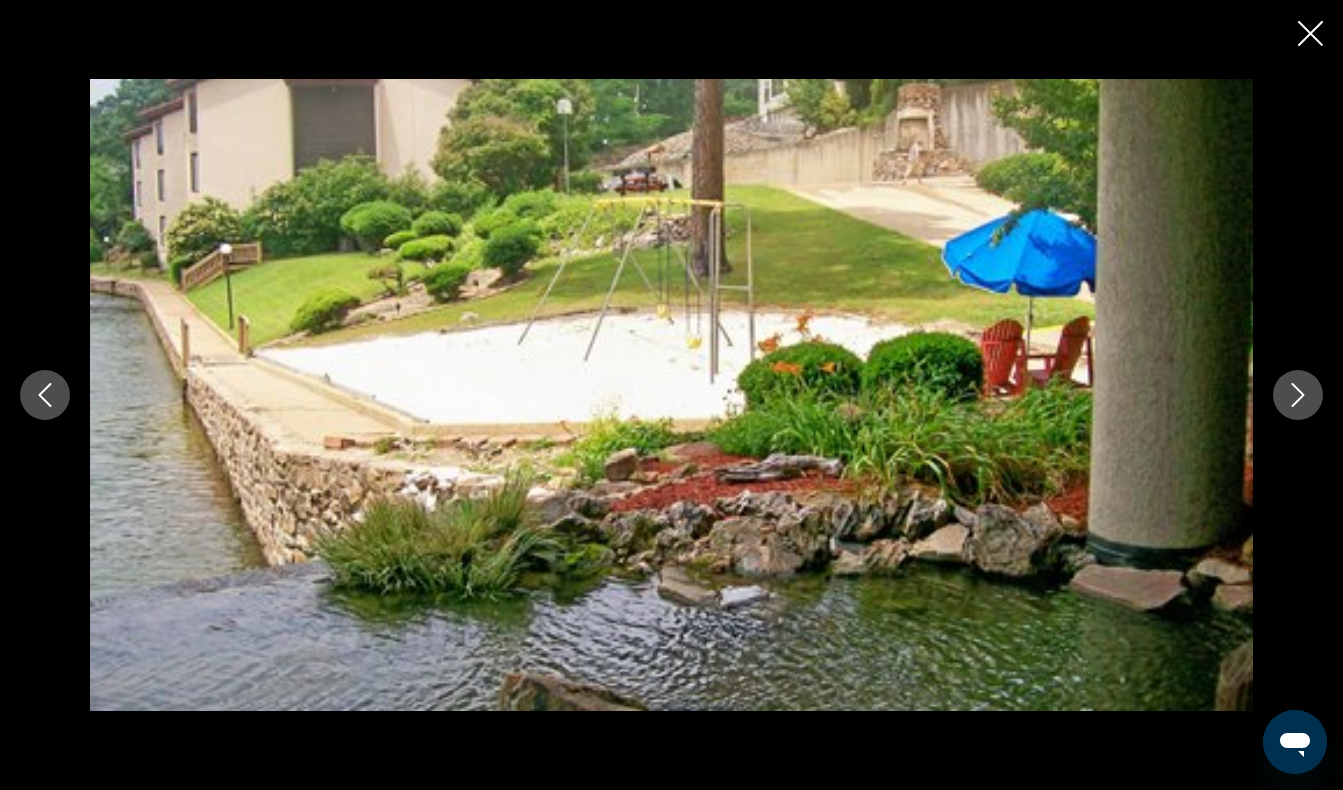 click at bounding box center [1298, 395] 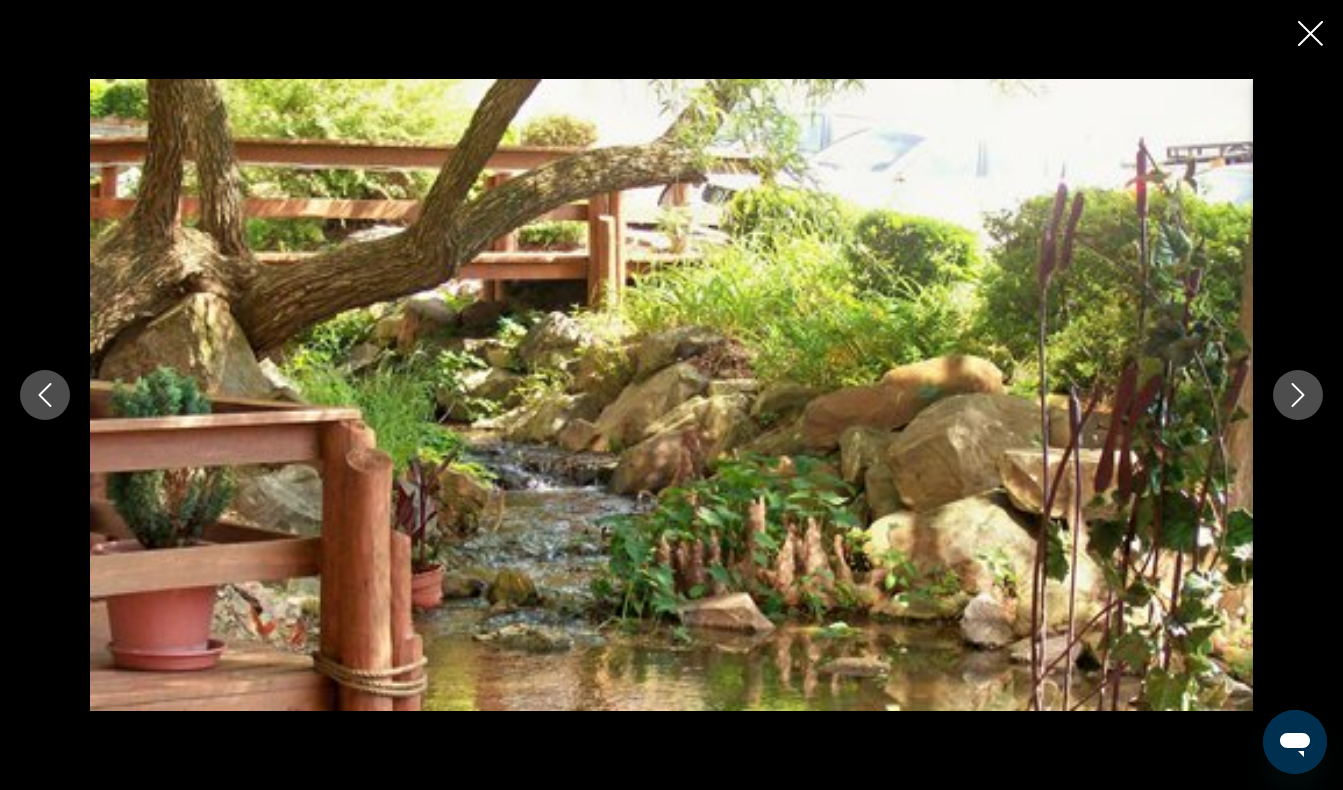 click at bounding box center (1298, 395) 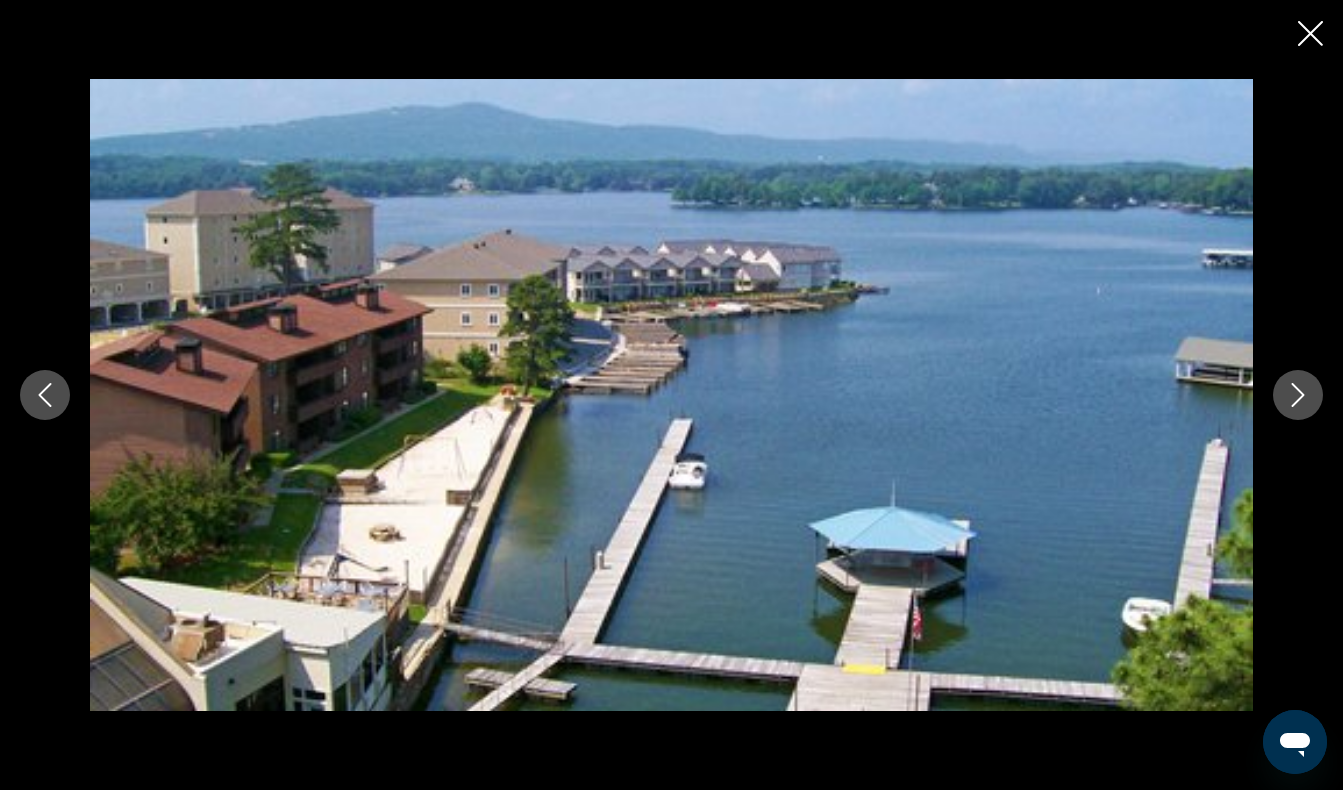 click at bounding box center (1298, 395) 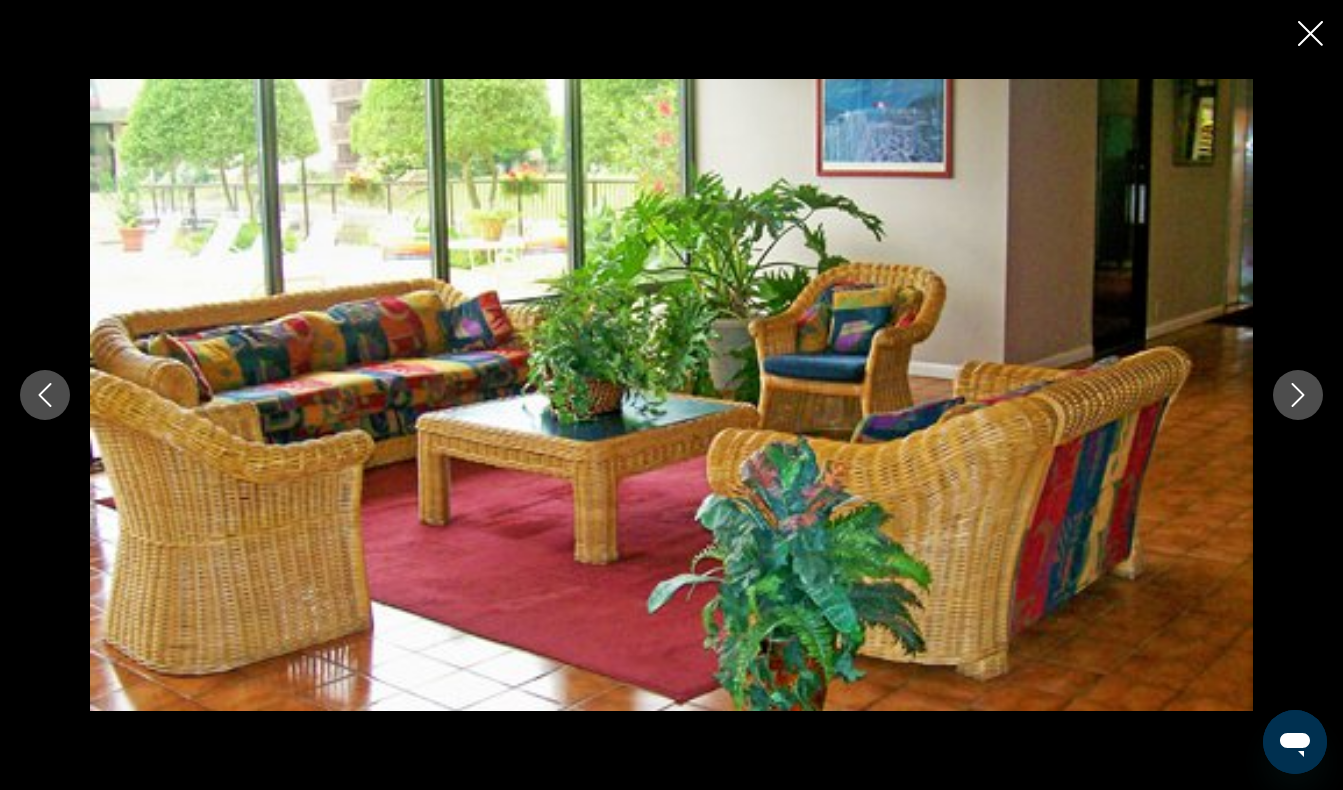 click at bounding box center [1298, 395] 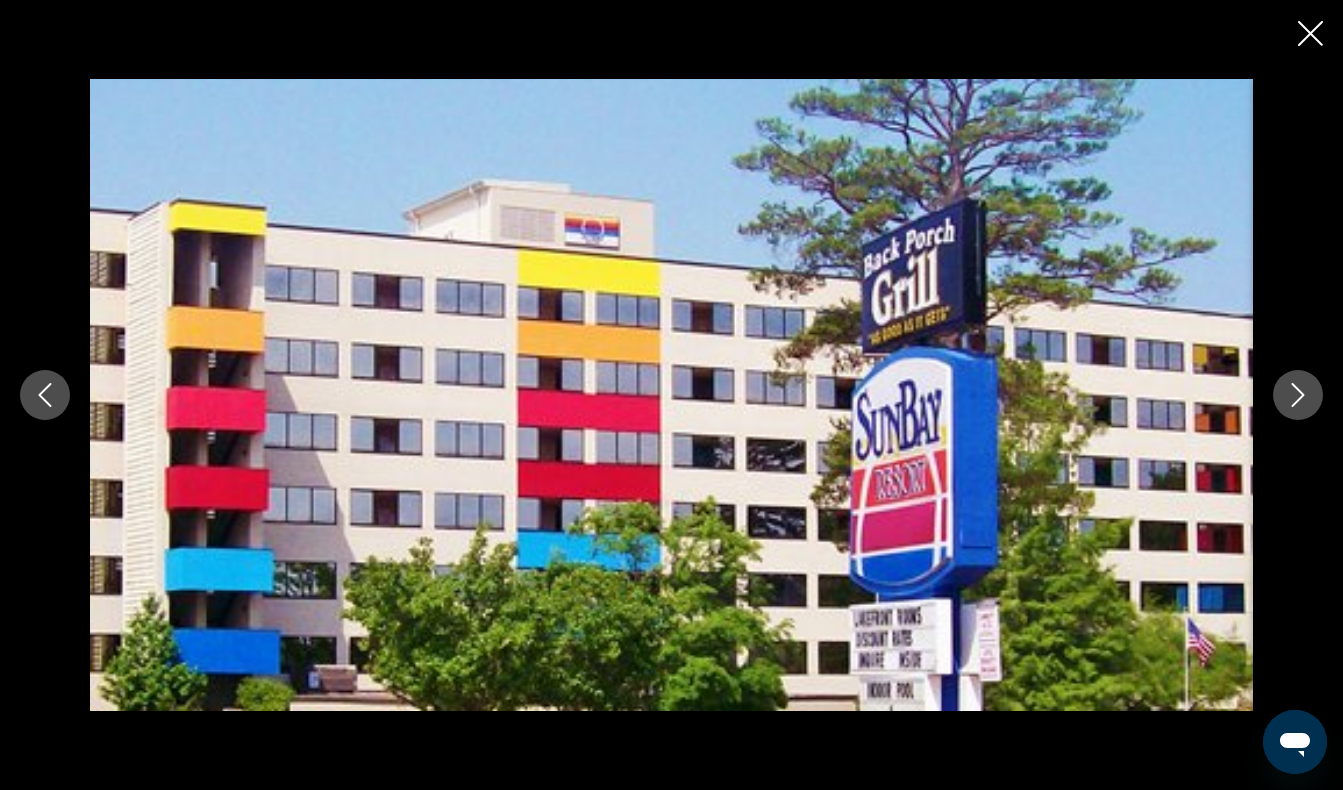 click at bounding box center [1298, 395] 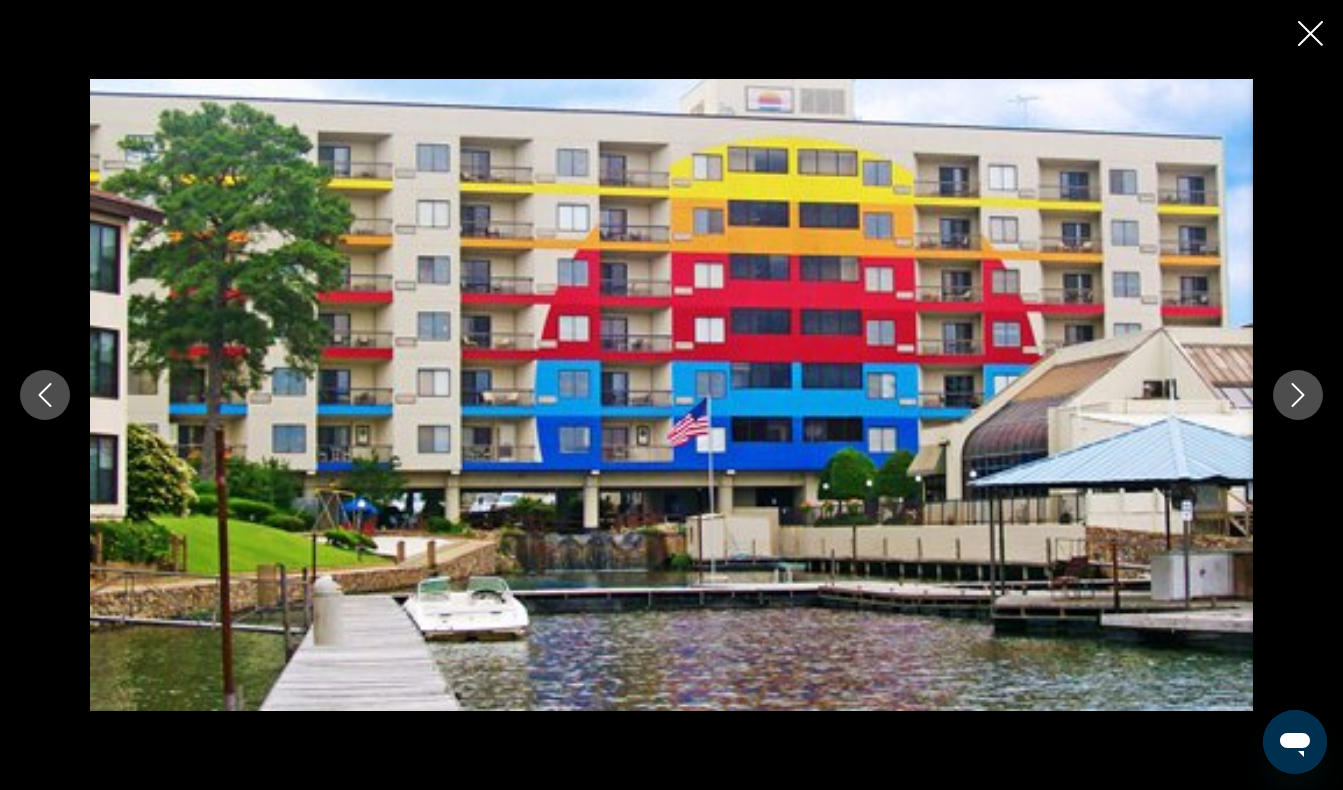 click at bounding box center [1298, 395] 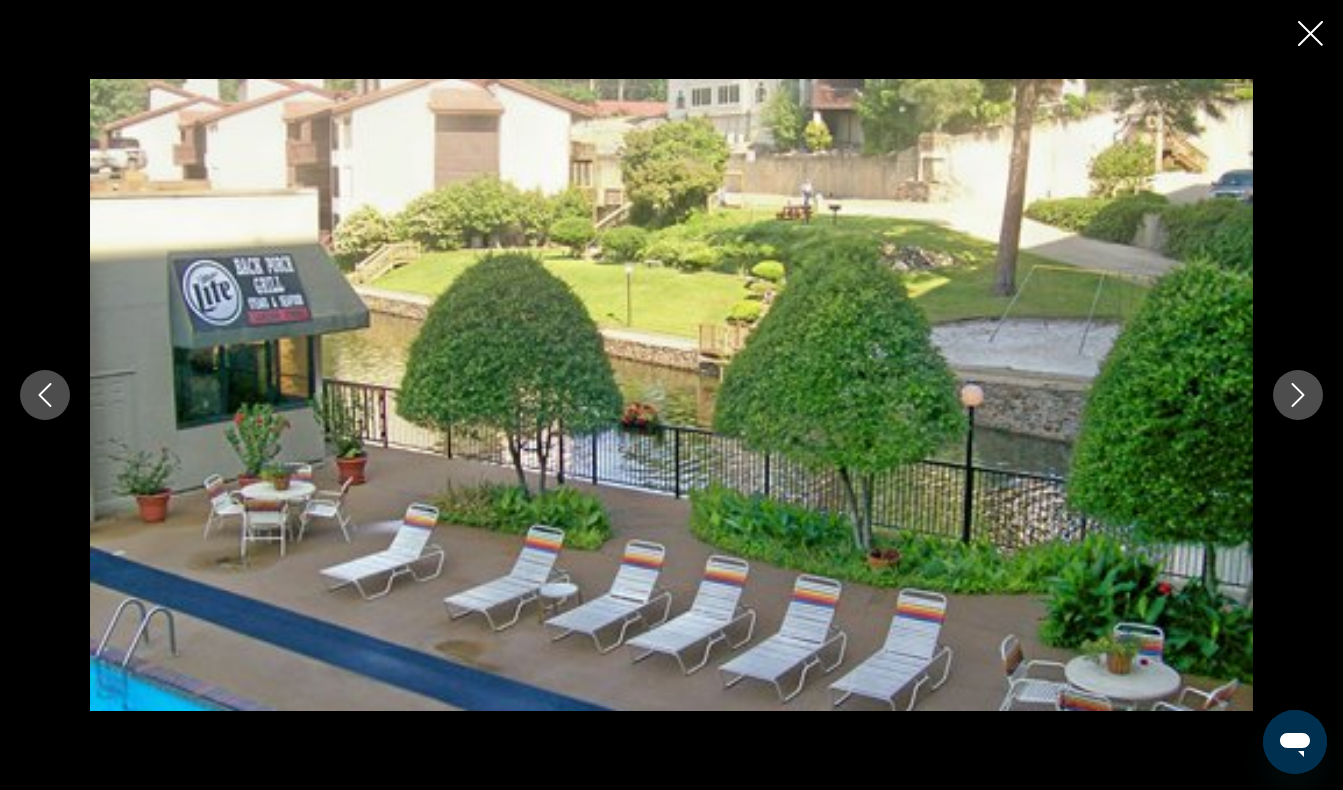 click at bounding box center [1298, 395] 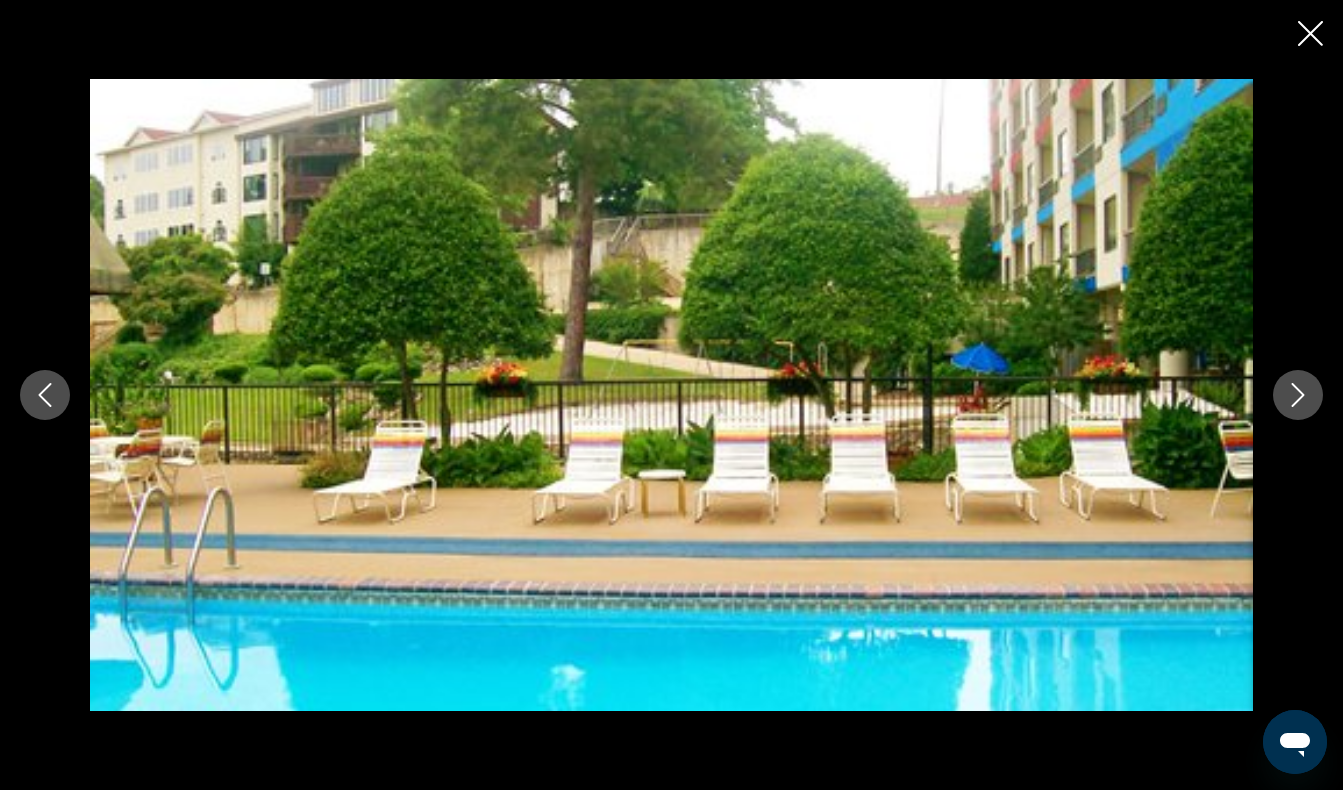 click at bounding box center [1298, 395] 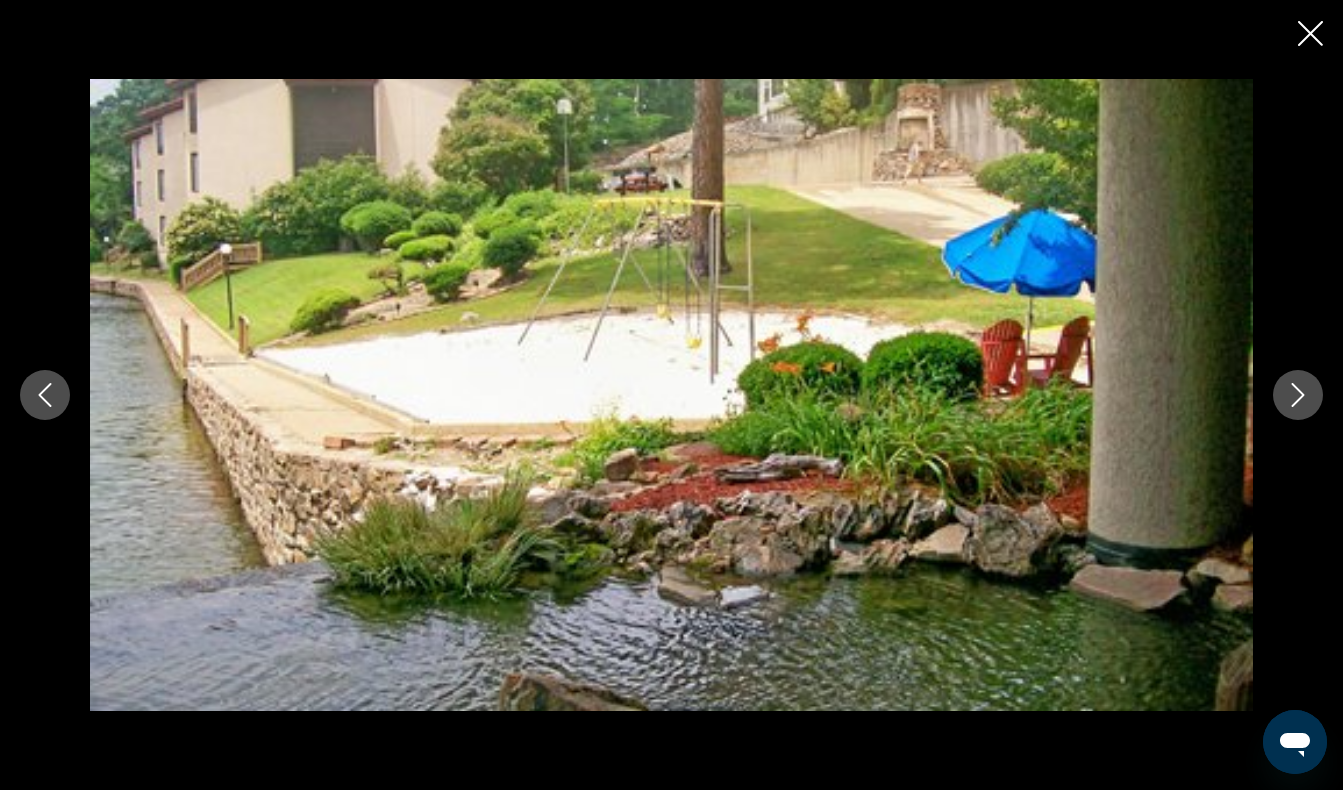 click at bounding box center [671, 395] 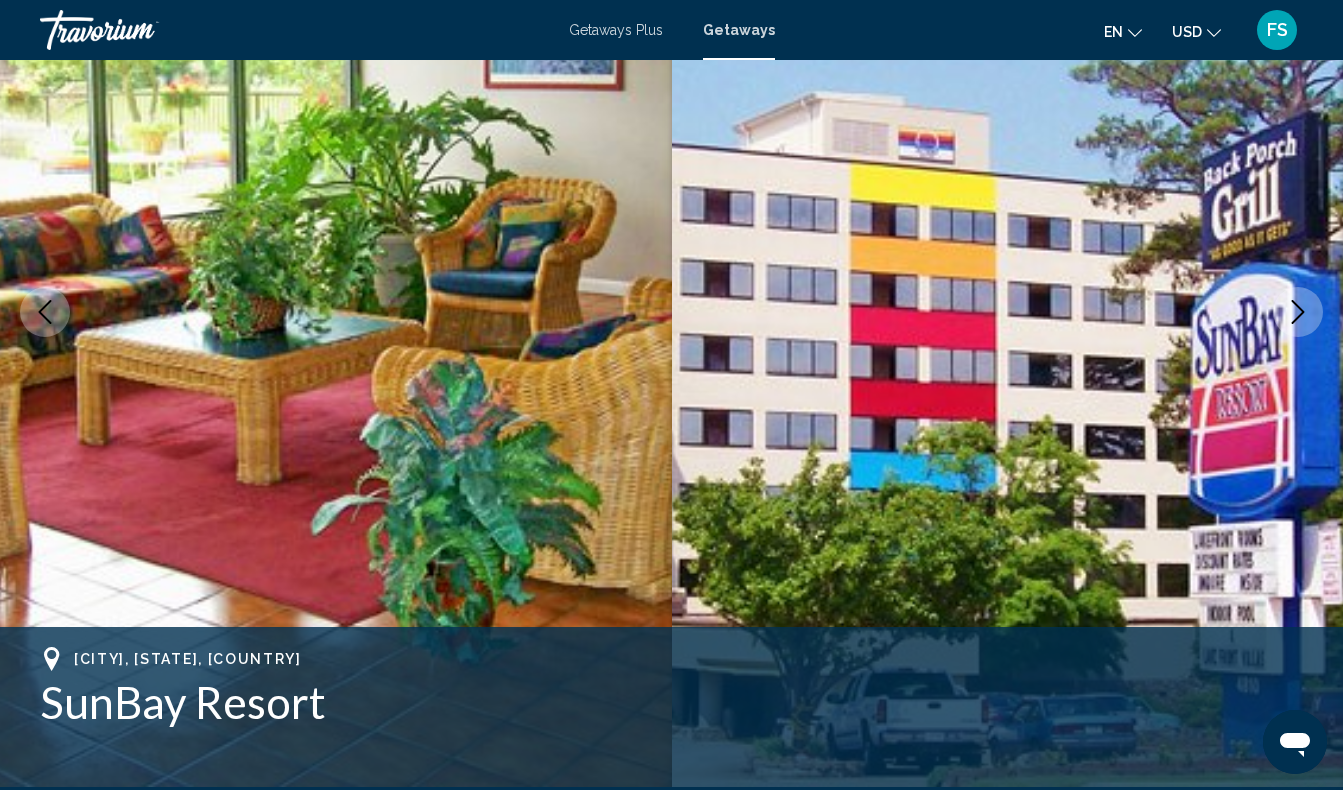 scroll, scrollTop: 0, scrollLeft: 0, axis: both 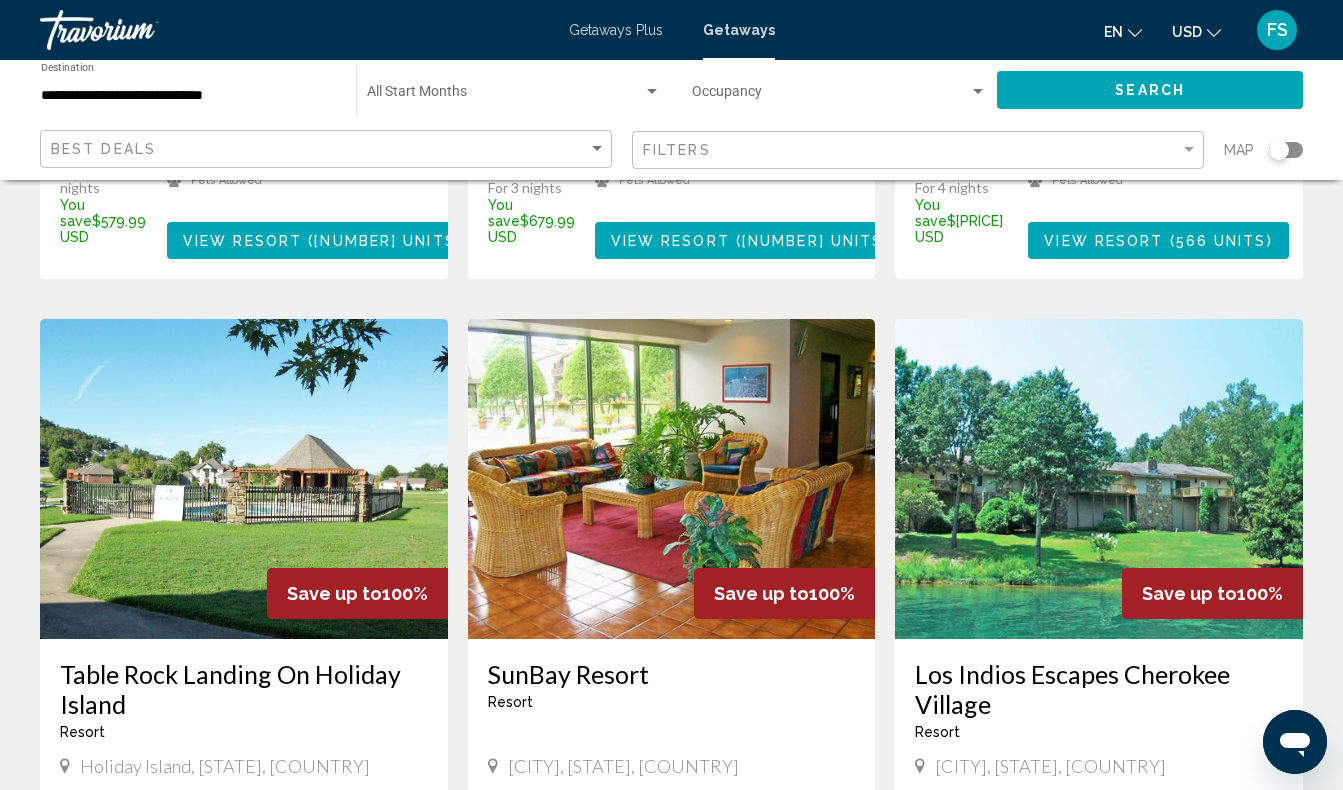 click at bounding box center (244, 479) 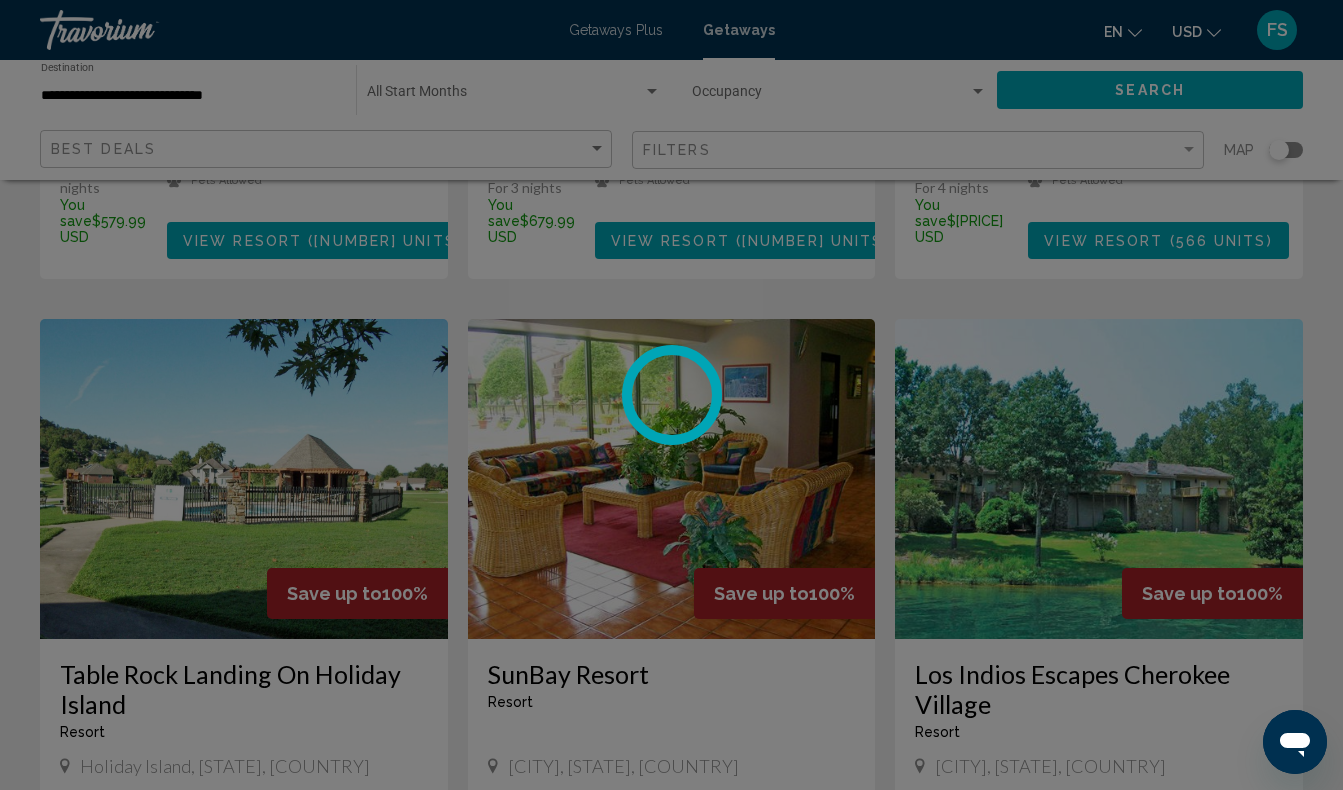 scroll, scrollTop: 140, scrollLeft: 0, axis: vertical 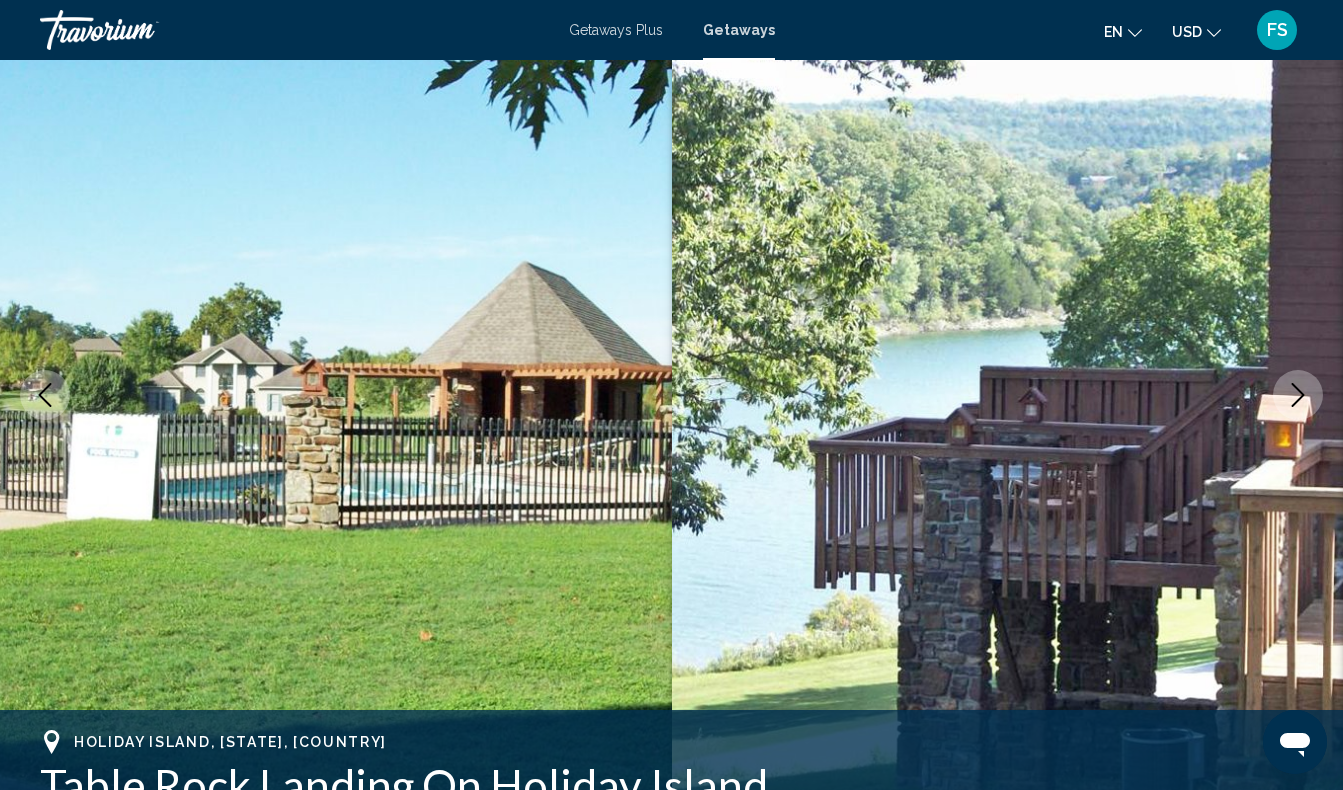 click at bounding box center [1298, 395] 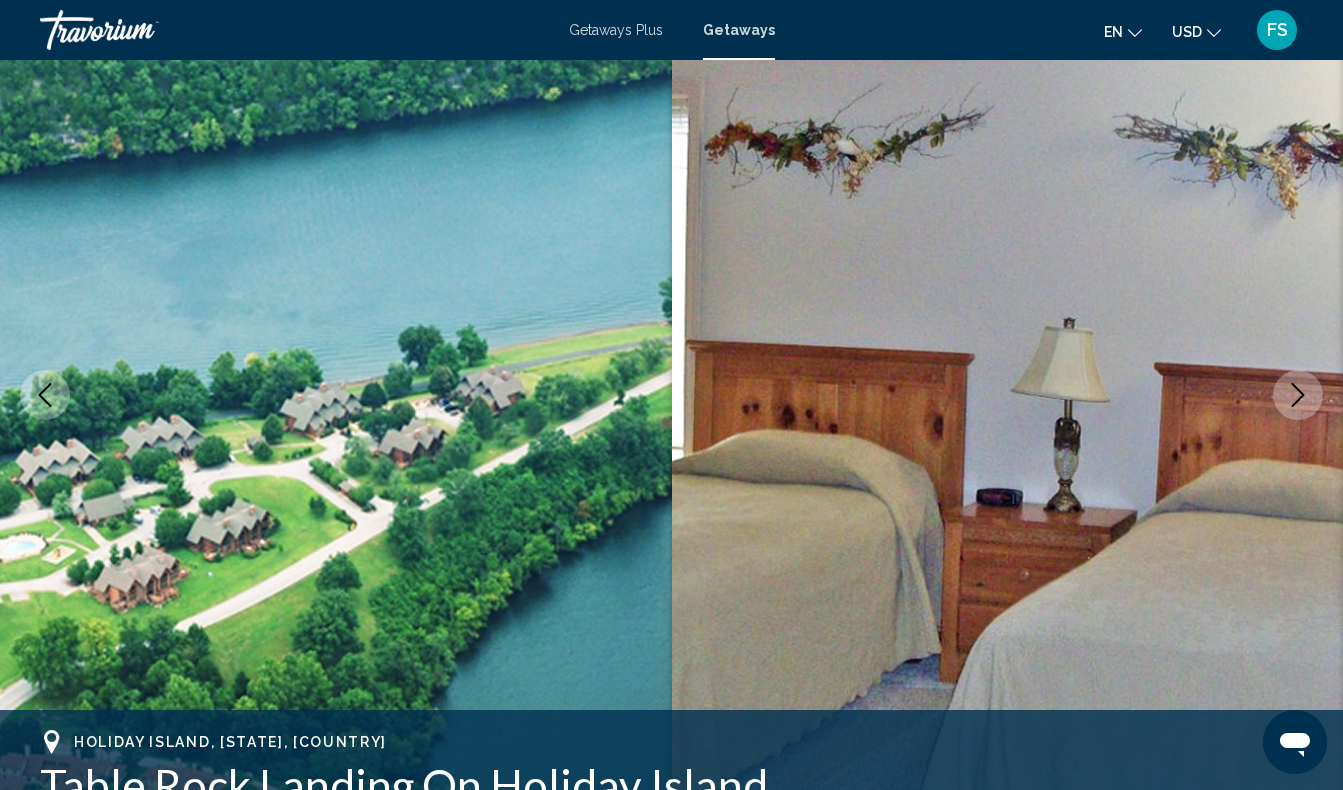 click at bounding box center [1298, 395] 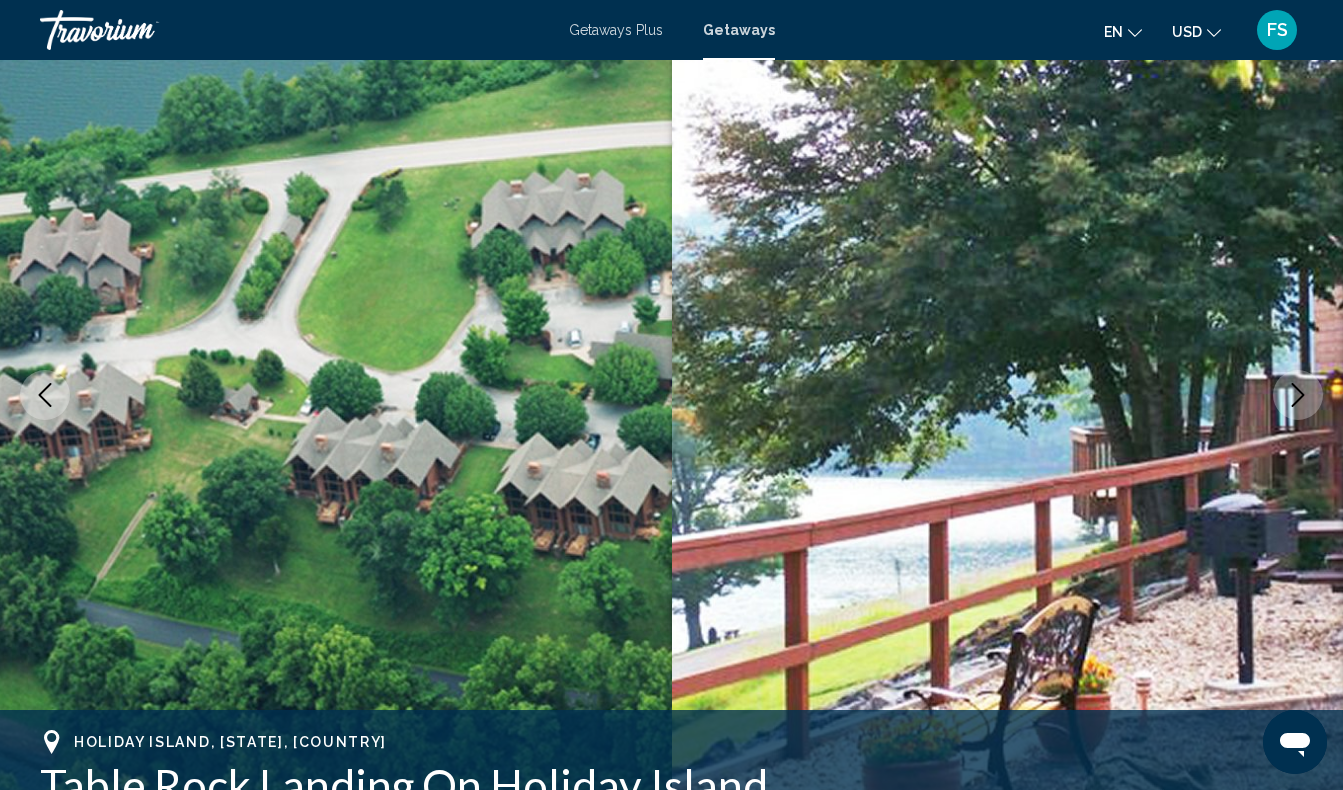click at bounding box center (1298, 395) 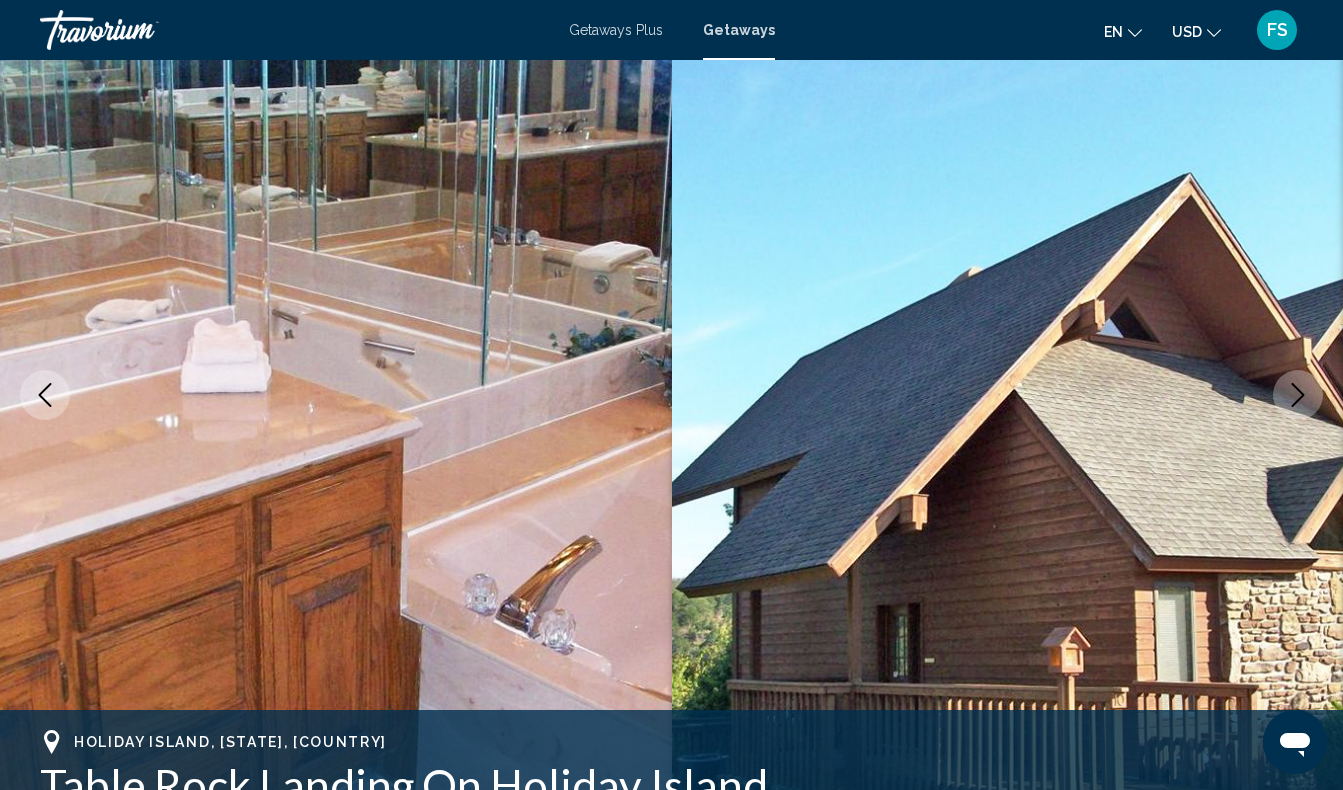 click at bounding box center (1298, 395) 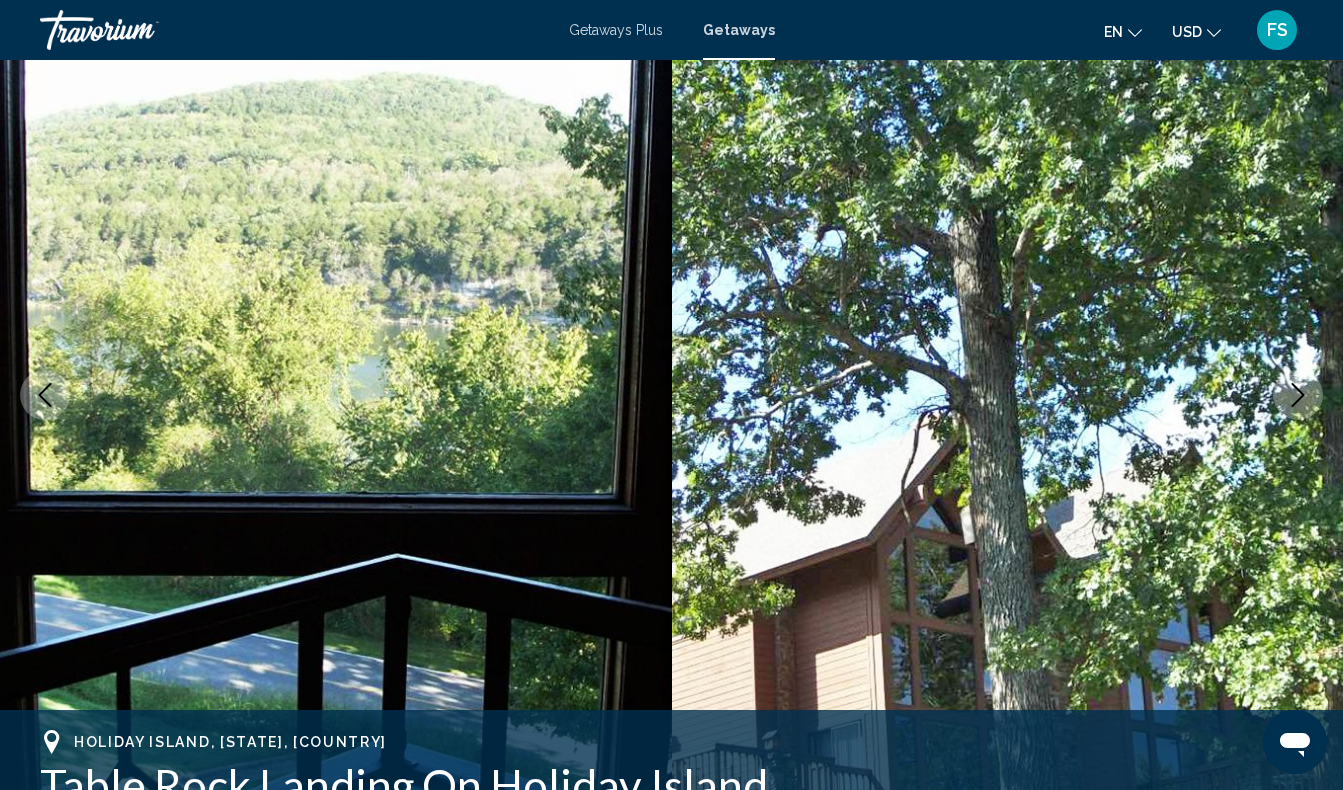 click at bounding box center [1298, 395] 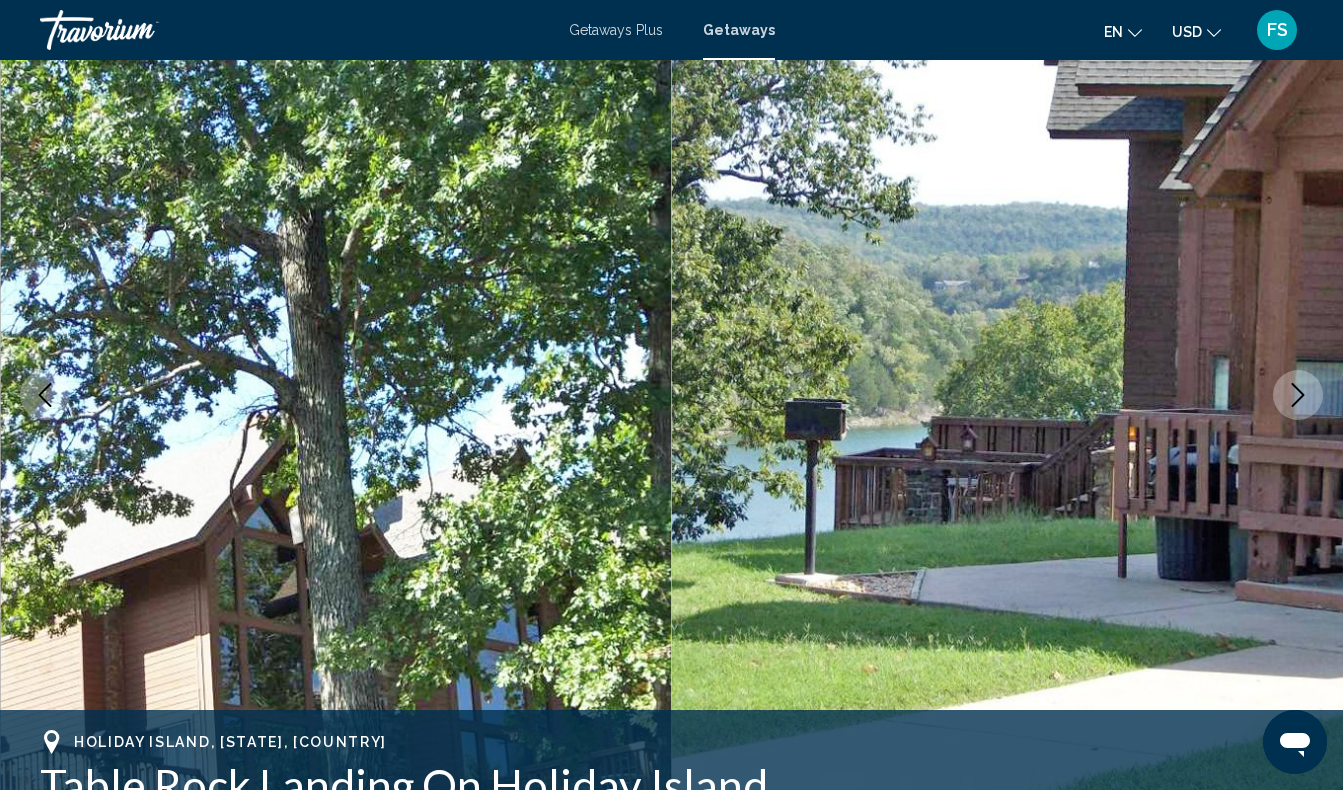click at bounding box center [1298, 395] 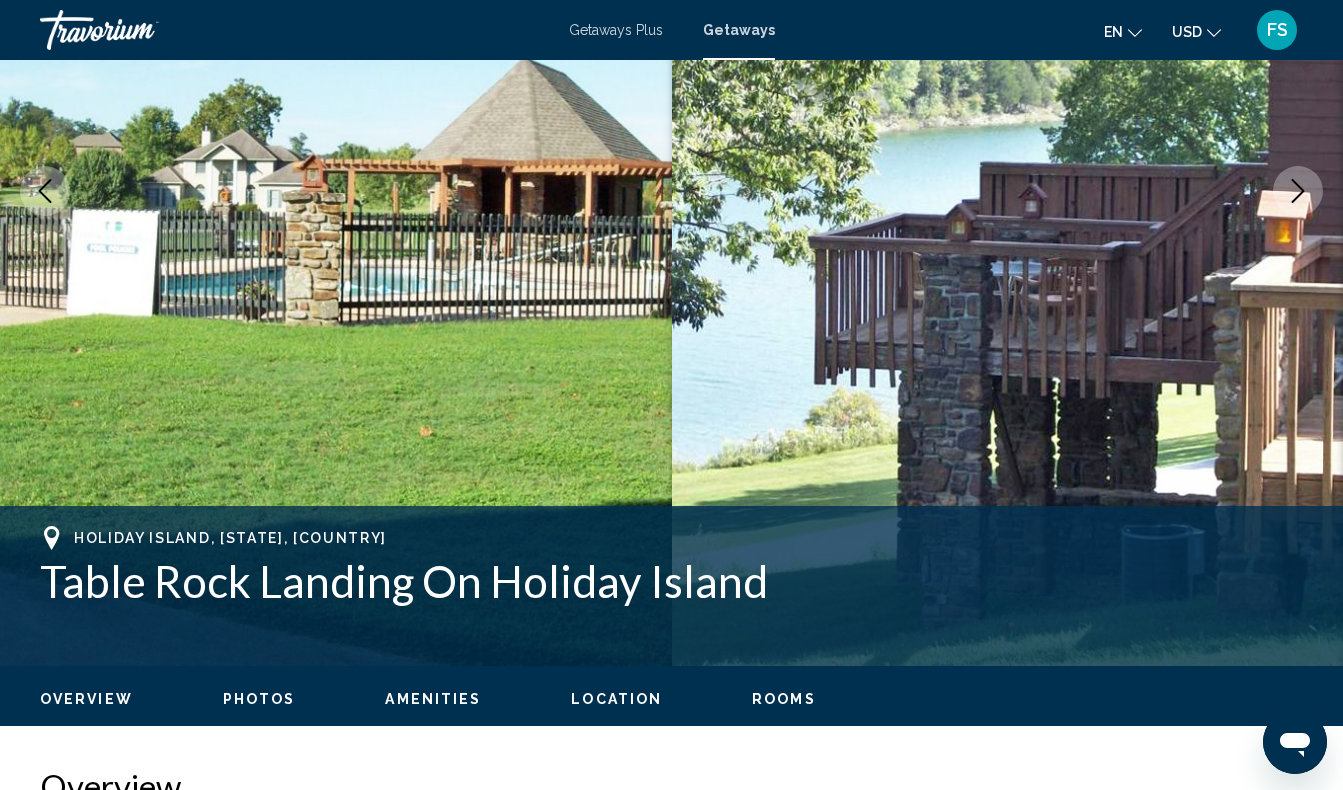 scroll, scrollTop: 0, scrollLeft: 0, axis: both 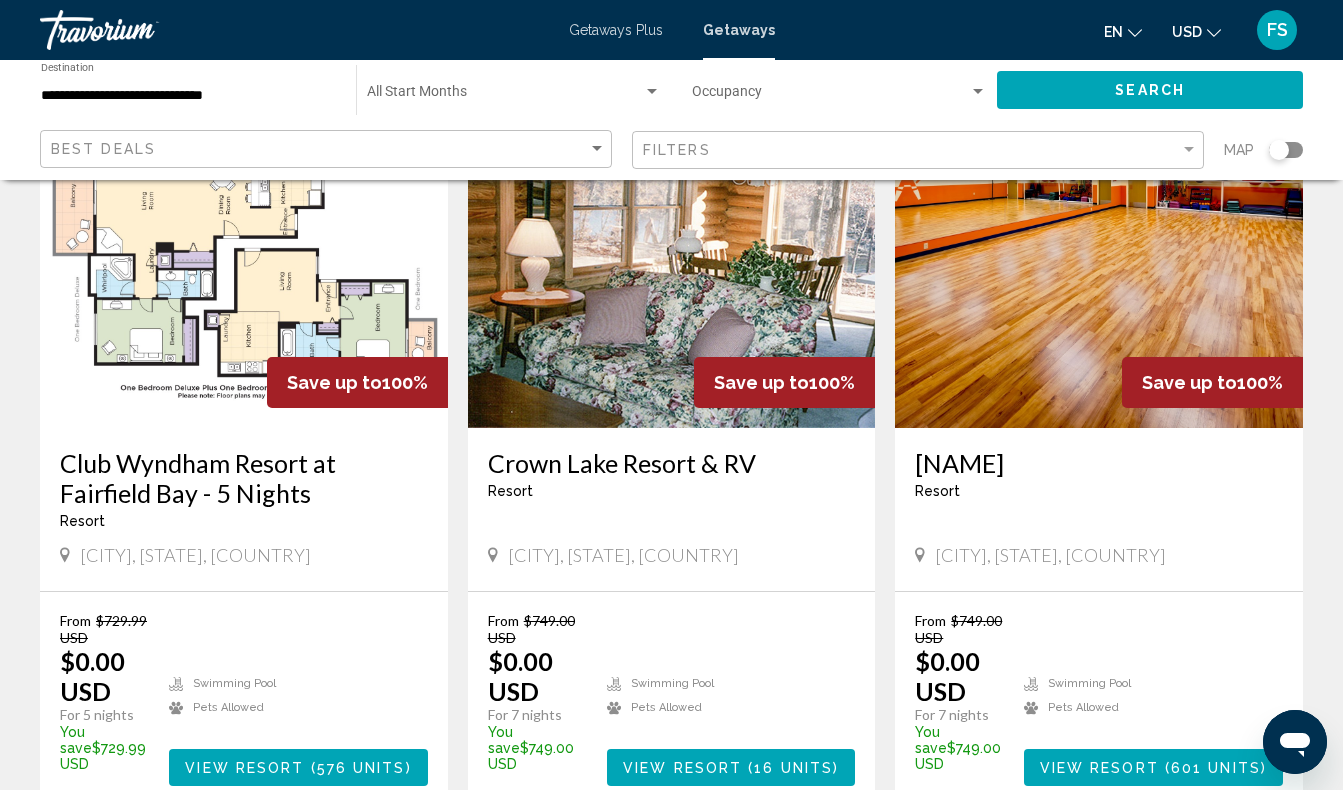 click at bounding box center [244, 268] 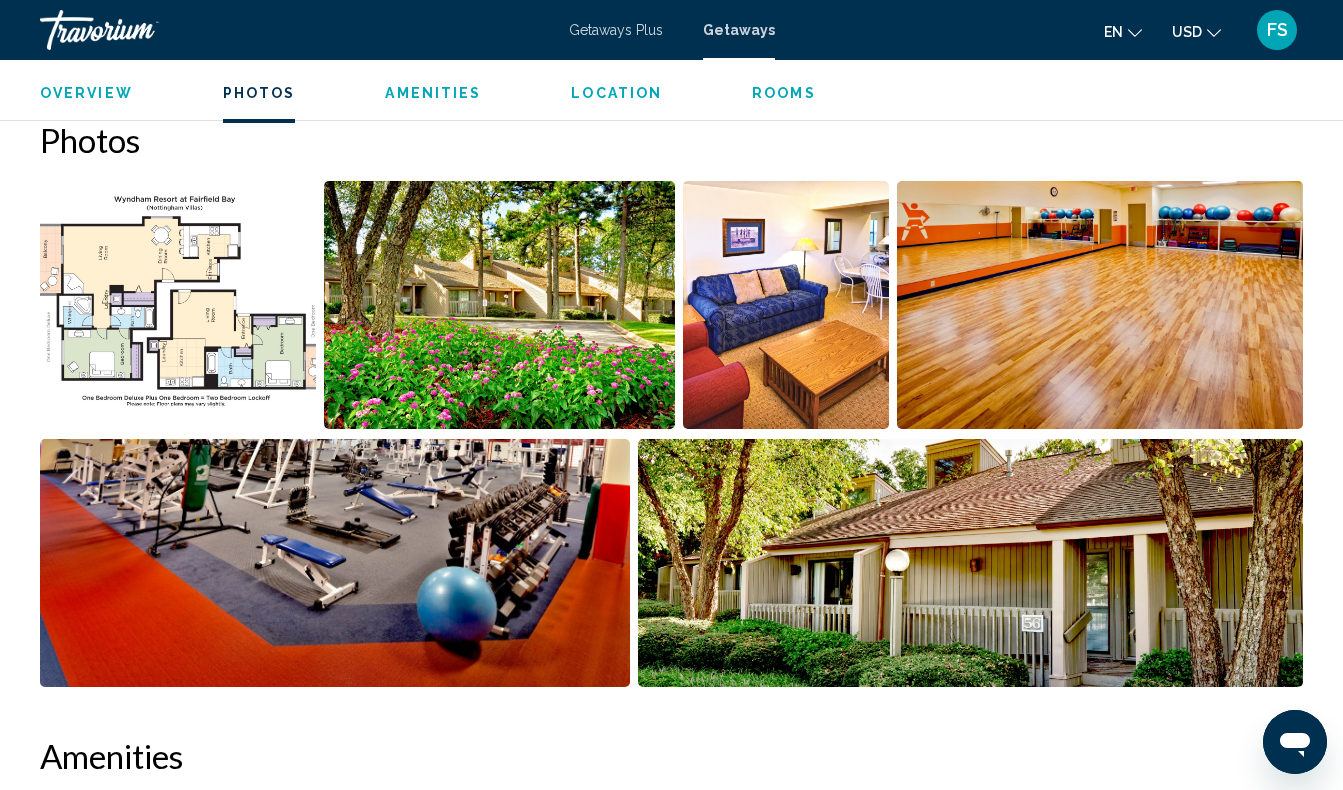 scroll, scrollTop: 1244, scrollLeft: 0, axis: vertical 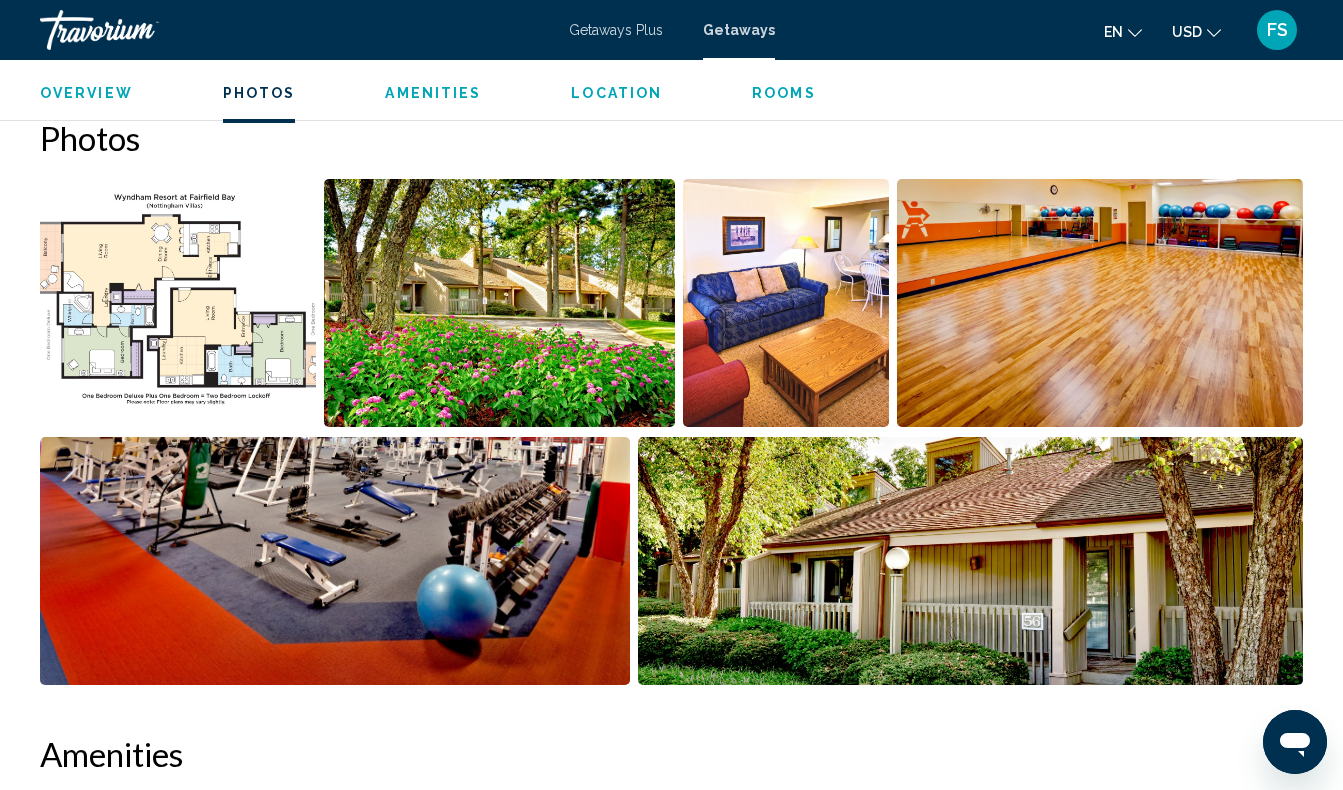 click at bounding box center (499, 303) 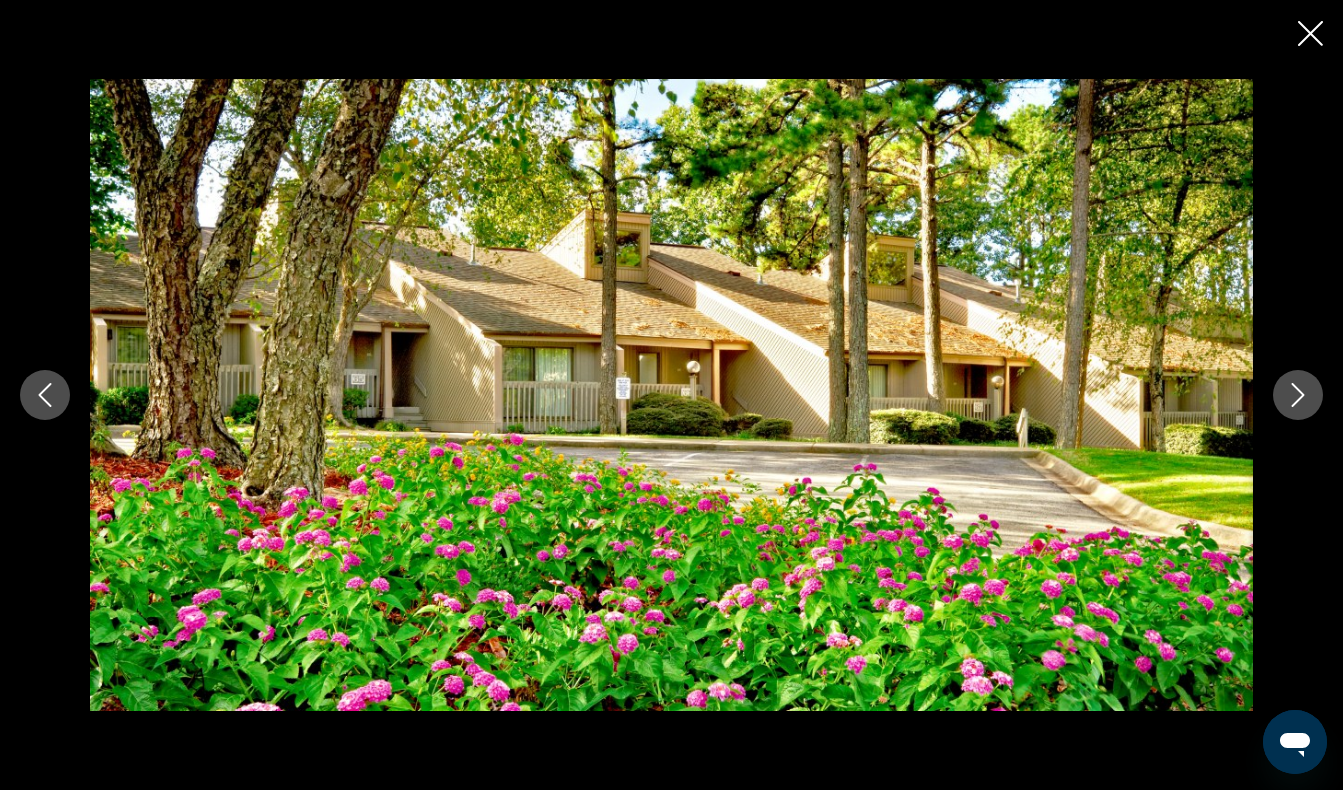 click at bounding box center [1298, 395] 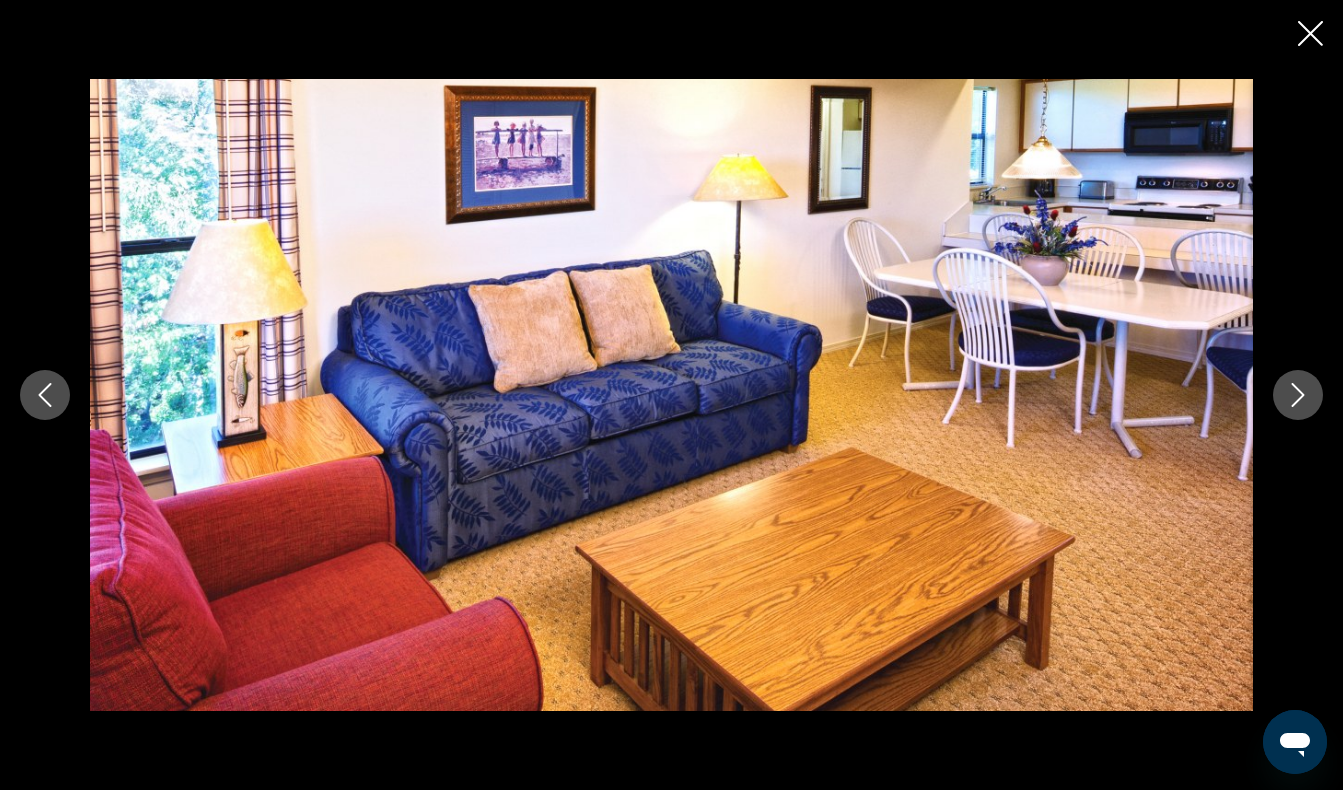 click at bounding box center [1298, 395] 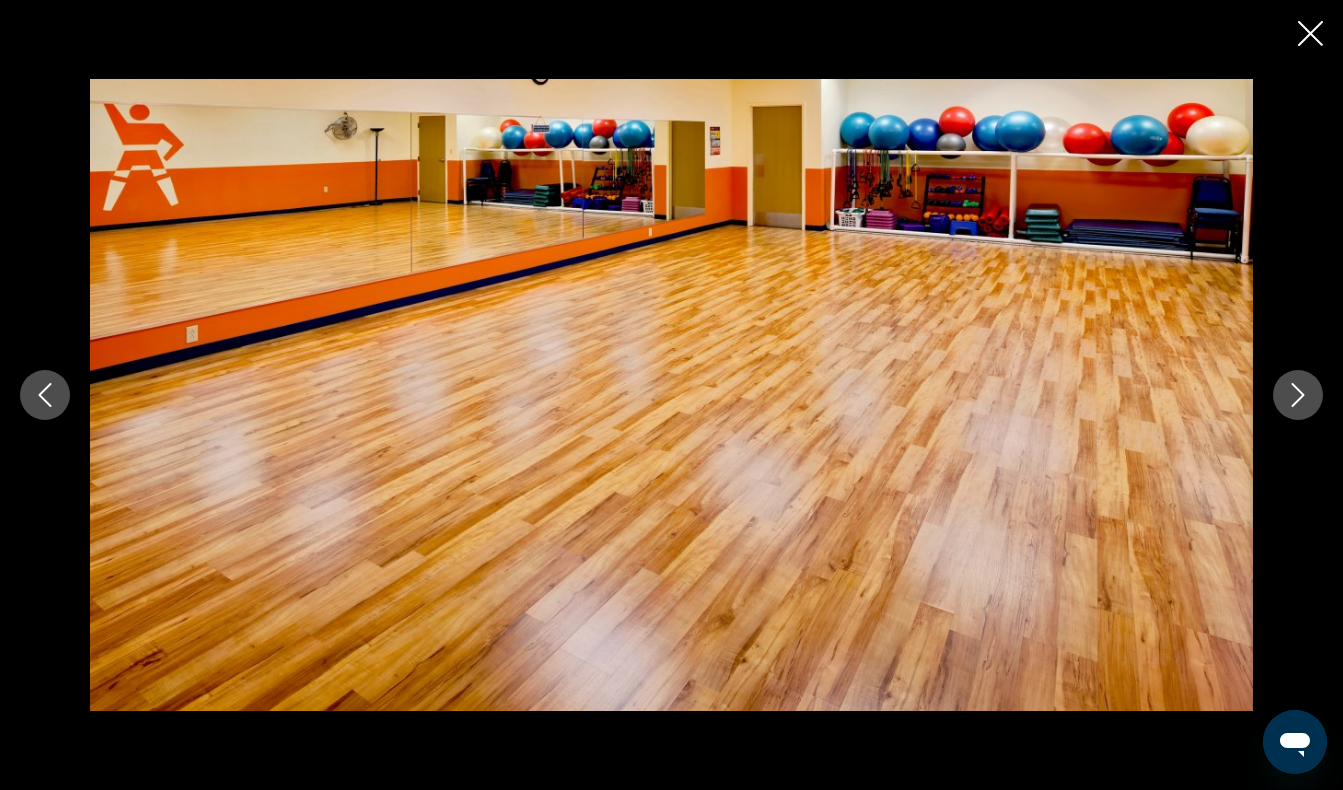 click at bounding box center (1298, 395) 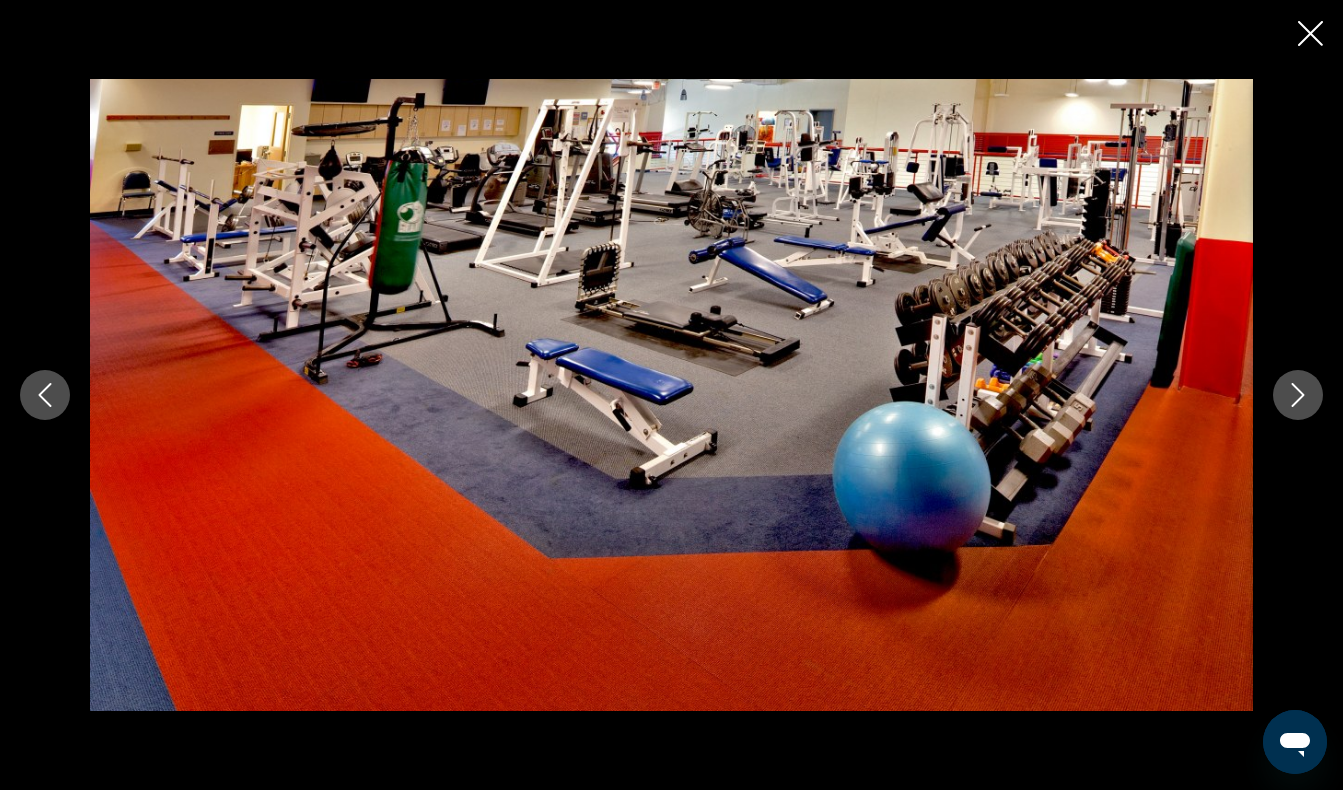 click at bounding box center (1298, 395) 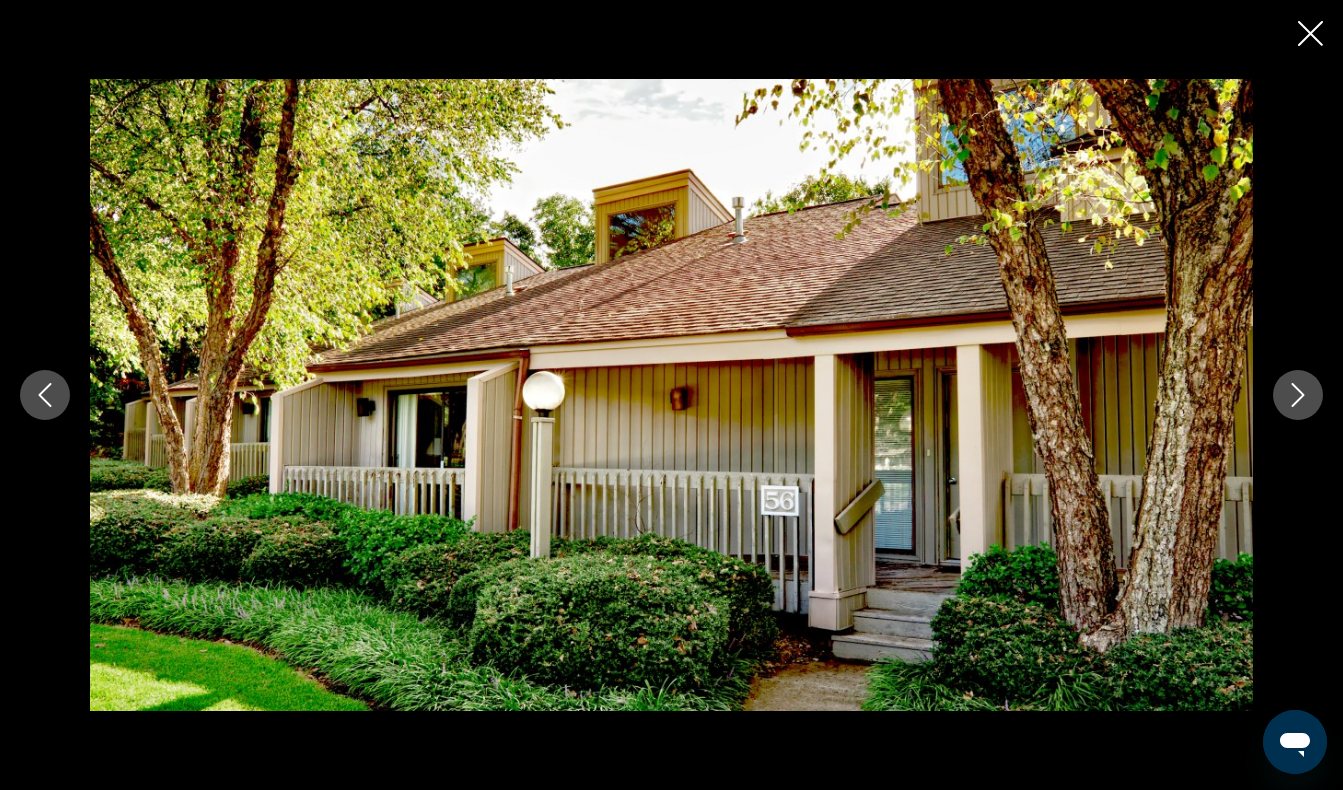 click at bounding box center (1298, 395) 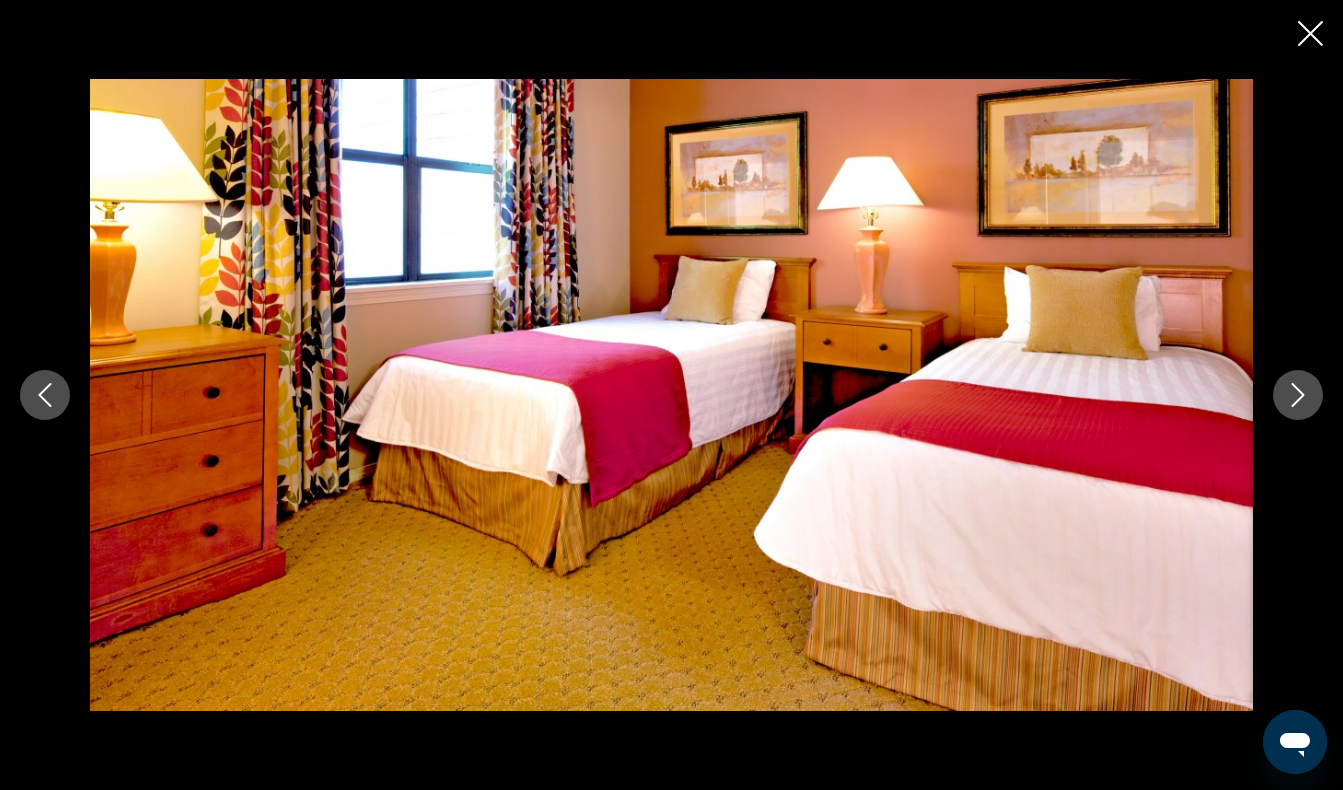 click at bounding box center (1298, 395) 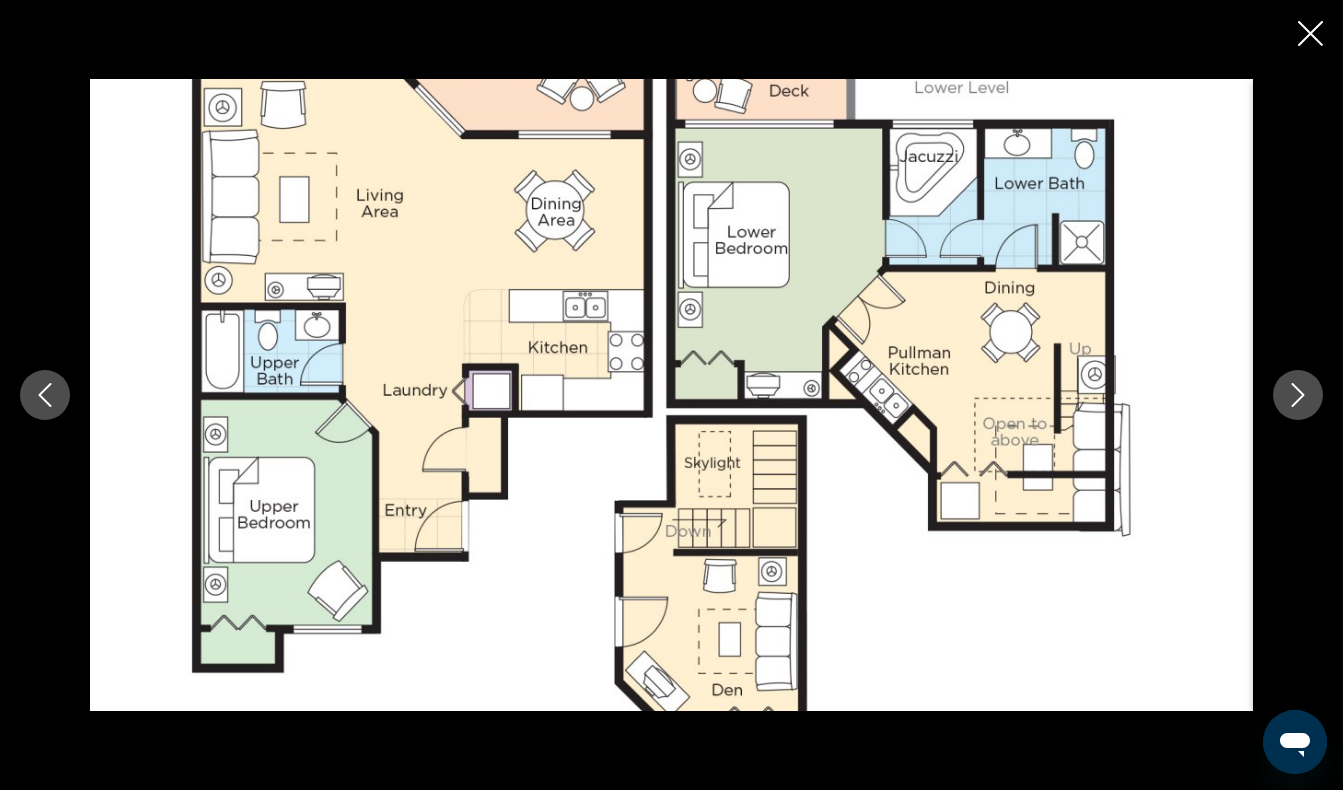 scroll, scrollTop: 1216, scrollLeft: 0, axis: vertical 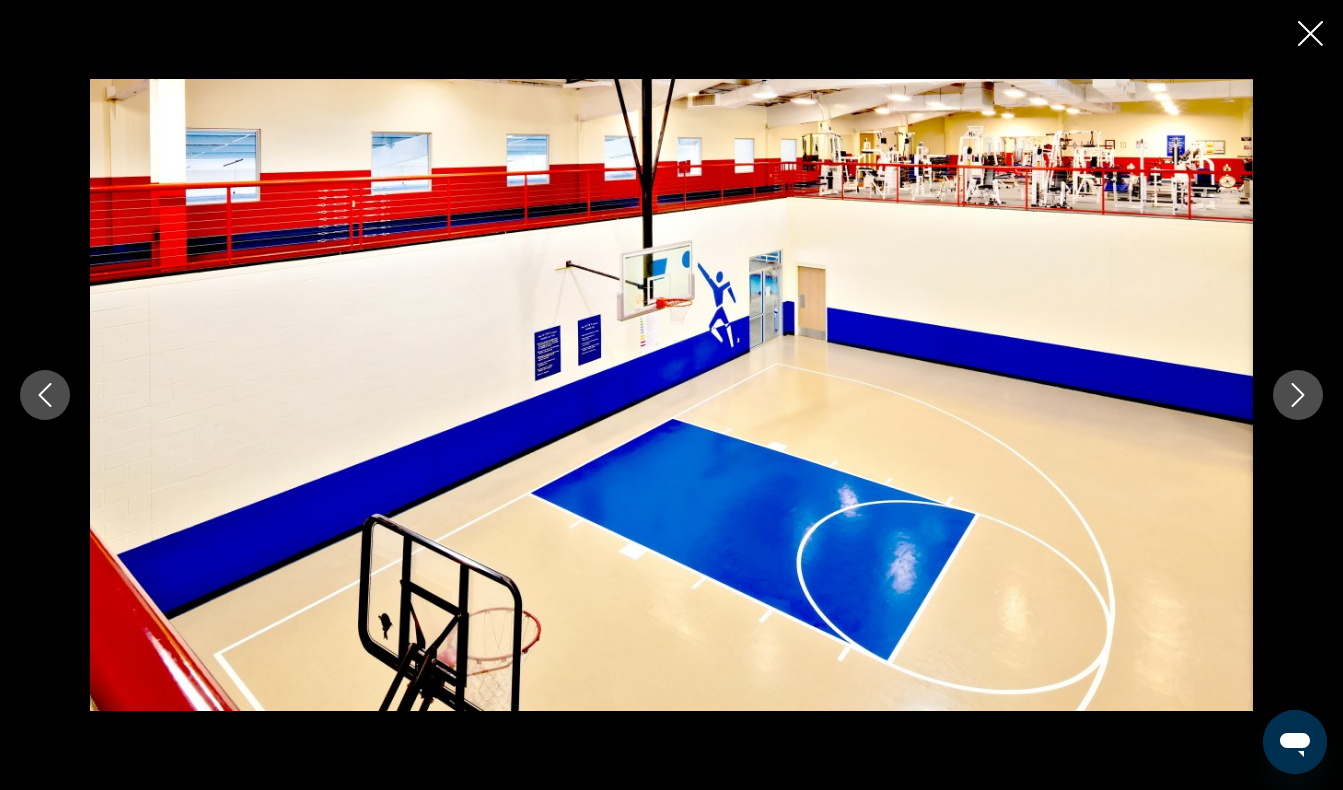 click at bounding box center (1298, 395) 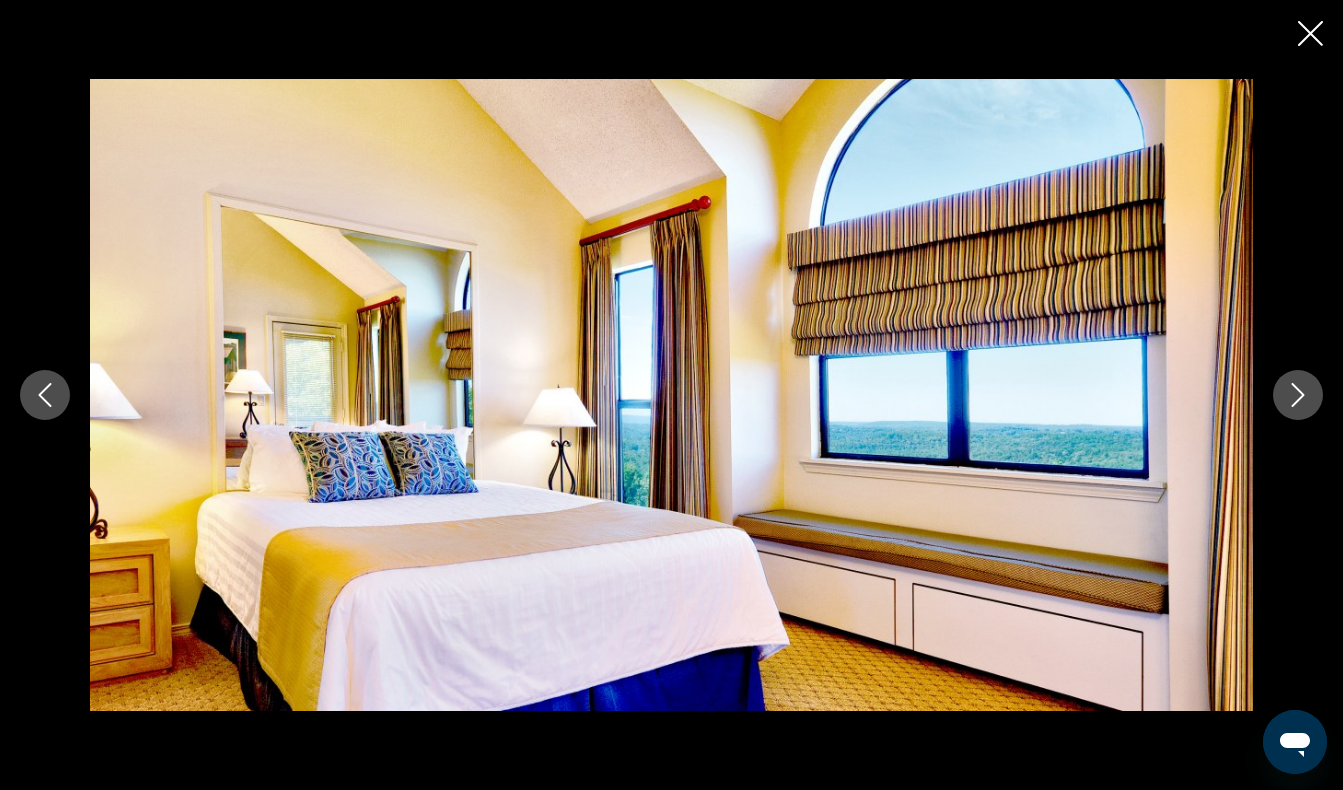 click at bounding box center (1298, 395) 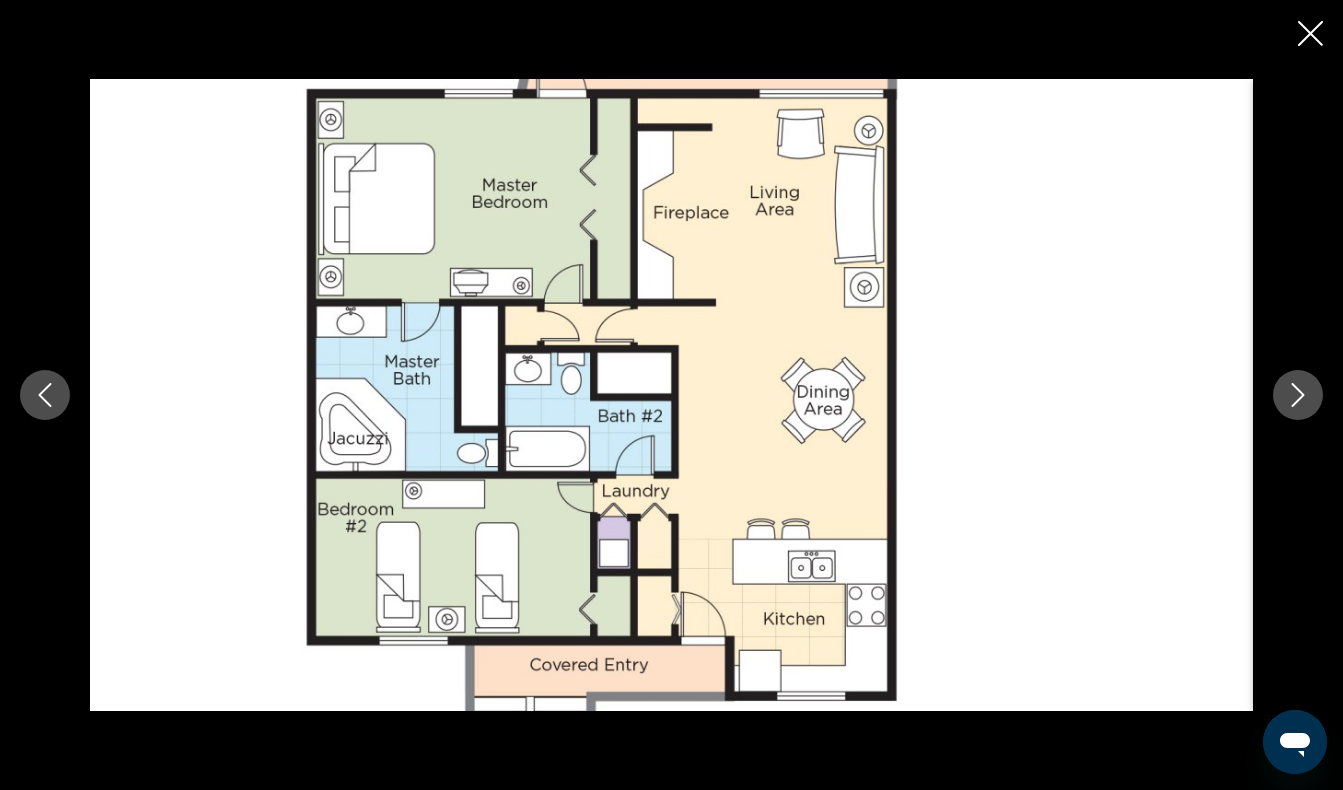 click at bounding box center [1298, 395] 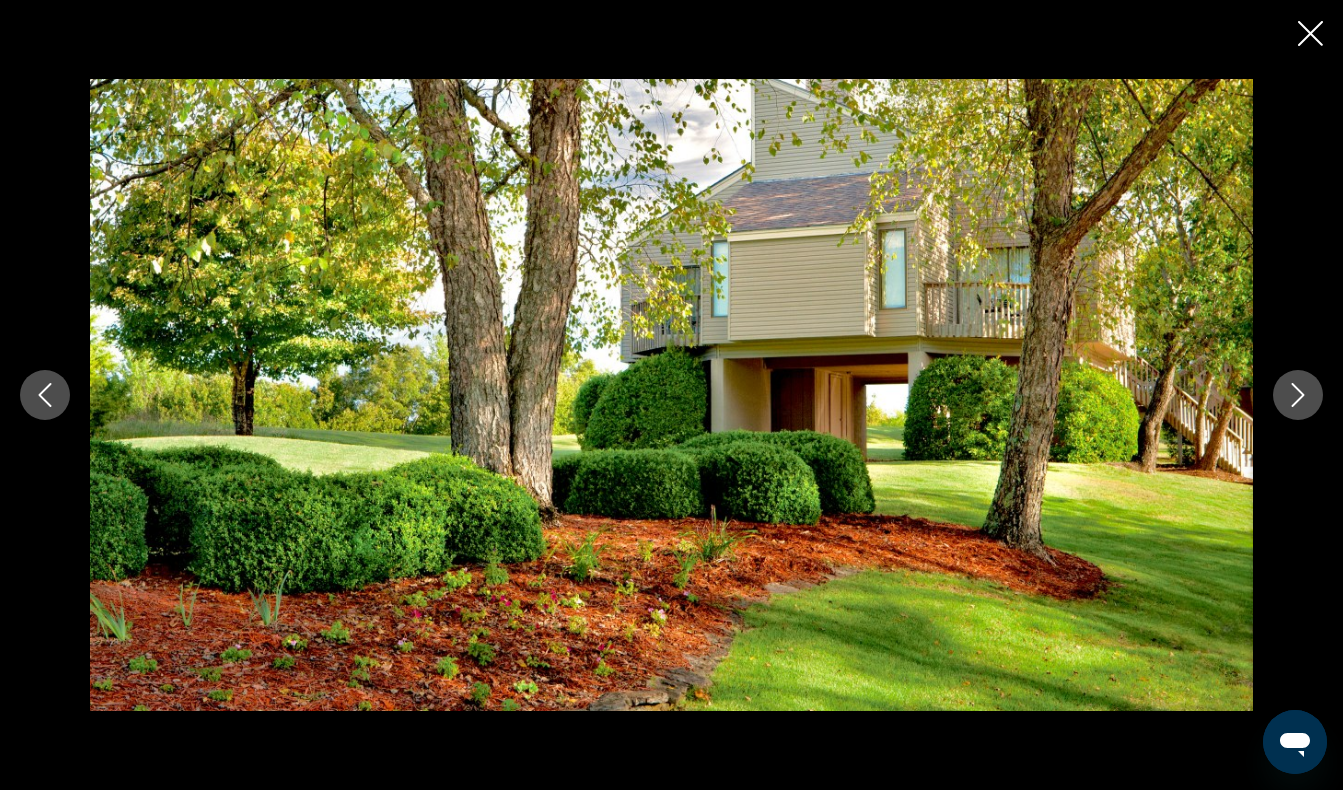 click at bounding box center (1310, 33) 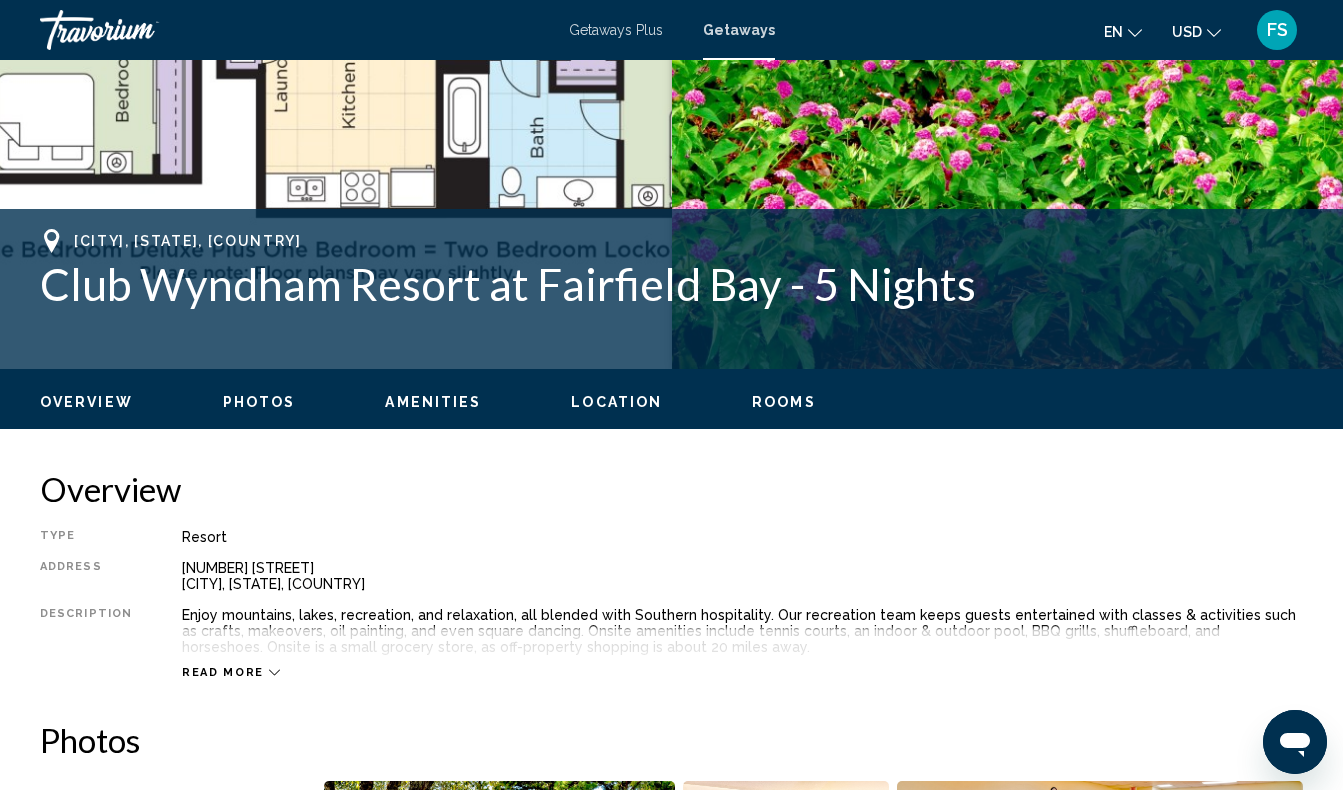 scroll, scrollTop: 659, scrollLeft: 0, axis: vertical 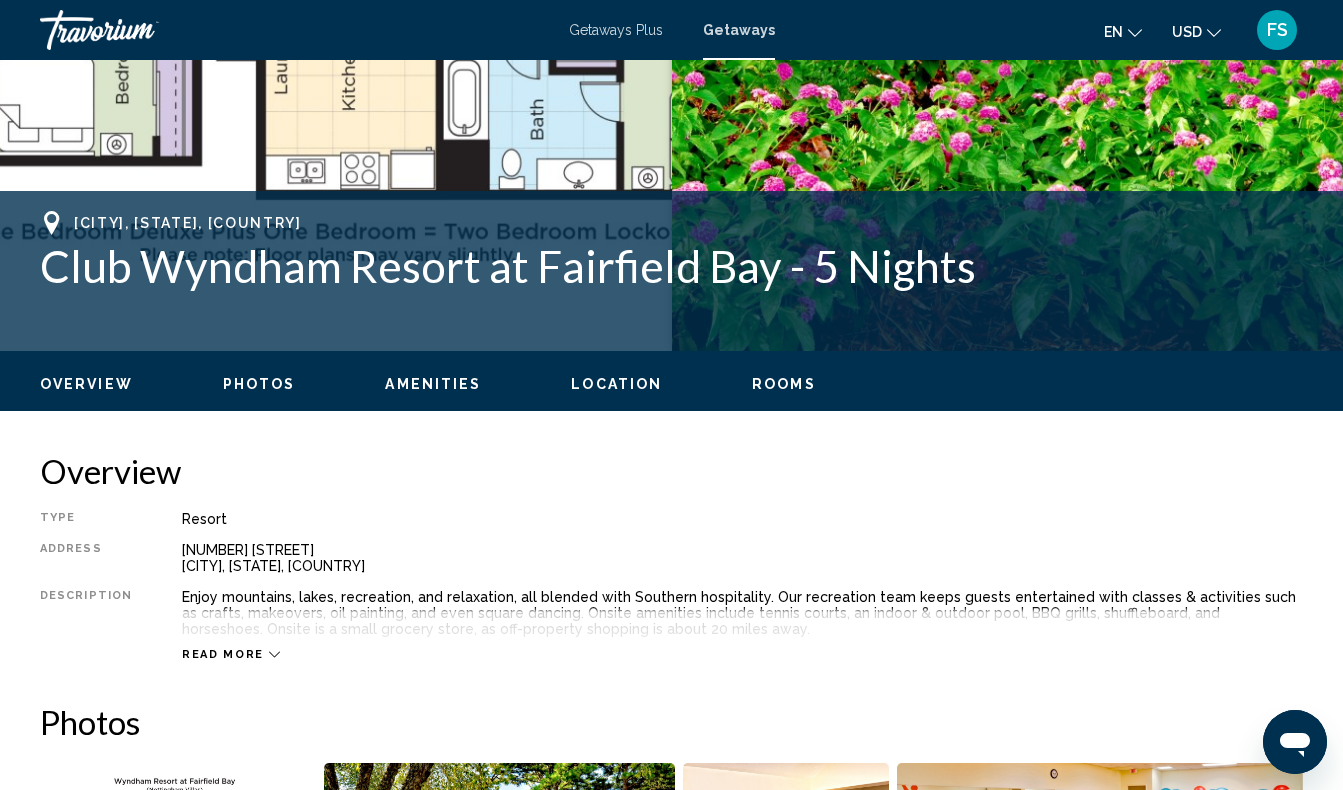 click at bounding box center (274, 654) 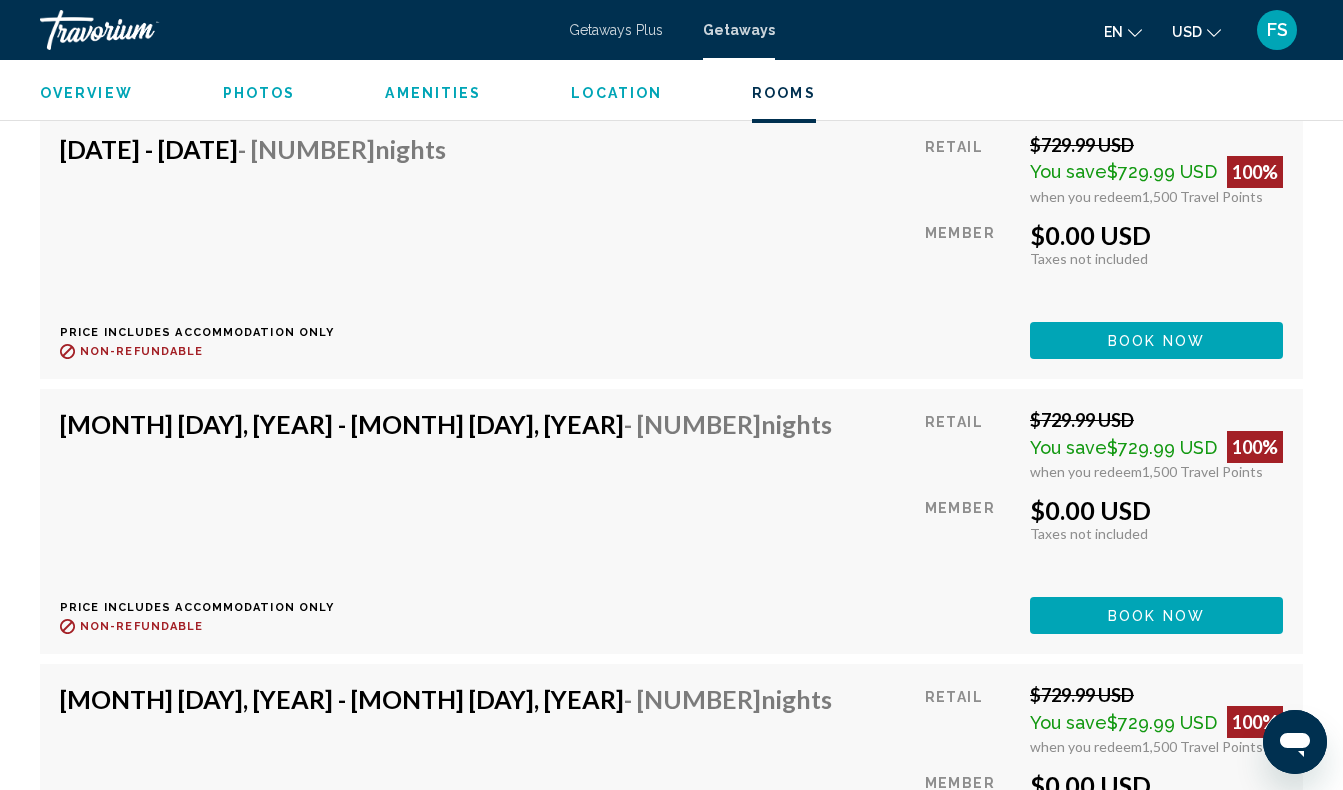 scroll, scrollTop: 4420, scrollLeft: 0, axis: vertical 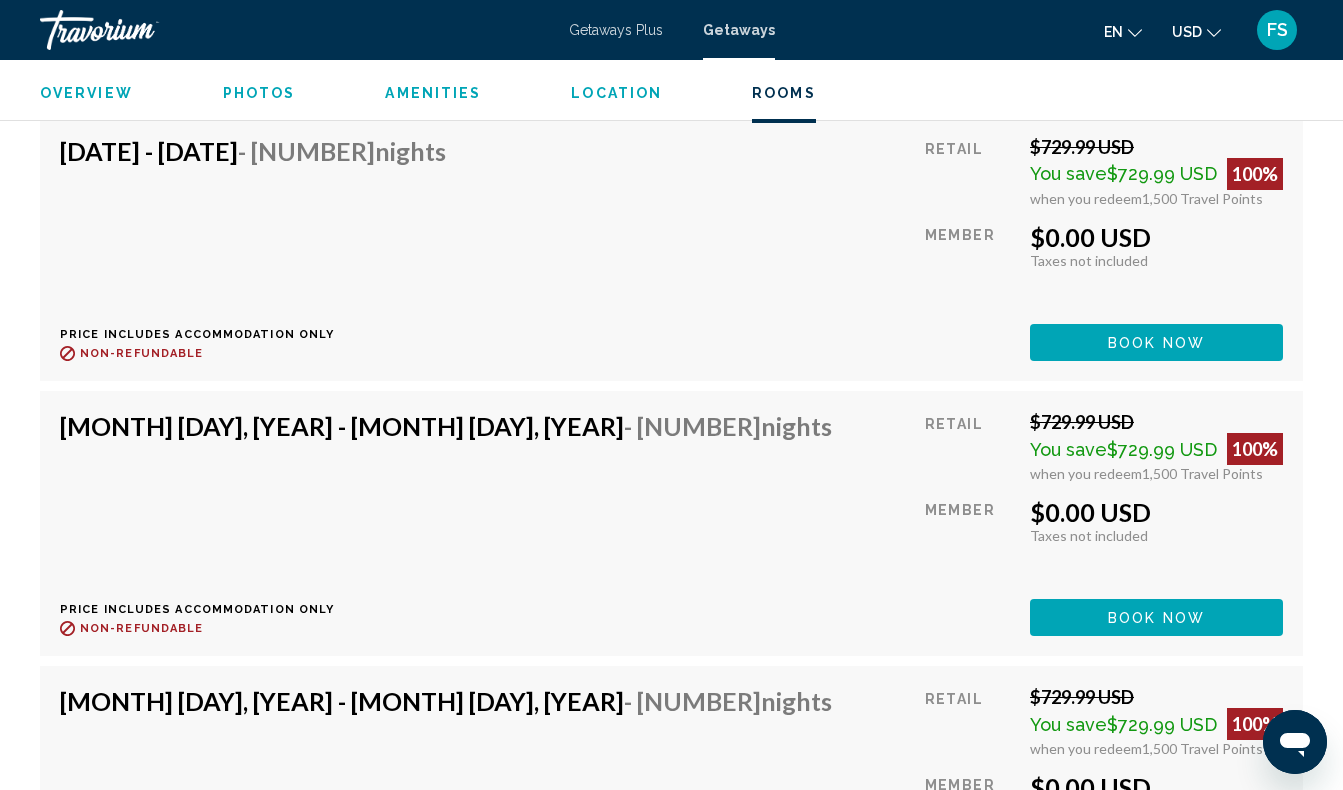 click on "Location" at bounding box center (616, 93) 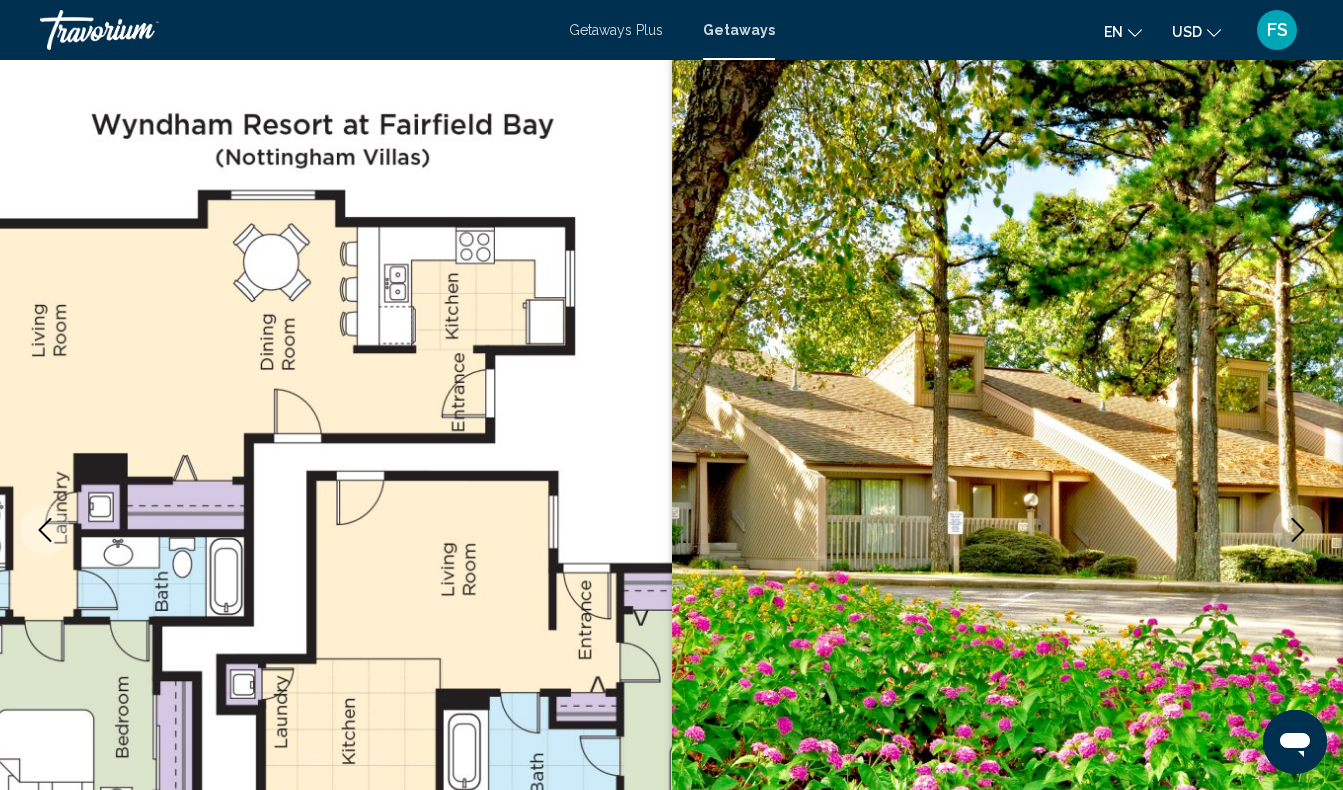 scroll, scrollTop: 0, scrollLeft: 0, axis: both 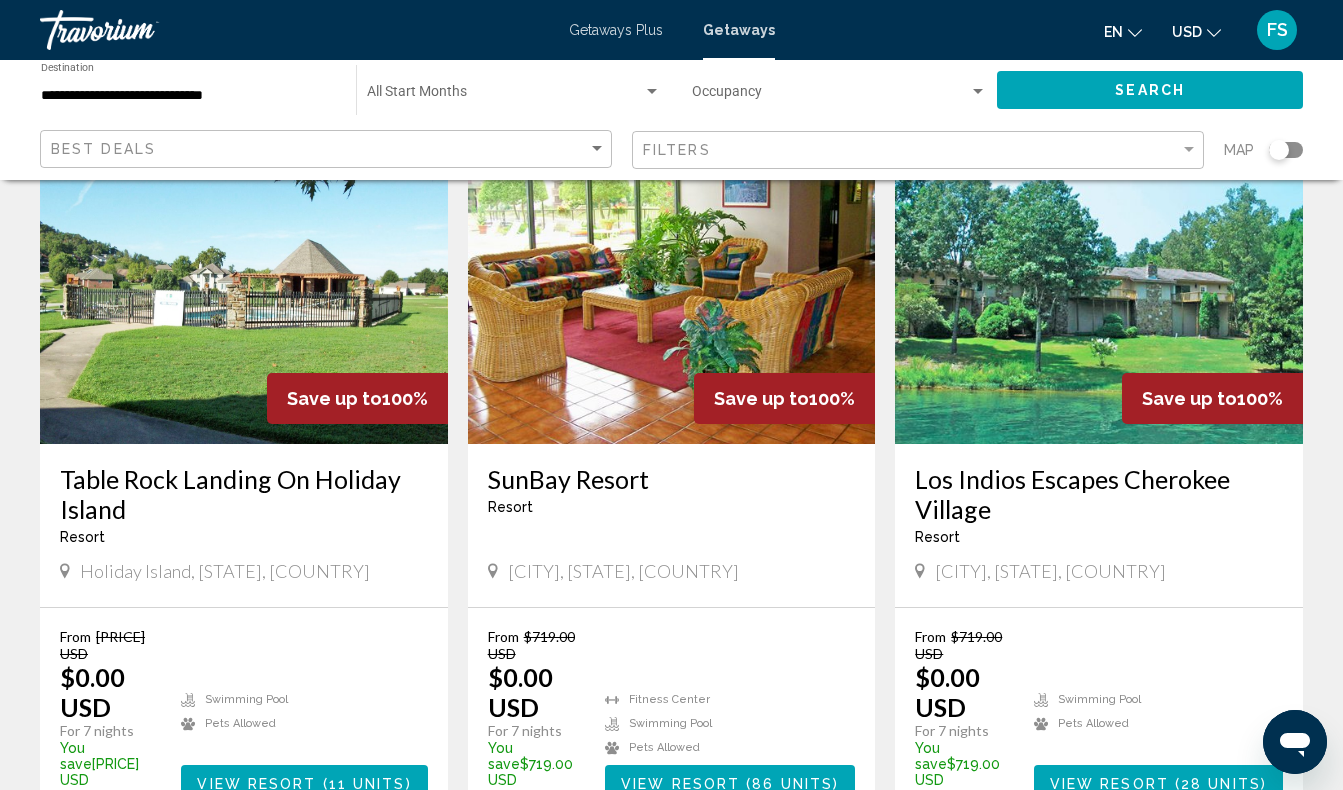 click at bounding box center [1099, 284] 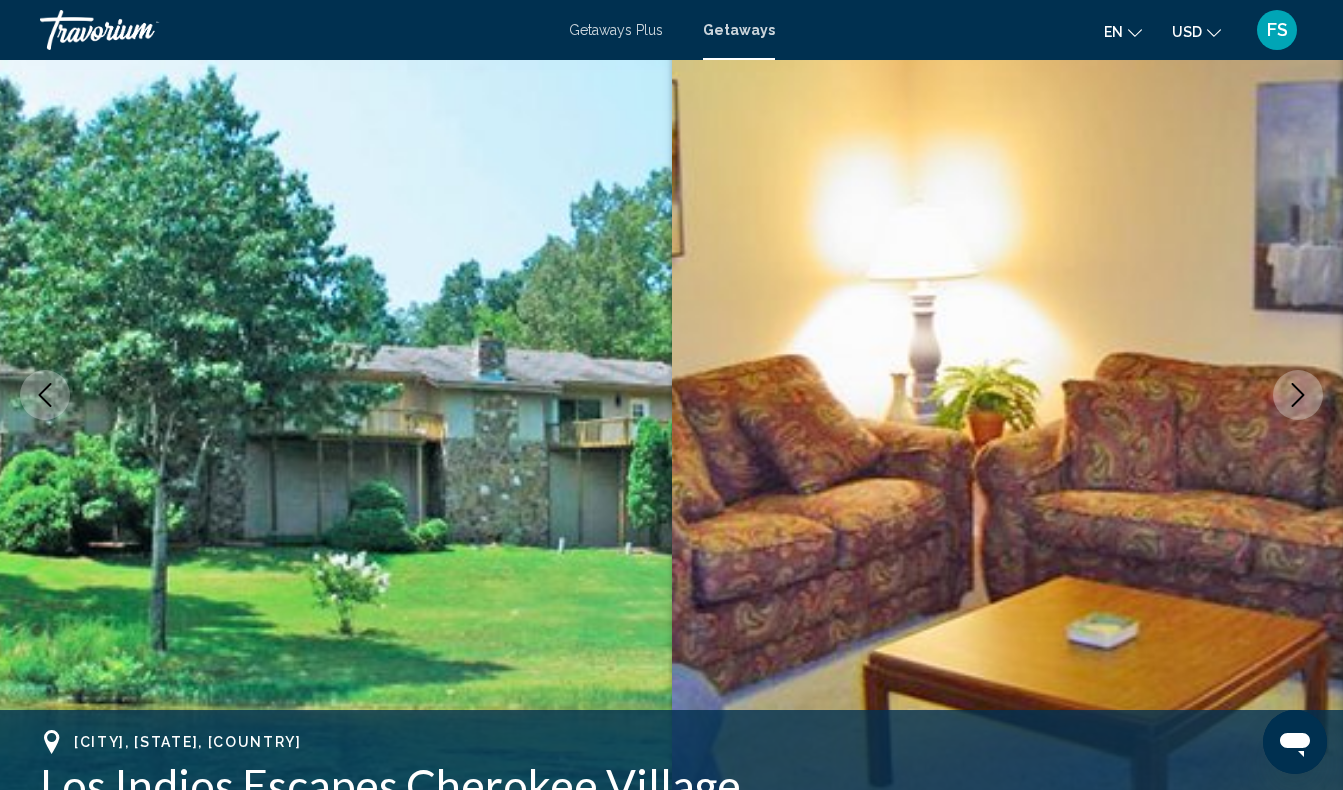 click at bounding box center [1298, 395] 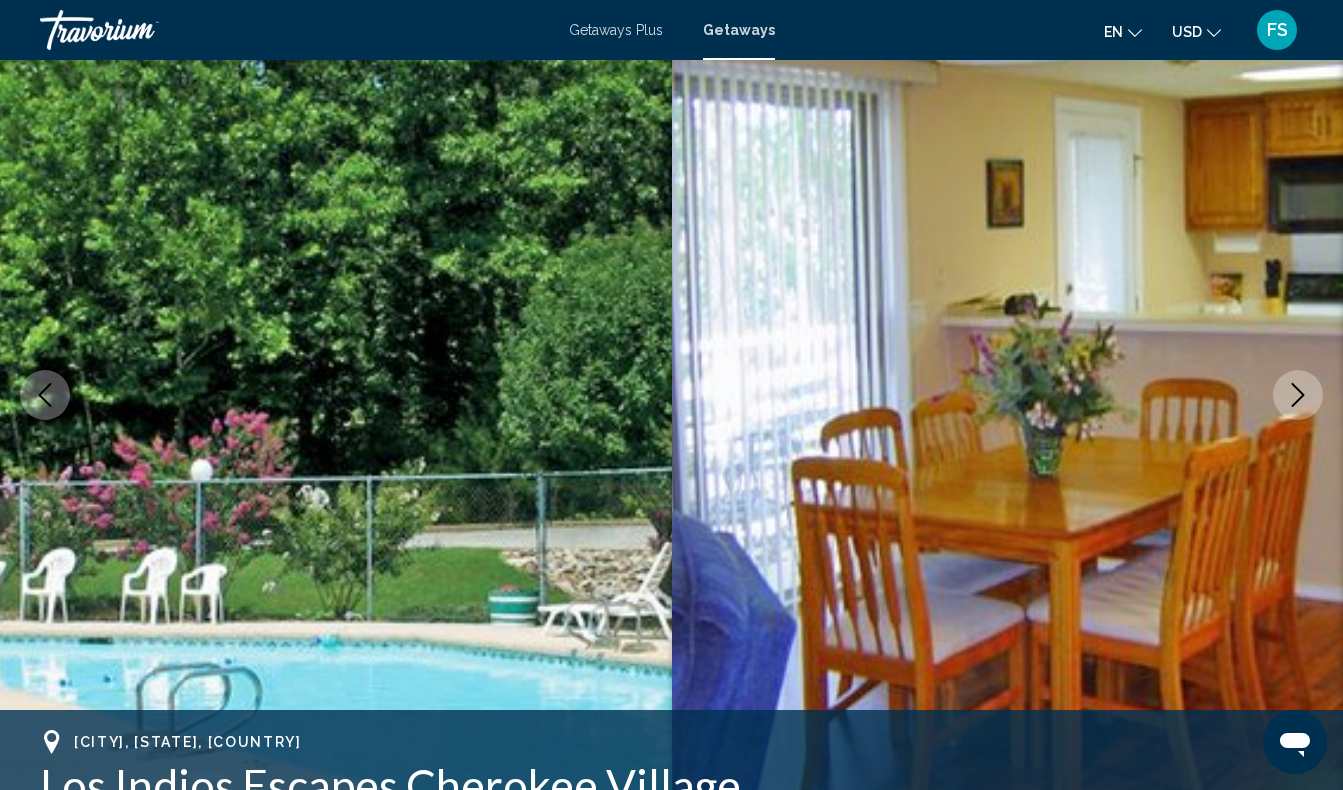 click at bounding box center (1298, 395) 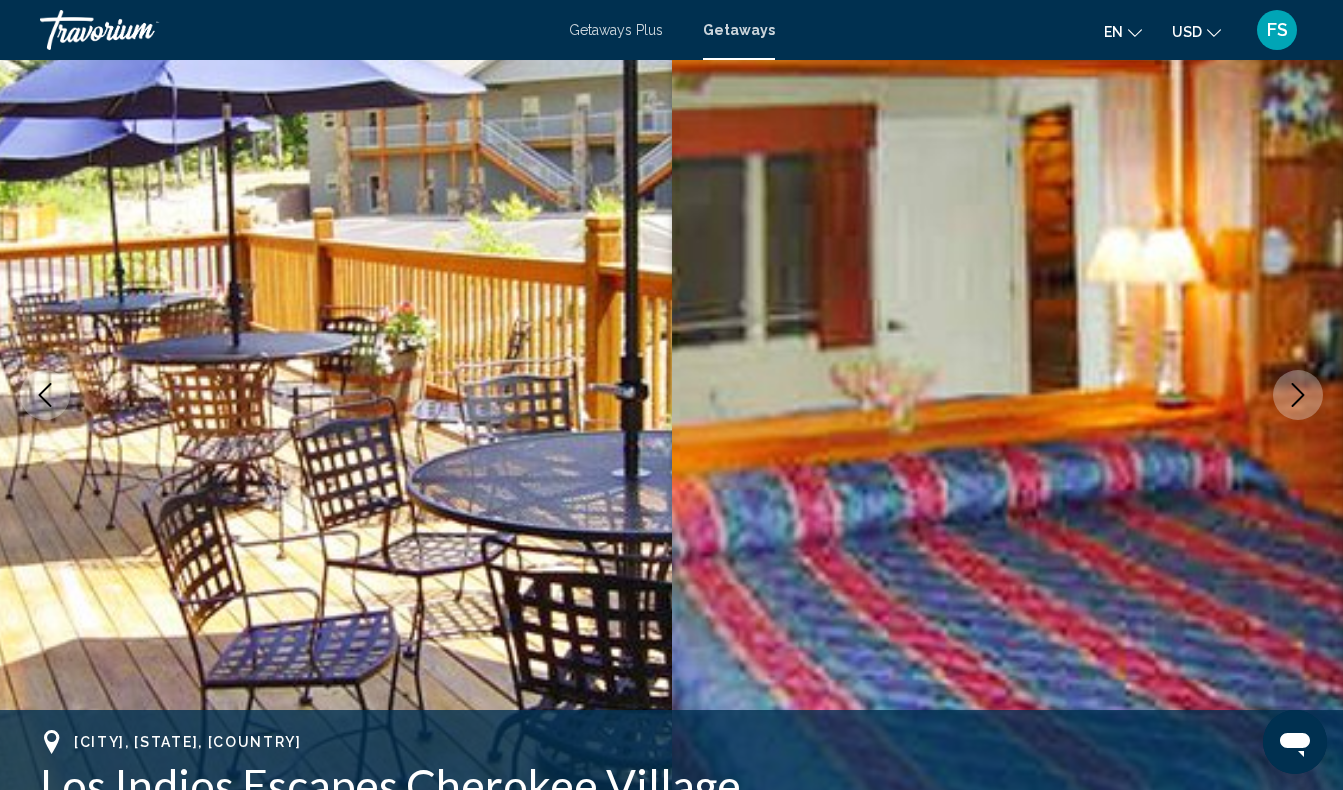 scroll, scrollTop: 0, scrollLeft: 0, axis: both 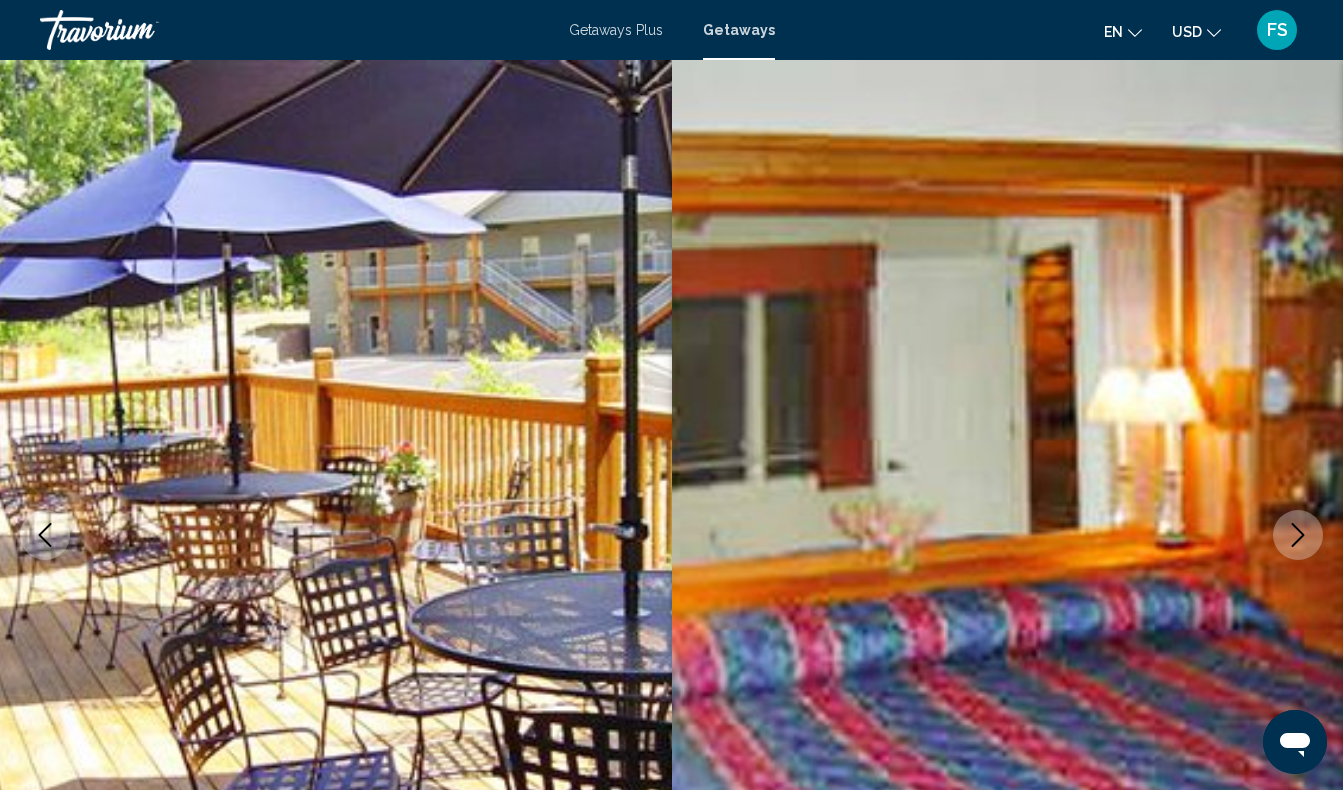 click at bounding box center [1298, 535] 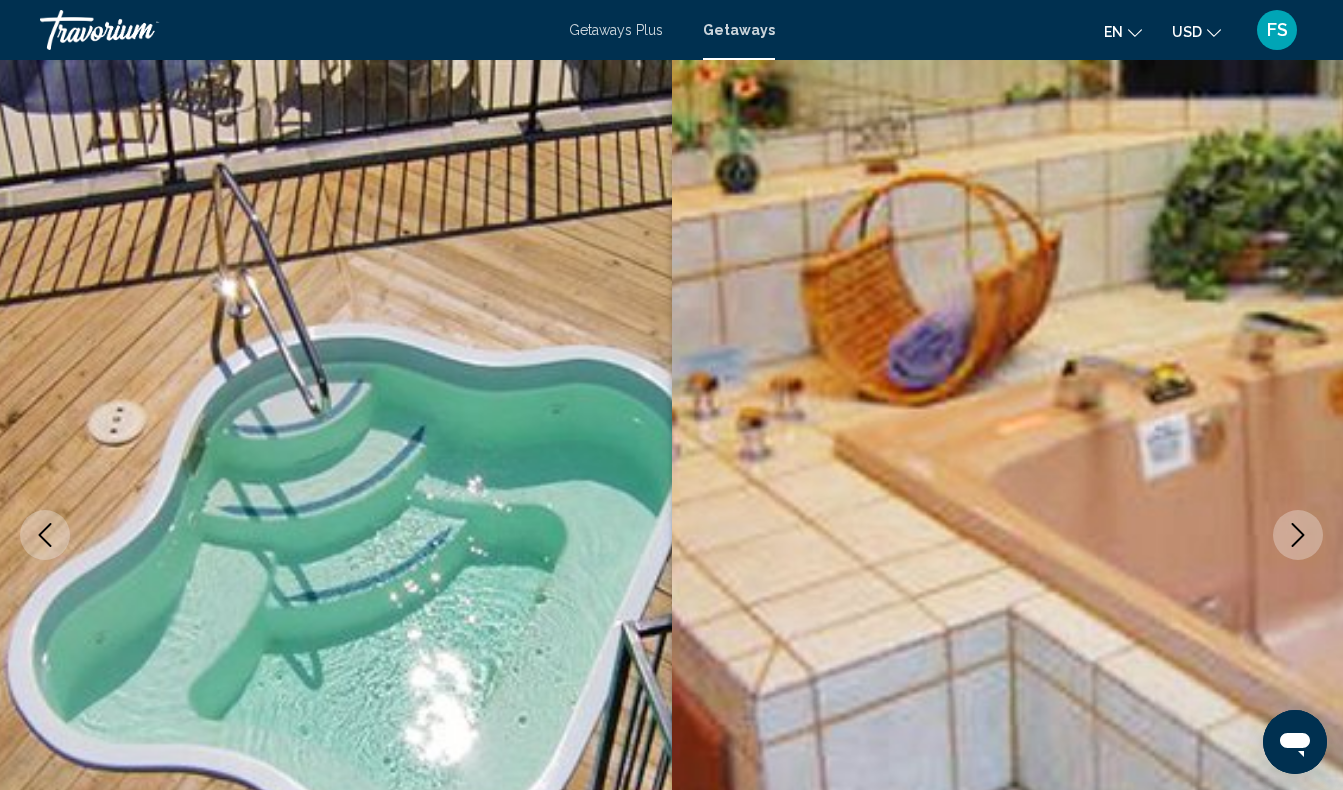 click at bounding box center [1298, 535] 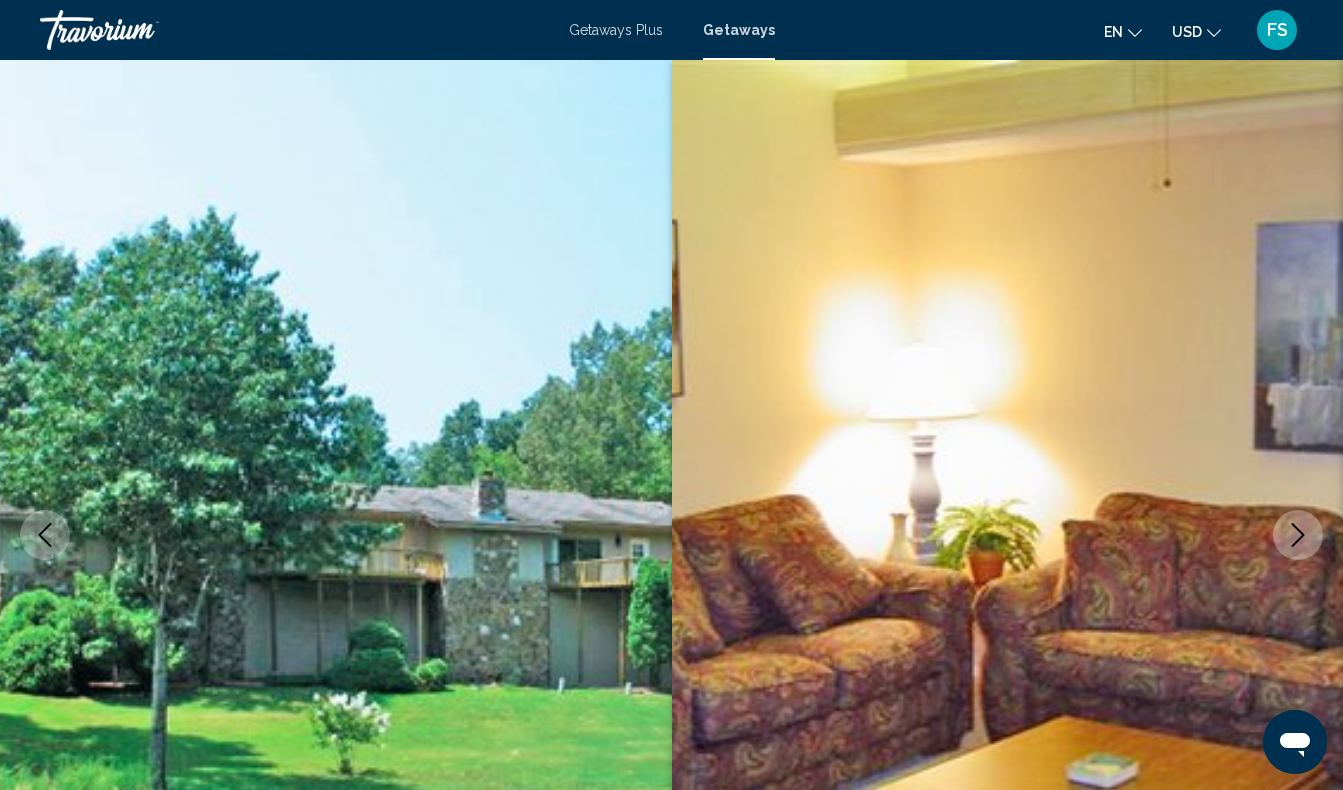 click at bounding box center [1298, 535] 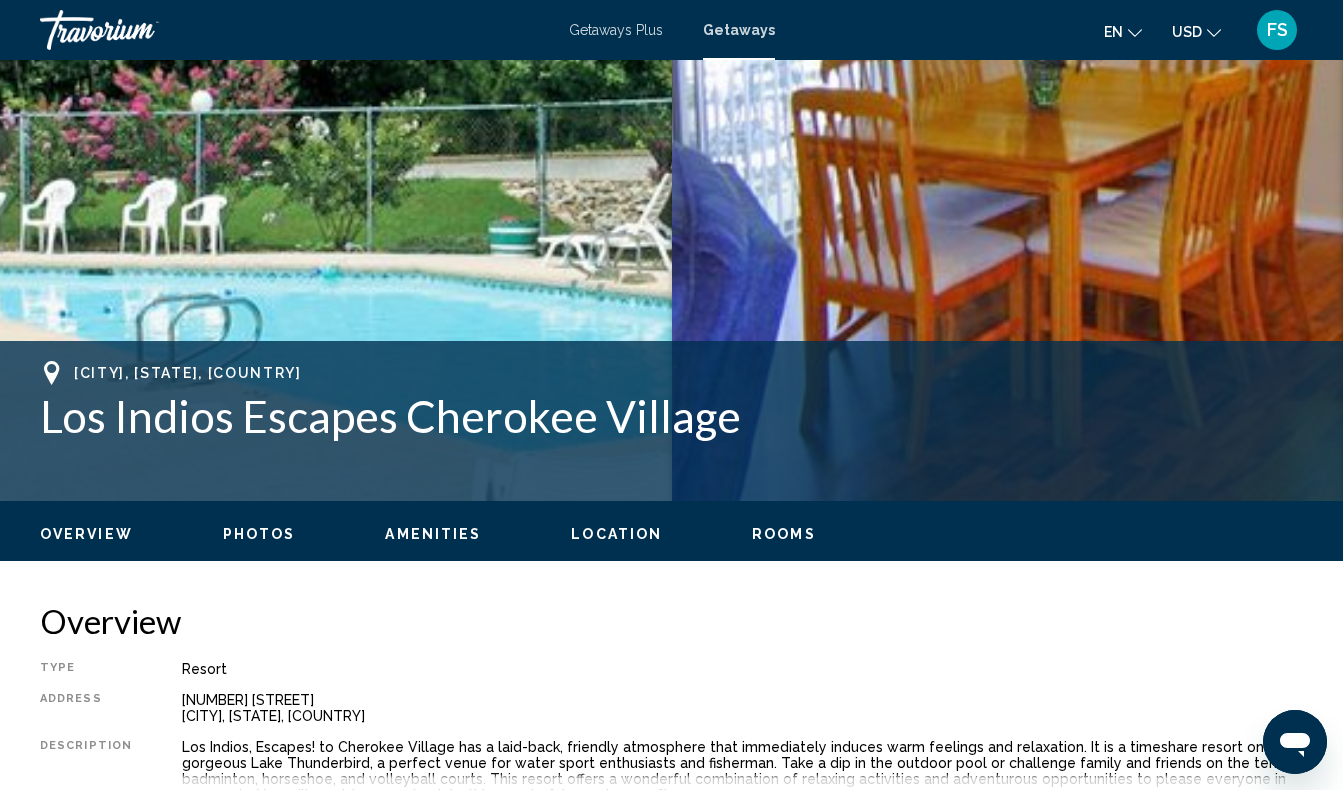 scroll, scrollTop: 499, scrollLeft: 0, axis: vertical 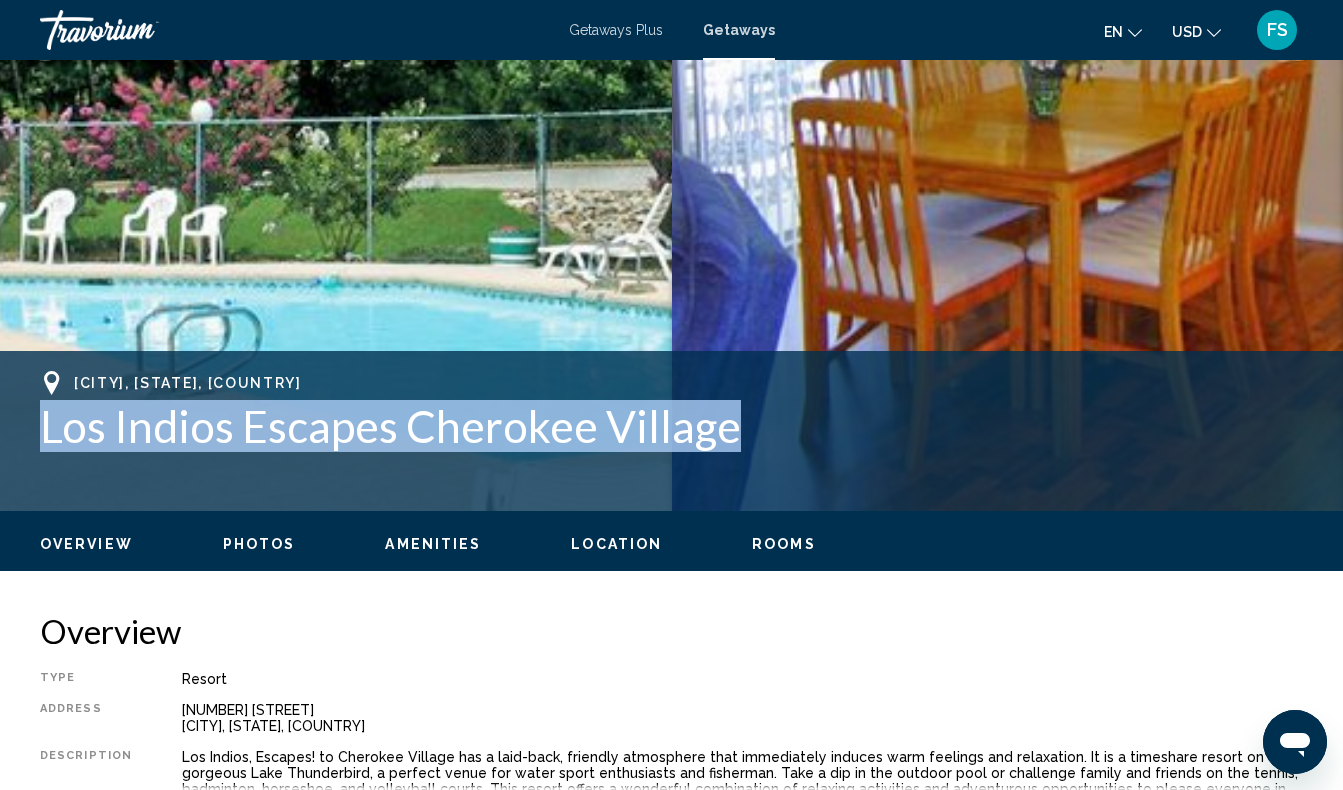 drag, startPoint x: 40, startPoint y: 434, endPoint x: 726, endPoint y: 457, distance: 686.38544 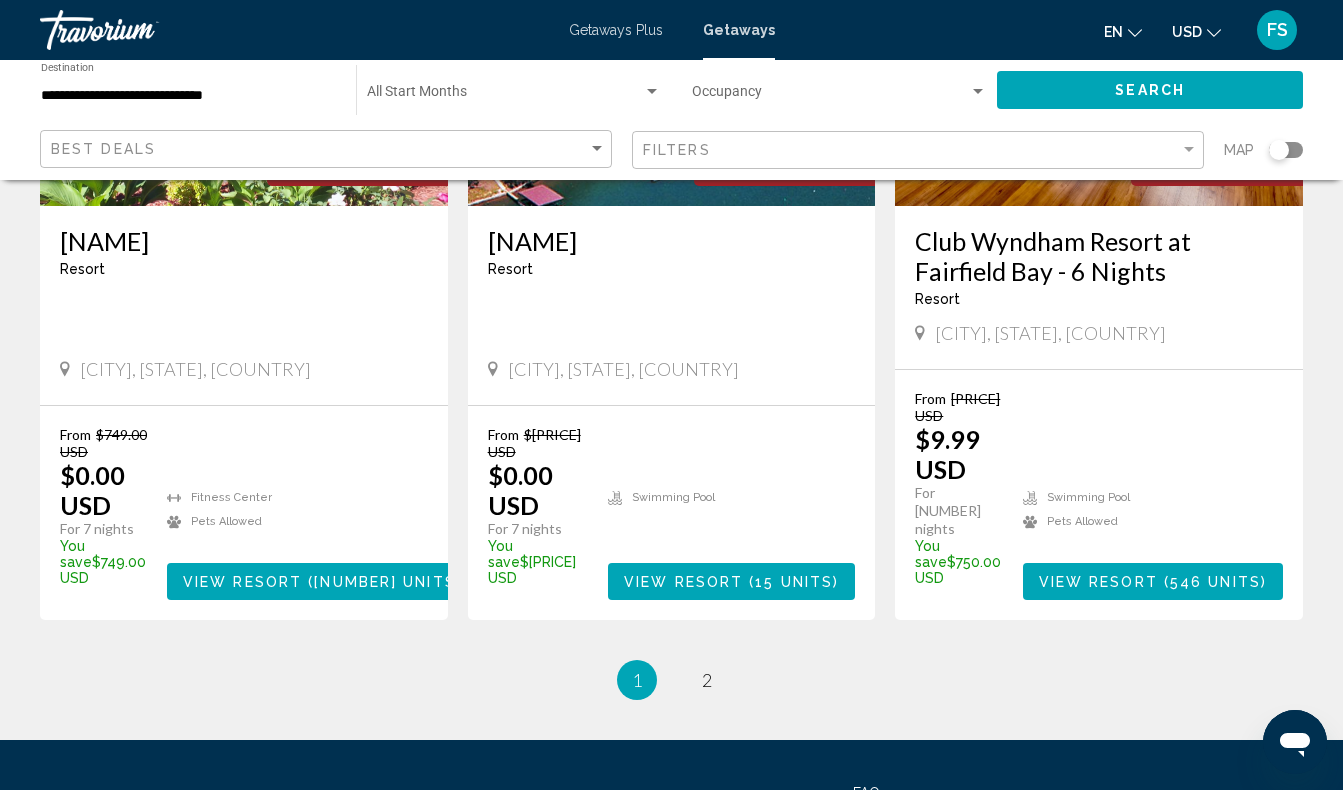 scroll, scrollTop: 2628, scrollLeft: 0, axis: vertical 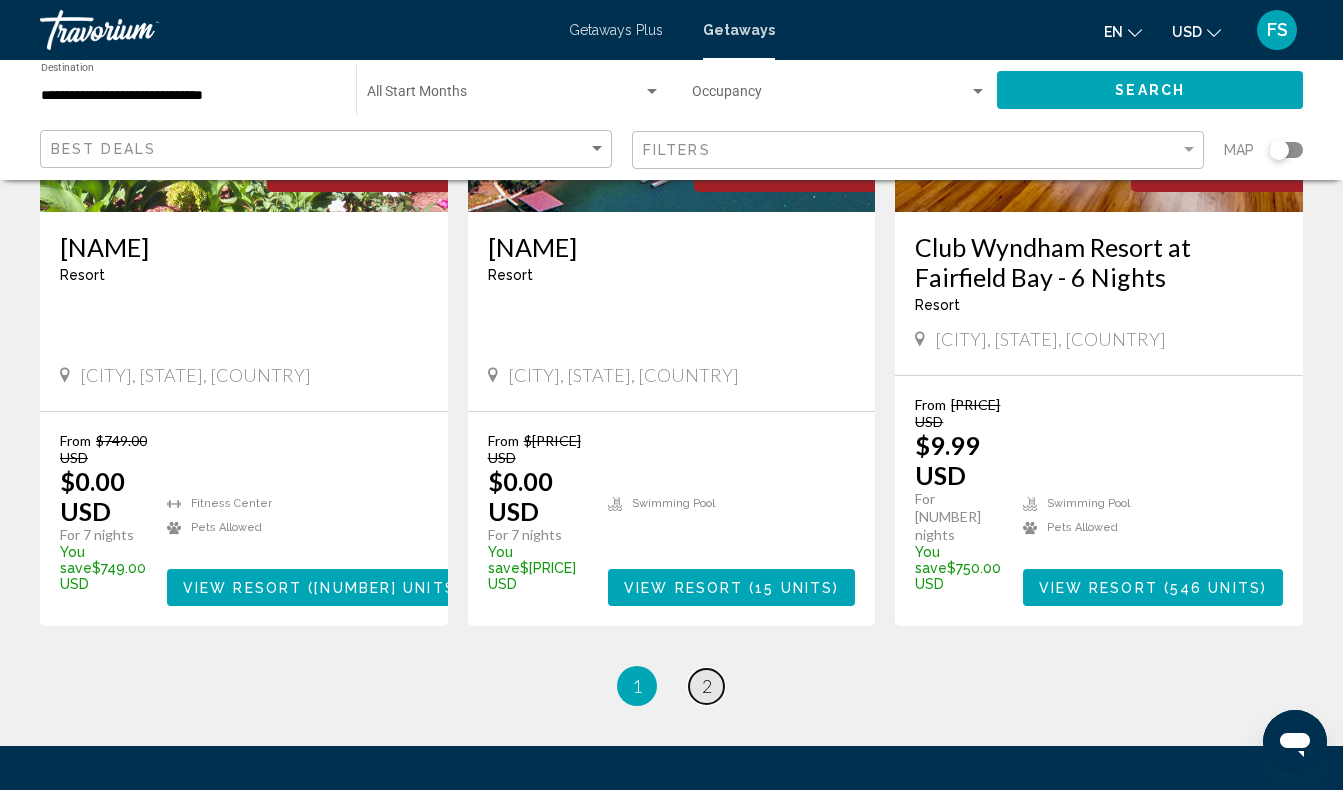 click on "page  [NUMBER]" at bounding box center (706, 686) 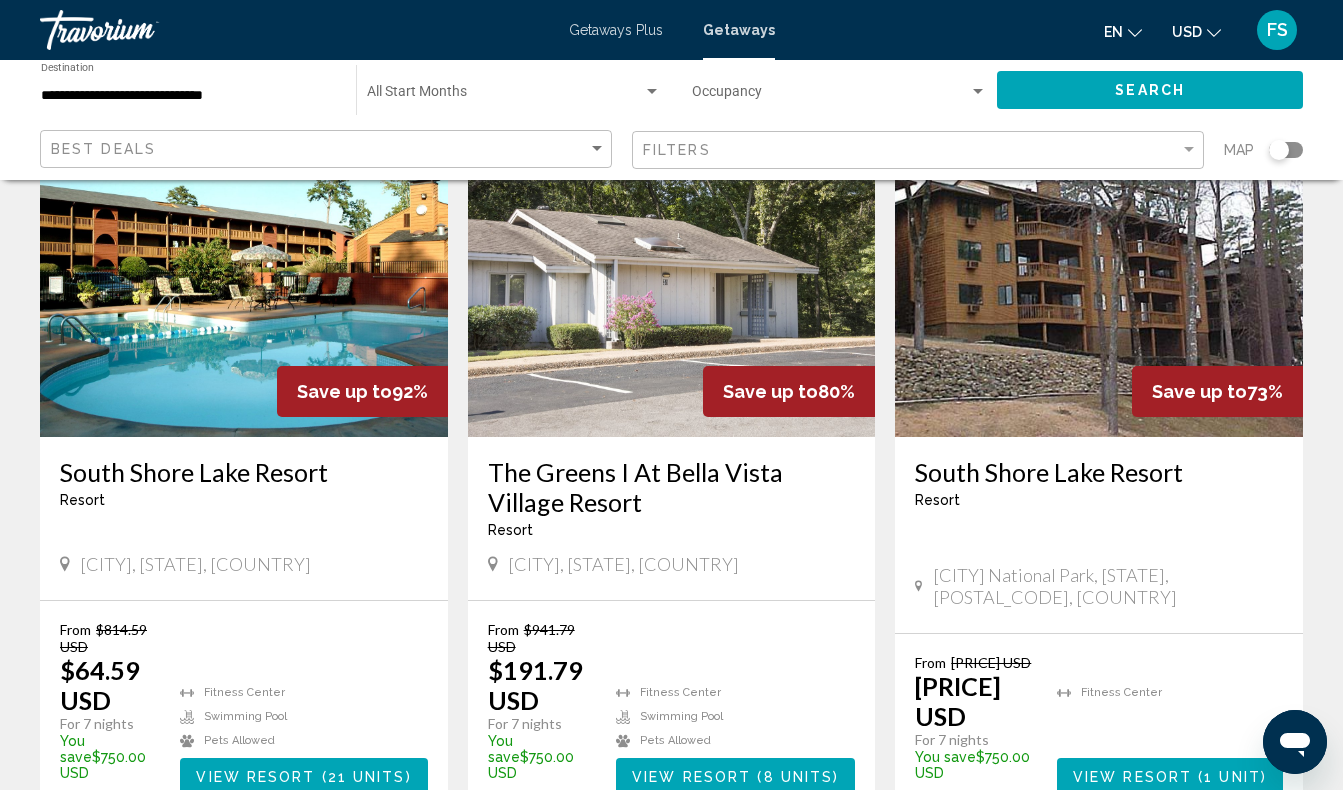 scroll, scrollTop: 0, scrollLeft: 0, axis: both 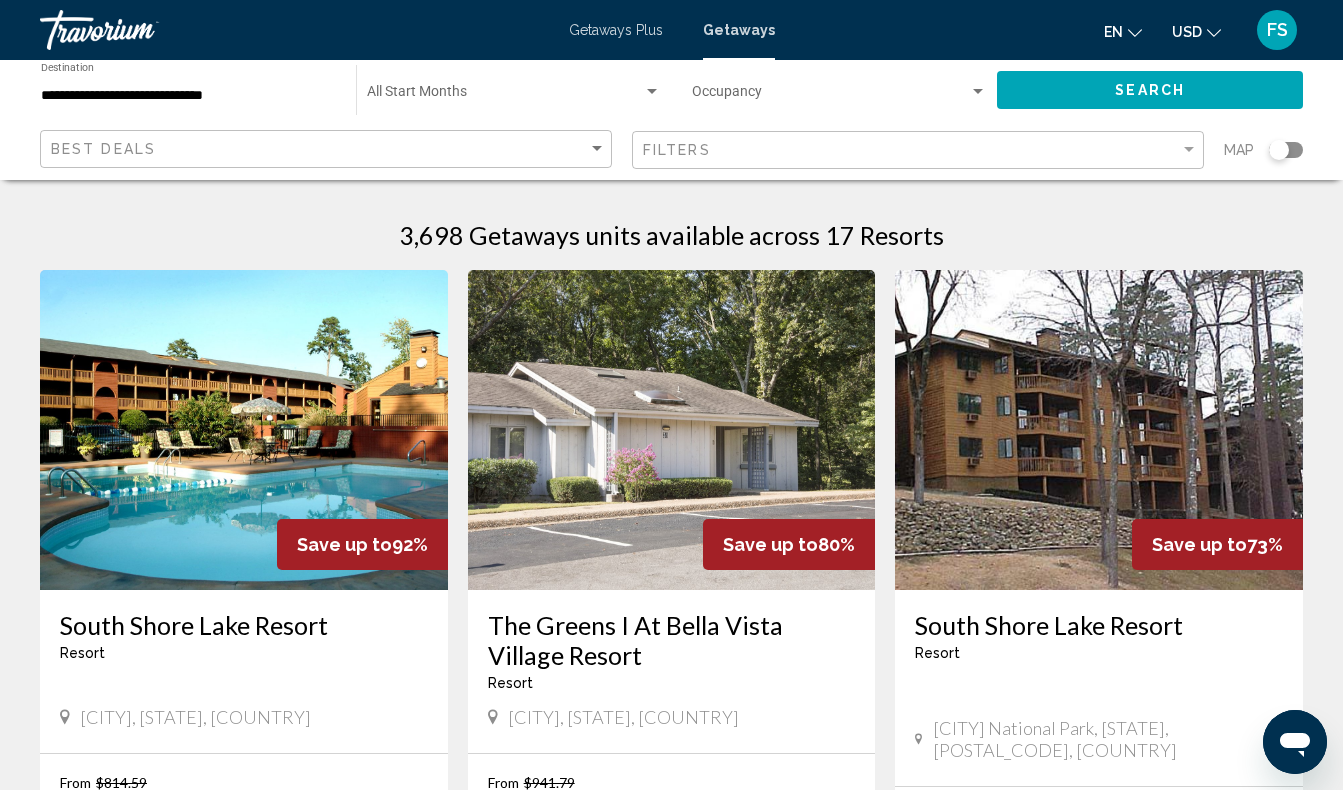 click at bounding box center (1099, 430) 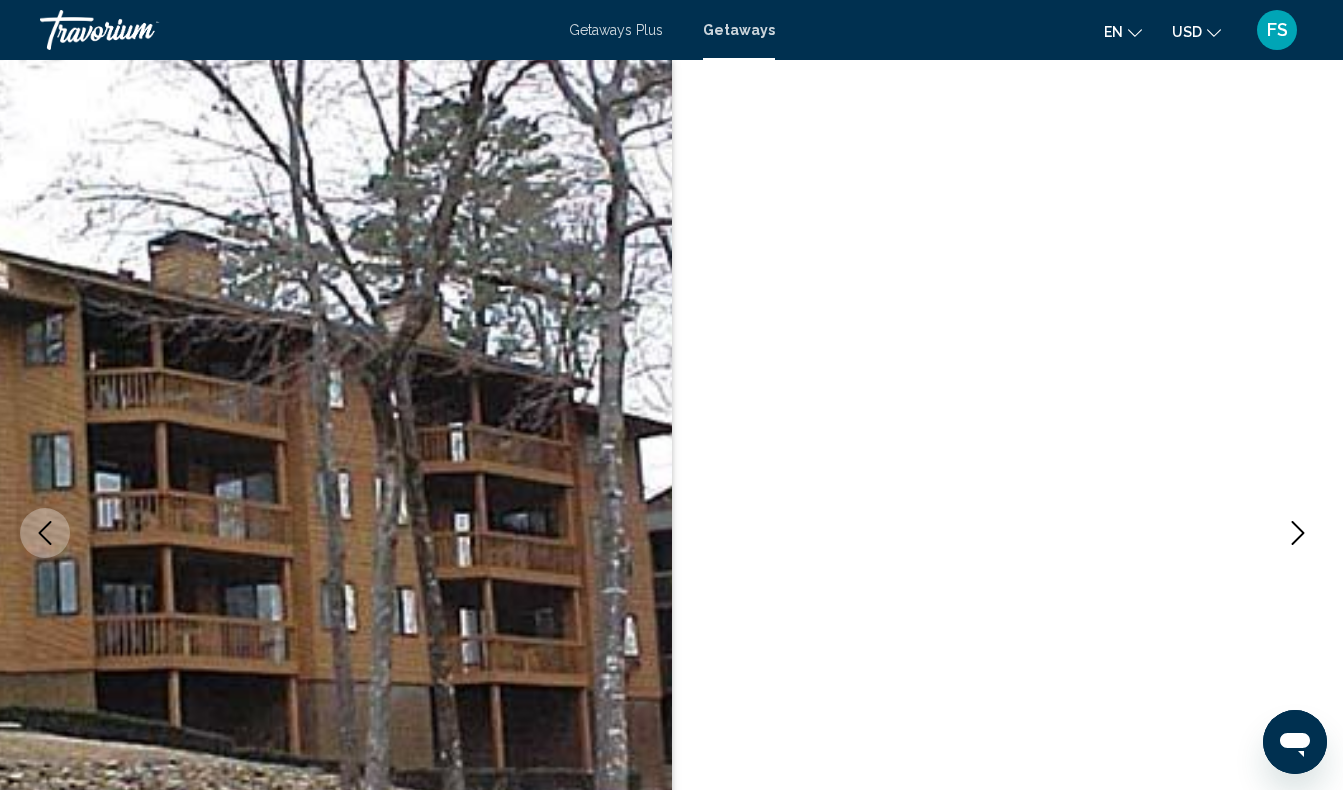 scroll, scrollTop: 0, scrollLeft: 0, axis: both 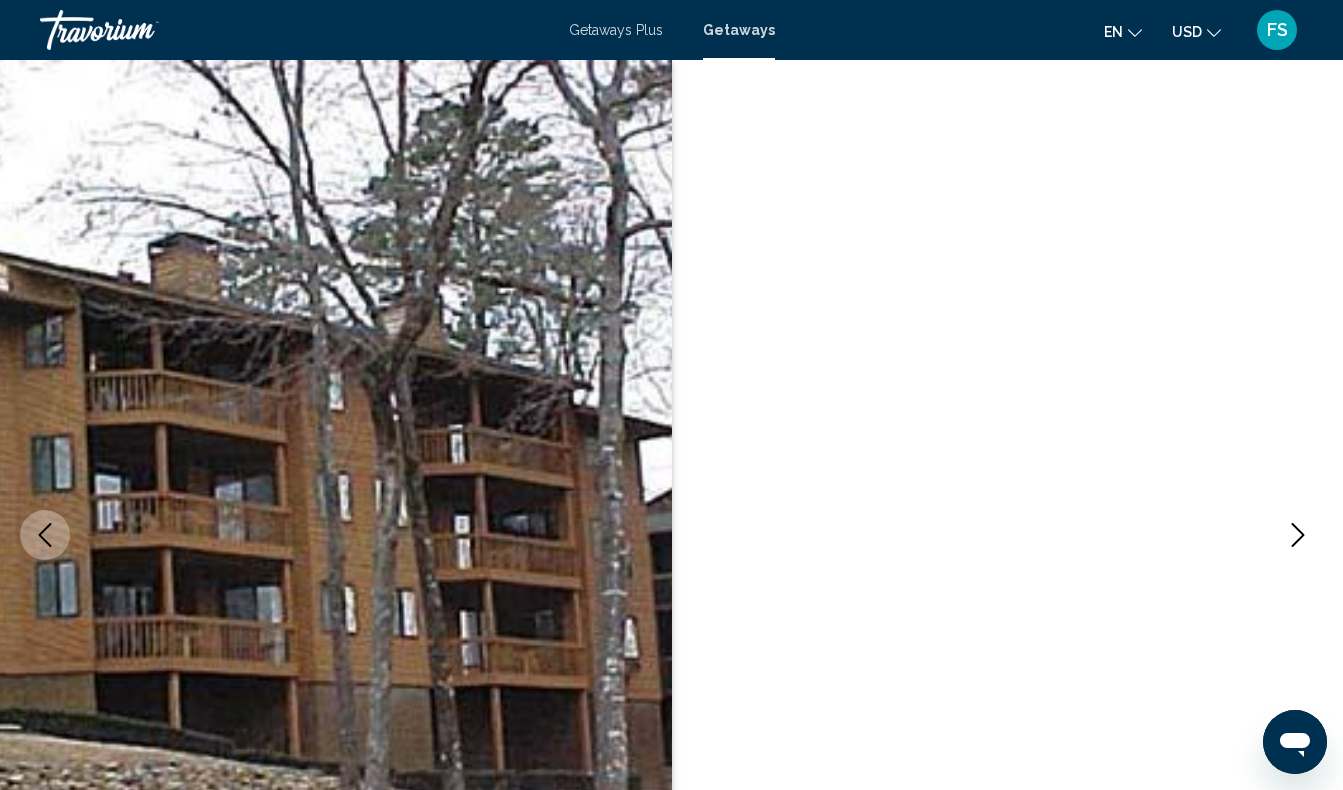 click on "Getaways" at bounding box center [739, 30] 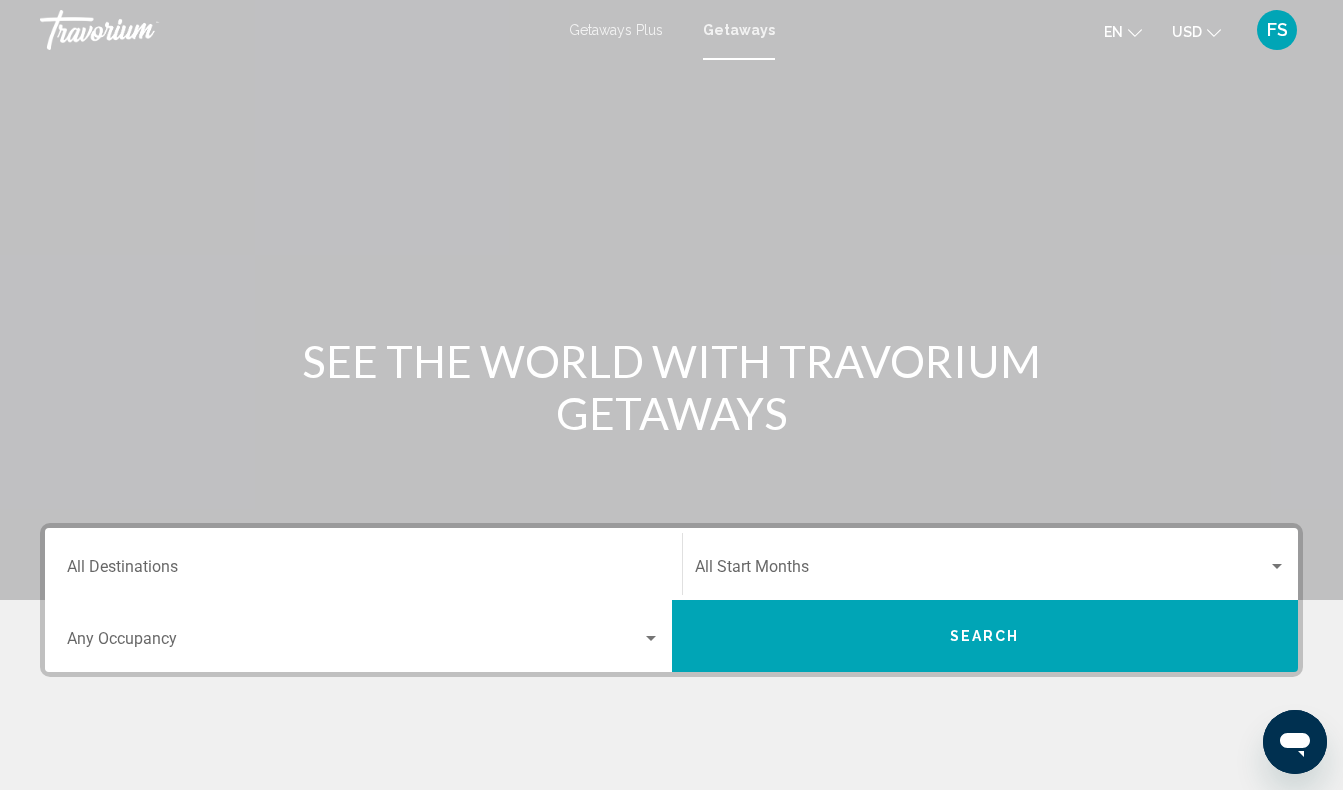 click on "Destination All Destinations" at bounding box center [363, 571] 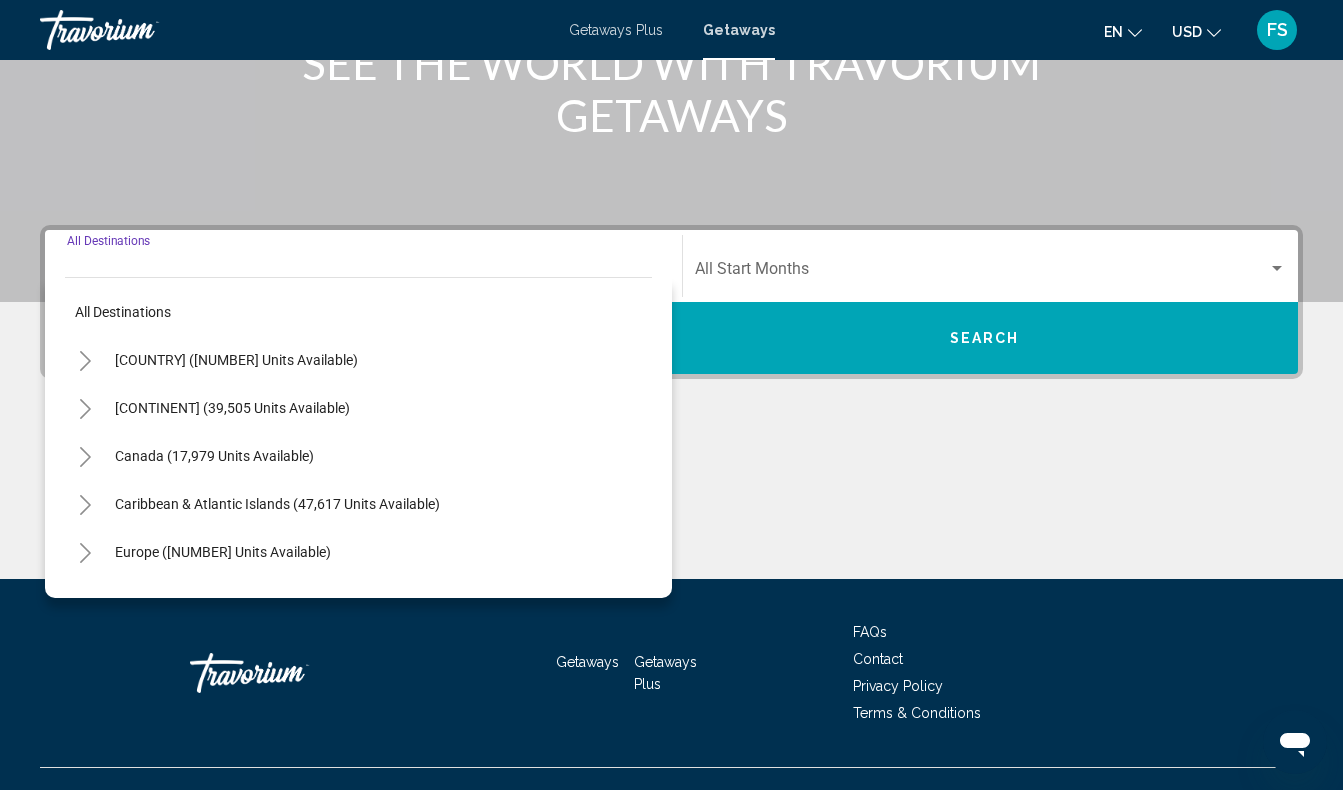 scroll, scrollTop: 332, scrollLeft: 0, axis: vertical 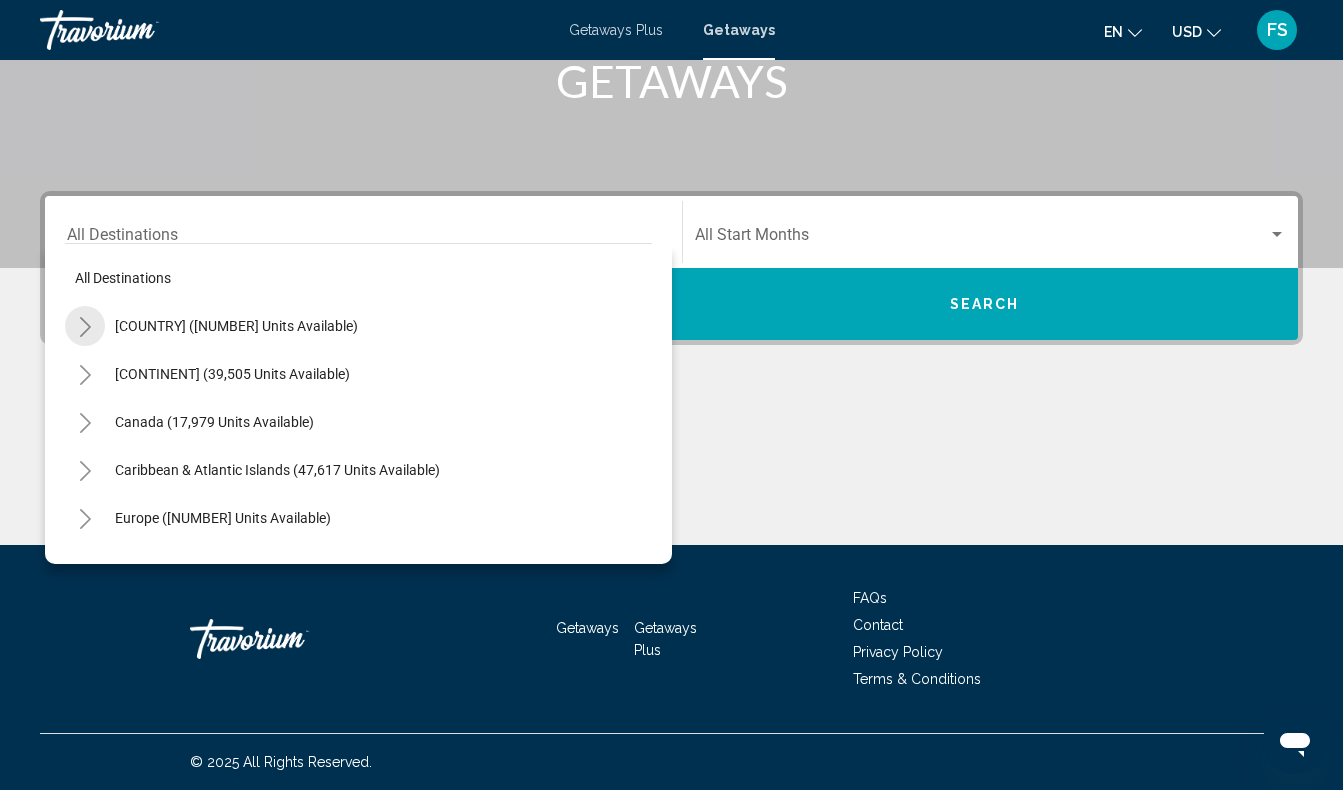 click at bounding box center [85, 327] 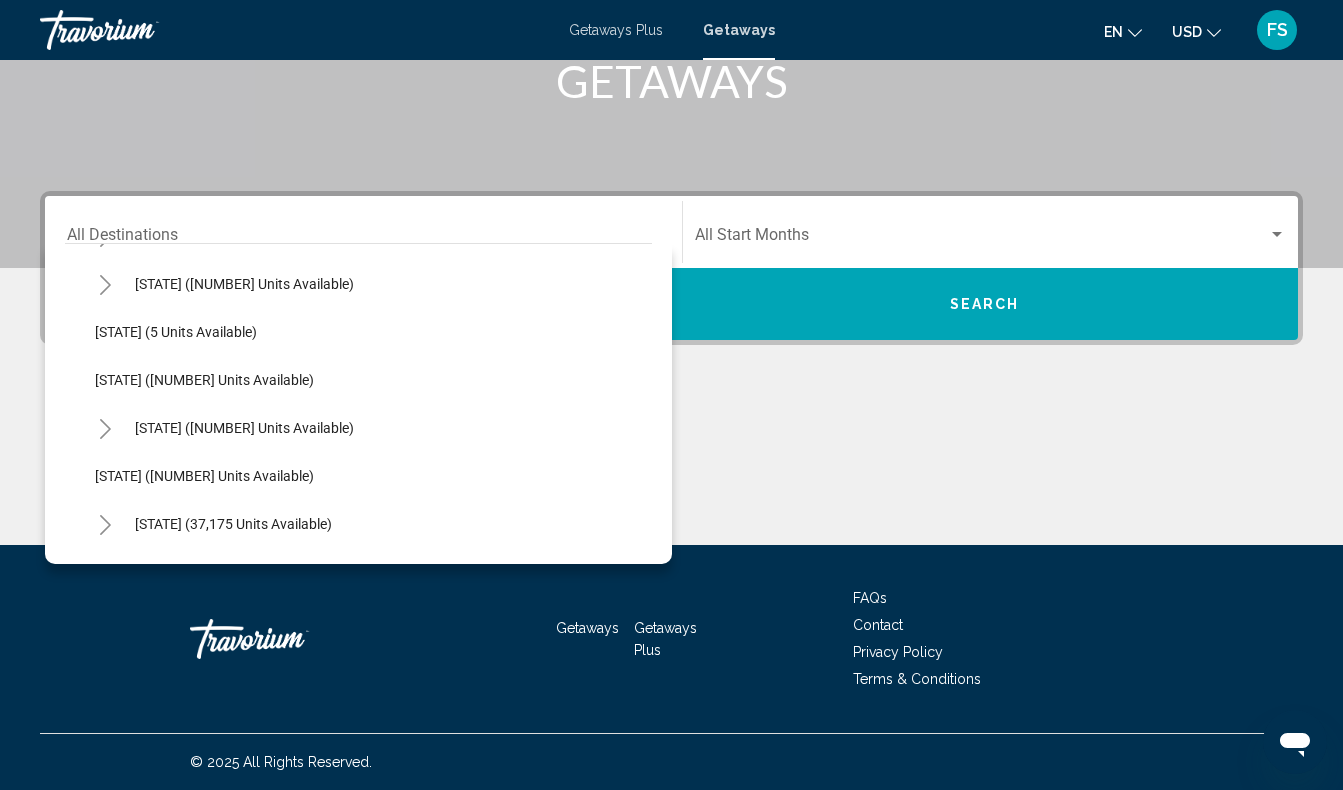 scroll, scrollTop: 236, scrollLeft: 0, axis: vertical 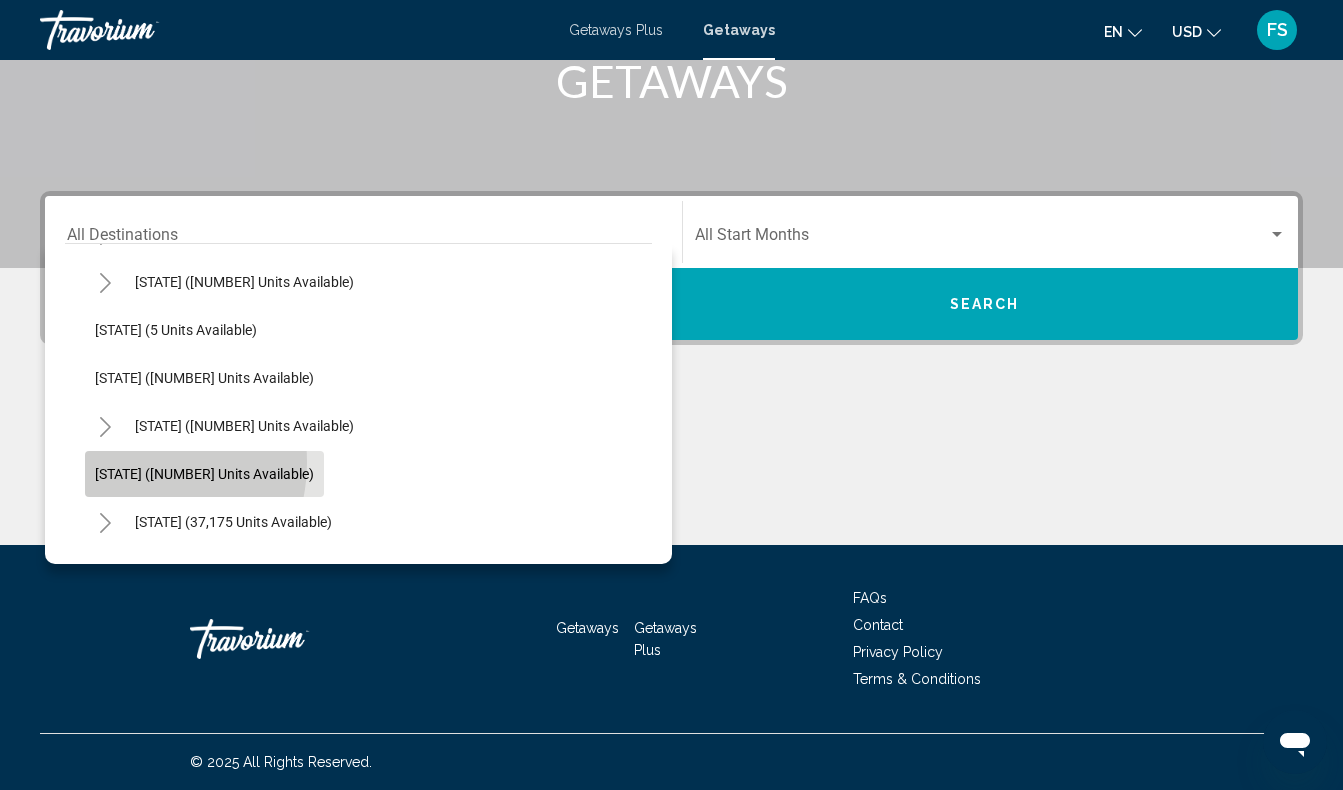 click on "[STATE] ([NUMBER] units available)" at bounding box center [204, 474] 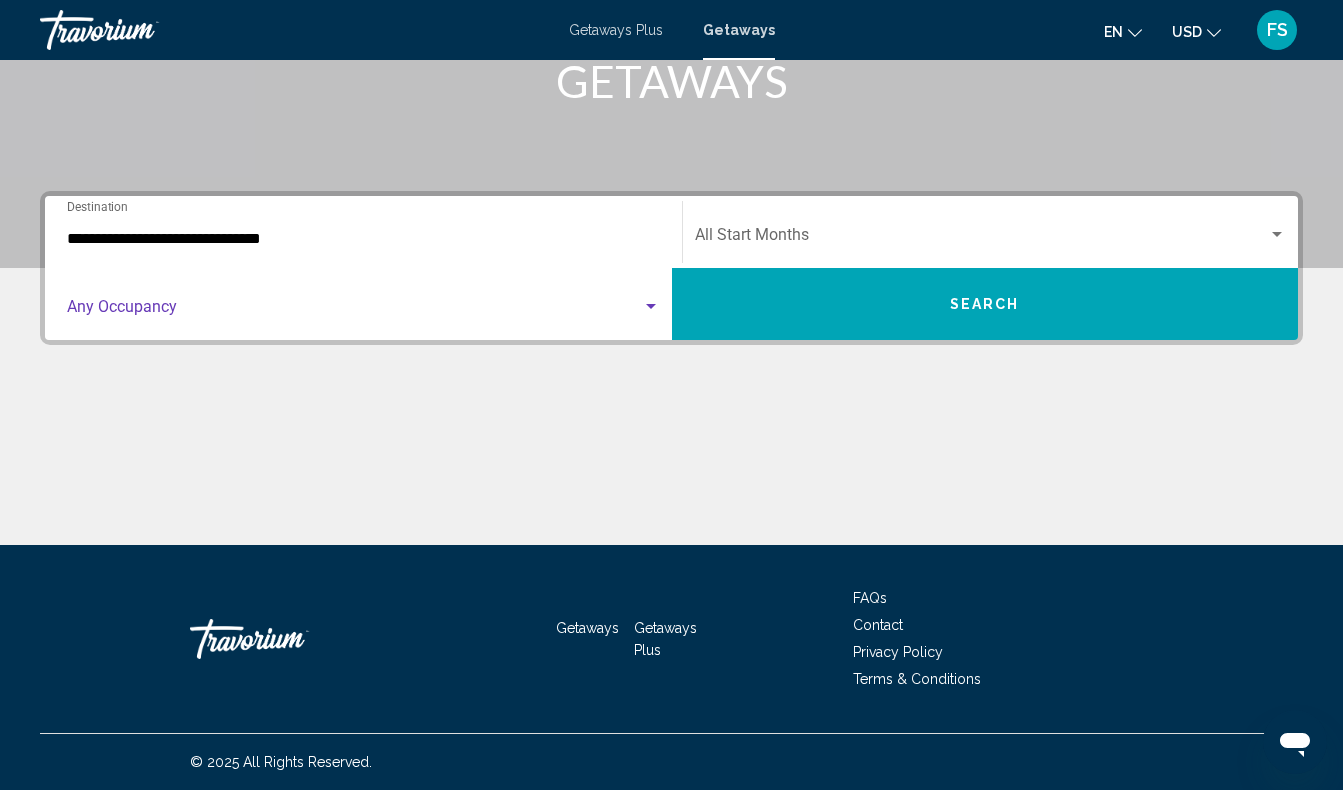 click at bounding box center [651, 307] 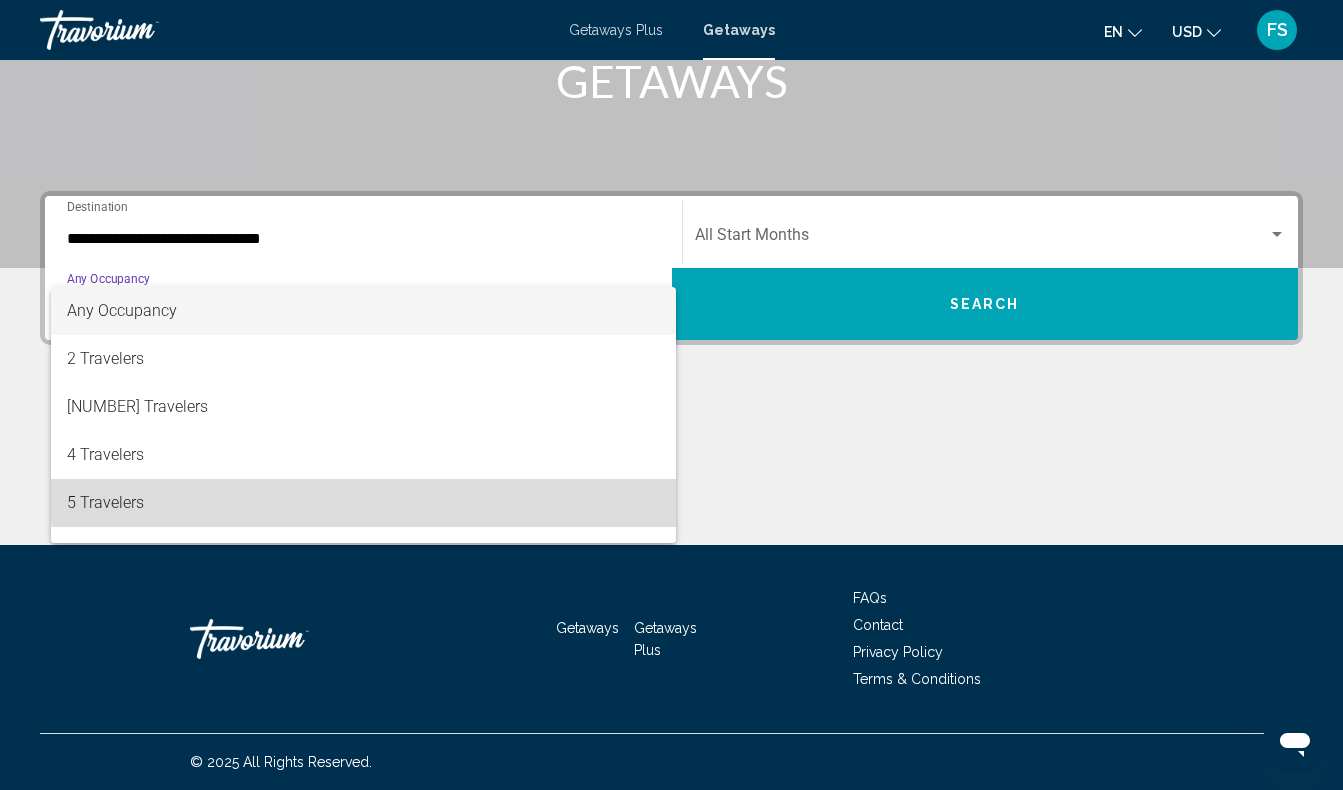 click on "5 Travelers" at bounding box center [363, 503] 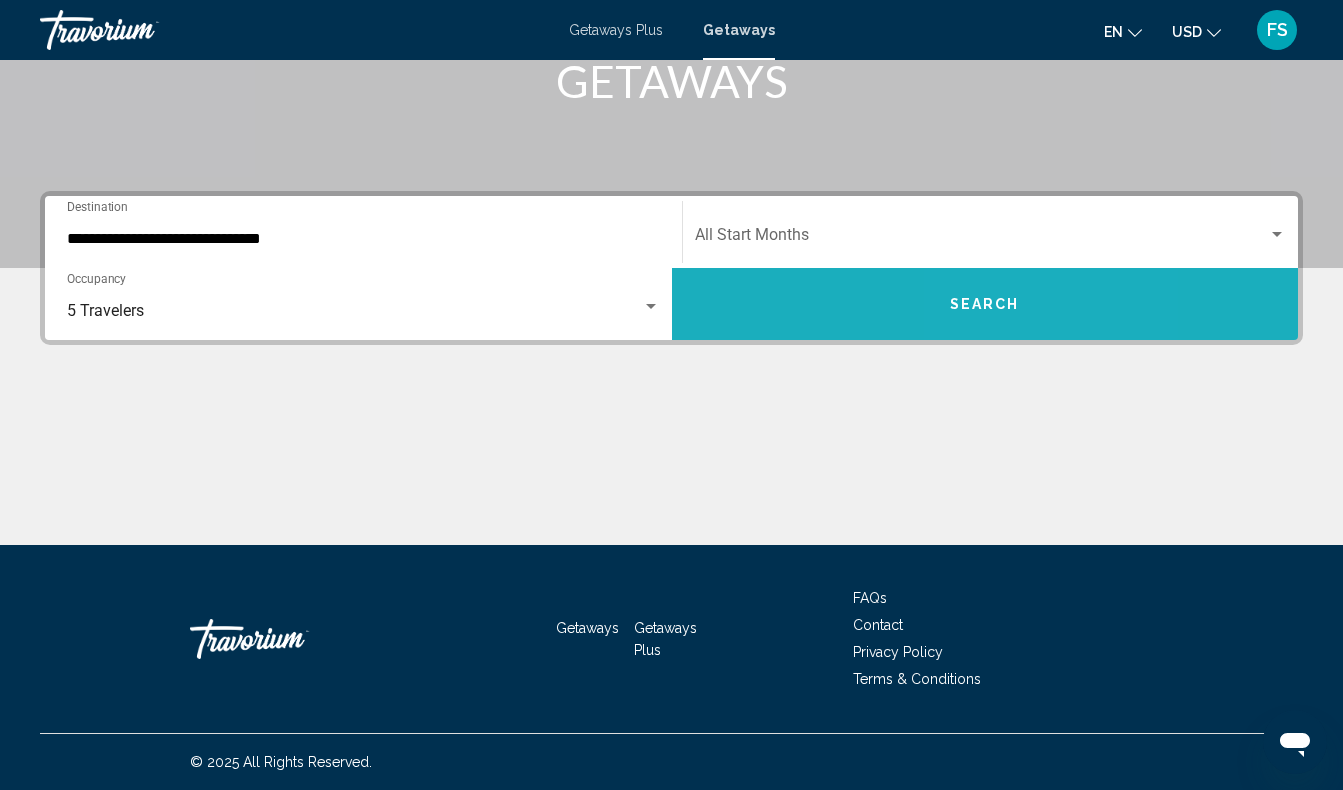 click on "Search" at bounding box center [985, 305] 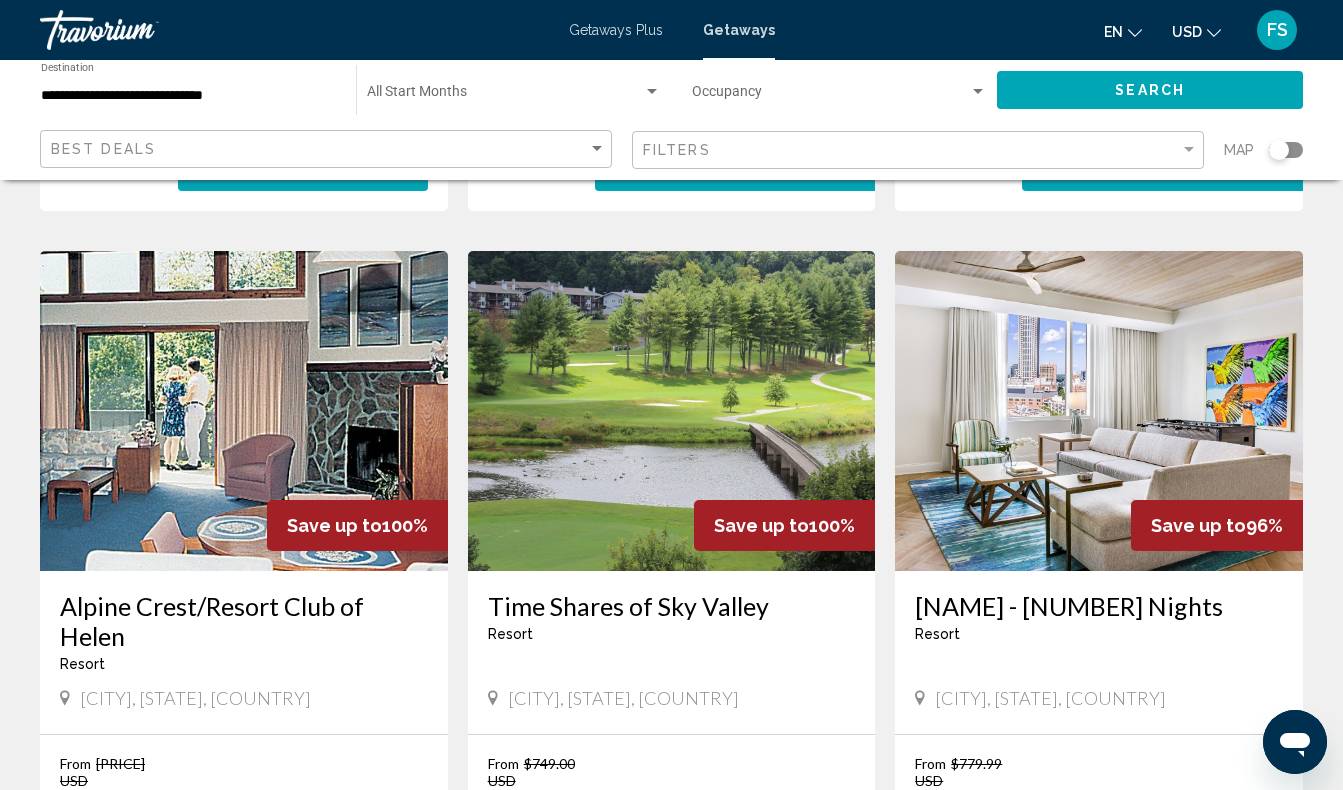 scroll, scrollTop: 772, scrollLeft: 0, axis: vertical 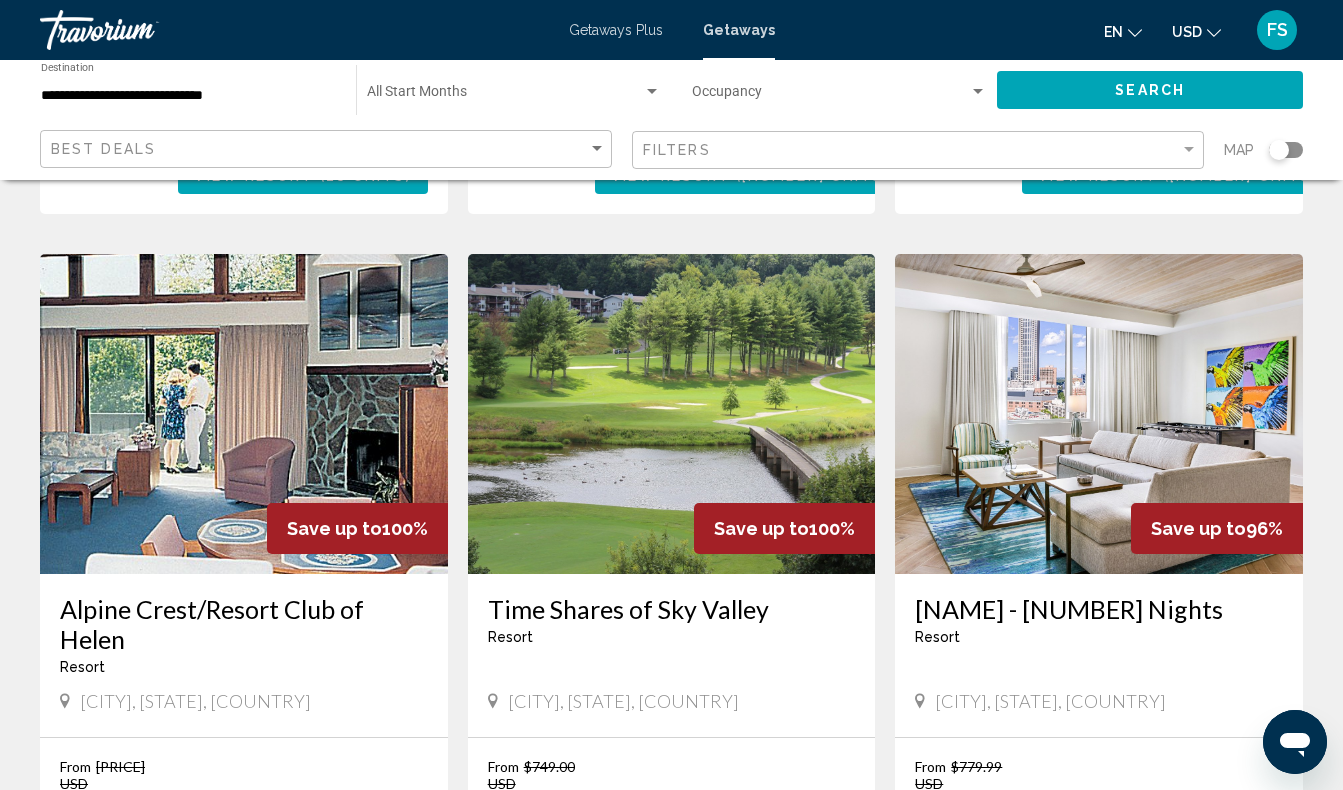 click at bounding box center (1099, 414) 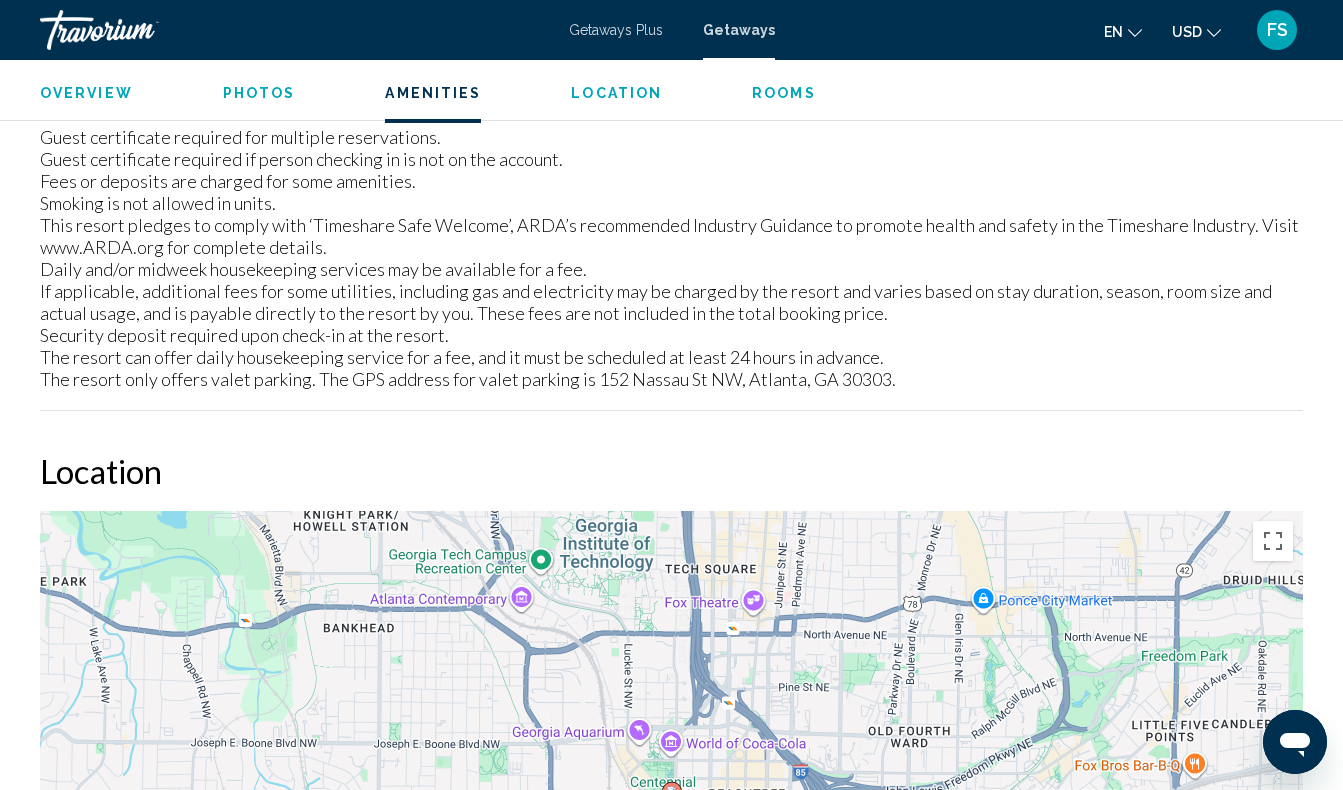 scroll, scrollTop: 2633, scrollLeft: 0, axis: vertical 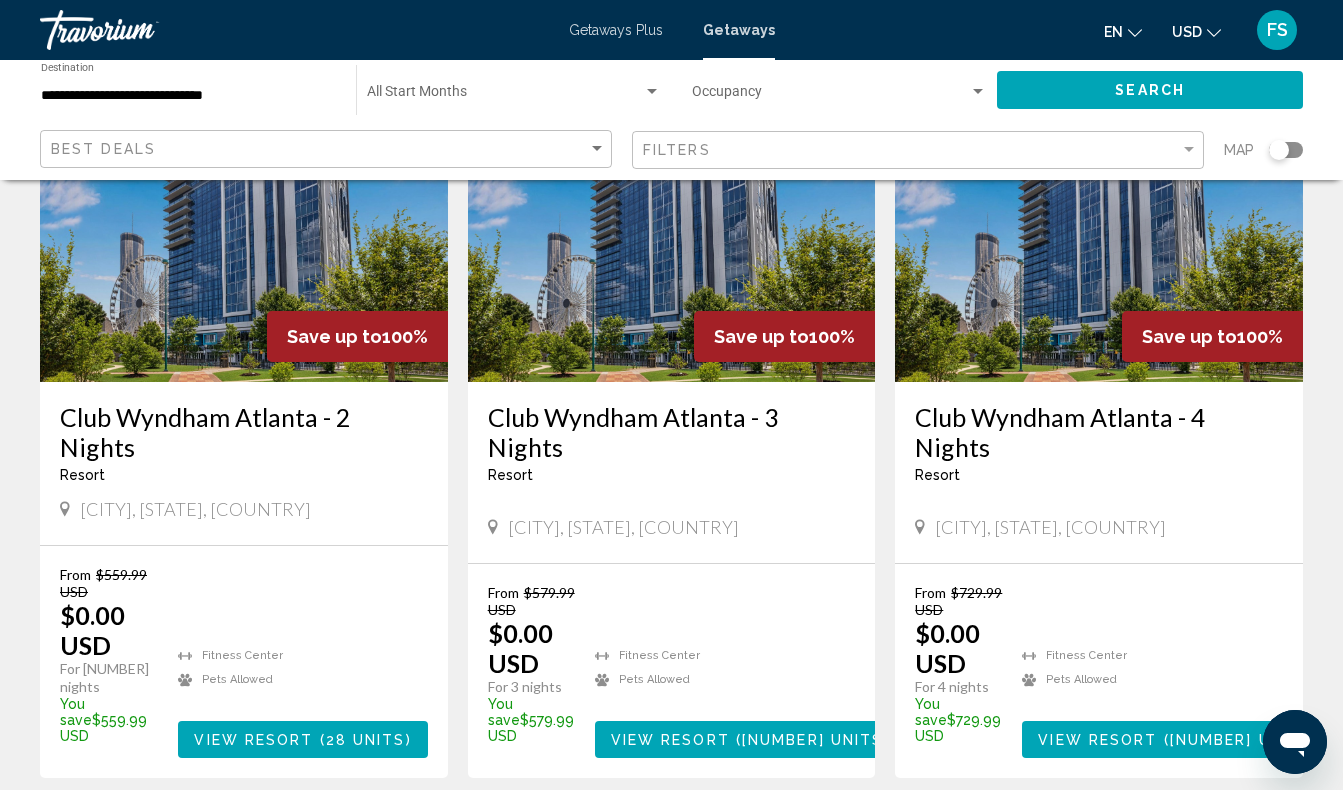 click on "View Resort" at bounding box center (1097, 740) 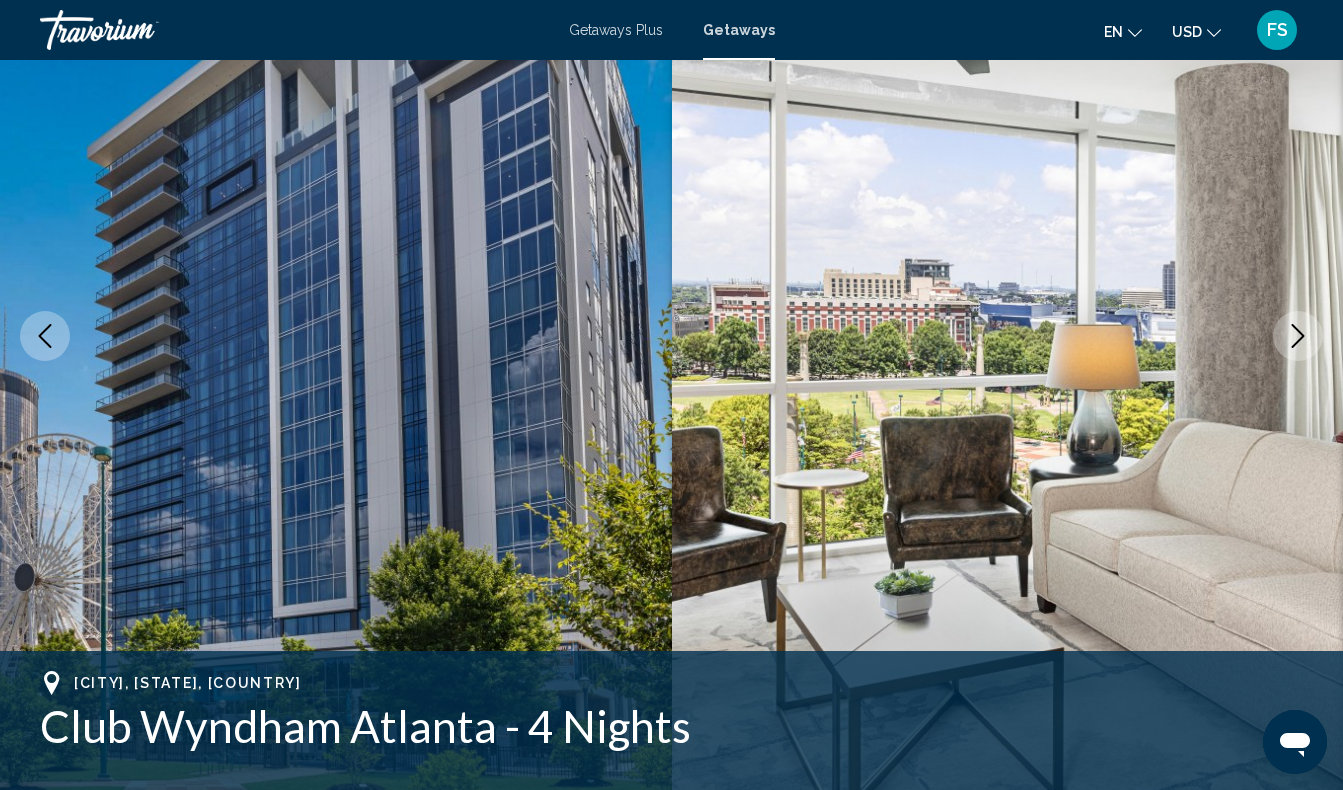 scroll, scrollTop: 0, scrollLeft: 0, axis: both 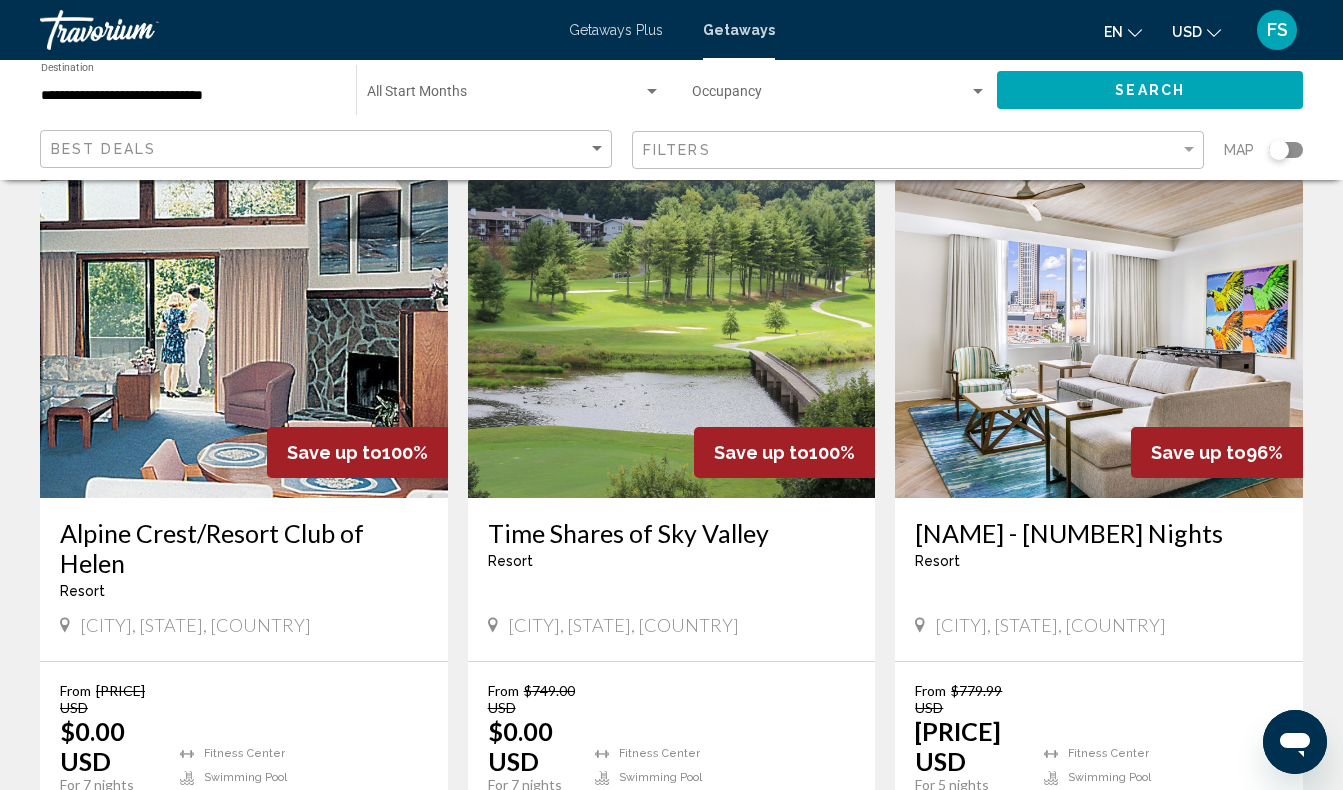 click on "View Resort" at bounding box center (255, 838) 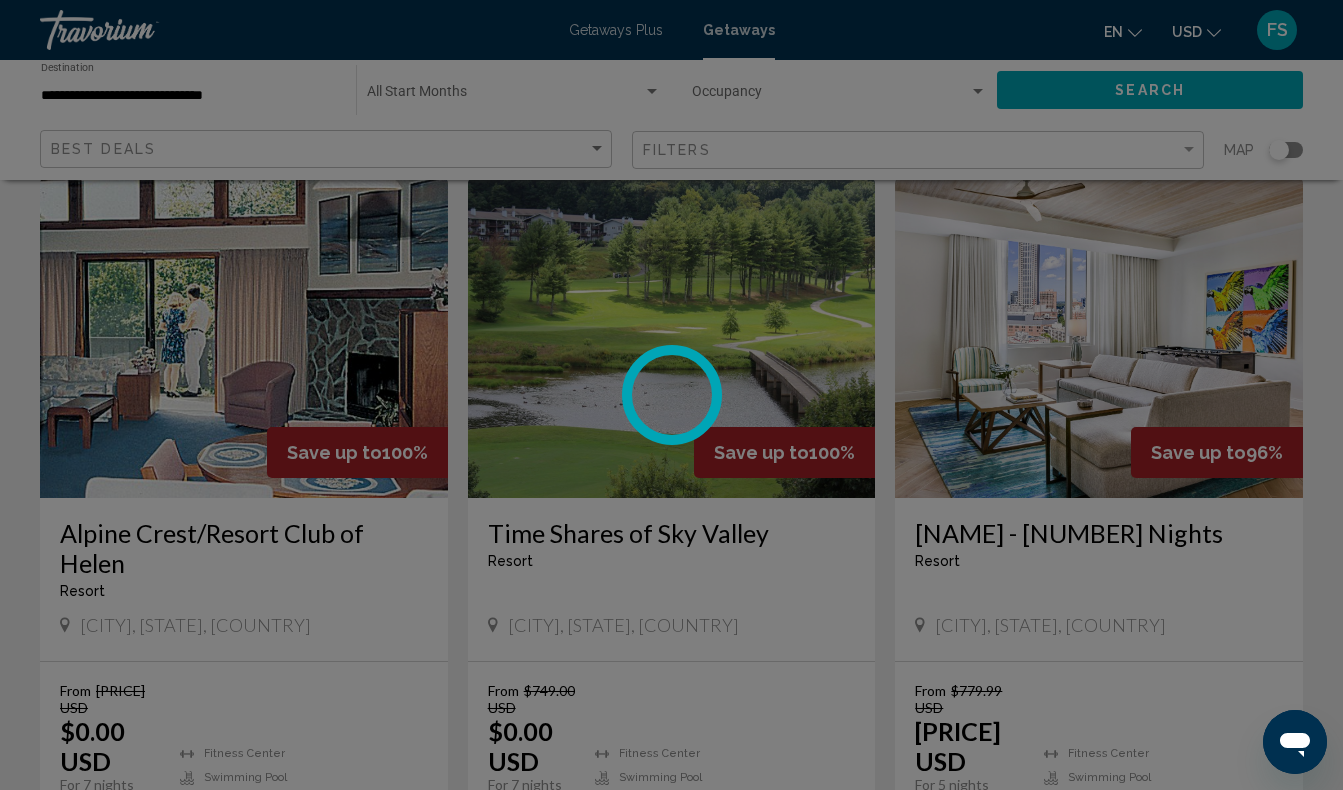 scroll, scrollTop: 140, scrollLeft: 0, axis: vertical 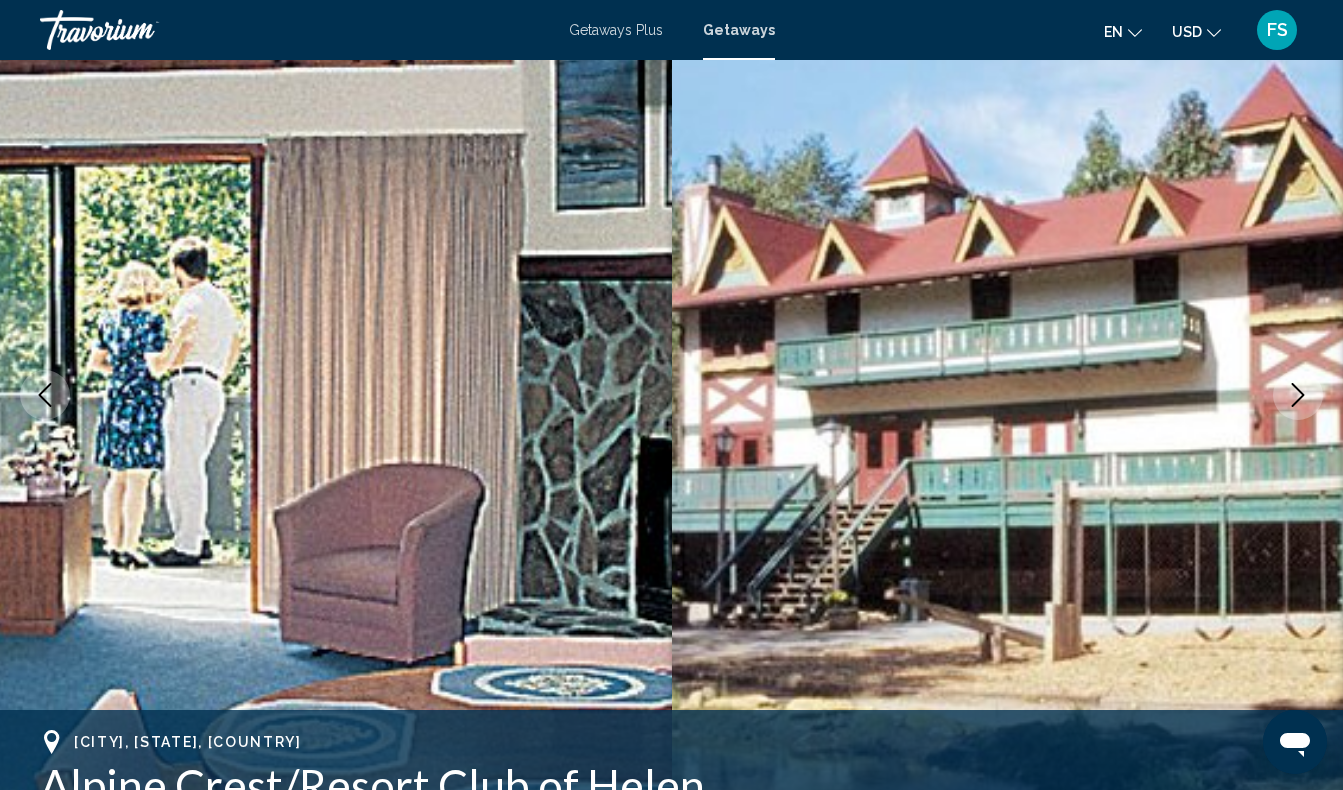 click at bounding box center (1298, 395) 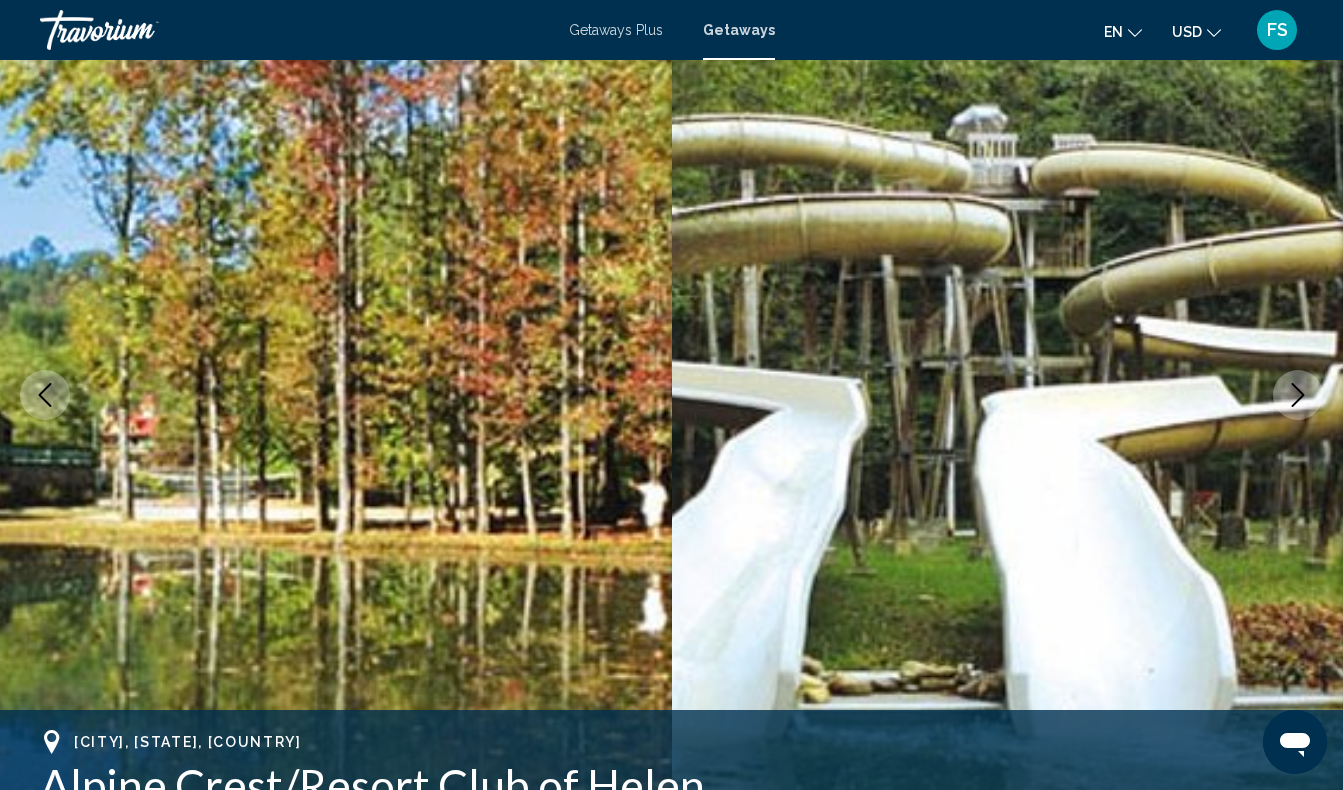 click at bounding box center (1298, 395) 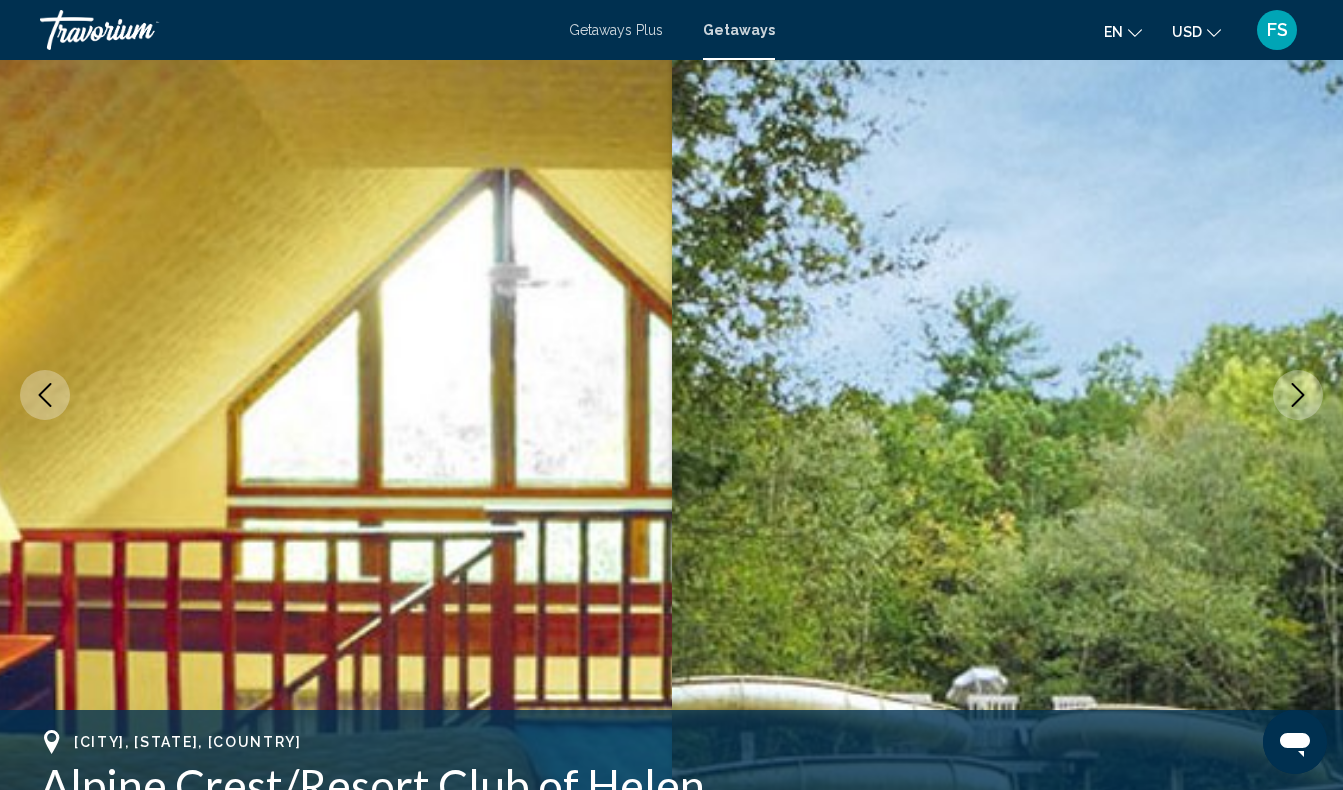 click at bounding box center [1298, 395] 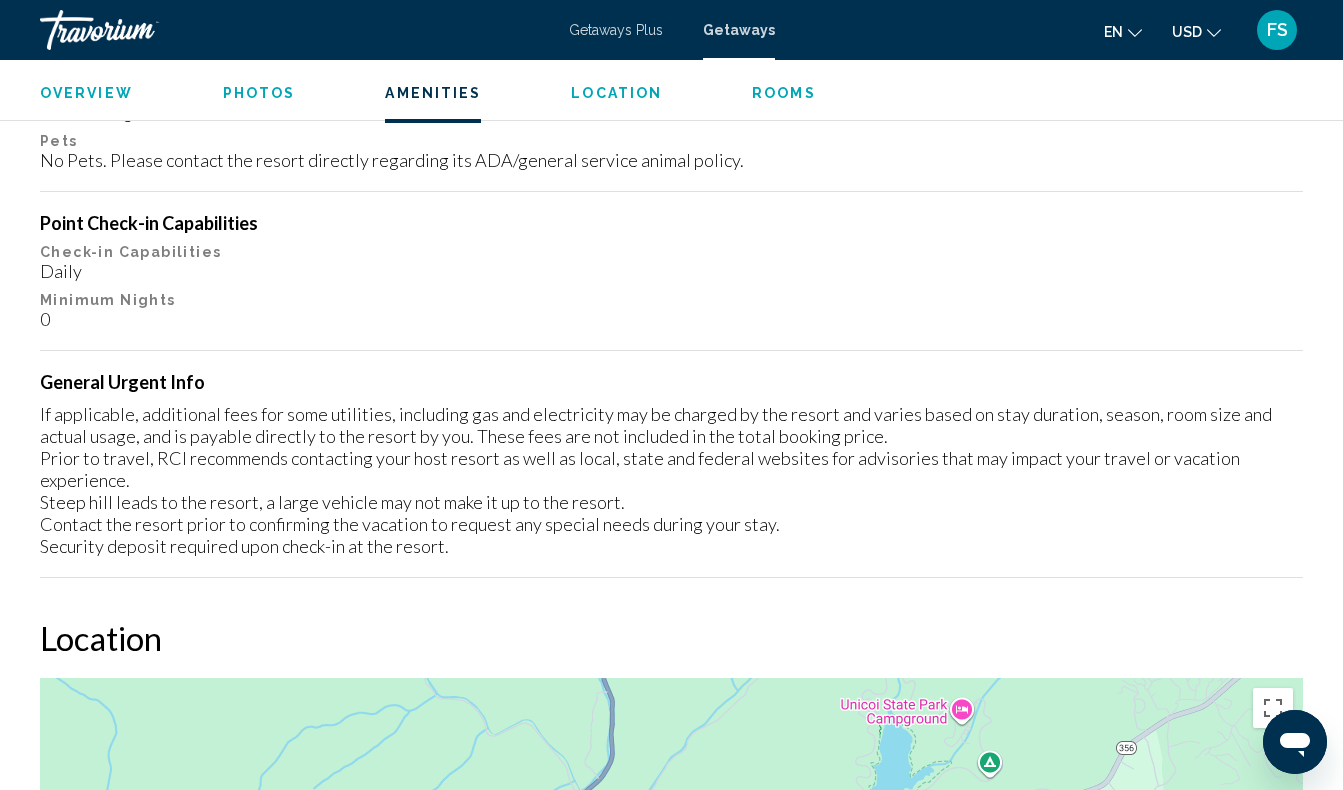 scroll, scrollTop: 2247, scrollLeft: 0, axis: vertical 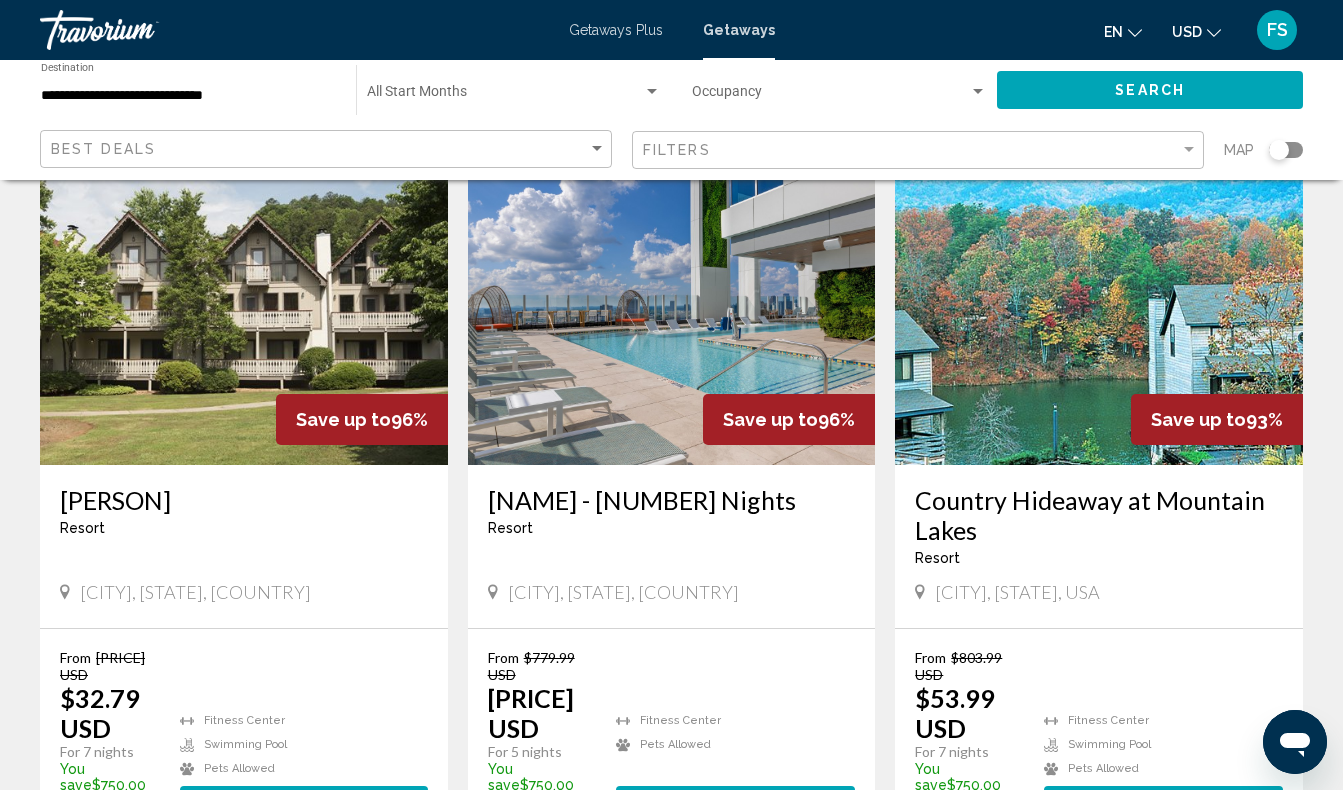 click at bounding box center (1099, 305) 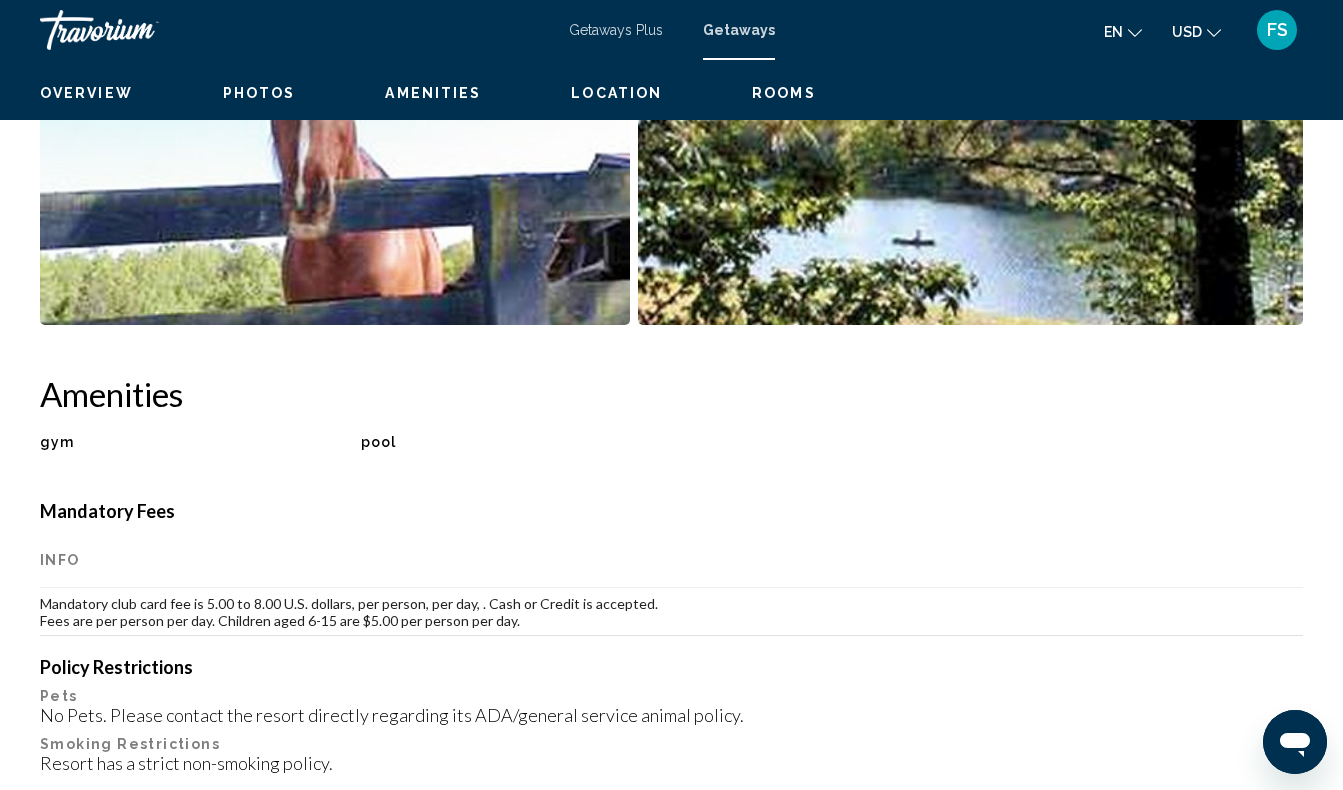 scroll, scrollTop: 140, scrollLeft: 0, axis: vertical 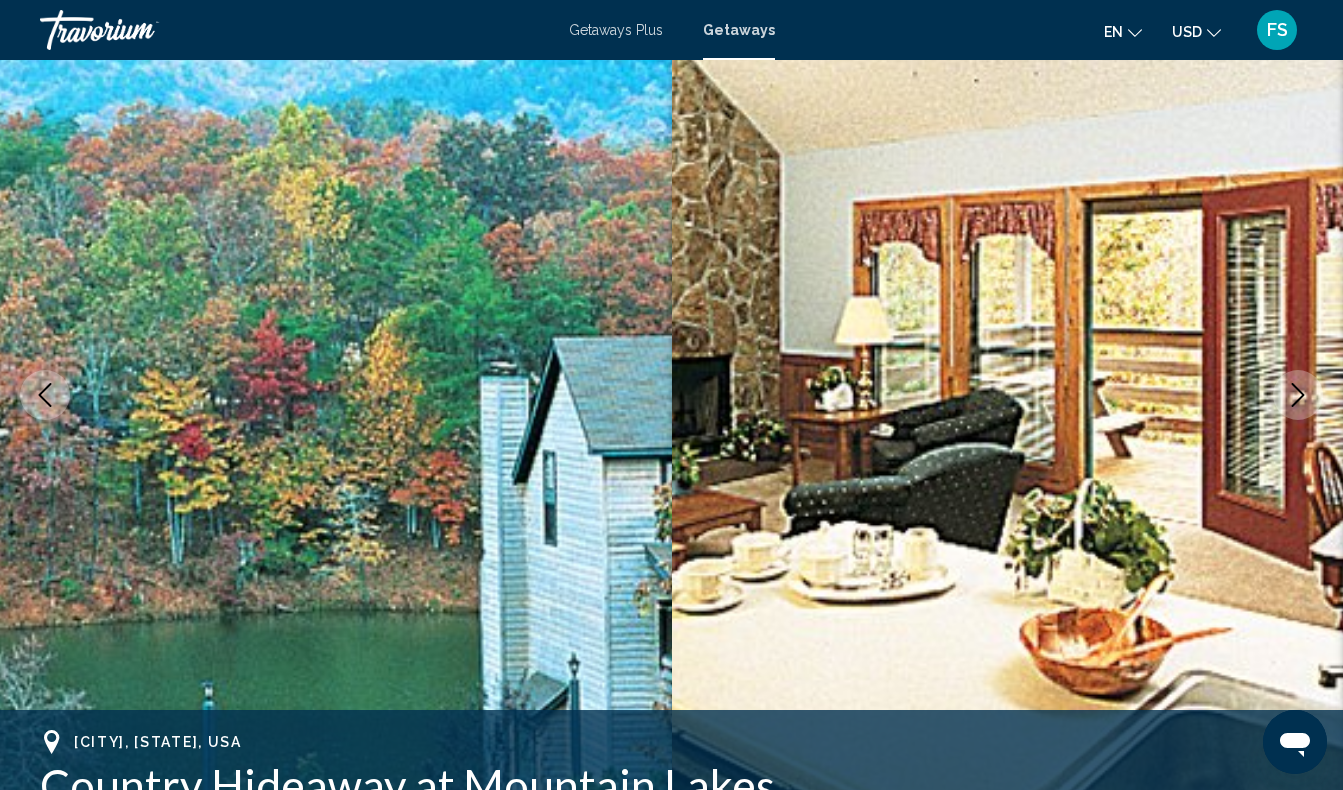 click at bounding box center (1298, 395) 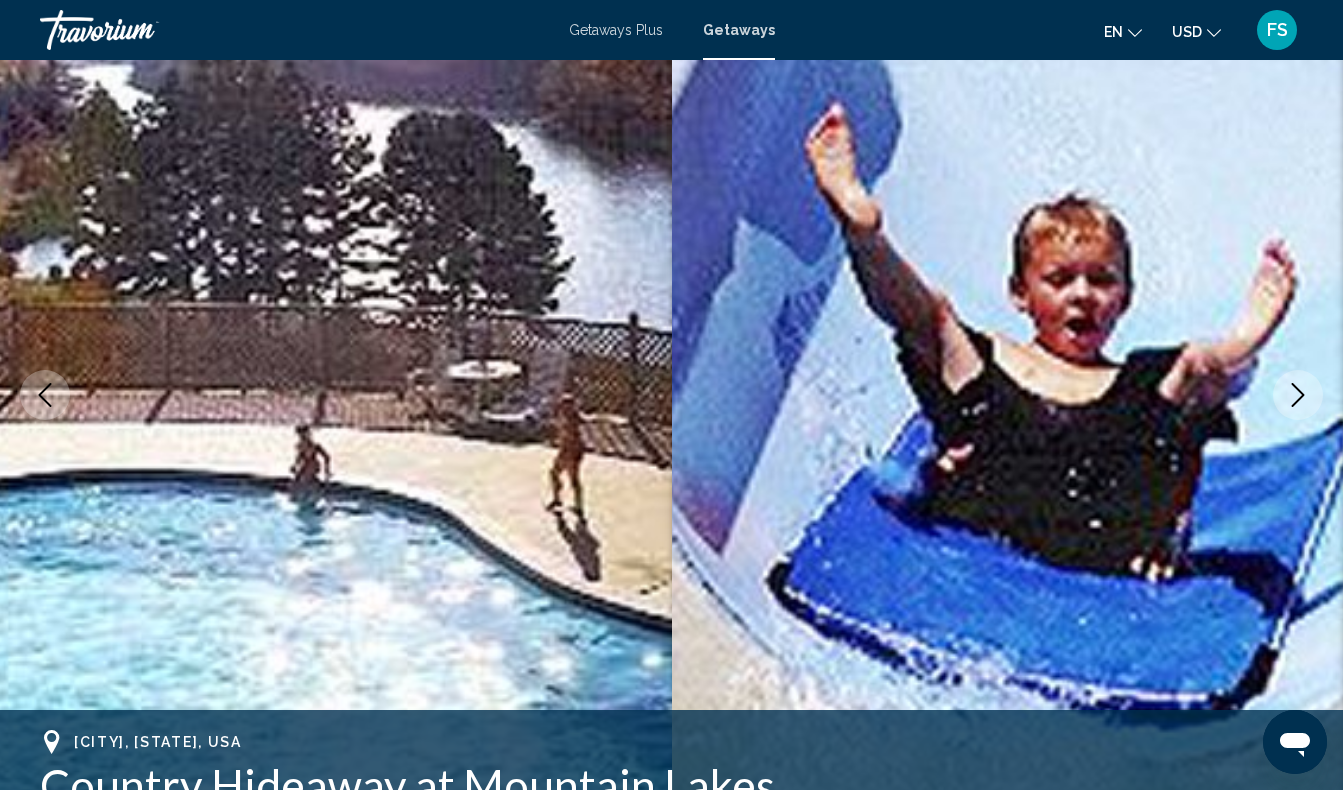 click at bounding box center (1298, 395) 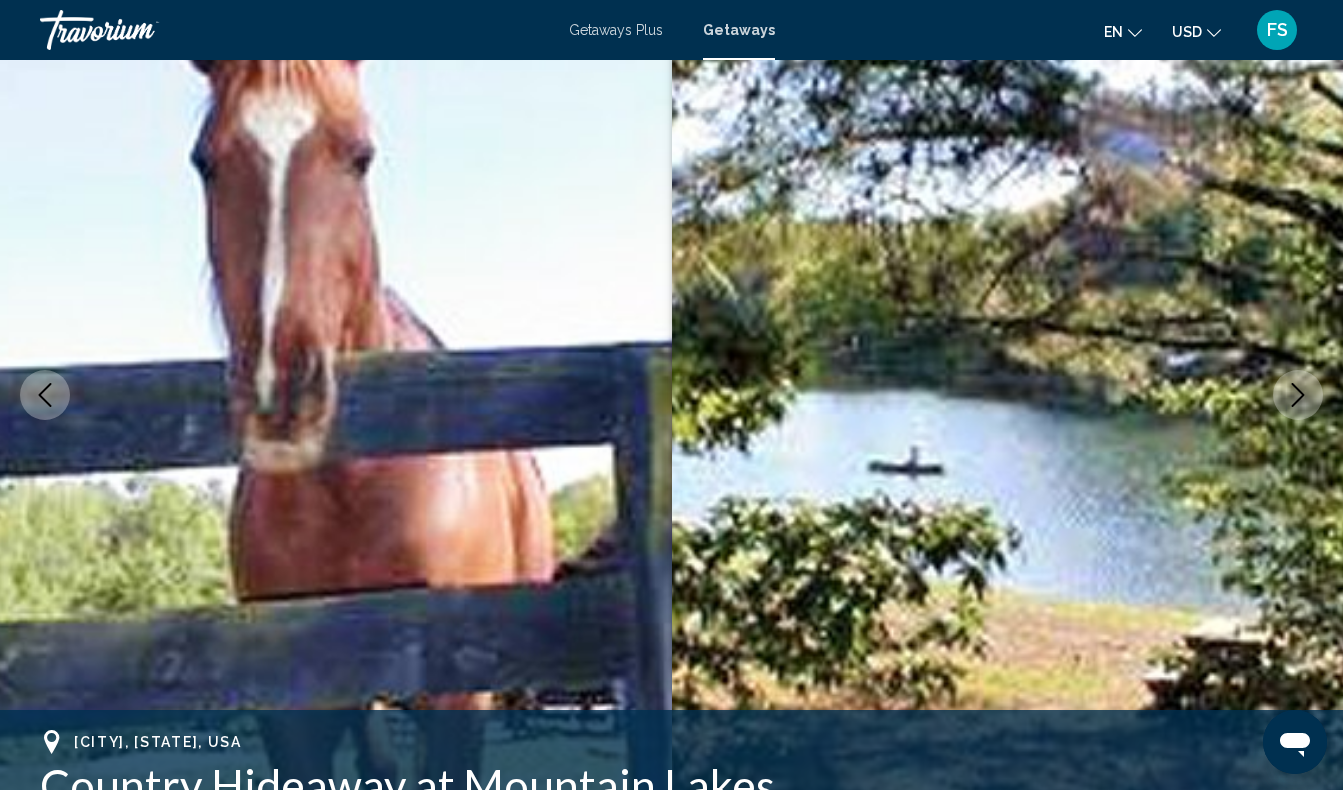click at bounding box center [1298, 395] 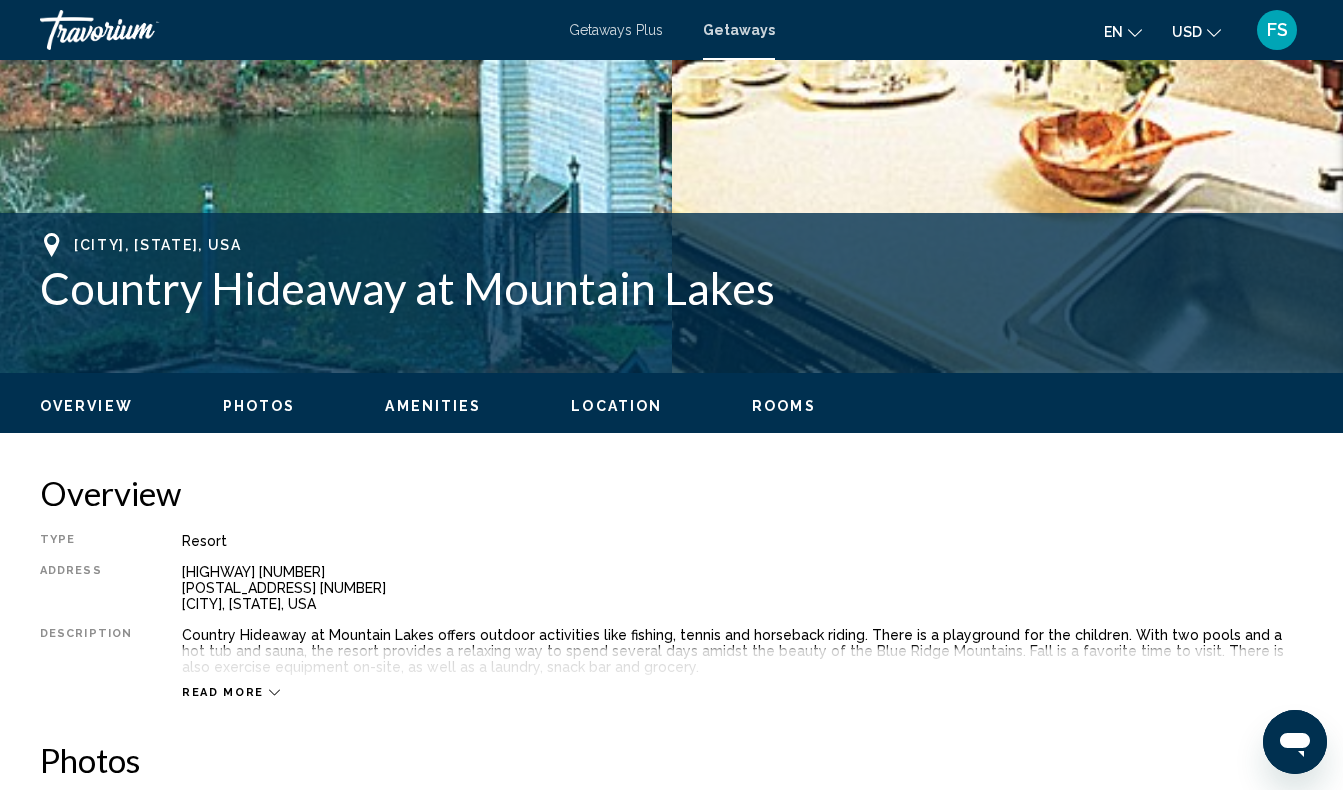scroll, scrollTop: 654, scrollLeft: 0, axis: vertical 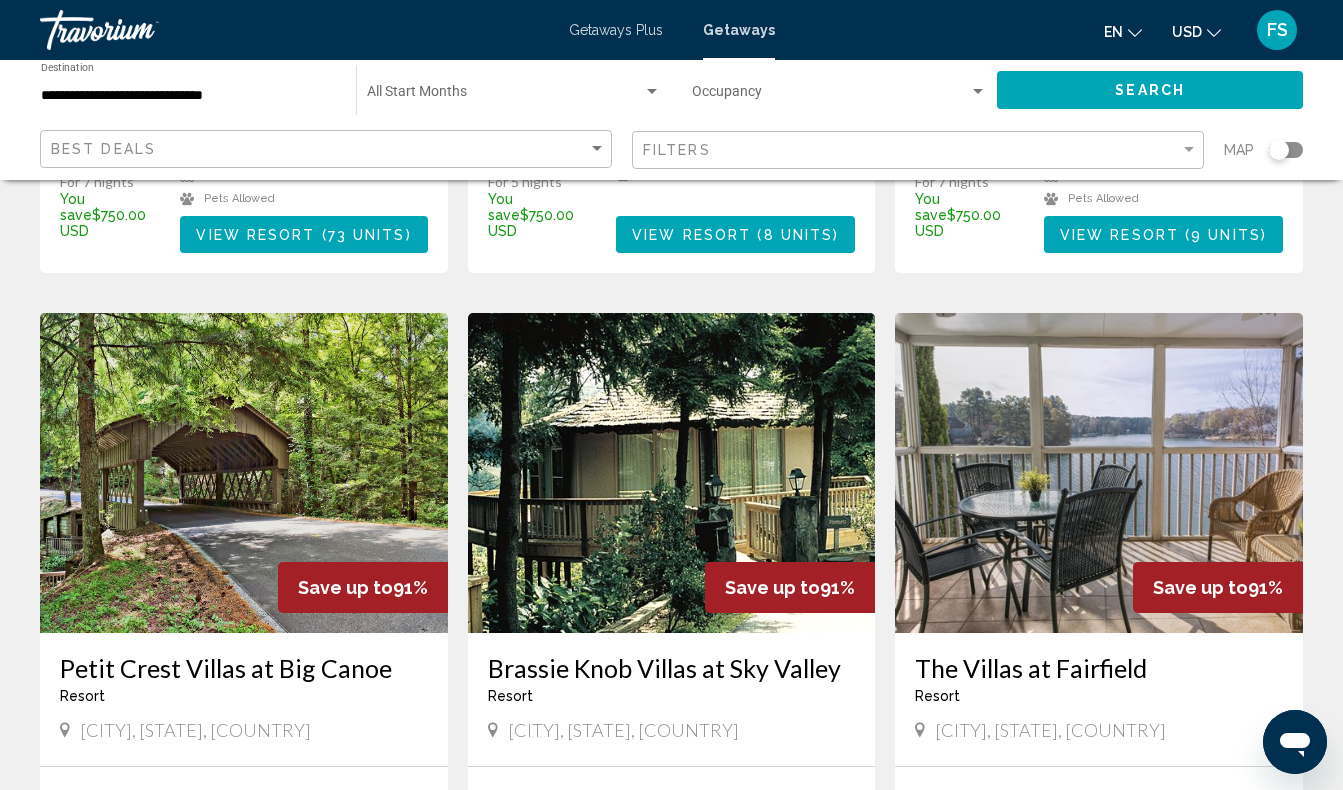 click at bounding box center (1099, 473) 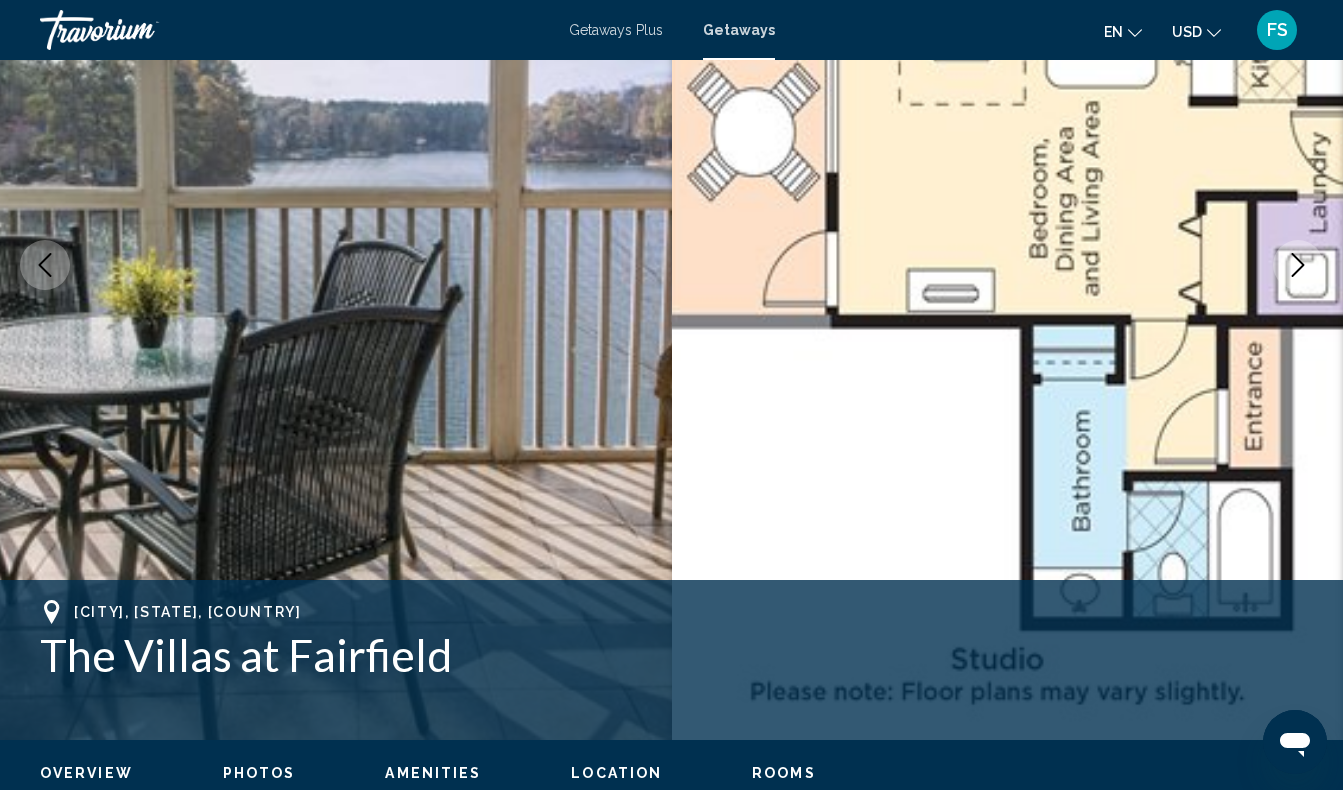 scroll, scrollTop: 282, scrollLeft: 0, axis: vertical 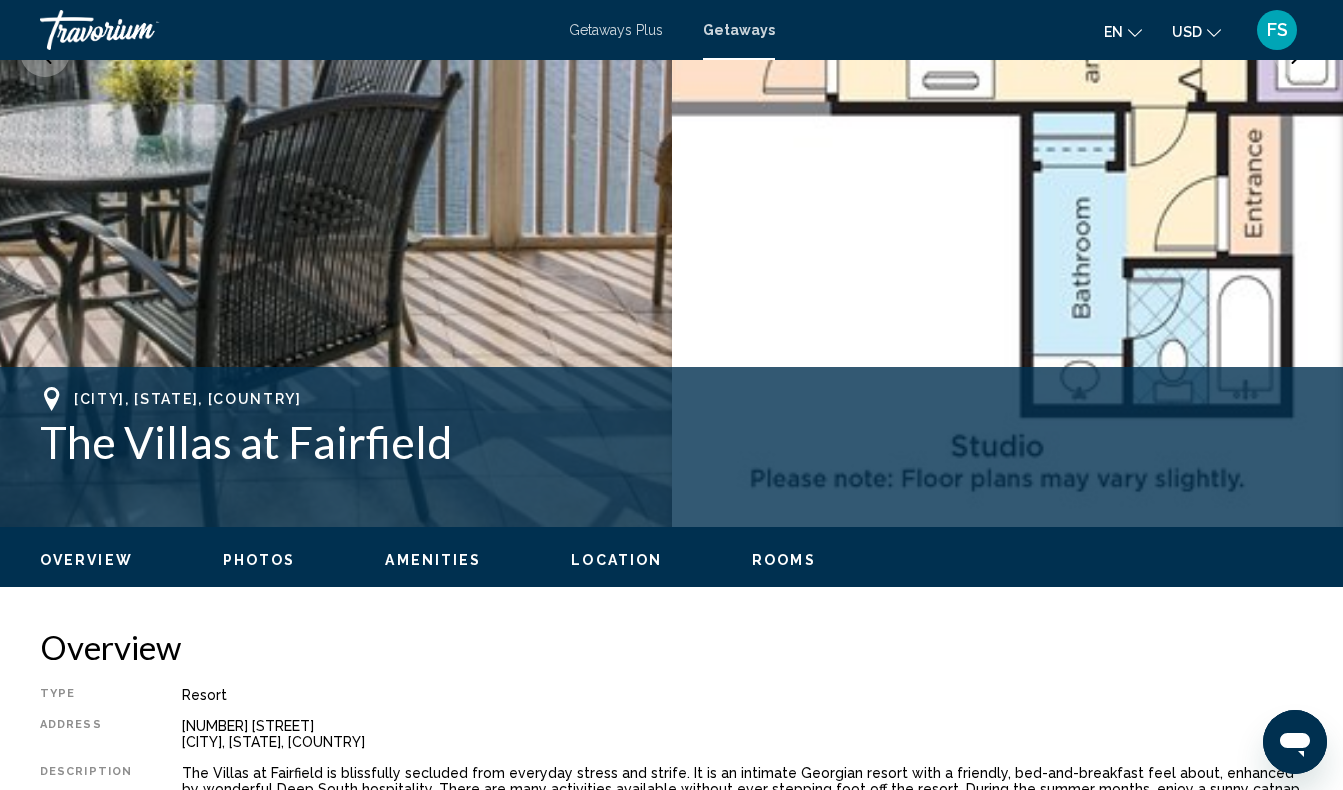 click on "Photos" at bounding box center (259, 560) 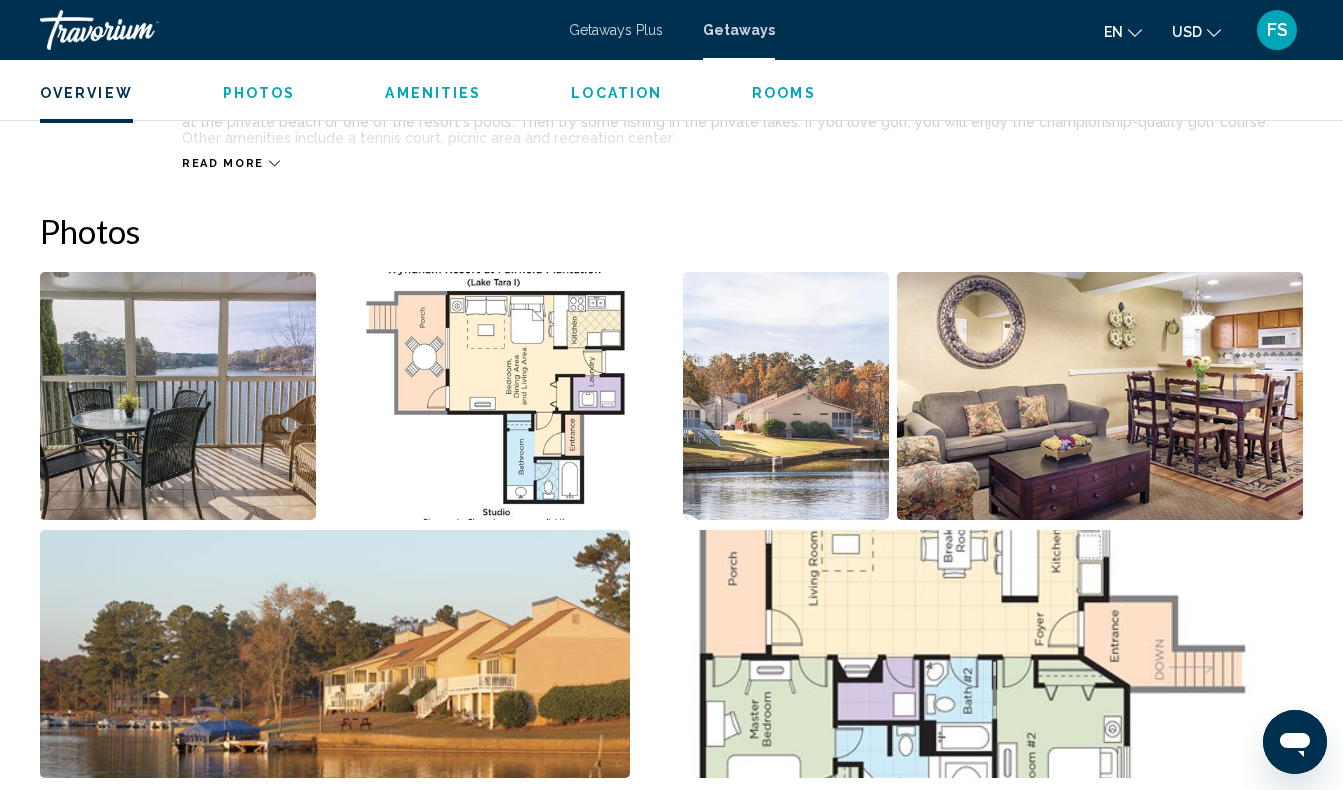 scroll, scrollTop: 1257, scrollLeft: 0, axis: vertical 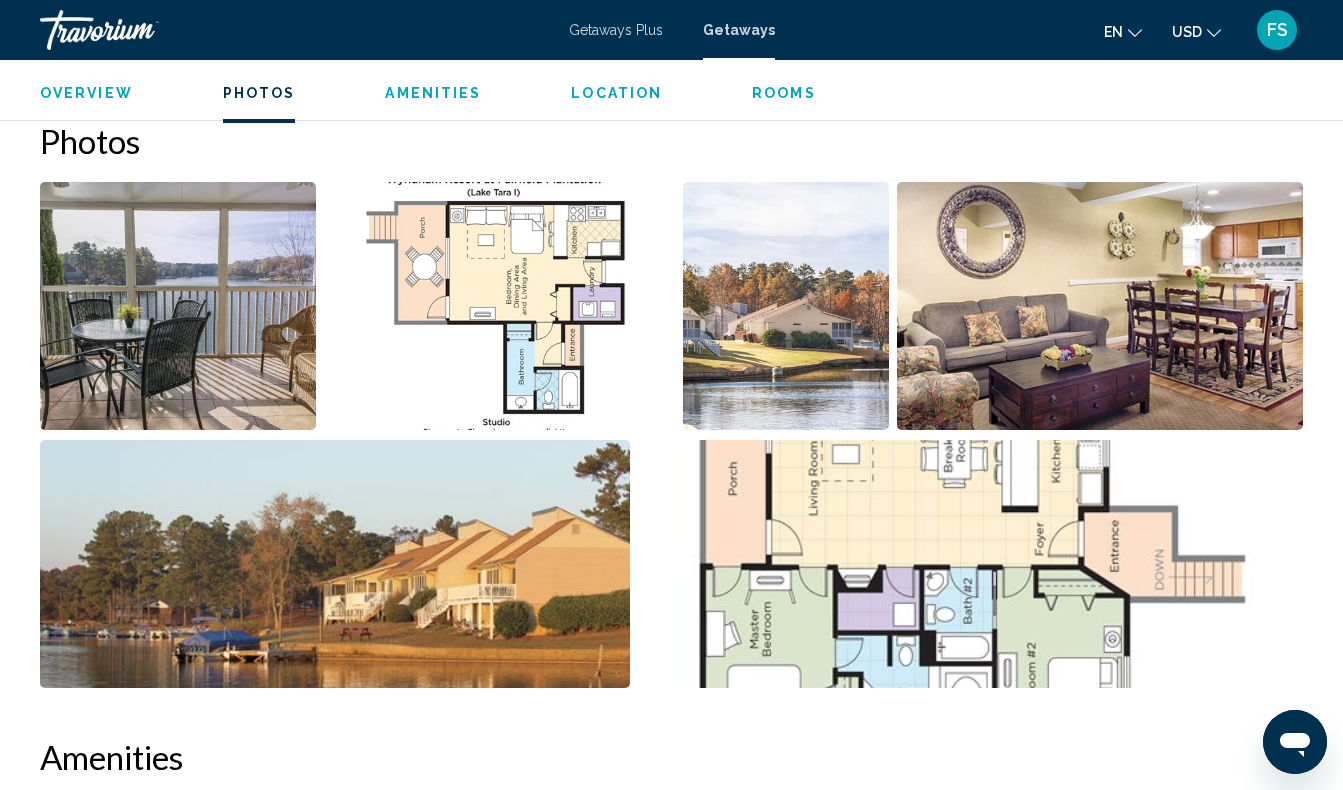 click at bounding box center (786, 306) 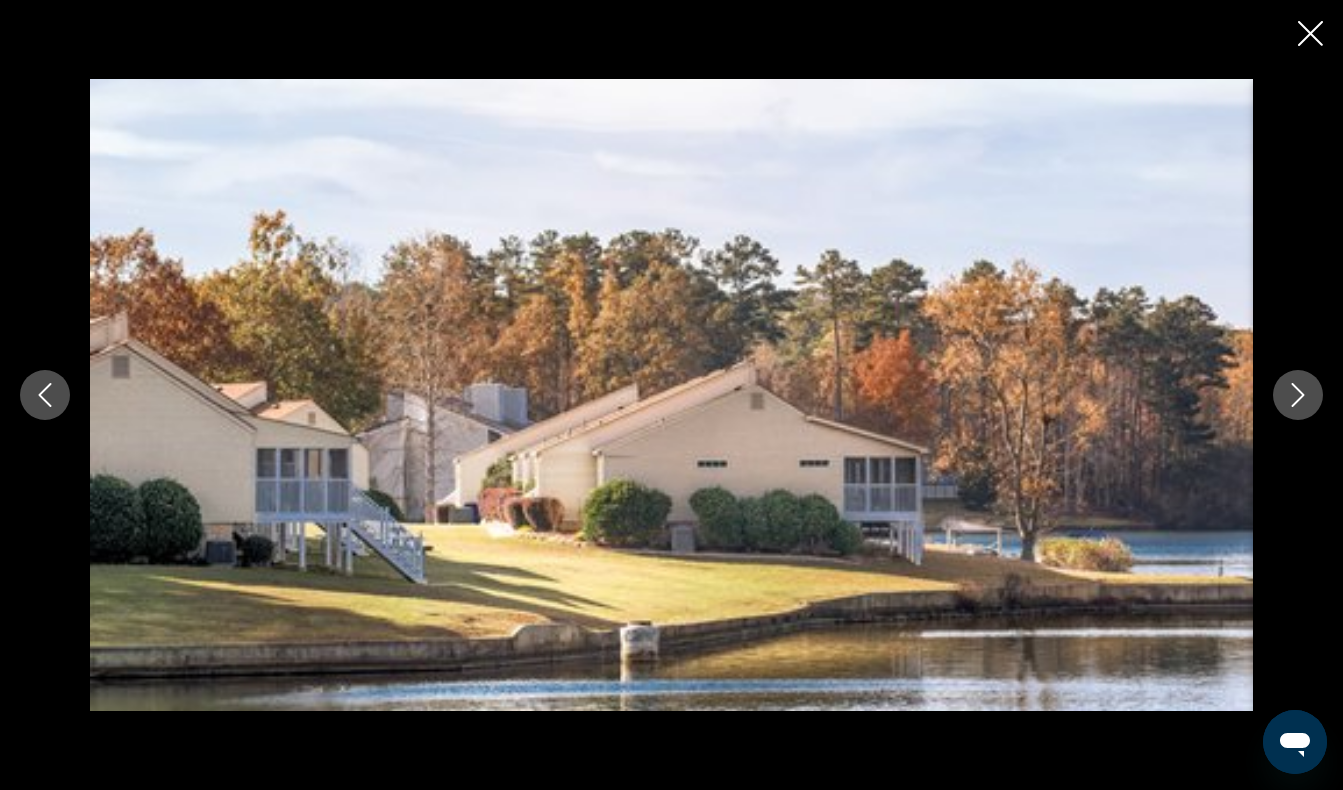 click at bounding box center (1298, 395) 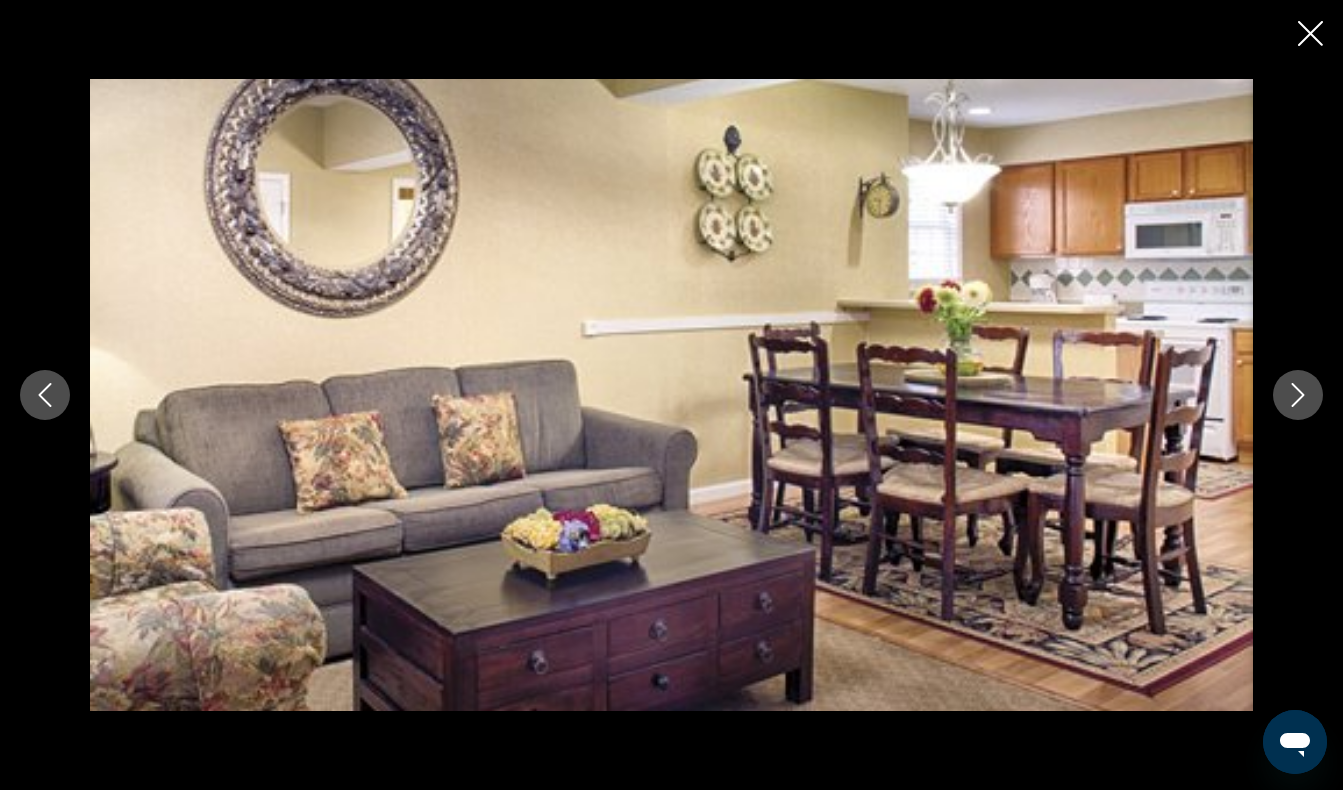click at bounding box center [1298, 395] 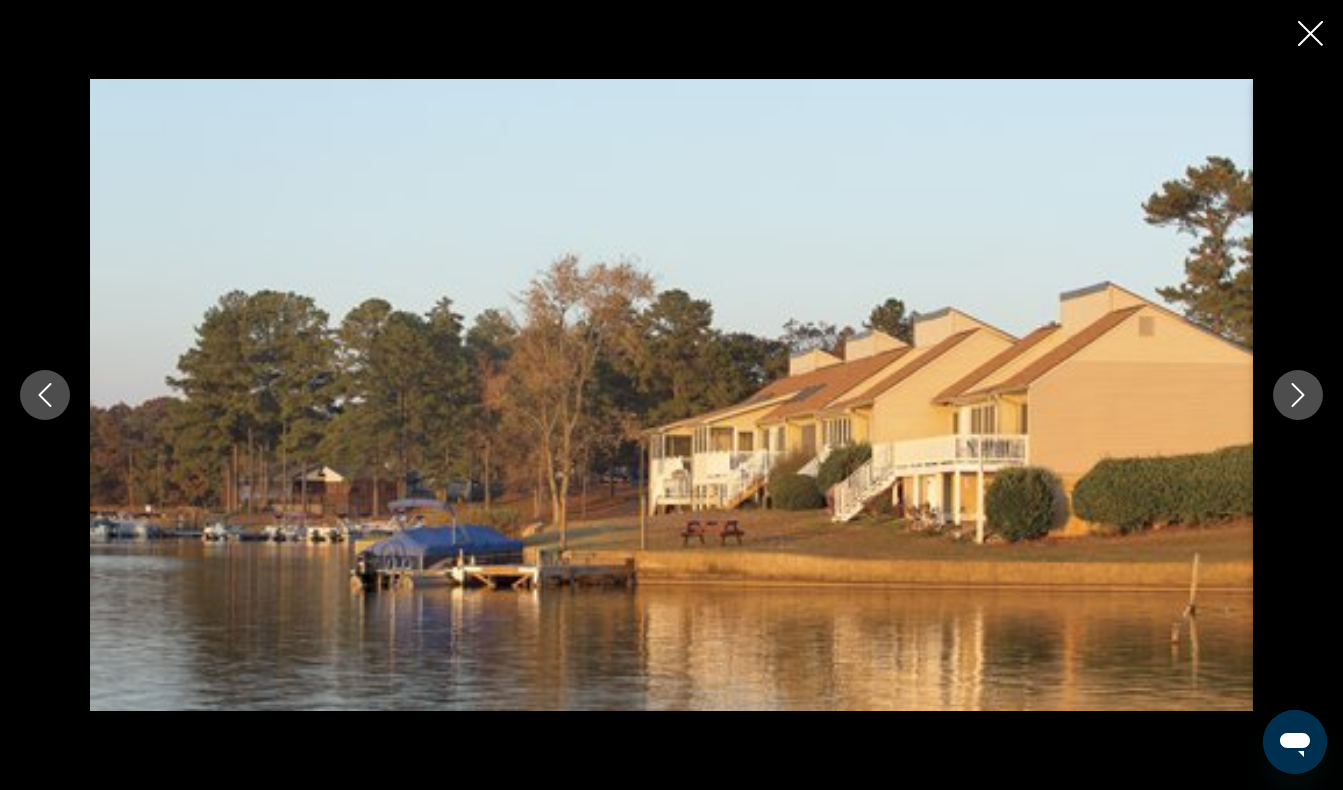 click at bounding box center [1298, 395] 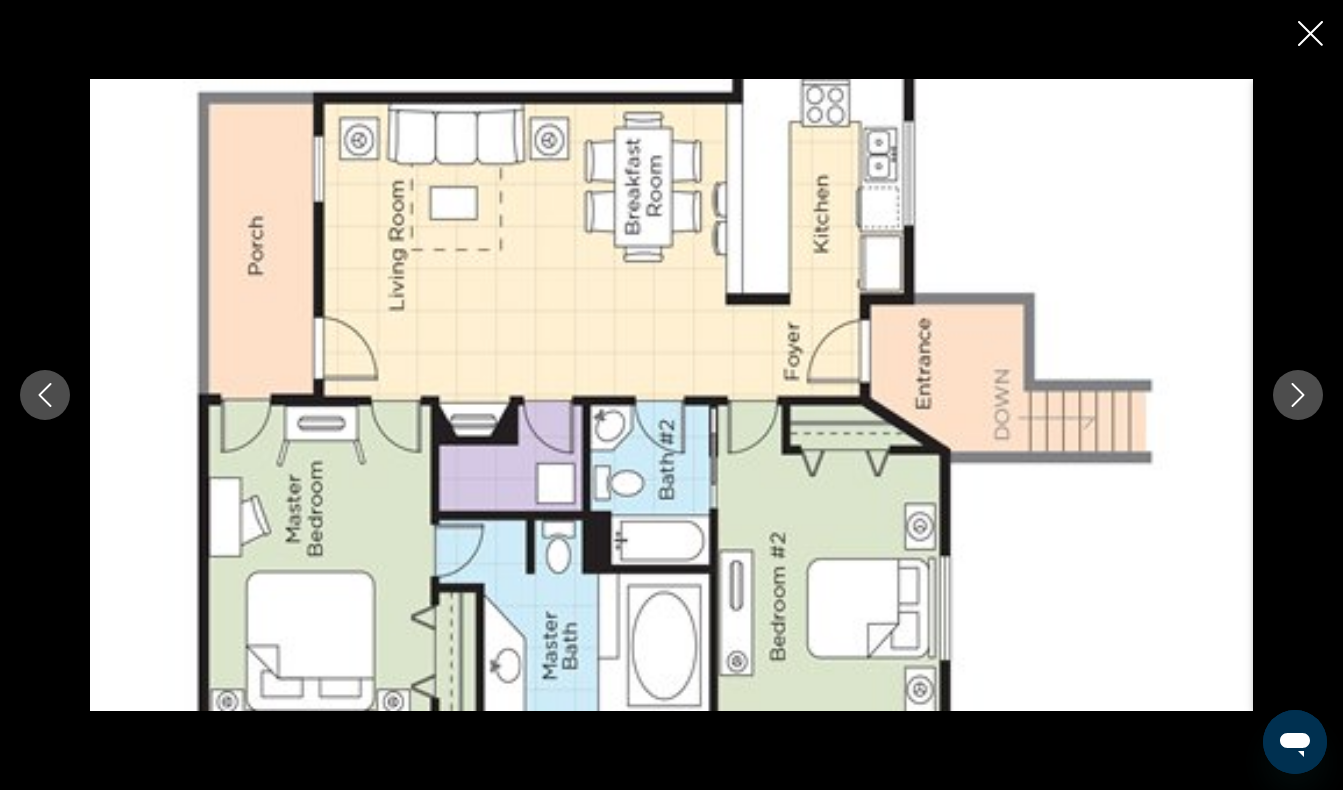click at bounding box center (1298, 395) 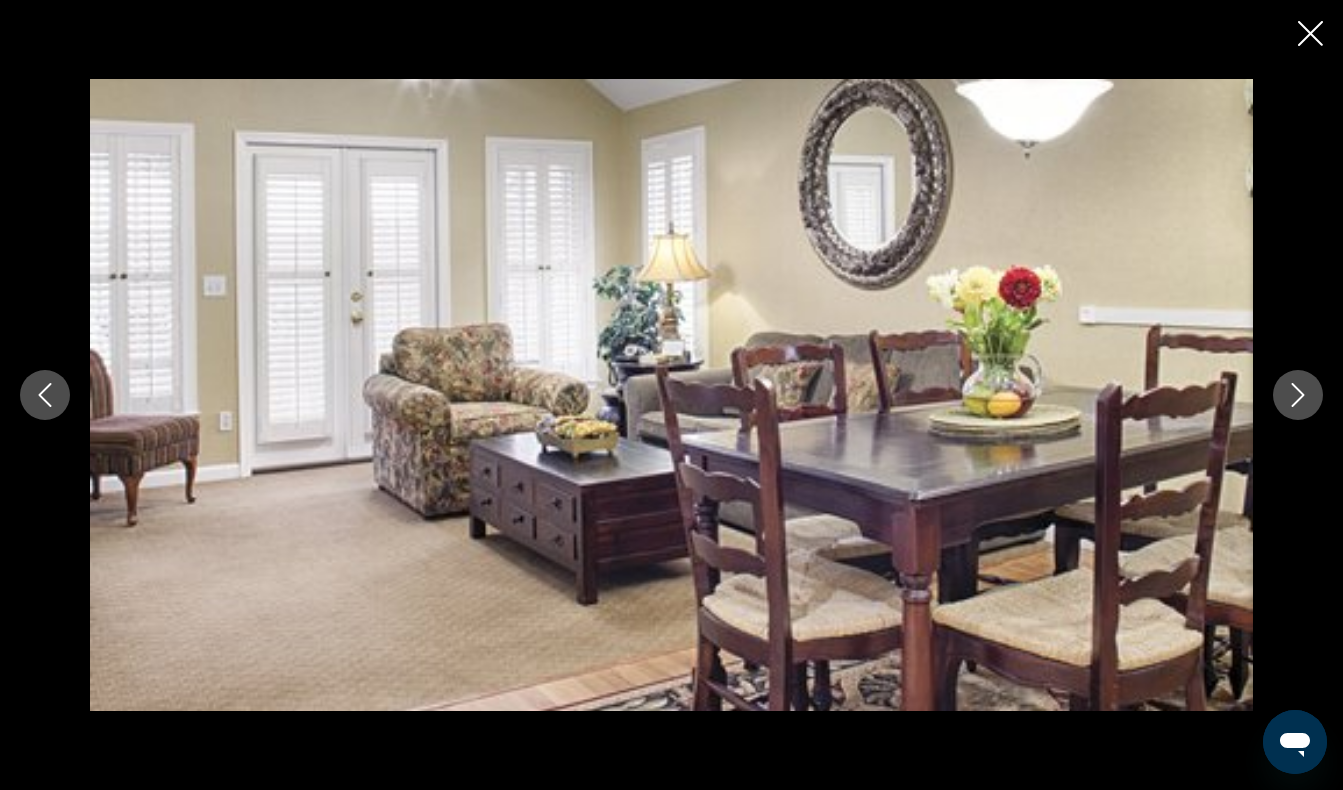 click at bounding box center (1298, 395) 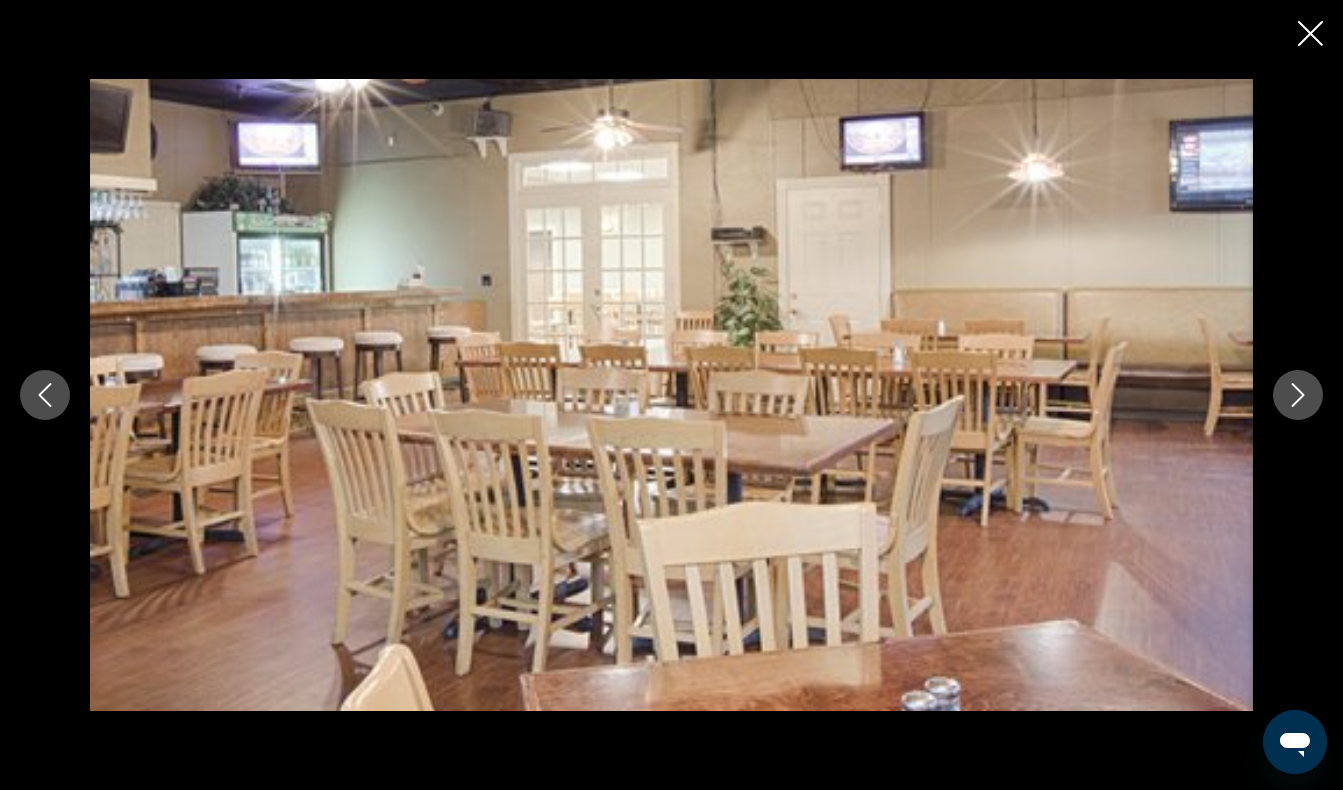 click at bounding box center (1298, 395) 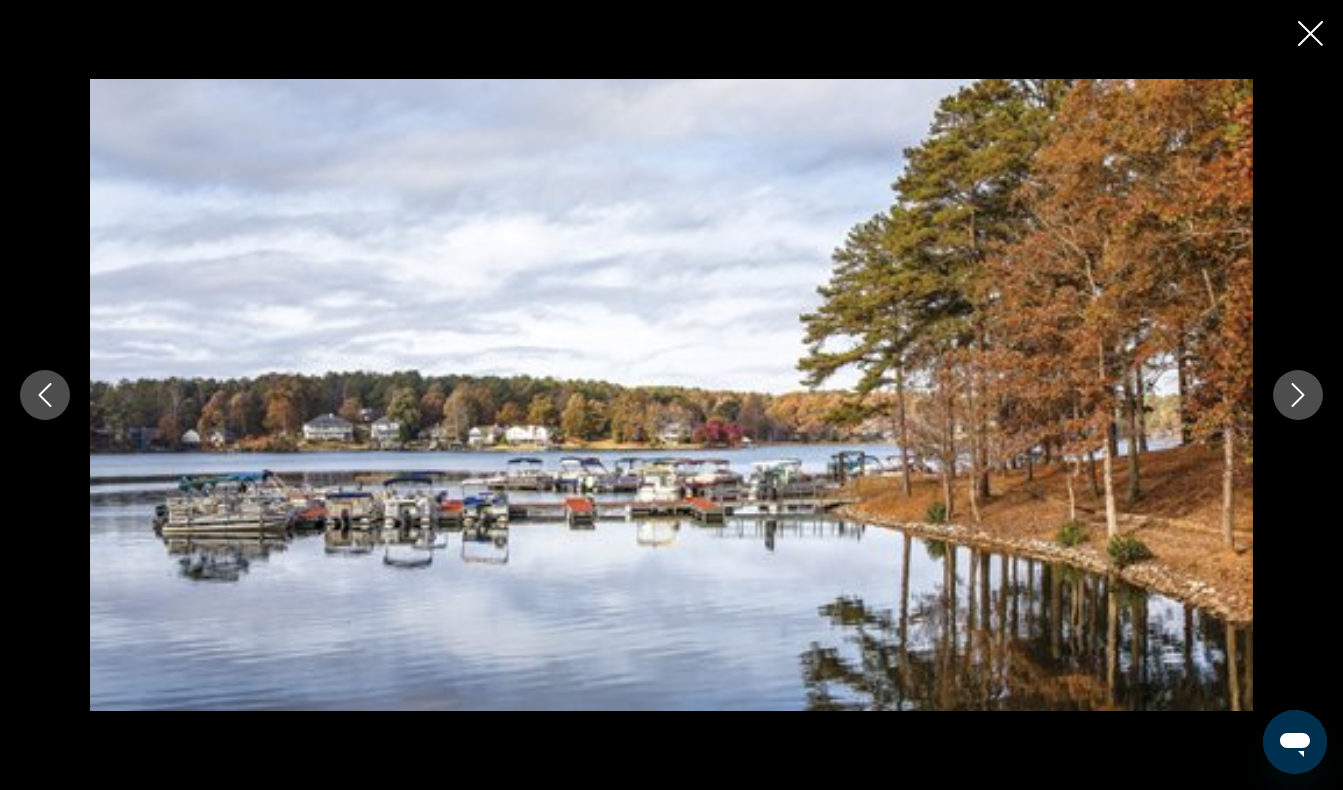 click at bounding box center (1298, 395) 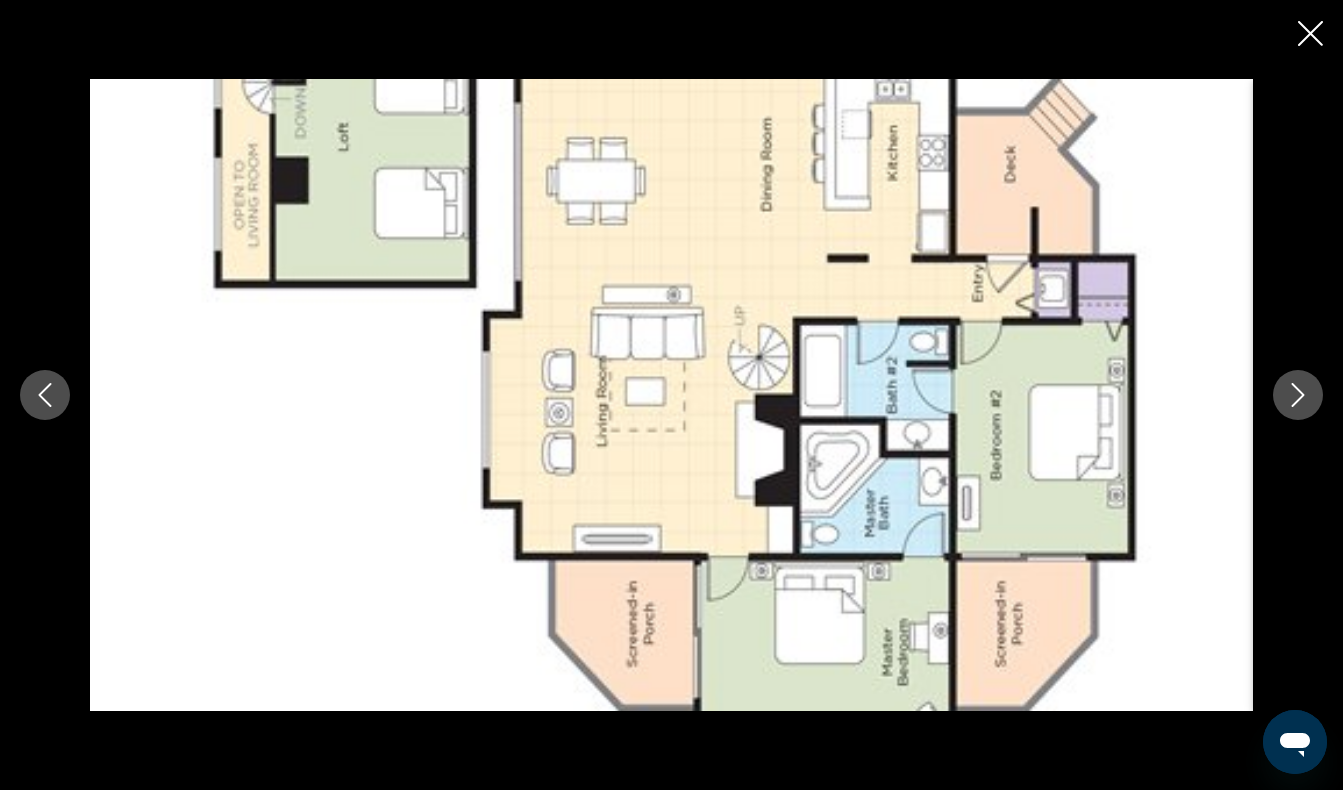 click at bounding box center (1298, 395) 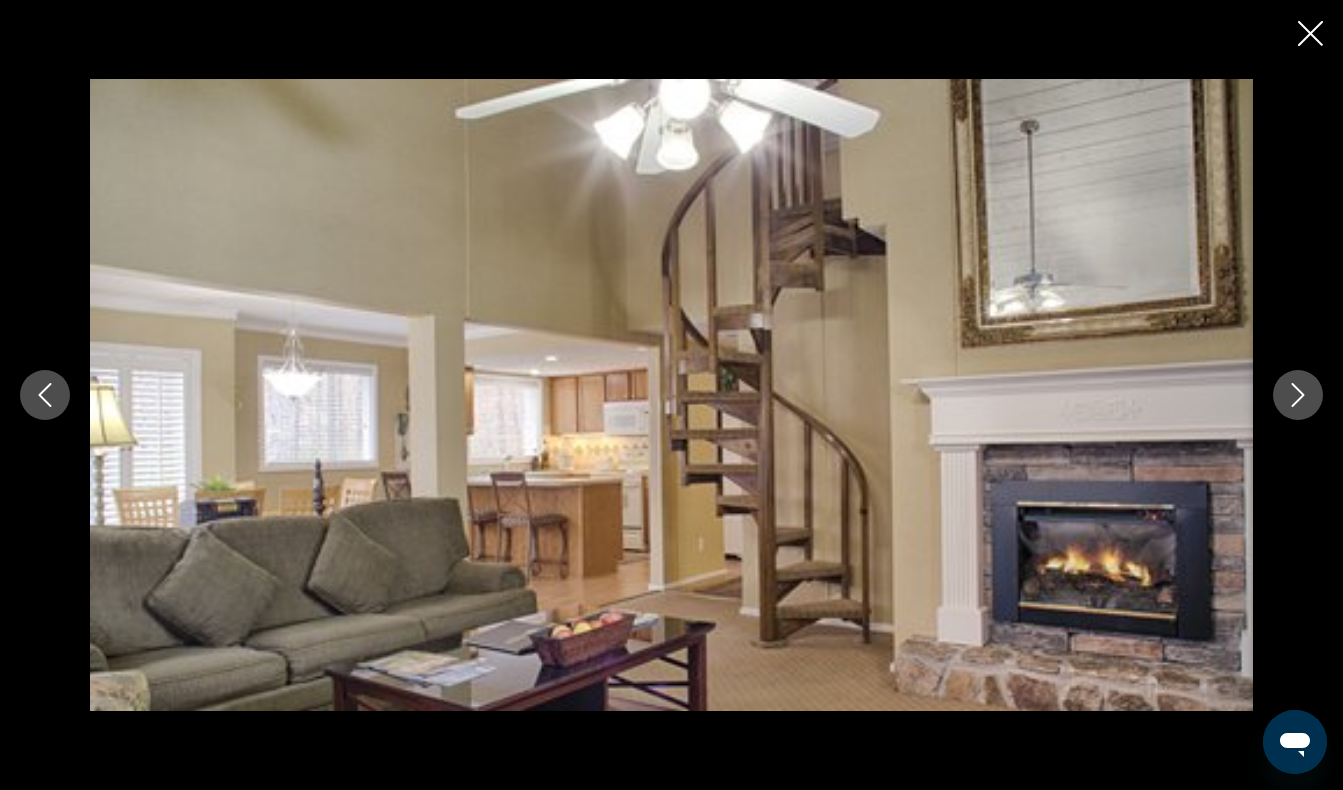 click at bounding box center (1298, 395) 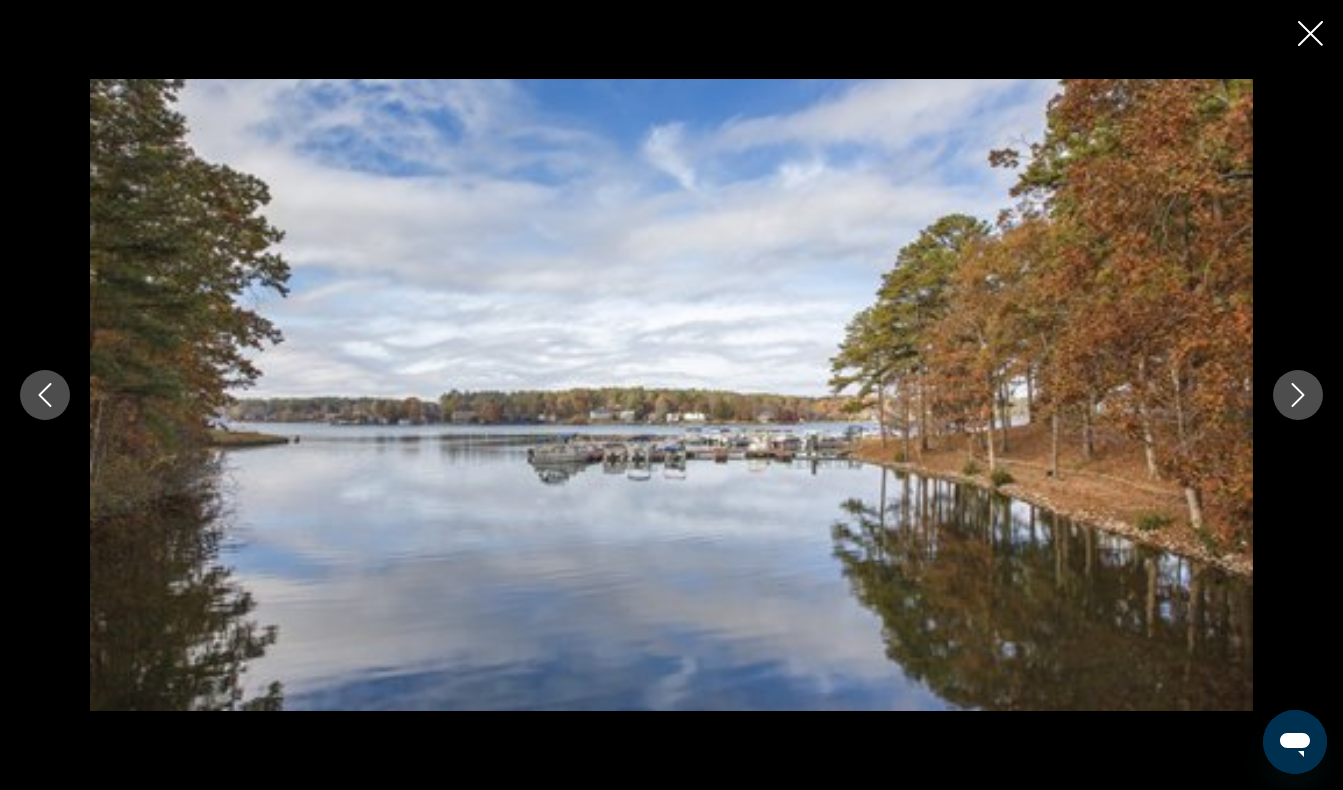 click at bounding box center [1298, 395] 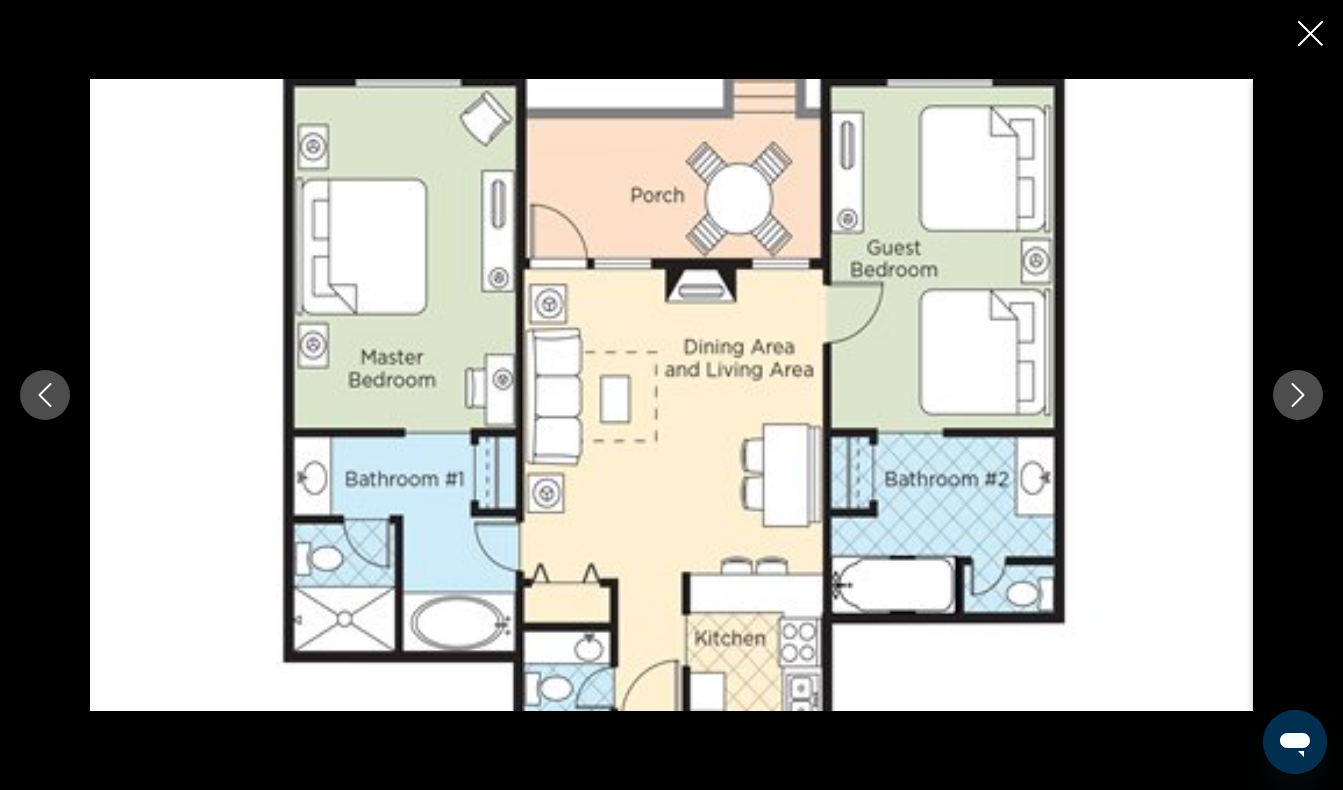 scroll, scrollTop: 2676, scrollLeft: 0, axis: vertical 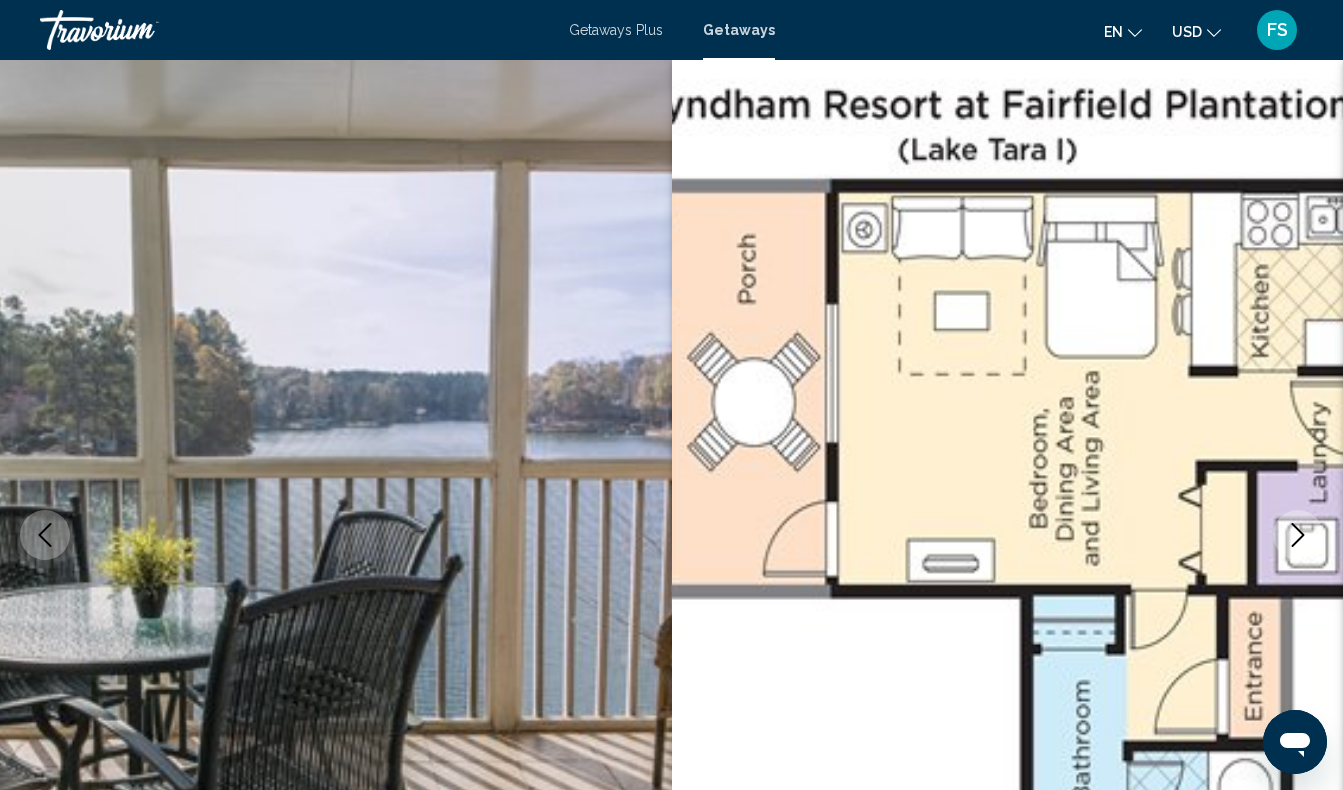 click on "Getaways" at bounding box center (739, 30) 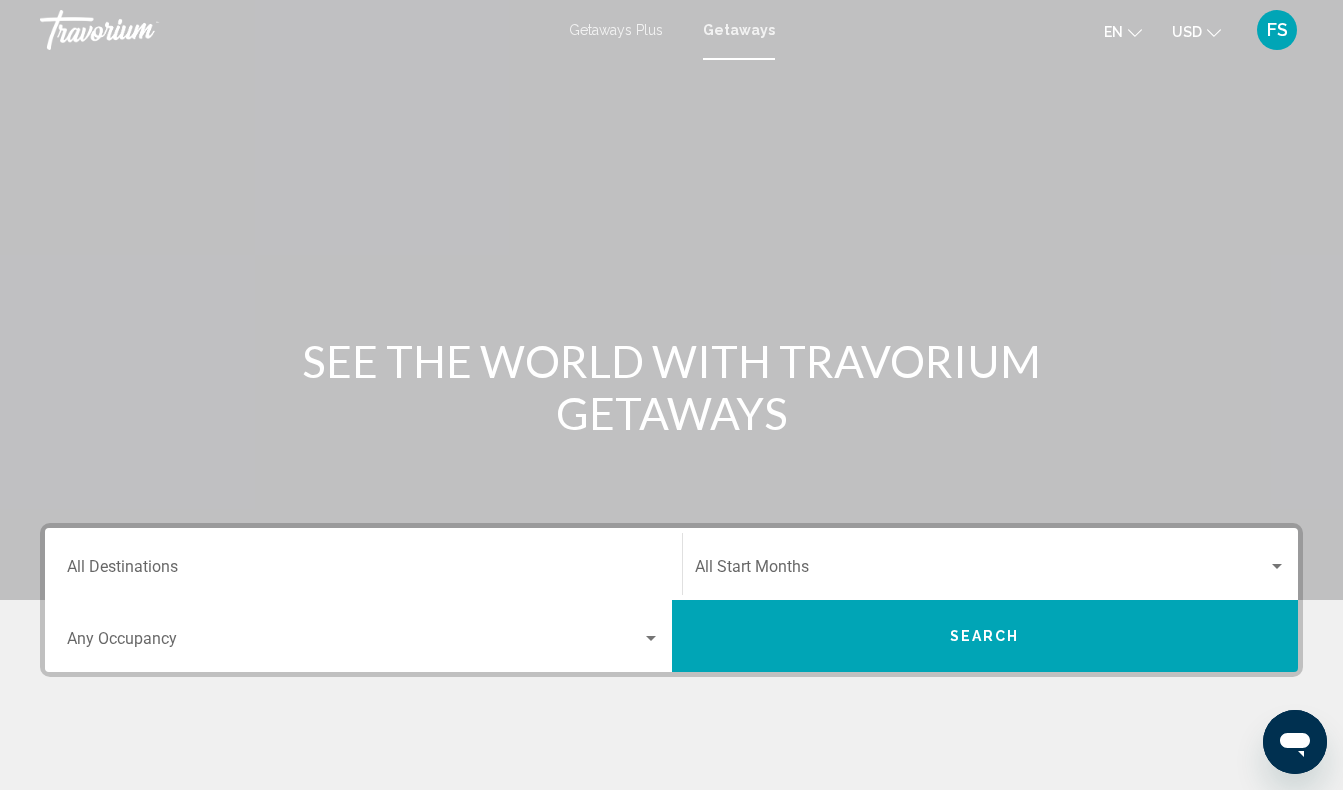 click on "Destination All Destinations" at bounding box center (363, 571) 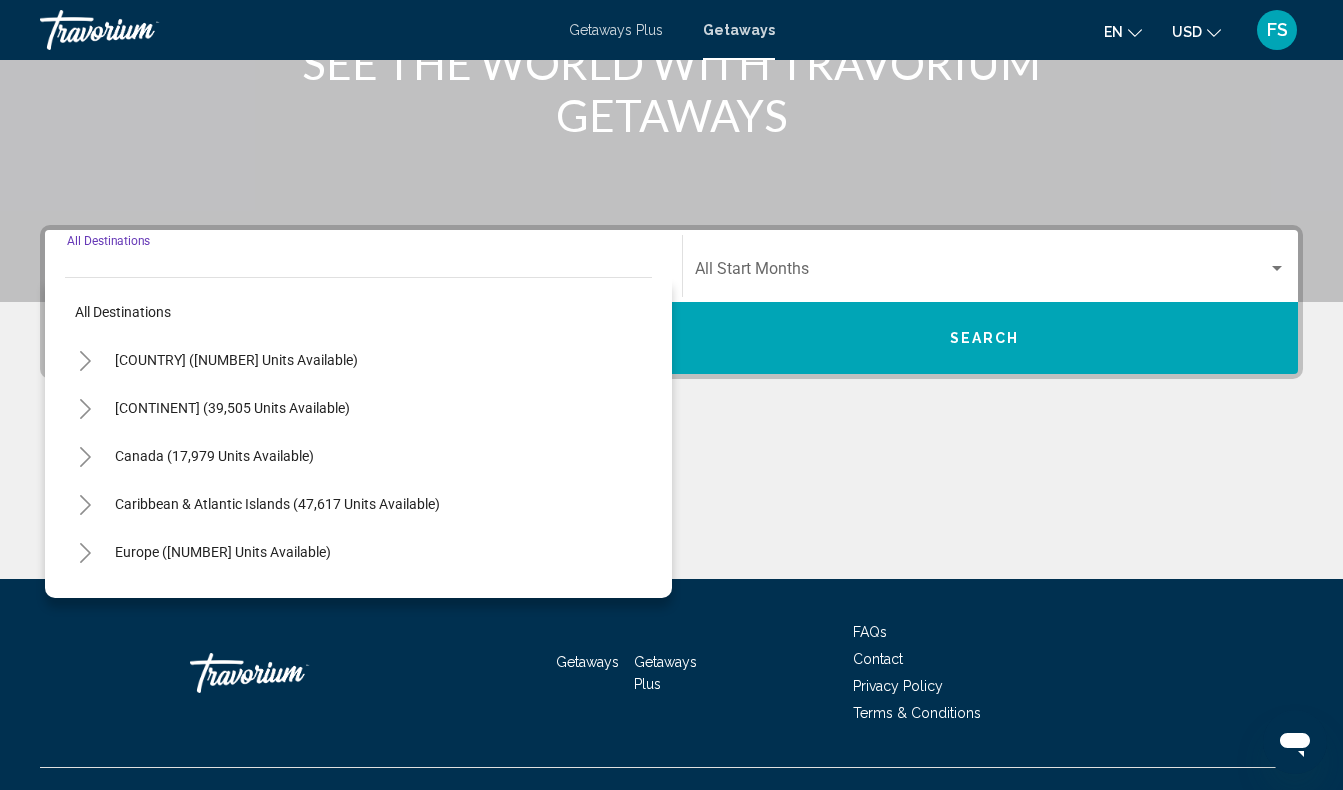 scroll, scrollTop: 332, scrollLeft: 0, axis: vertical 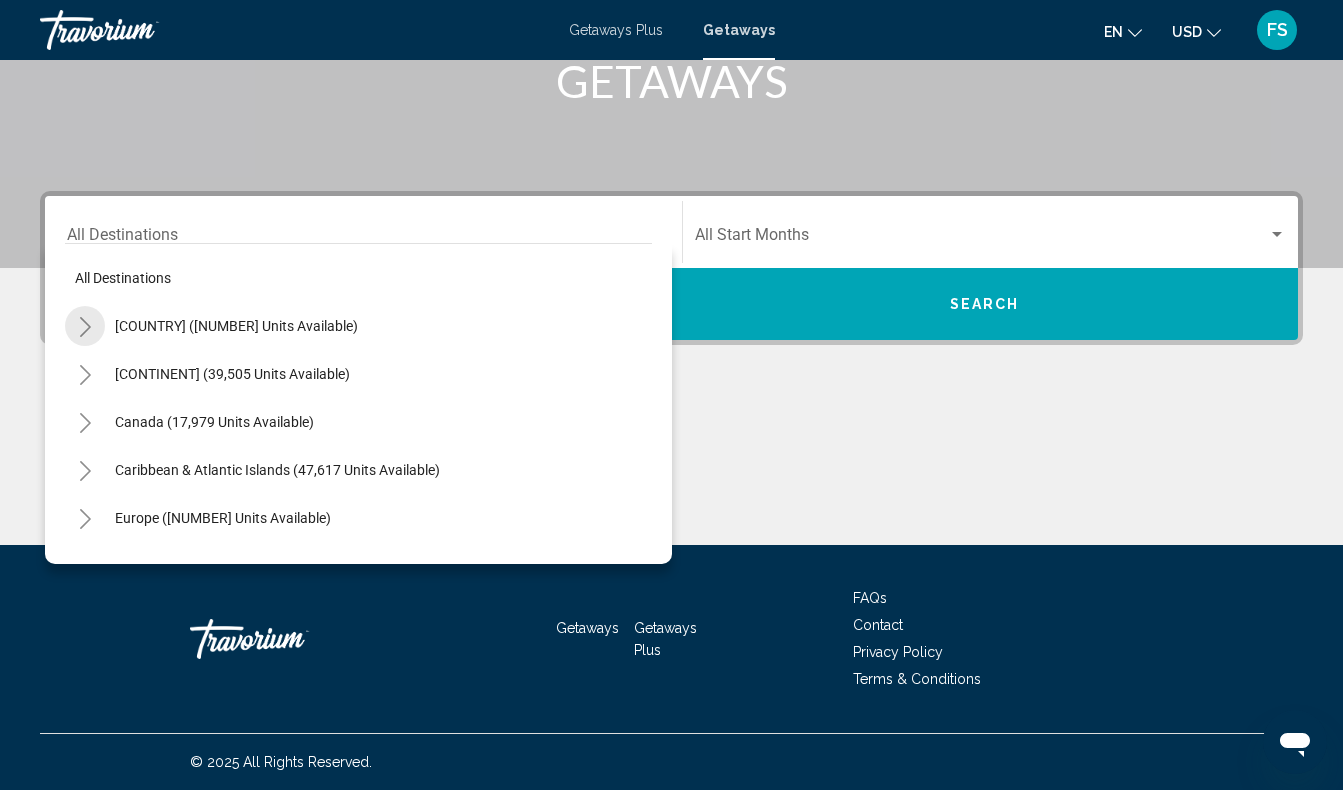 click at bounding box center (85, 327) 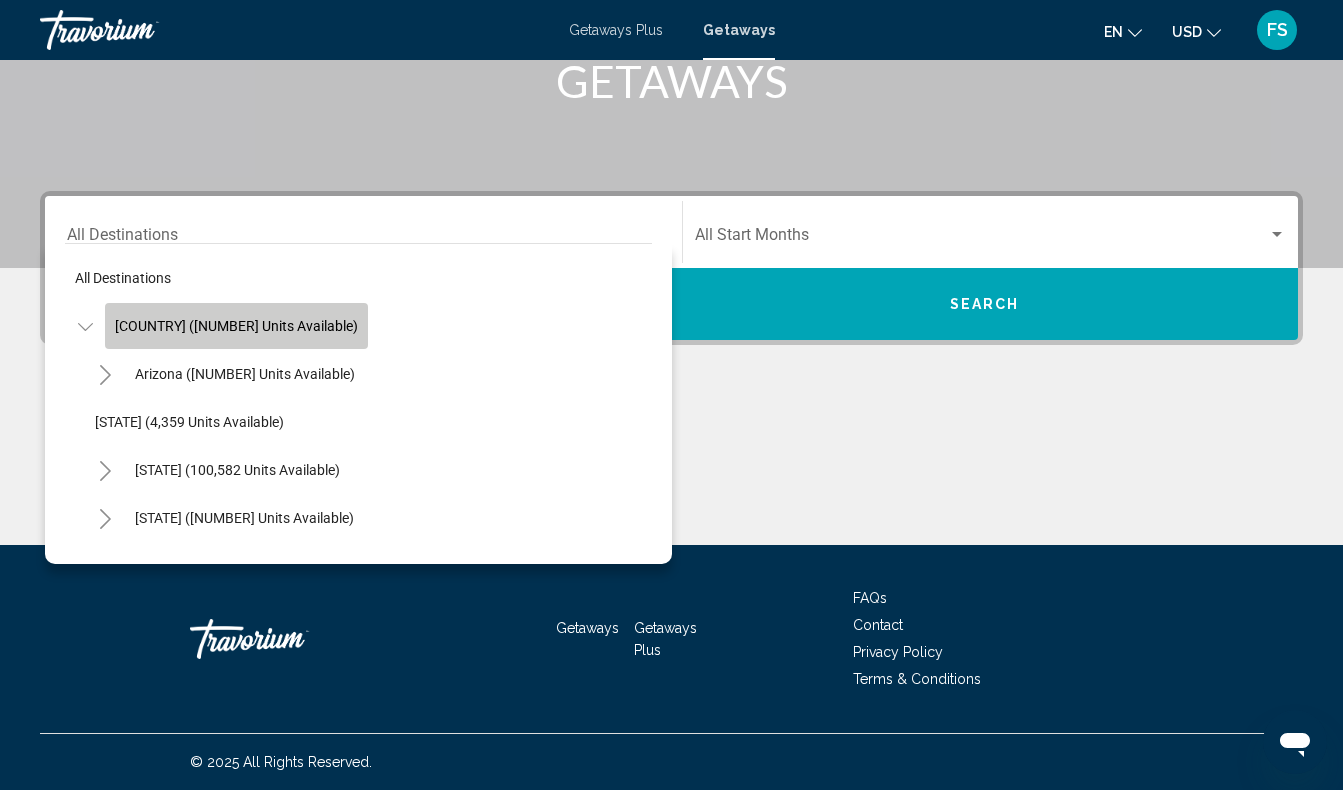 click on "[COUNTRY] ([NUMBER] units available)" at bounding box center (236, 326) 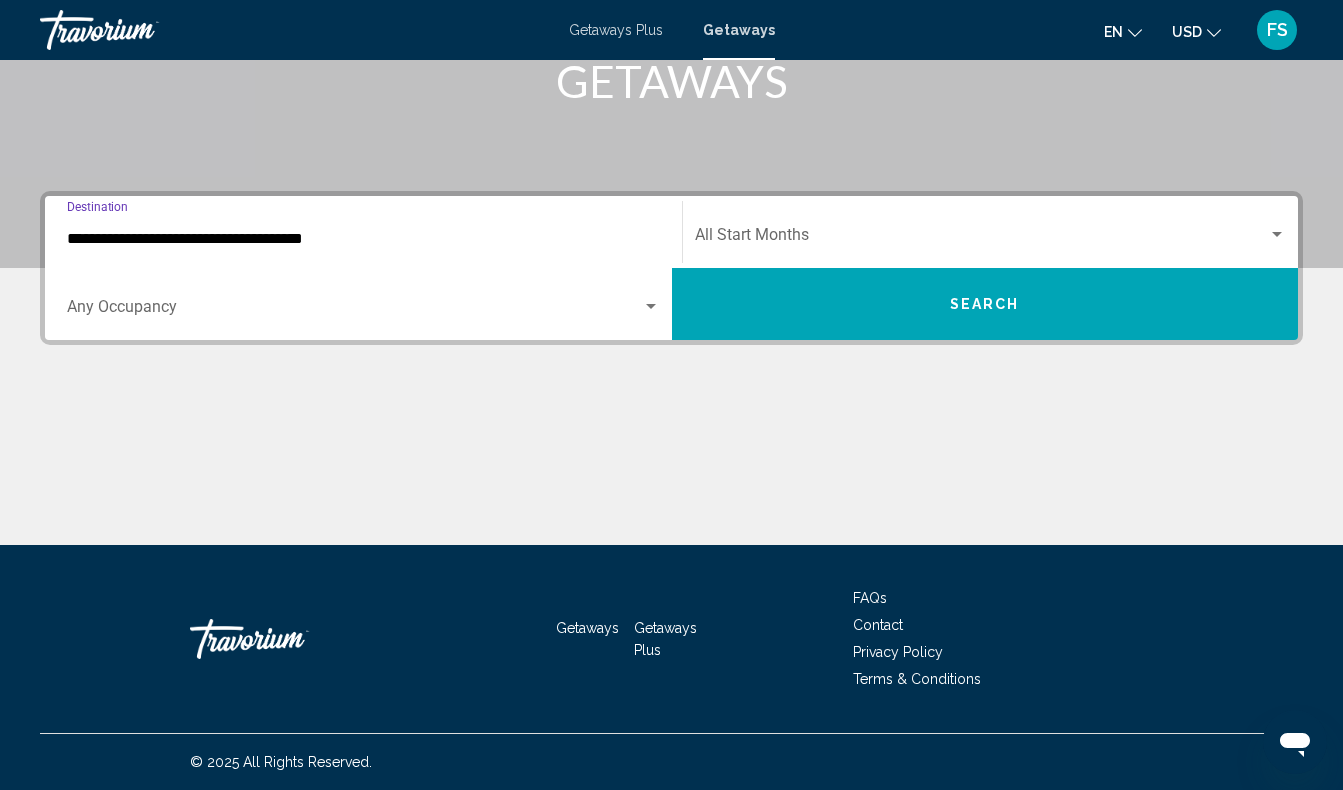 click at bounding box center (354, 311) 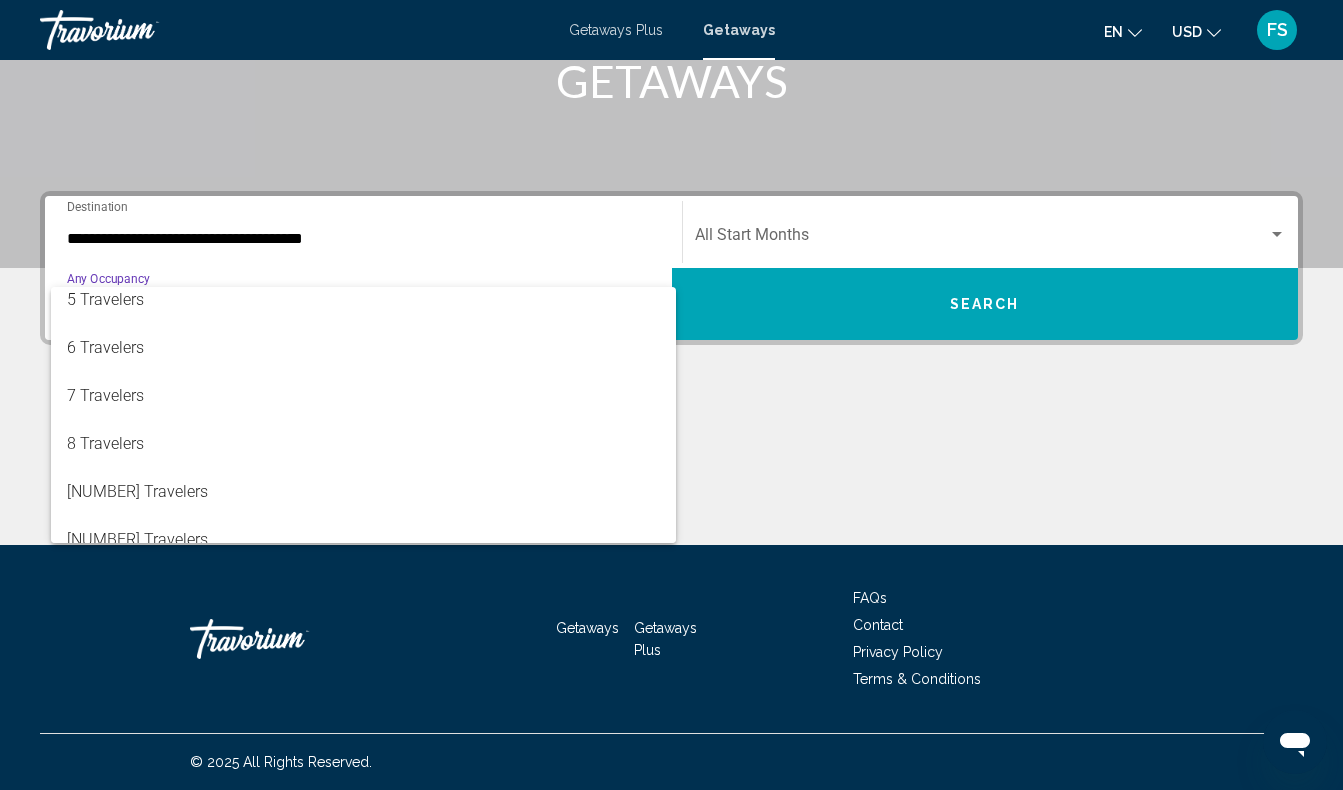 scroll, scrollTop: 224, scrollLeft: 0, axis: vertical 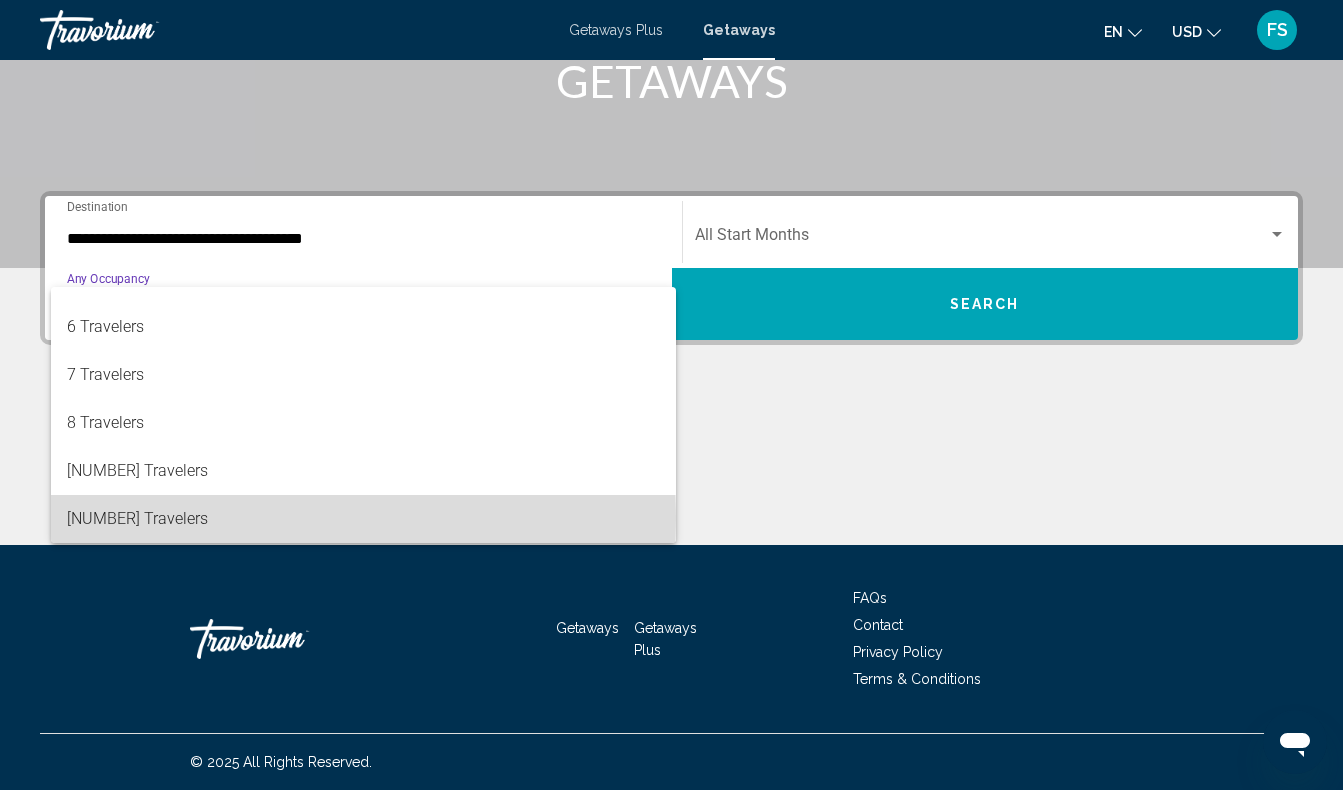 click on "[NUMBER] Travelers" at bounding box center (363, 519) 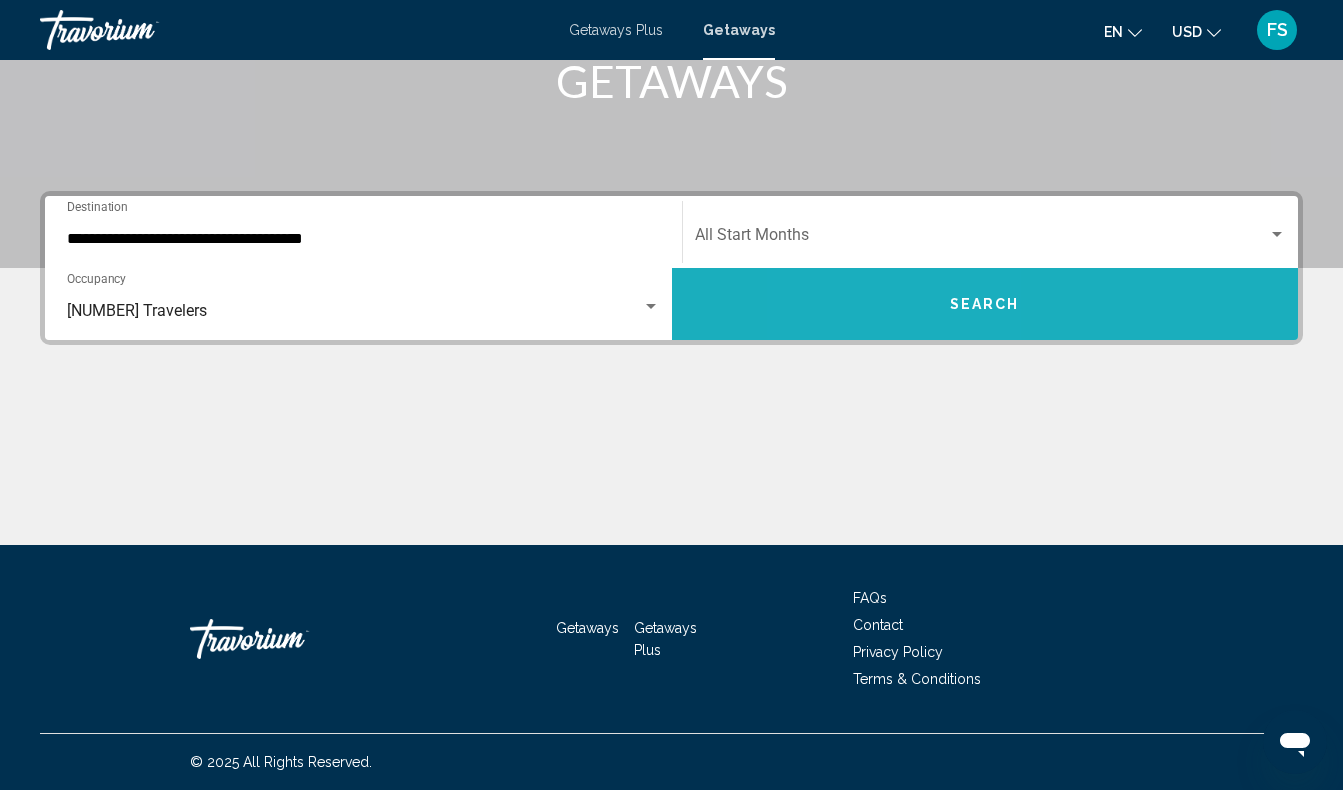 click on "Search" at bounding box center (985, 304) 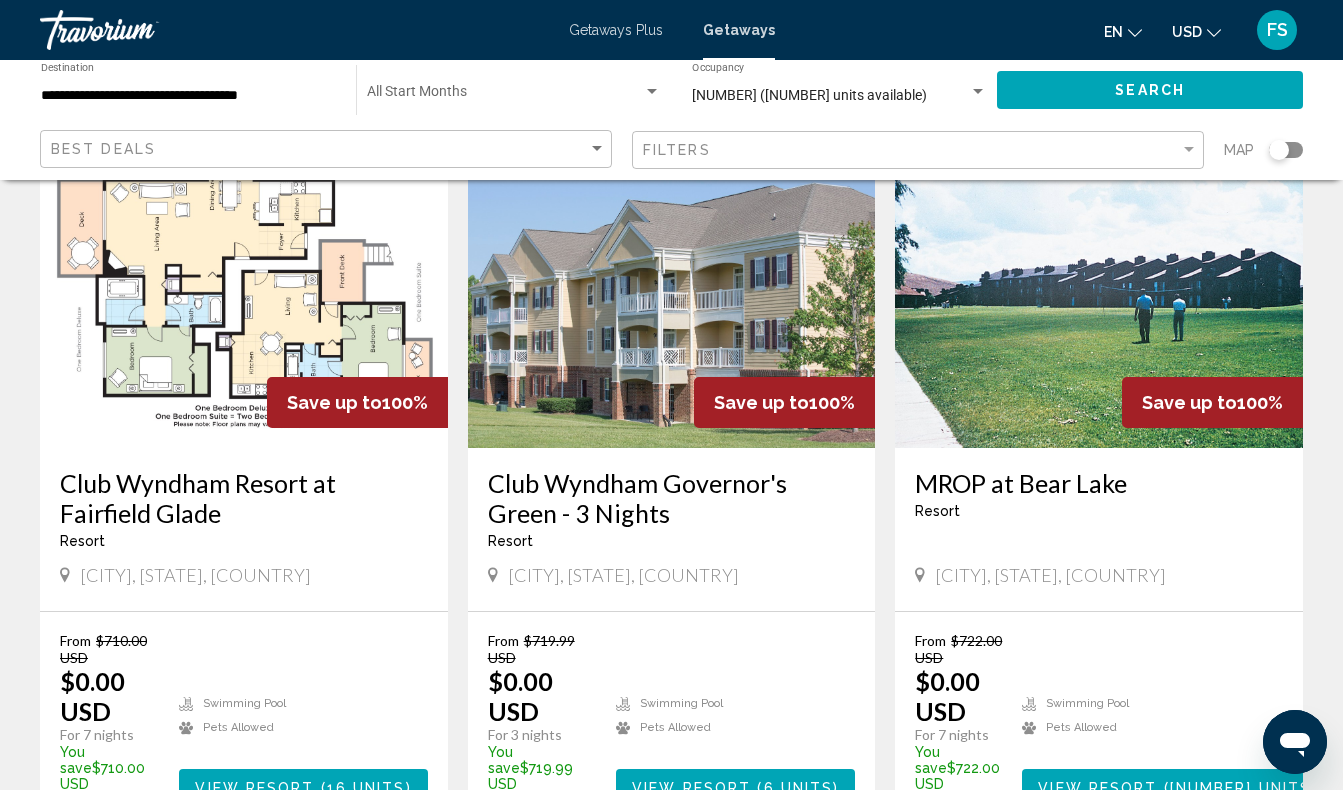 scroll, scrollTop: 1650, scrollLeft: 0, axis: vertical 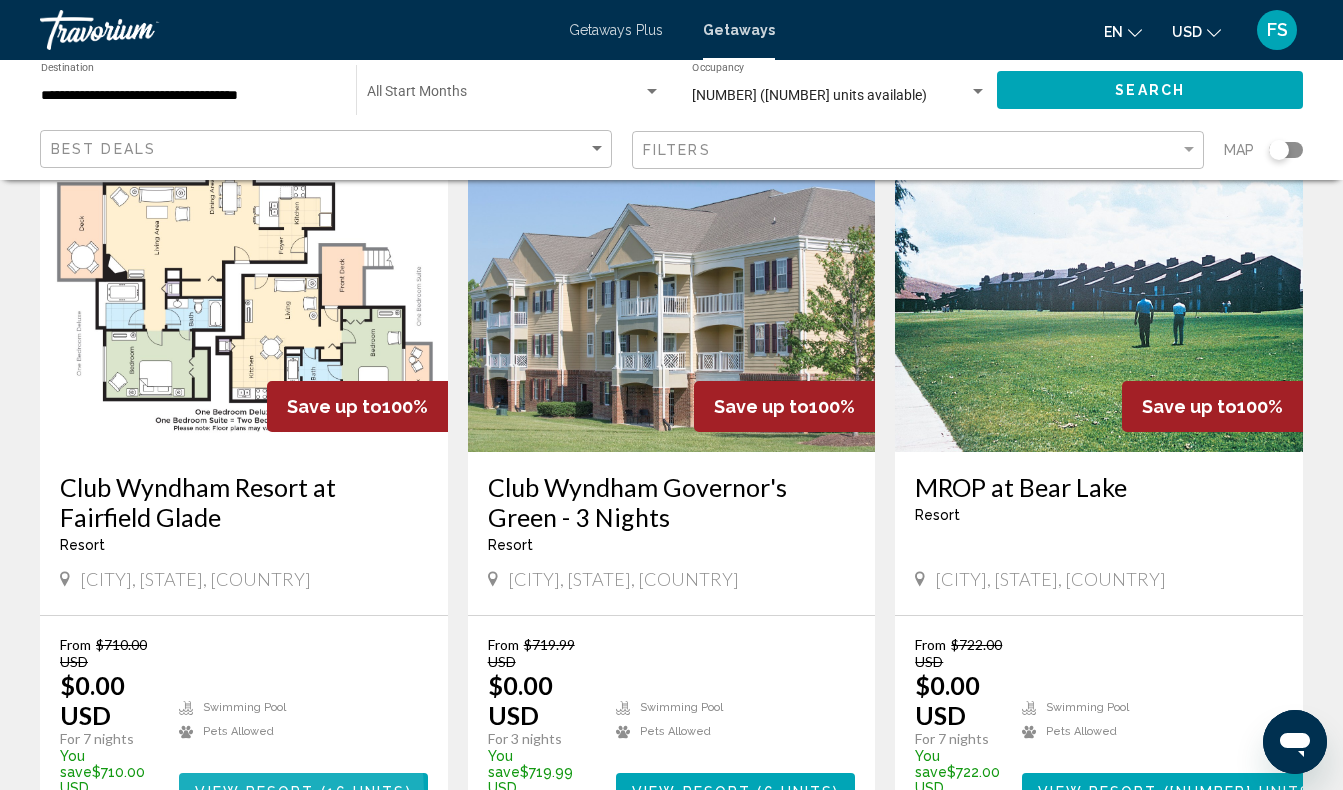 click on "View Resort" at bounding box center [254, 792] 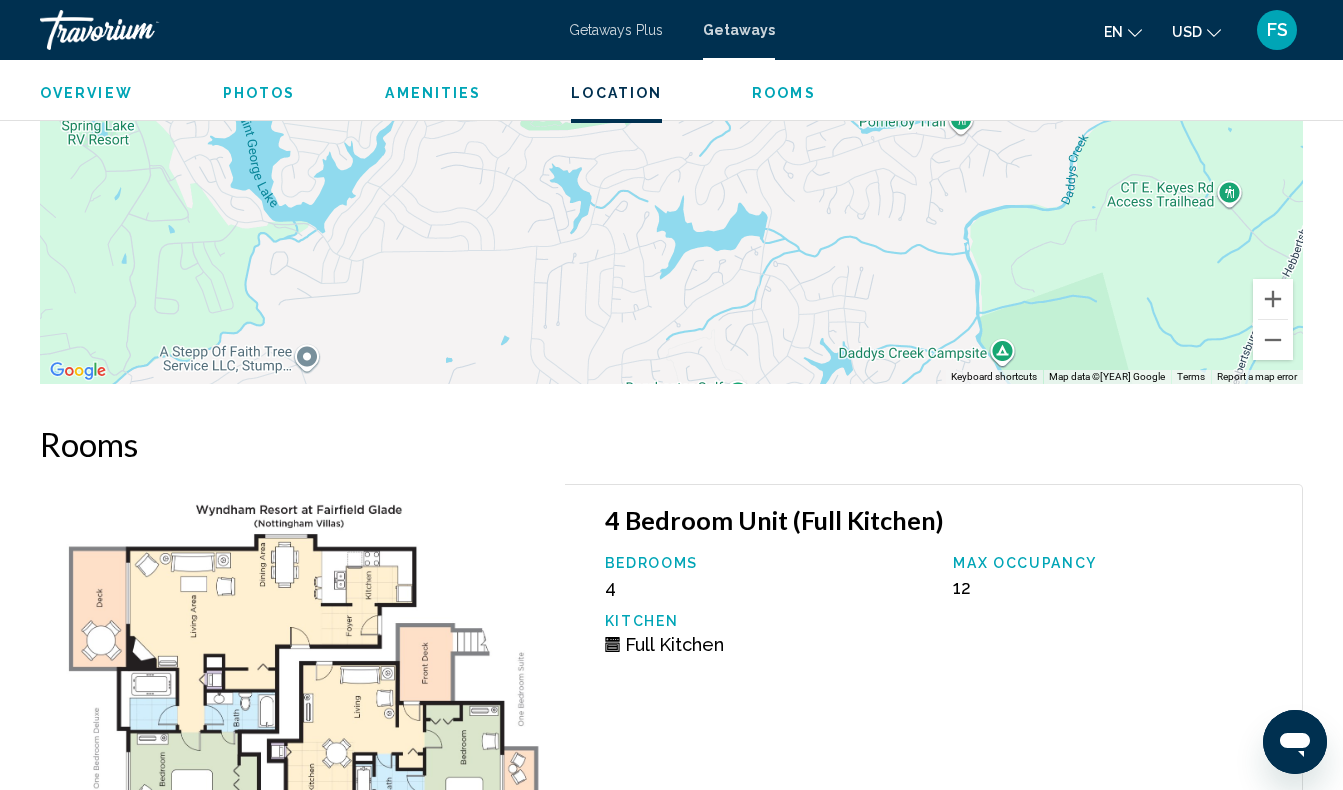 scroll, scrollTop: 3302, scrollLeft: 0, axis: vertical 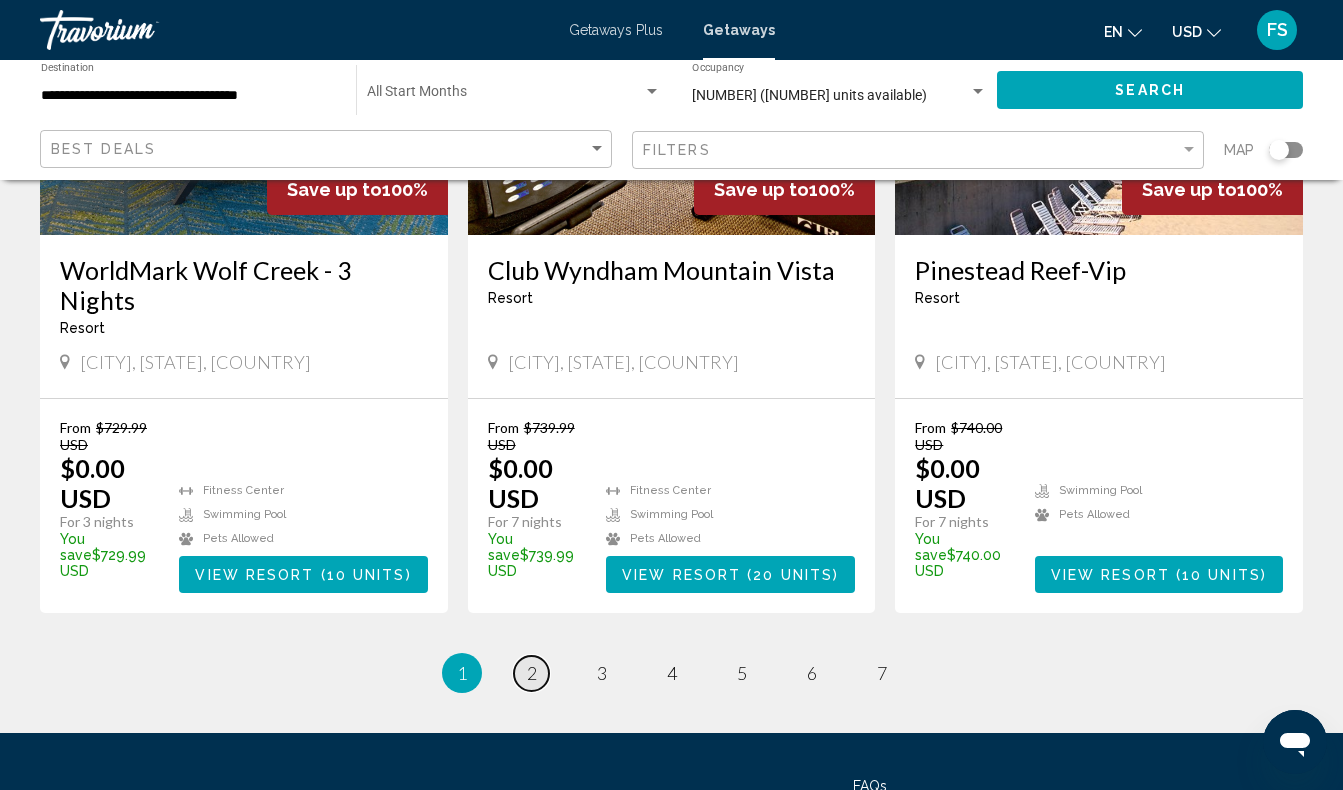 click on "2" at bounding box center [532, 673] 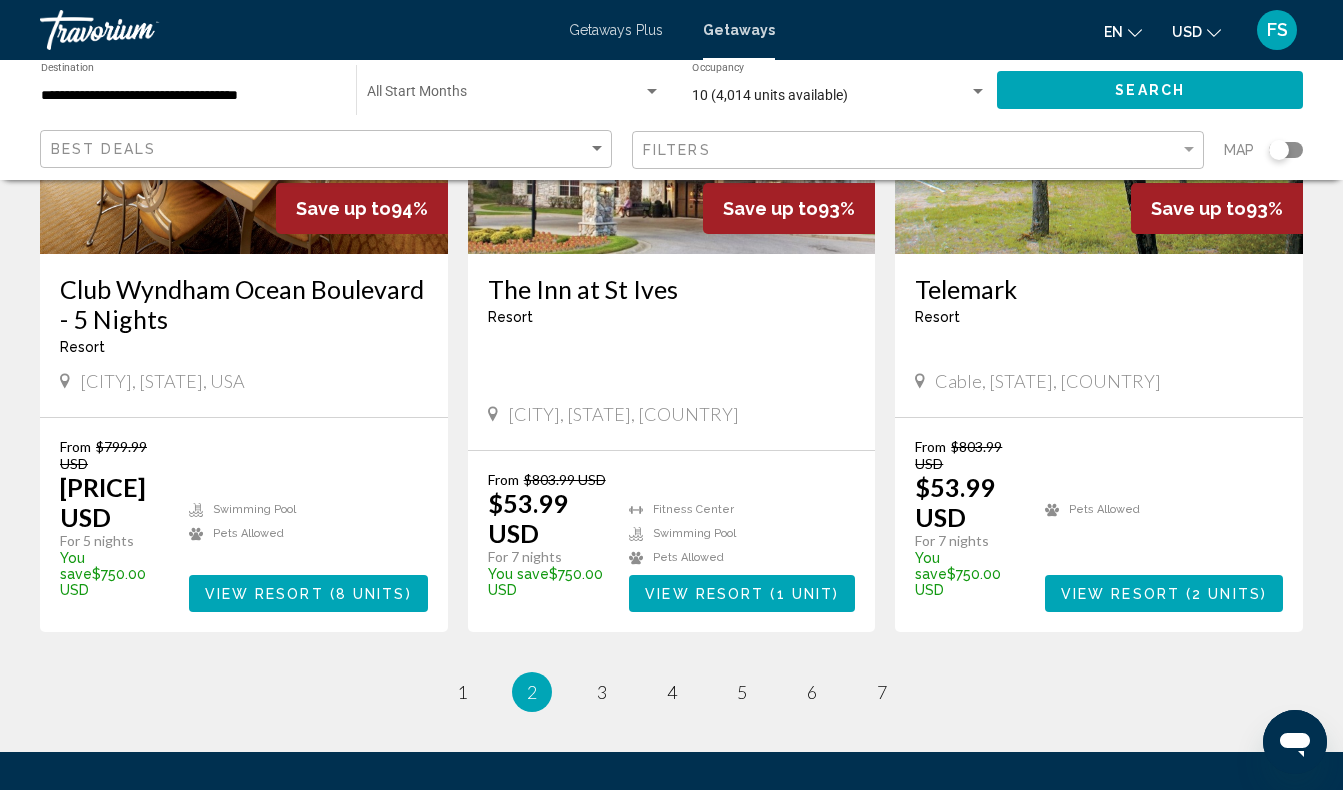 scroll, scrollTop: 2521, scrollLeft: 0, axis: vertical 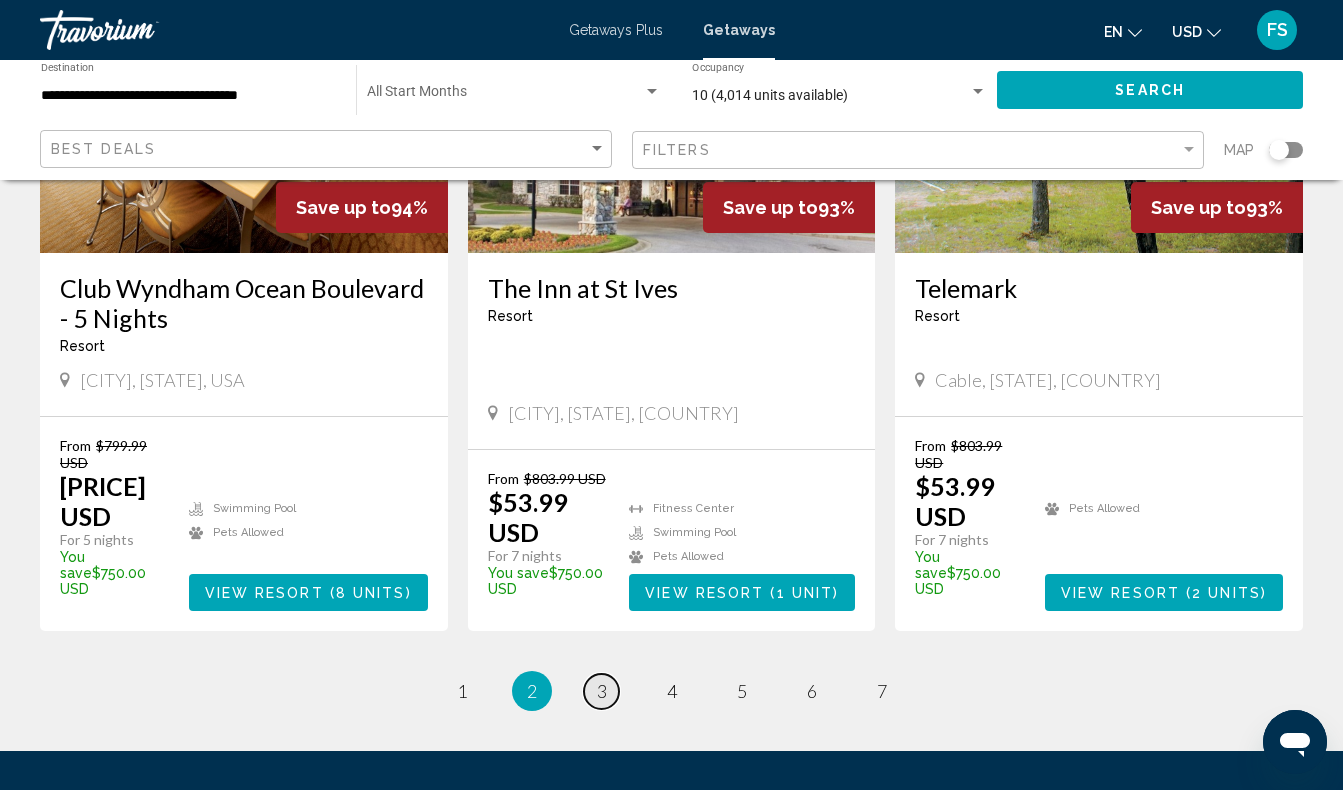 click on "3" at bounding box center [462, 691] 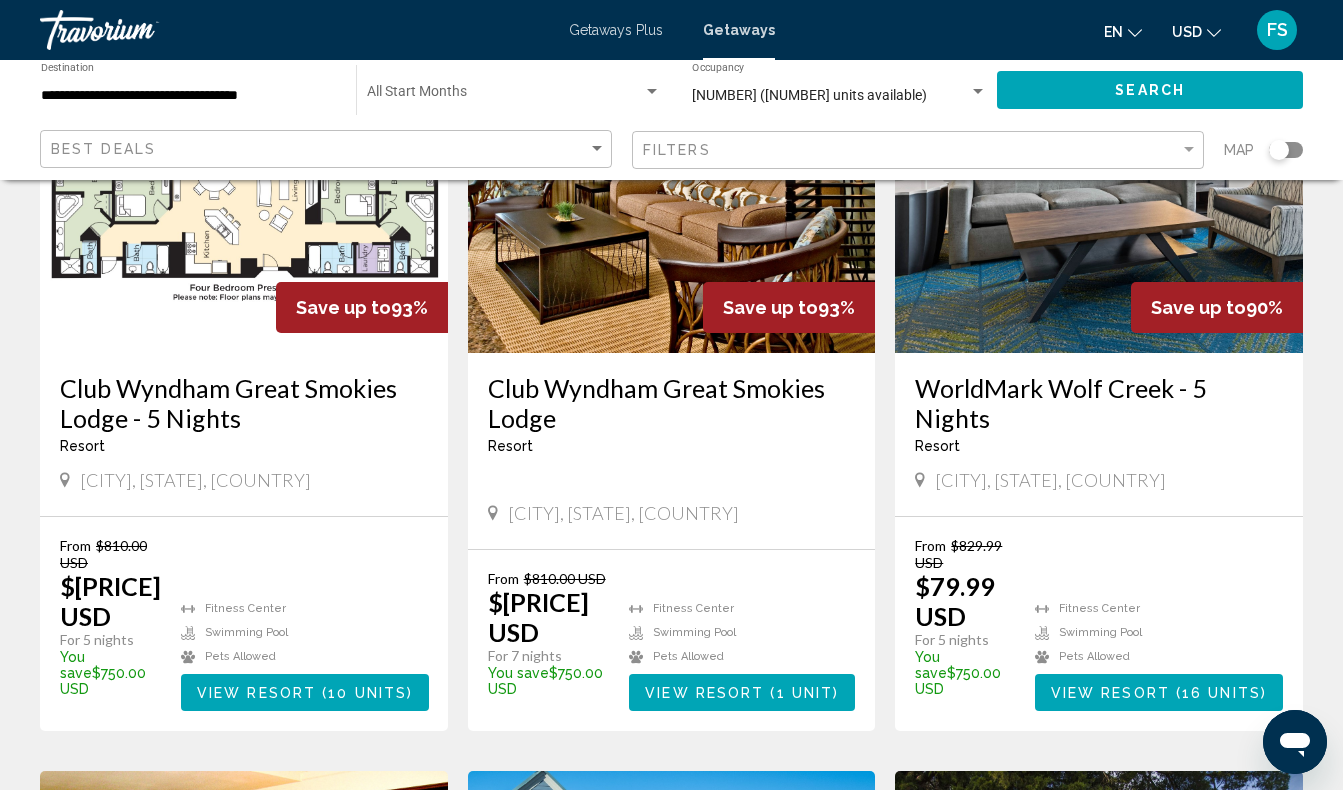 scroll, scrollTop: 240, scrollLeft: 0, axis: vertical 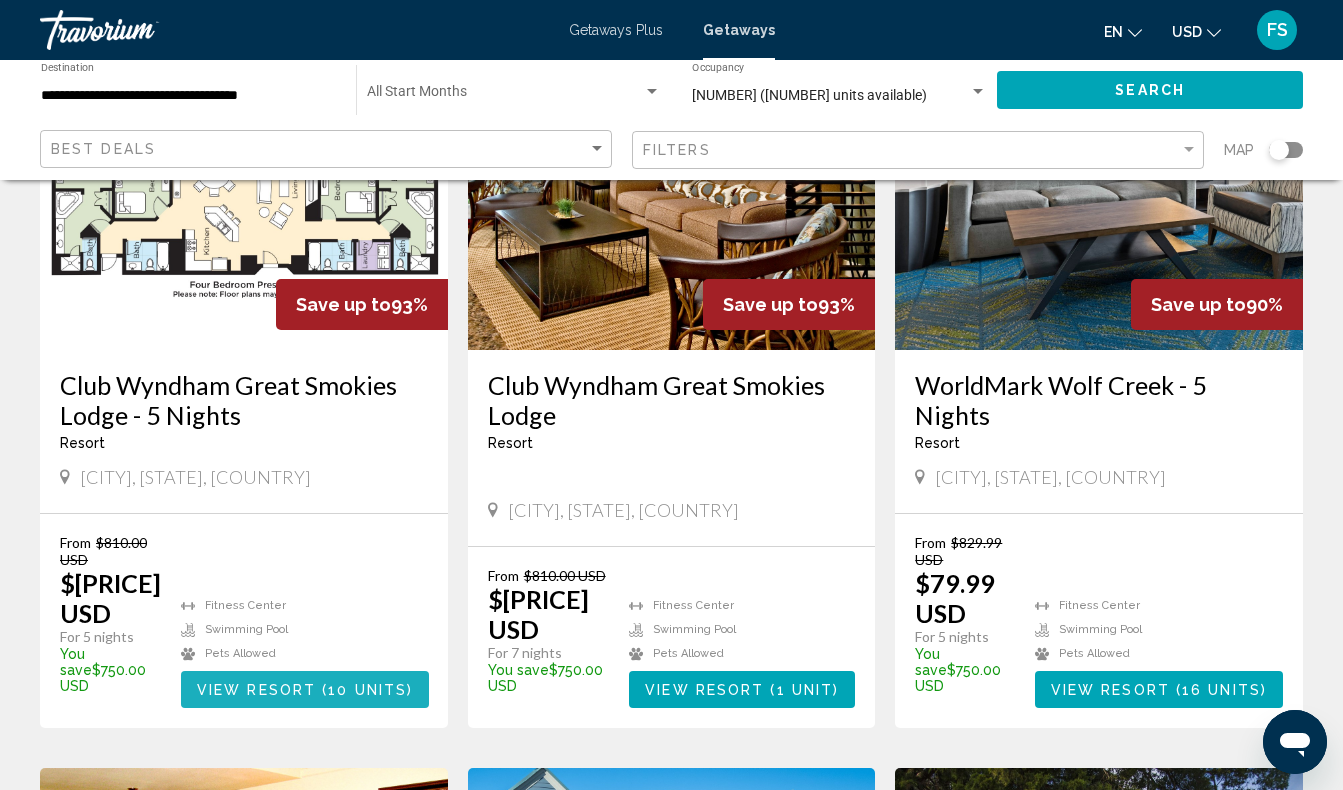 click on "10 units" at bounding box center [367, 690] 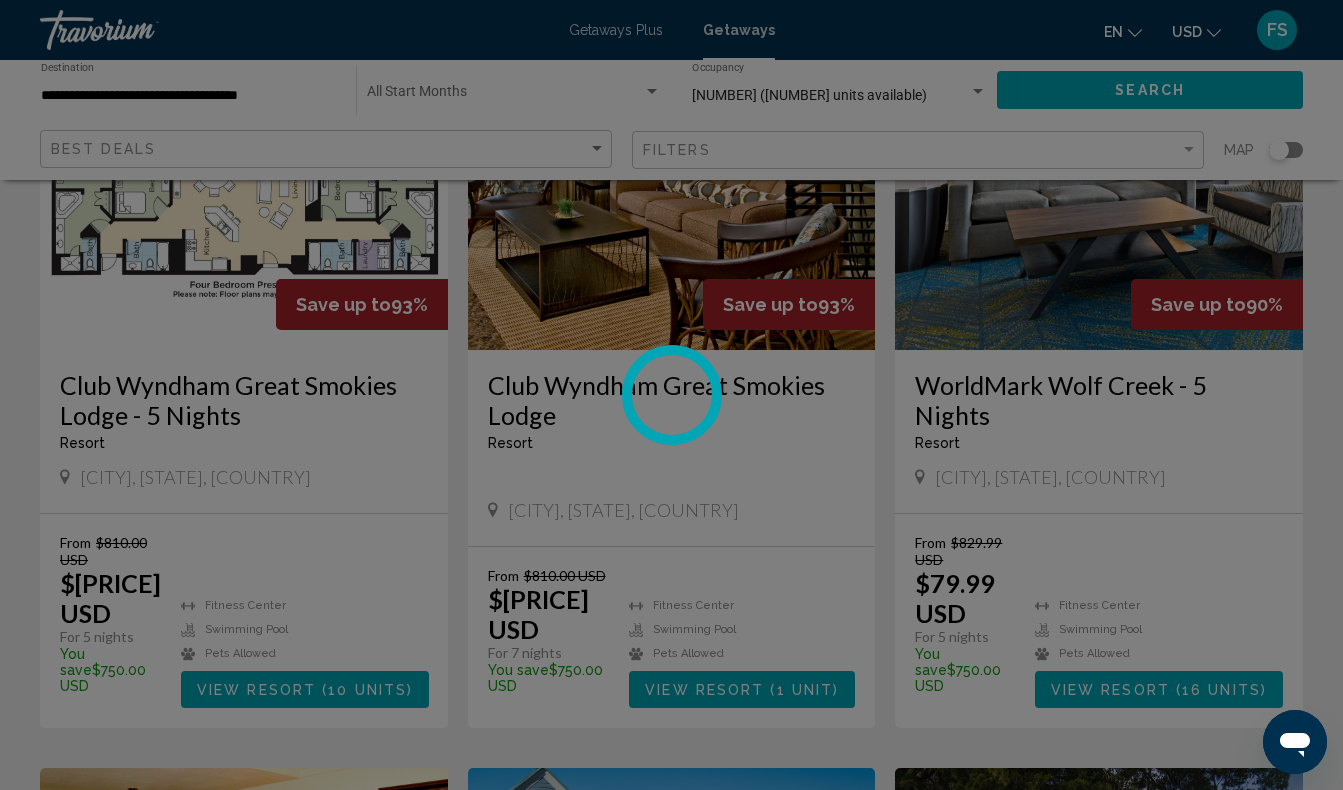 scroll, scrollTop: 140, scrollLeft: 0, axis: vertical 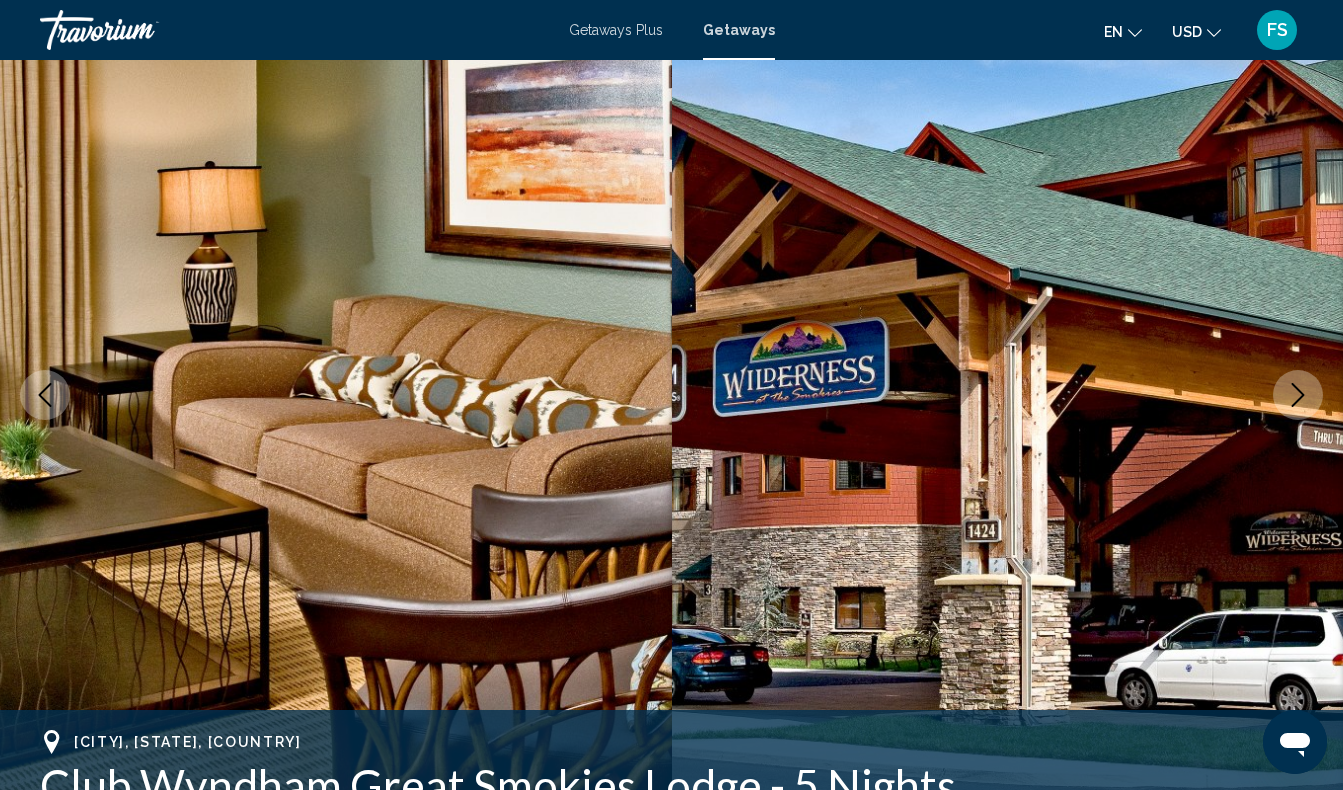 click at bounding box center [1298, 395] 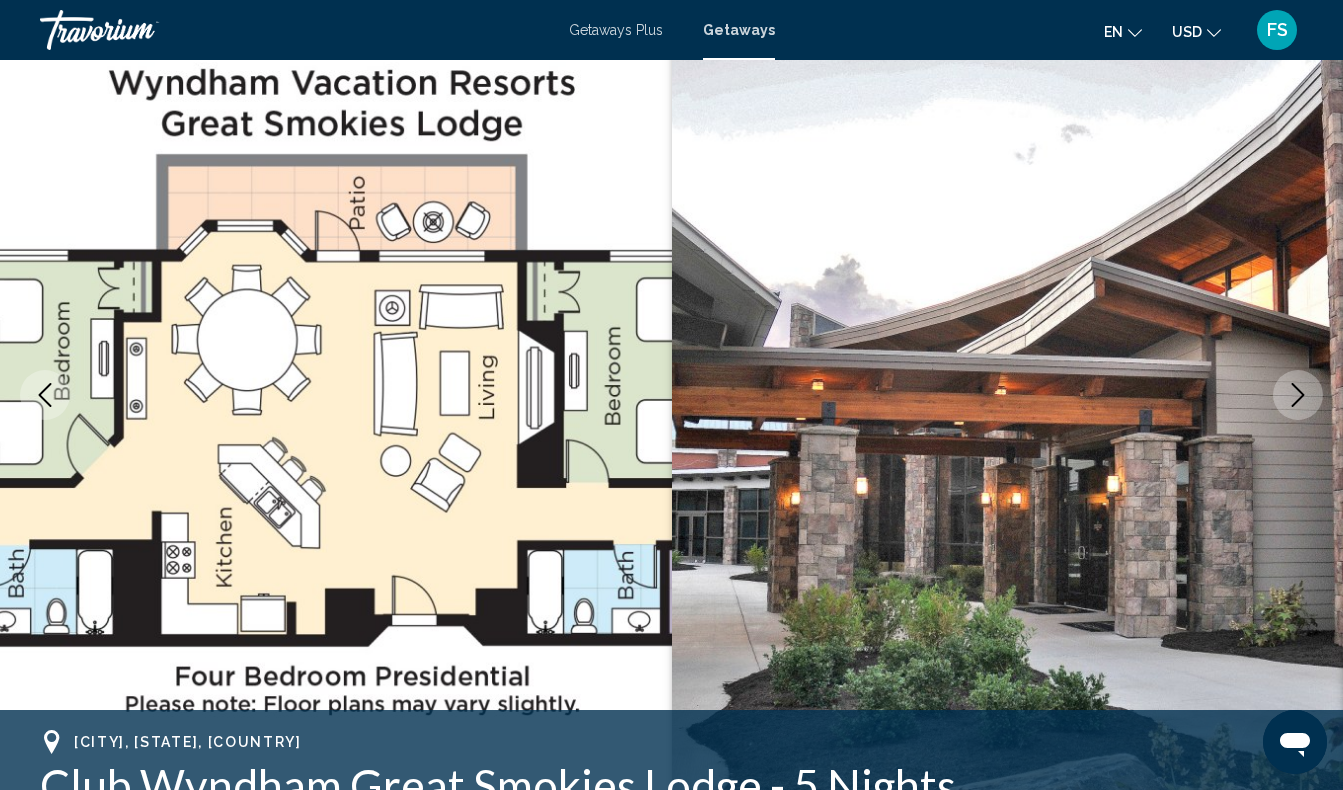 click at bounding box center [1298, 395] 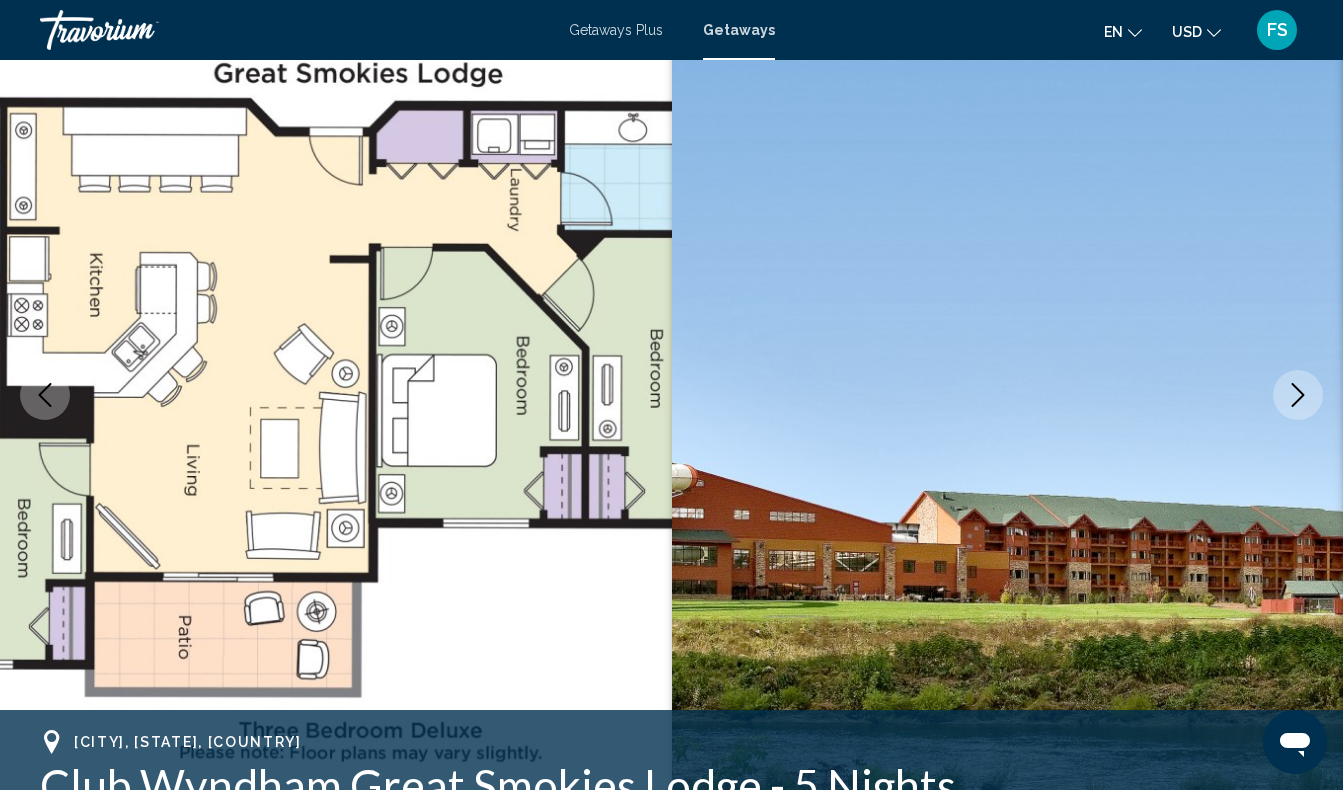 click at bounding box center (1298, 395) 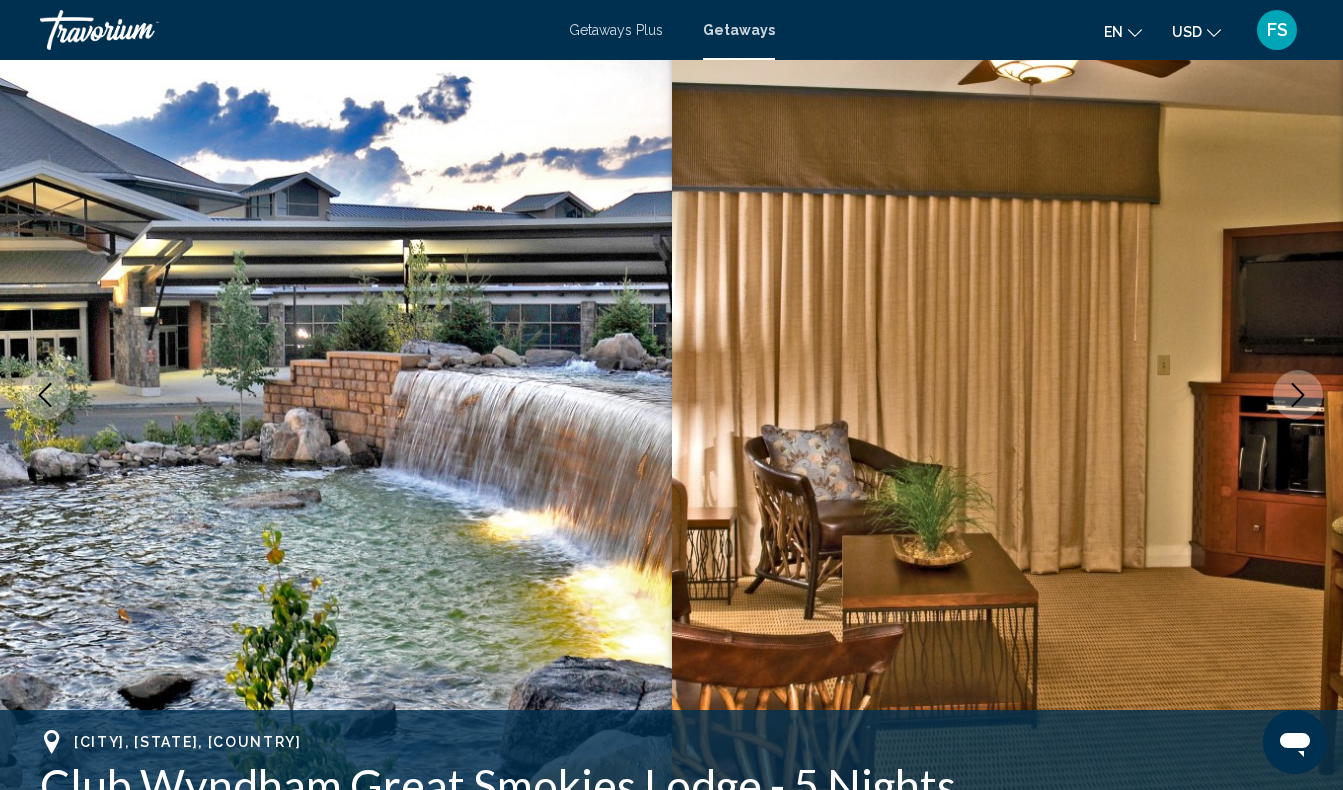 click at bounding box center (1298, 395) 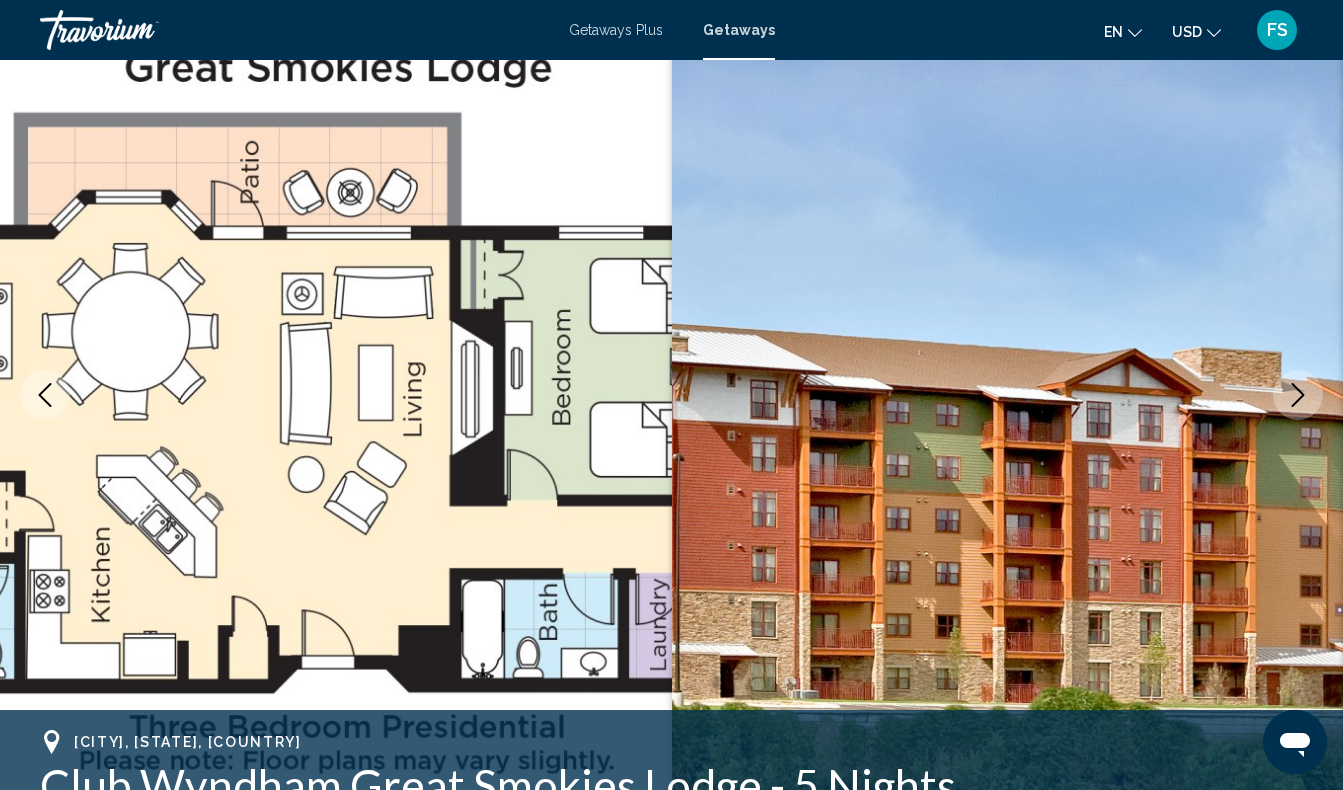 click at bounding box center (1298, 395) 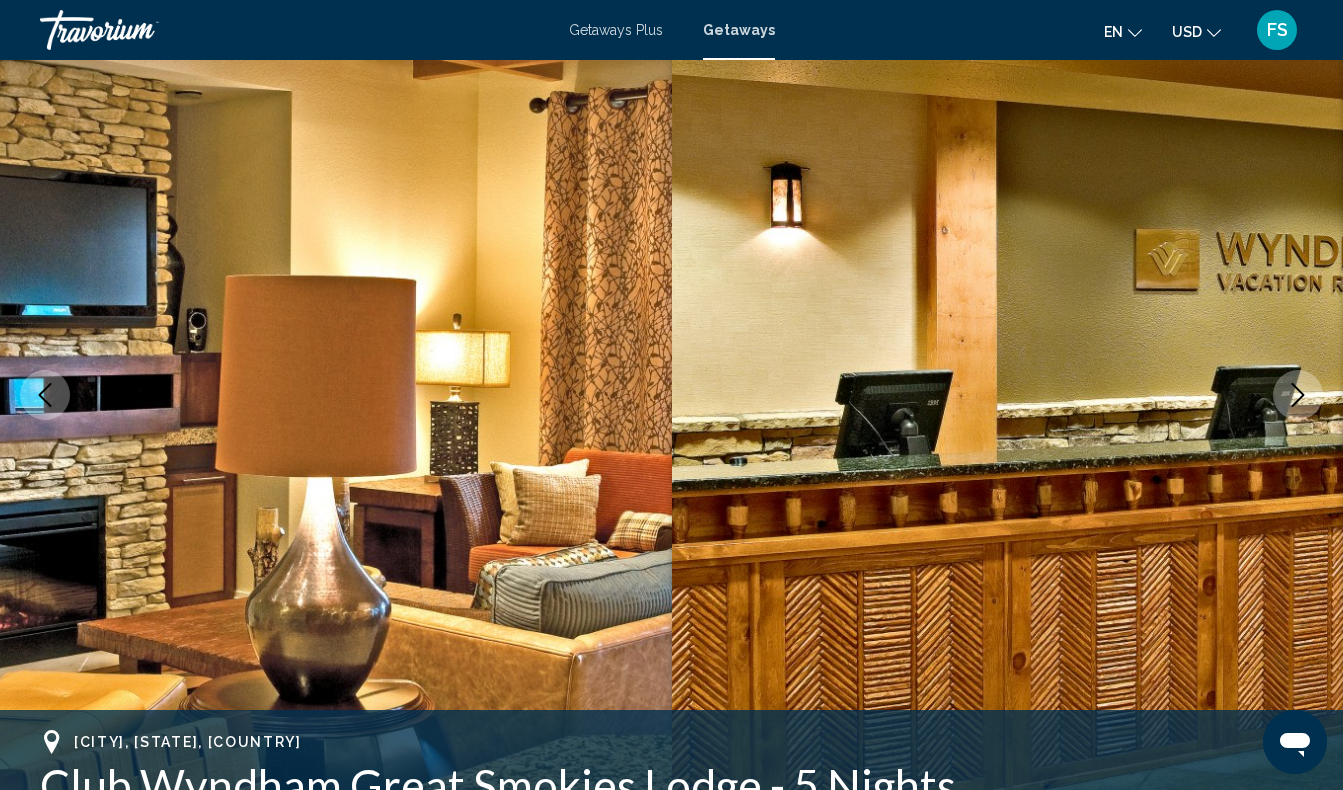 click at bounding box center [1298, 395] 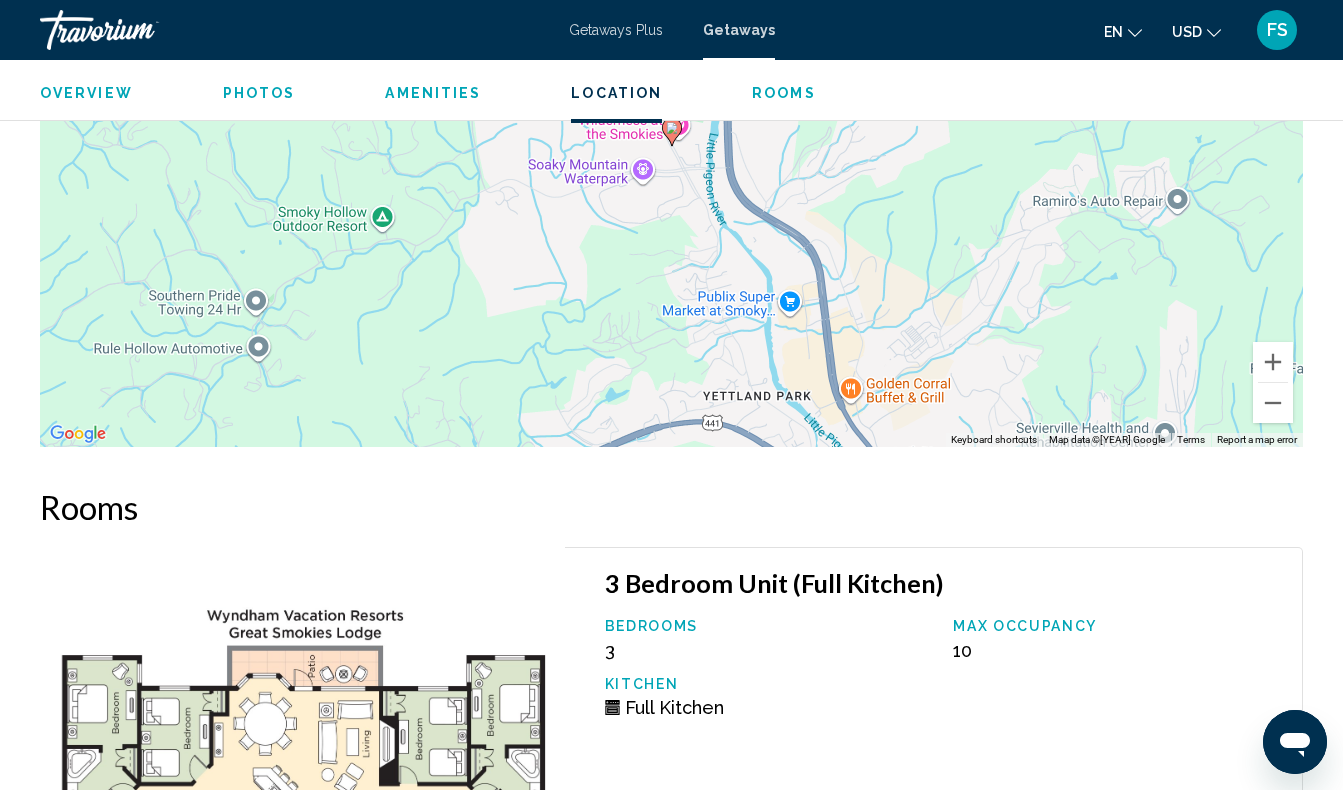 scroll, scrollTop: 3289, scrollLeft: 0, axis: vertical 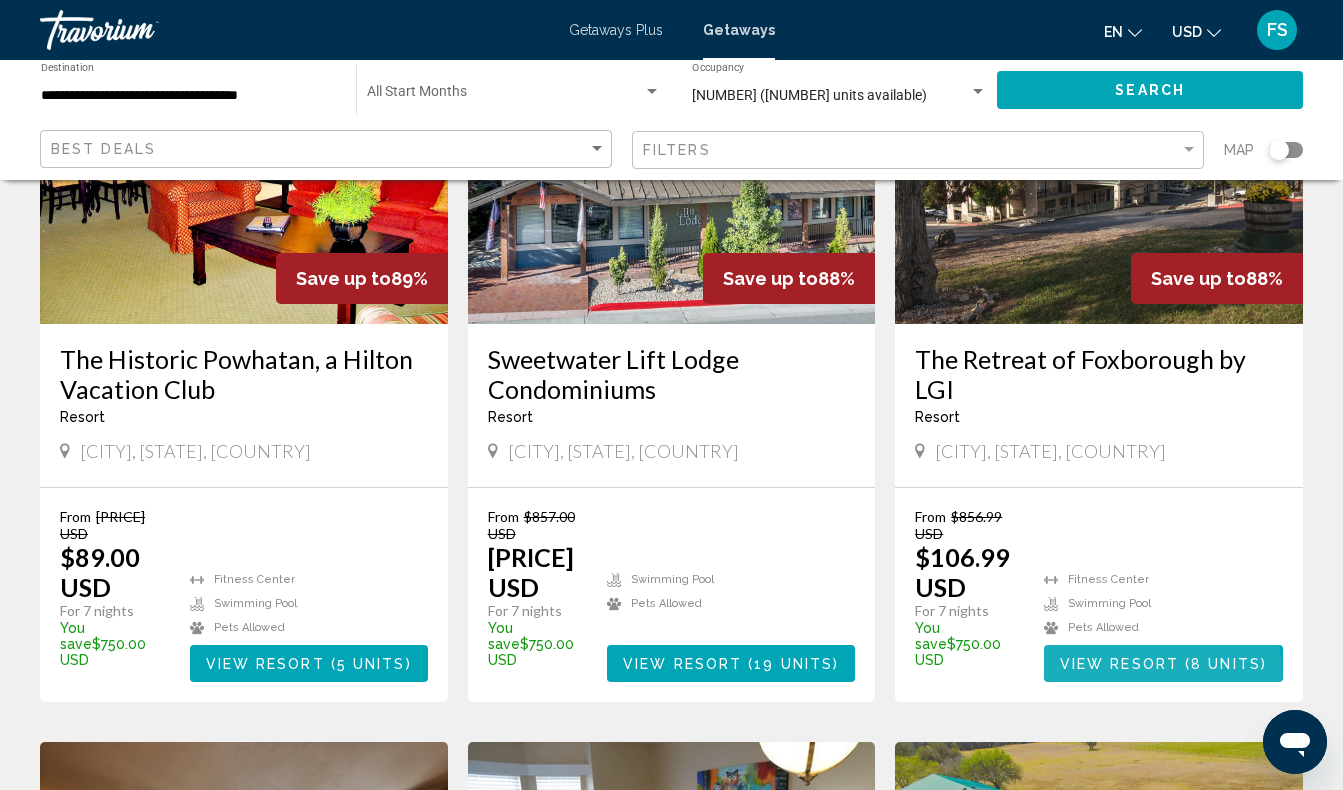 click on "View Resort    ( [NUMBER] units )" at bounding box center (1163, 663) 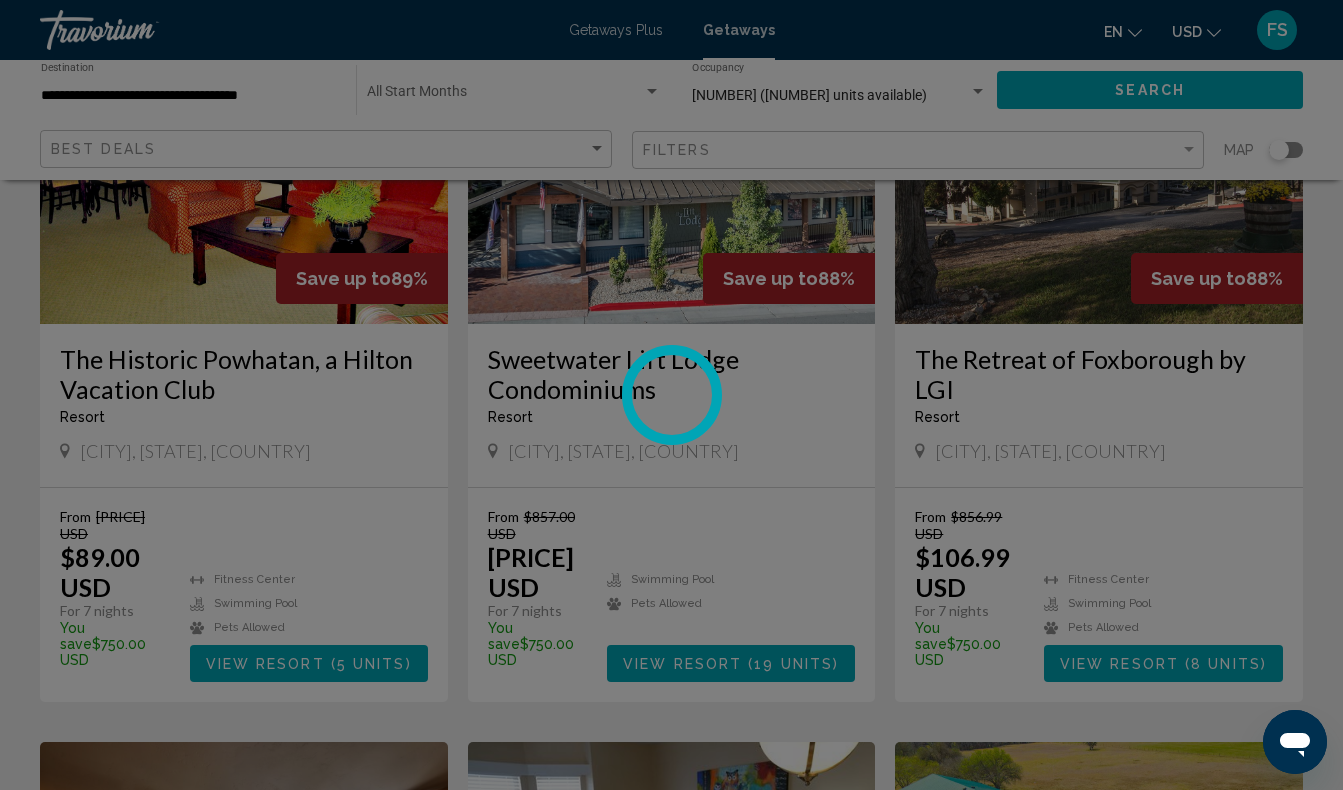 scroll, scrollTop: 140, scrollLeft: 0, axis: vertical 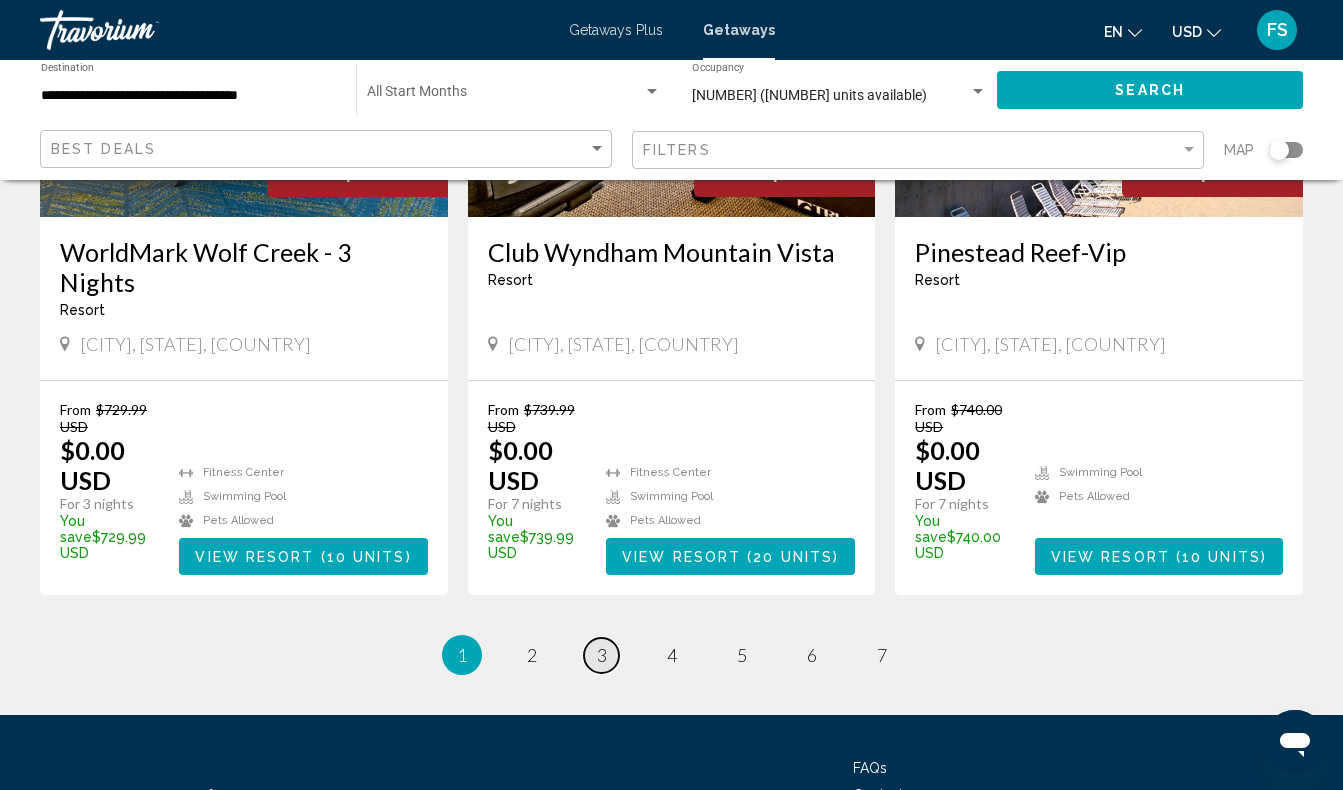 click on "3" at bounding box center [532, 655] 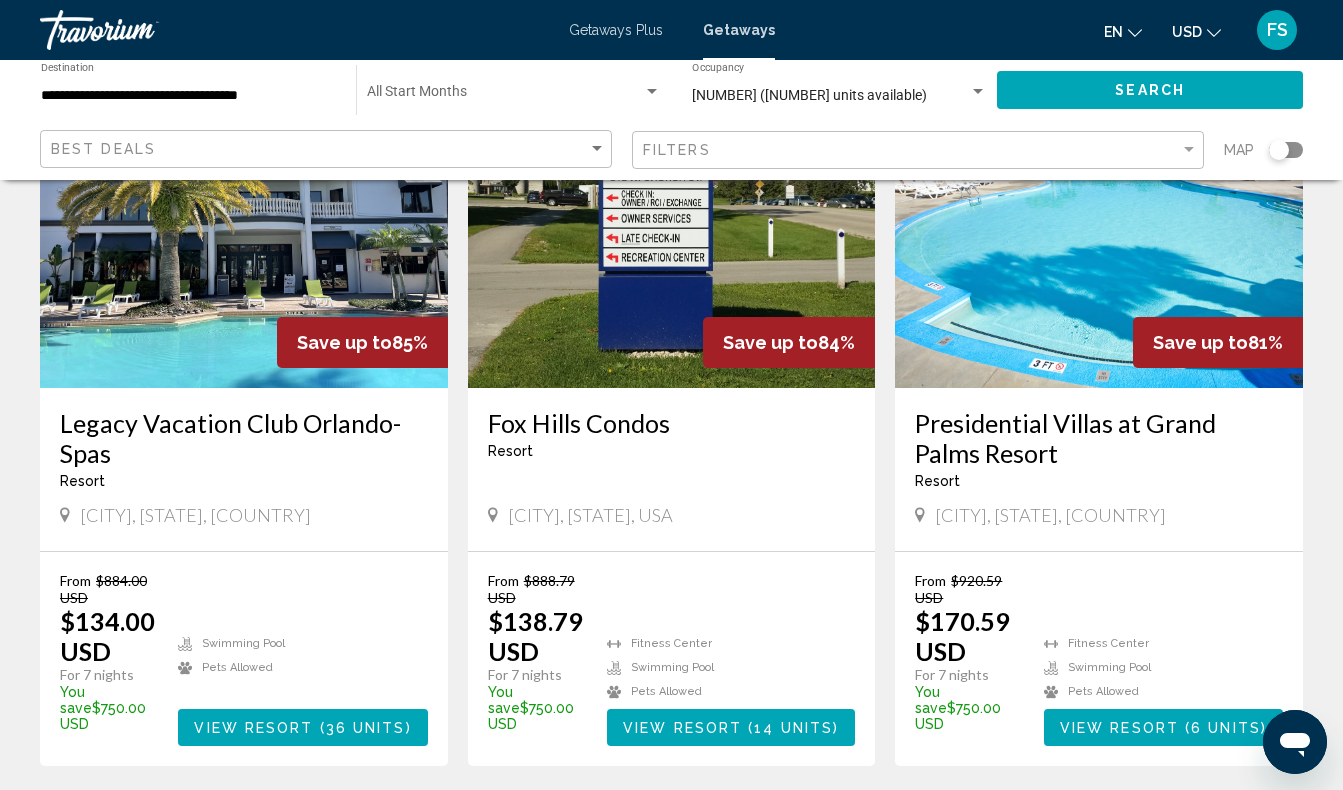 scroll, scrollTop: 2415, scrollLeft: 0, axis: vertical 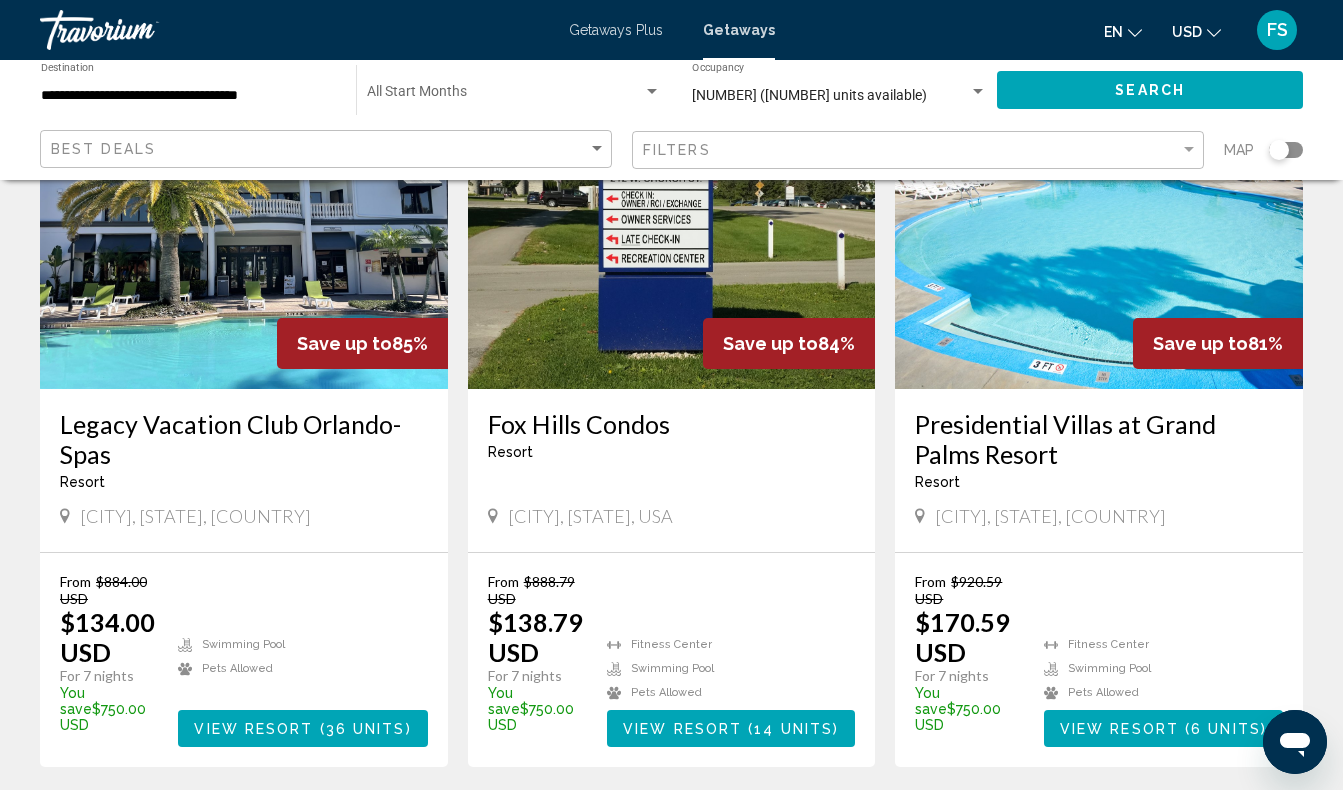 click on "4" at bounding box center [462, 827] 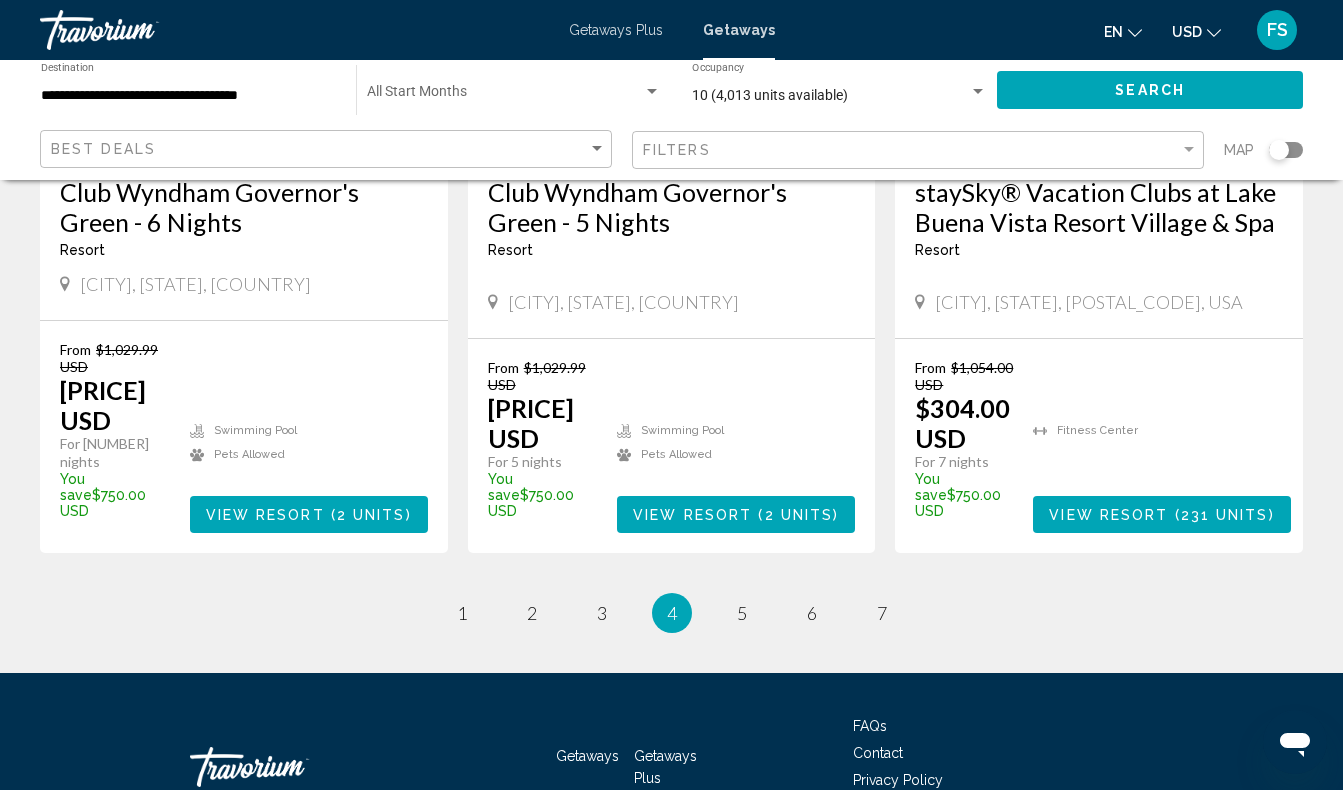scroll, scrollTop: 2633, scrollLeft: 0, axis: vertical 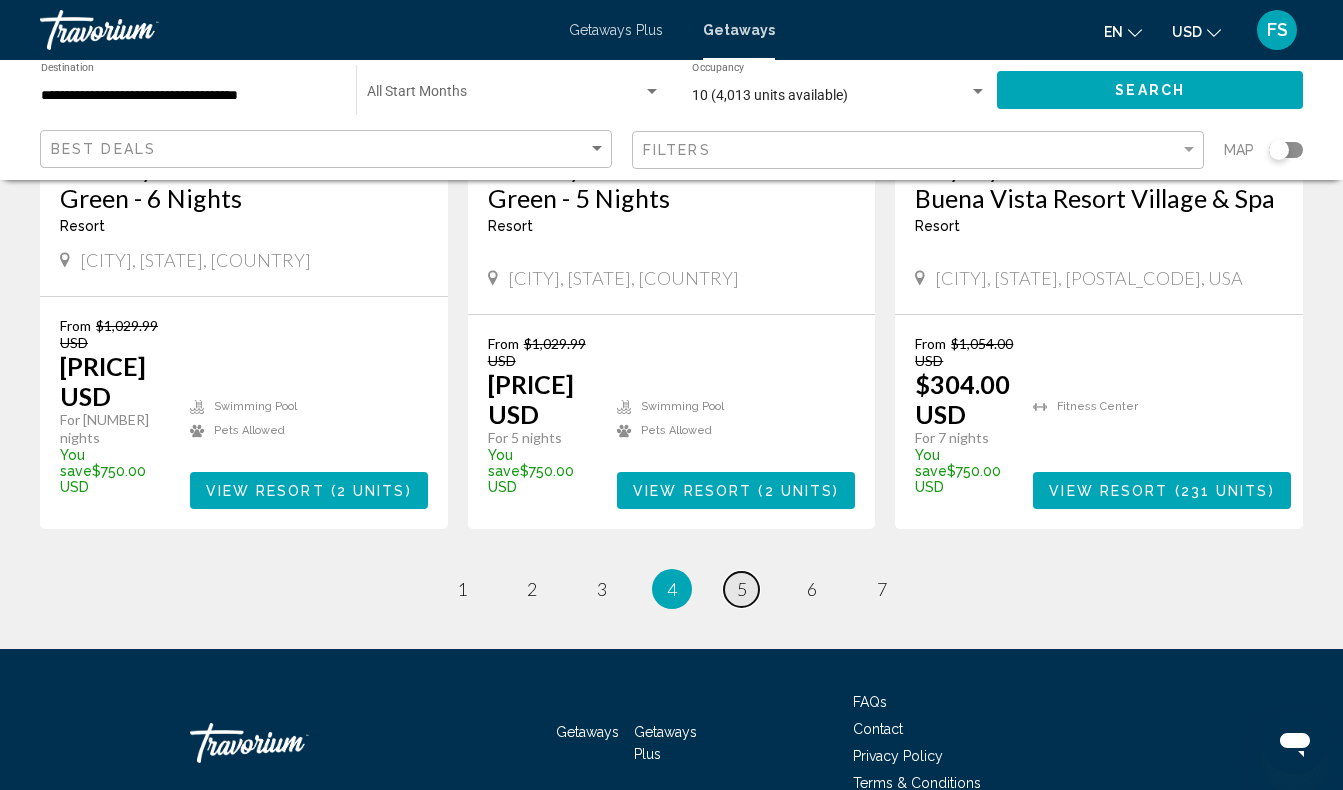 click on "5" at bounding box center [462, 589] 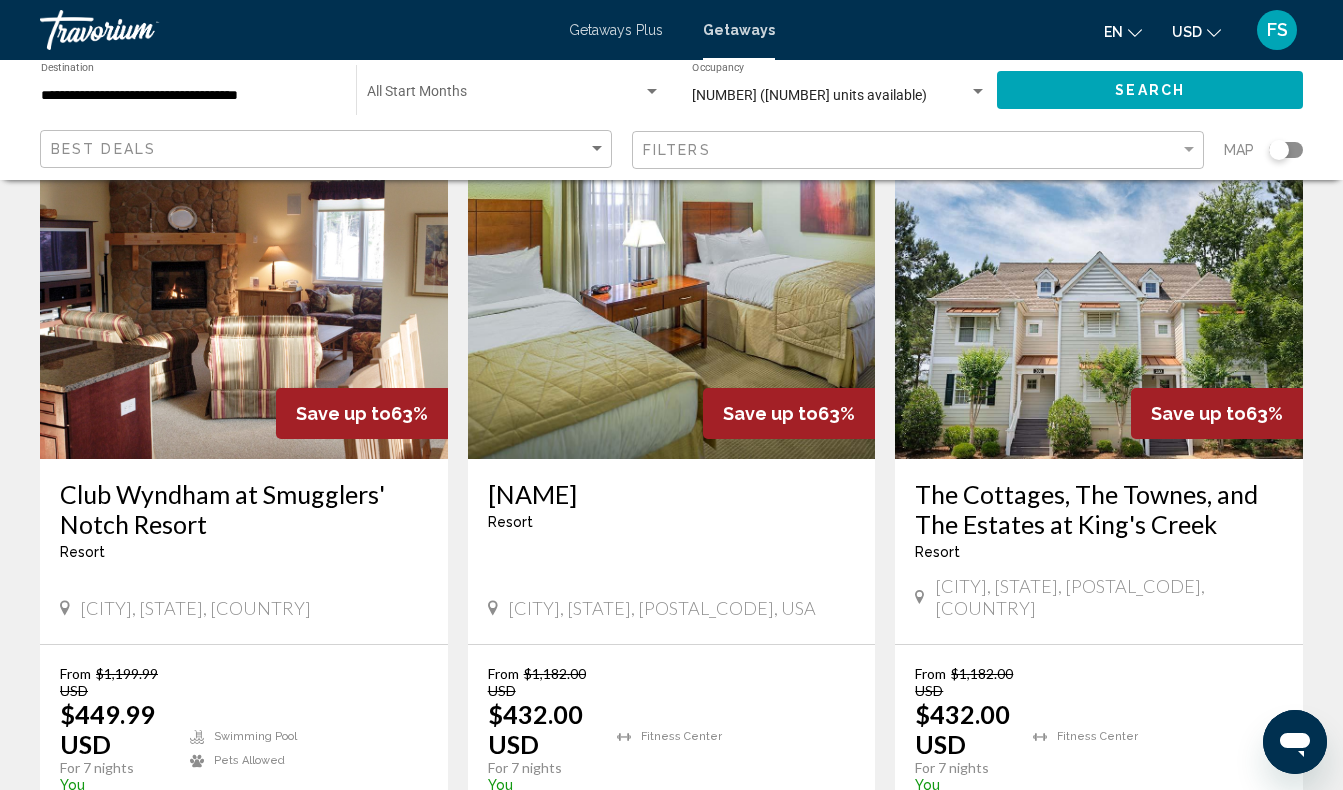scroll, scrollTop: 1578, scrollLeft: 0, axis: vertical 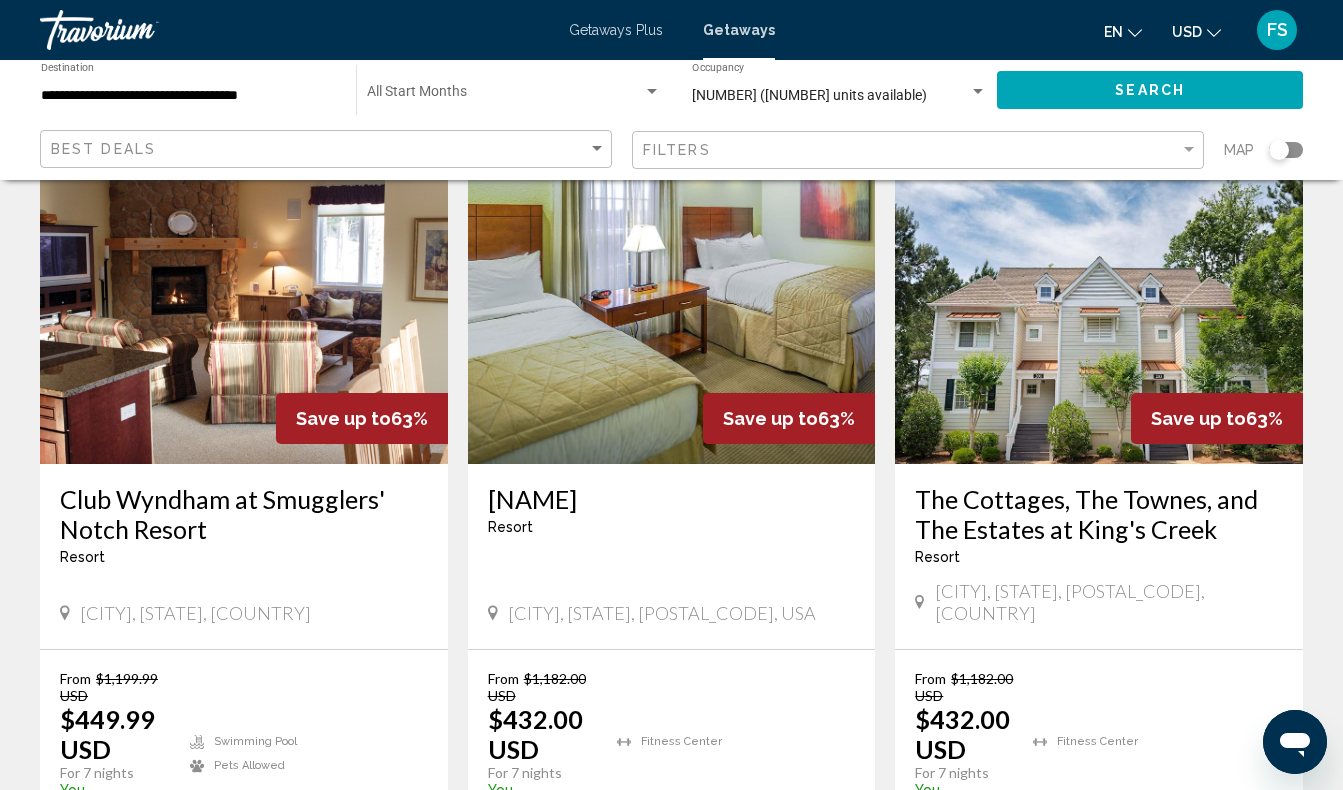 click at bounding box center [1099, 304] 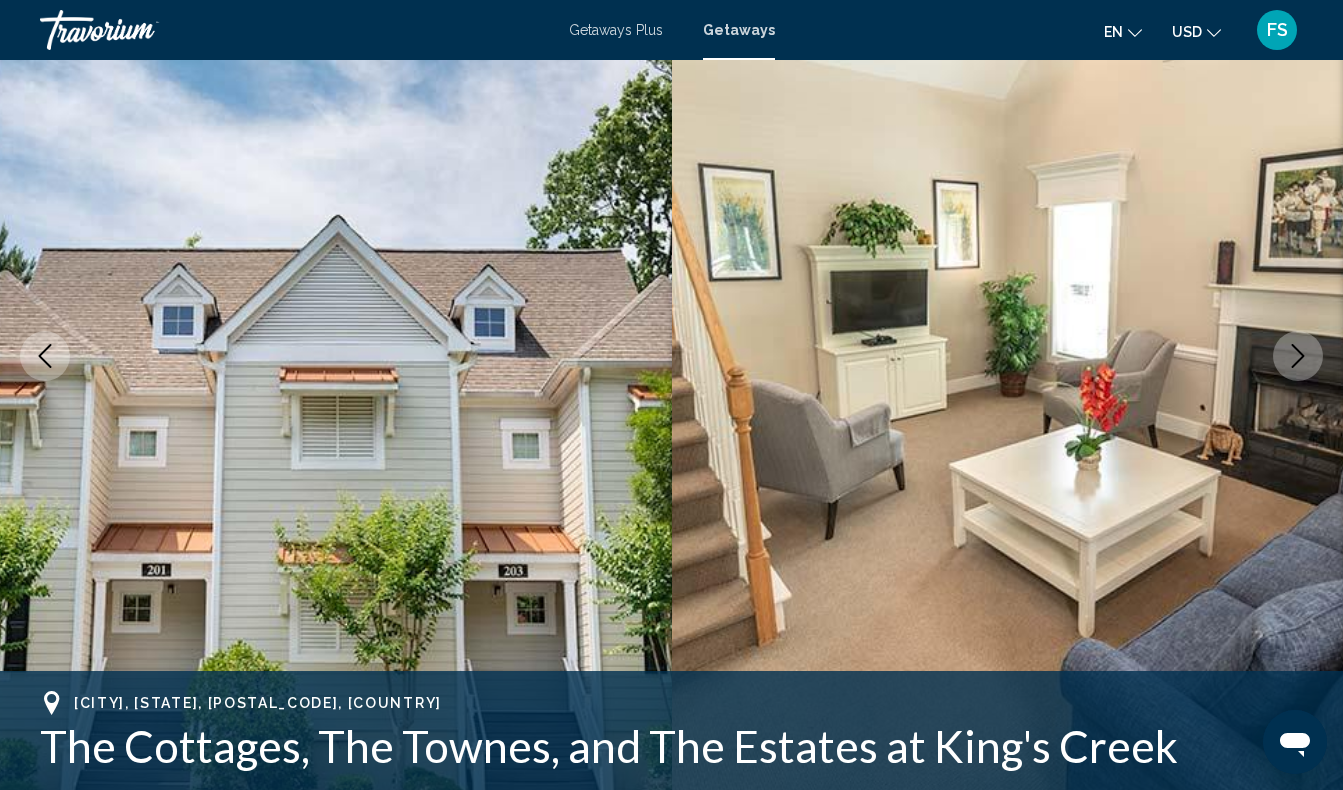 scroll, scrollTop: 194, scrollLeft: 0, axis: vertical 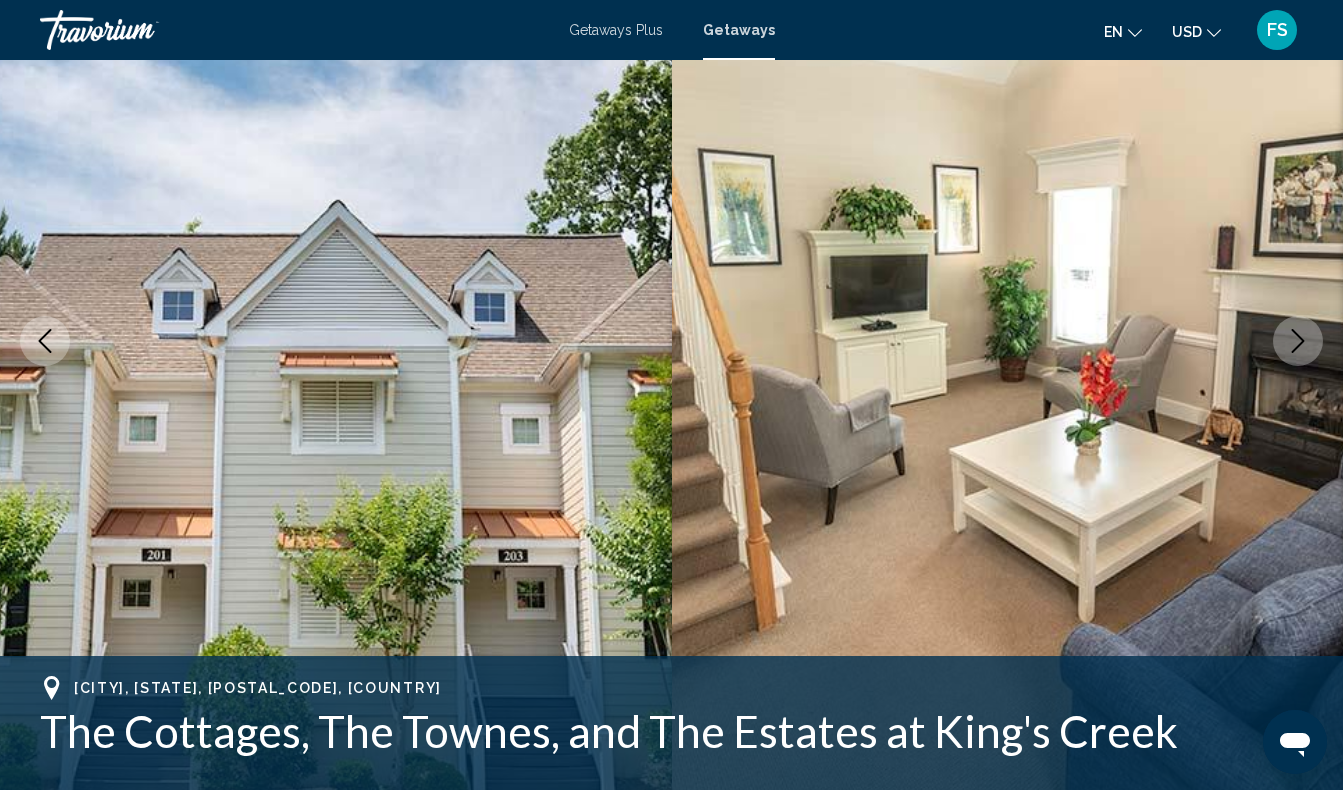 click at bounding box center (1298, 341) 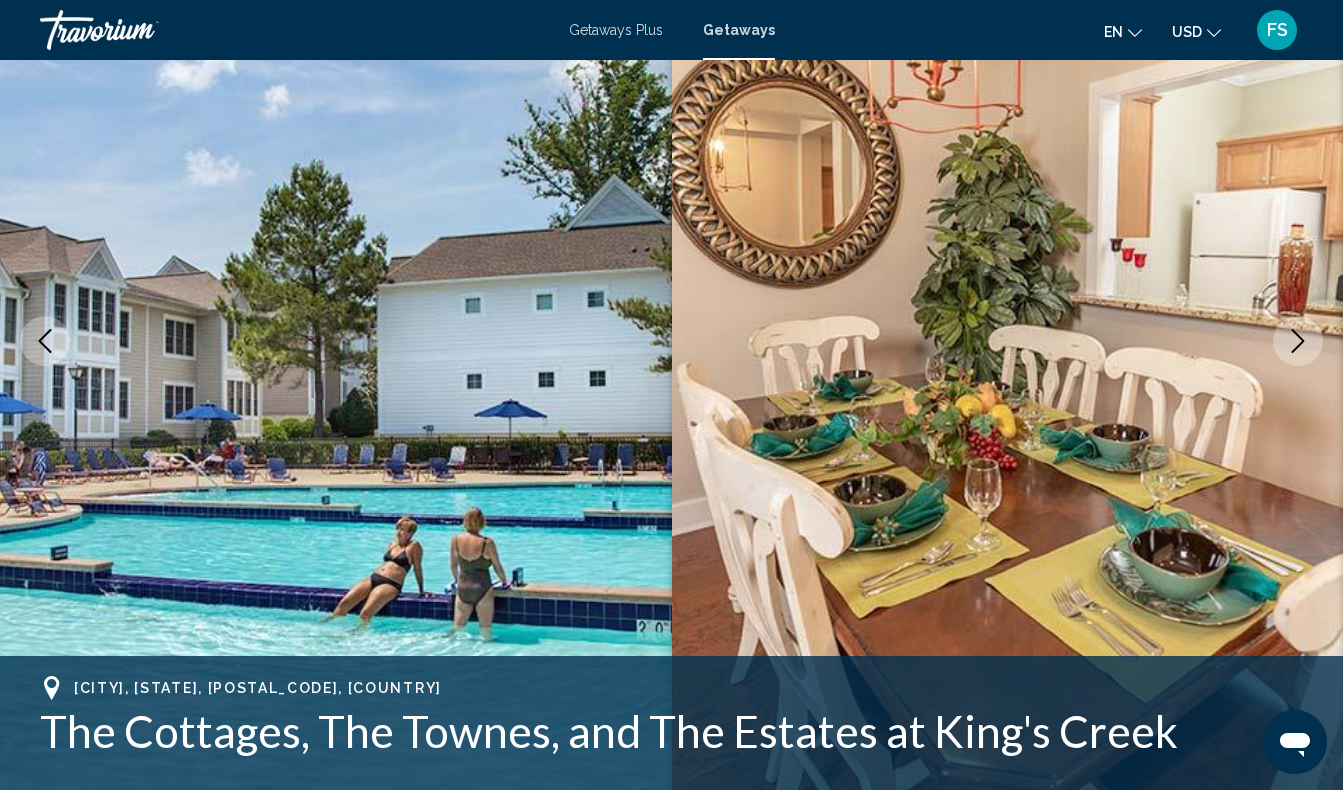 click at bounding box center (1298, 341) 